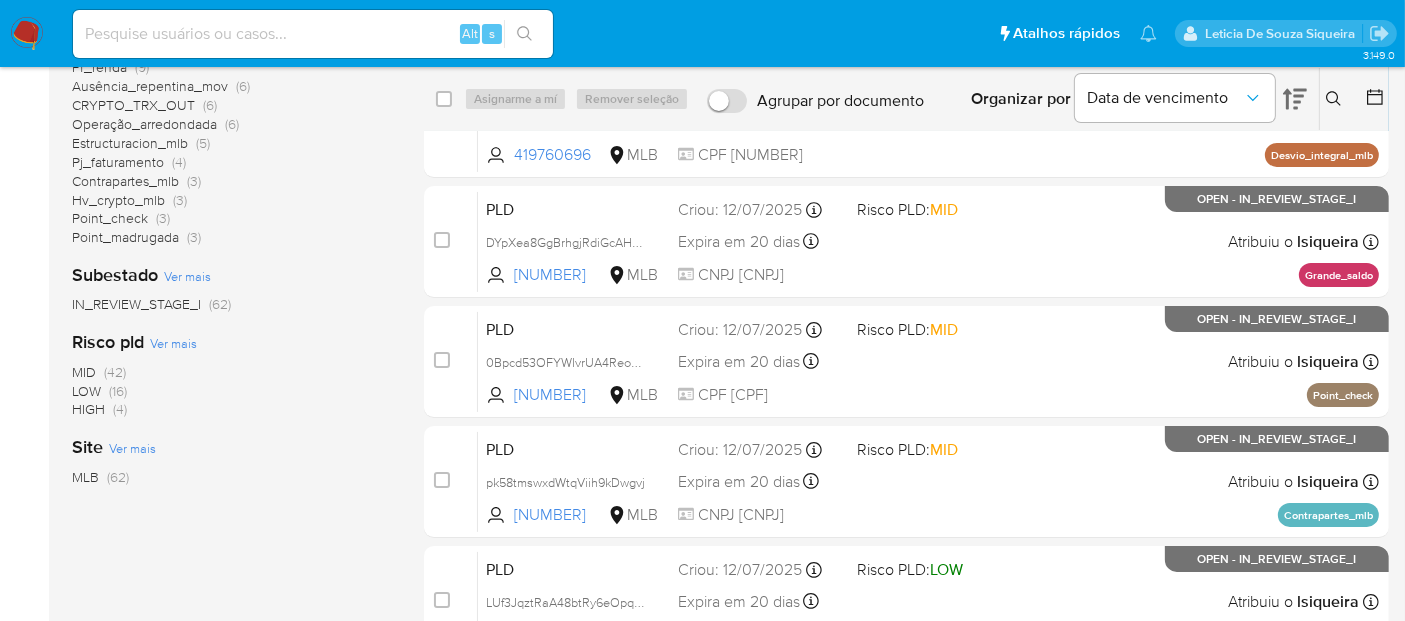 scroll, scrollTop: 333, scrollLeft: 0, axis: vertical 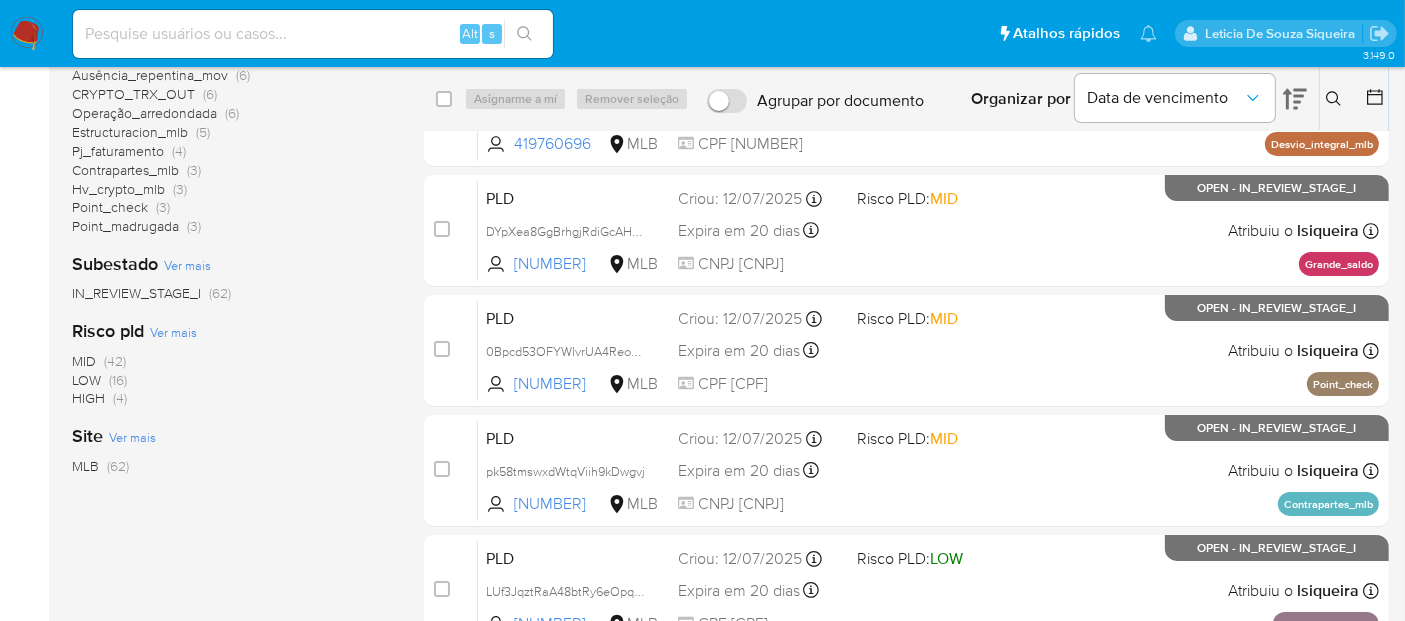 click on "HIGH" at bounding box center (88, 398) 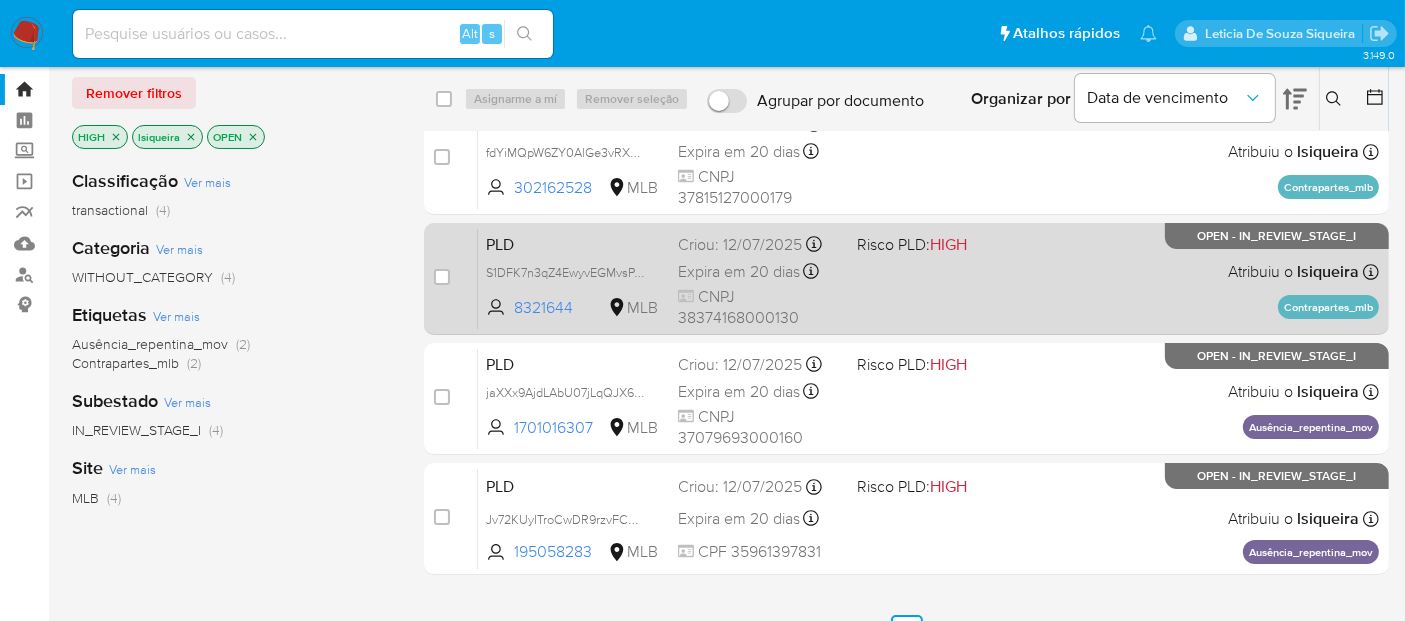 scroll, scrollTop: 0, scrollLeft: 0, axis: both 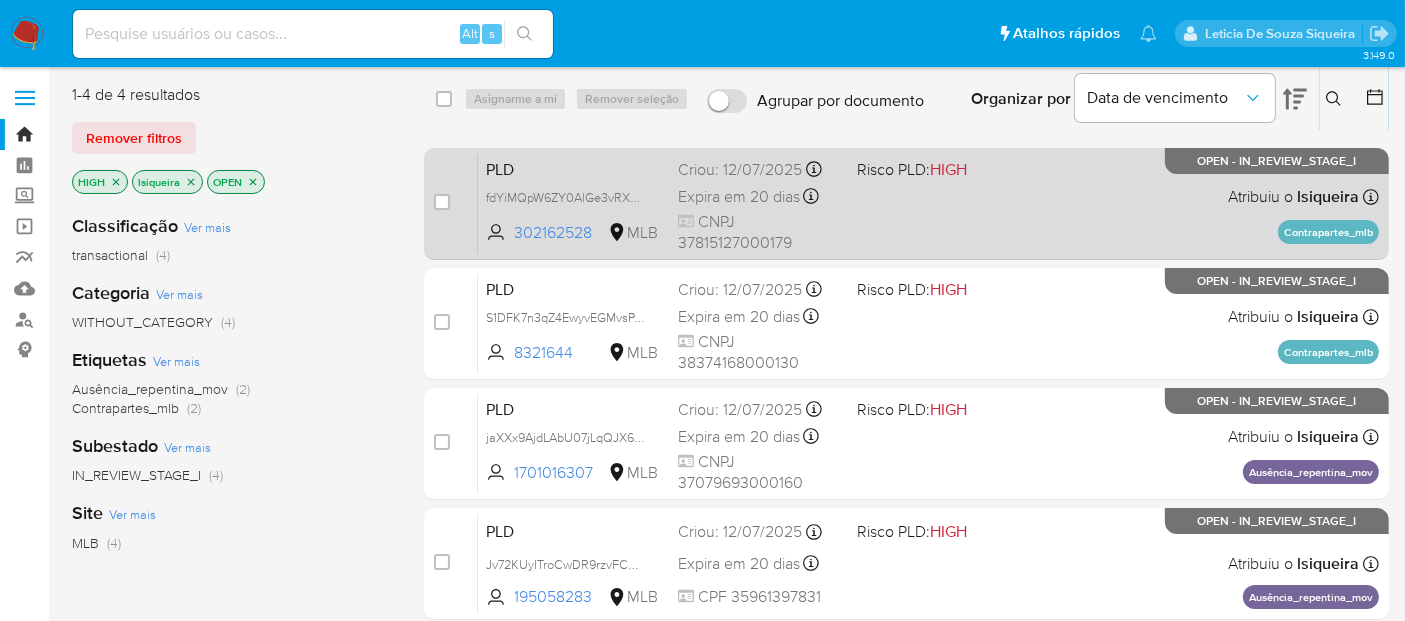 click on "PLD fdYiMQpW6ZY0AlGe3vRXAQee 302162528 MLB Risco PLD:  HIGH Criou: 12/07/2025   Criou: 12/07/2025 00:48:35 Expira em 20 dias   Expira em 26/08/2025 00:48:36 CNPJ   37815127000179 Atribuiu o   lsiqueira   Asignado el: 24/07/2025 16:22:37 Contrapartes_mlb OPEN - IN_REVIEW_STAGE_I" at bounding box center [928, 203] 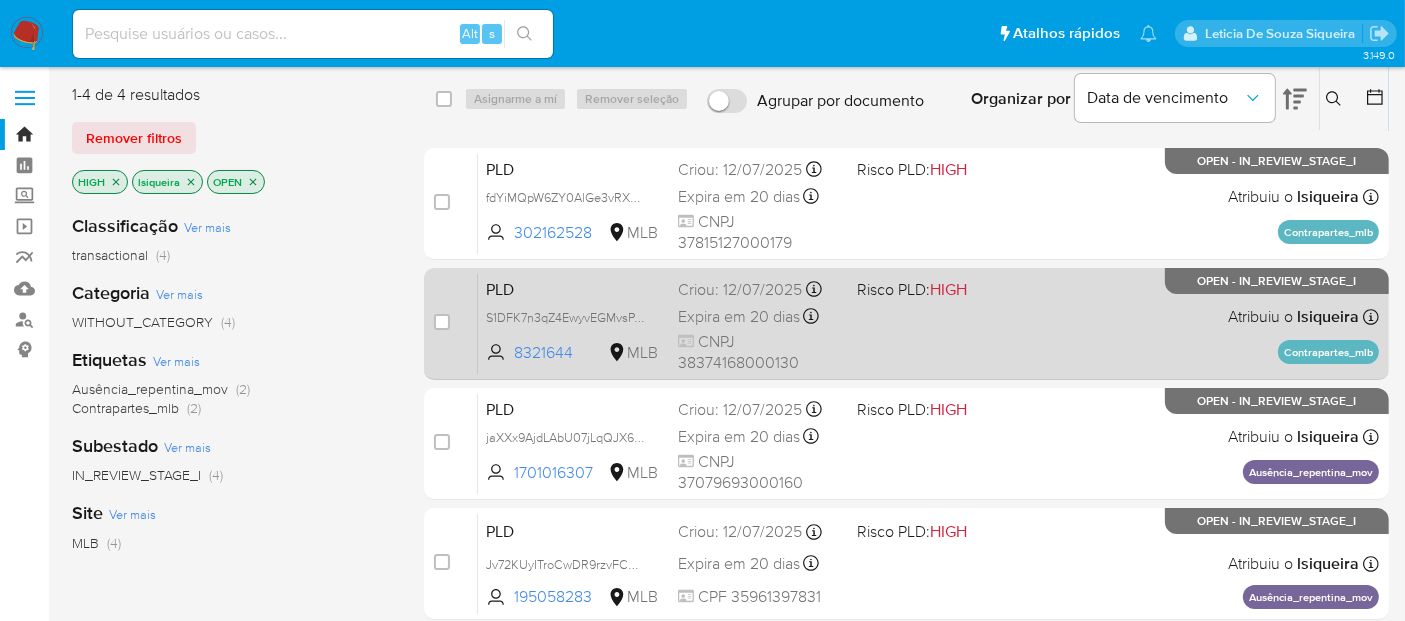 click on "PLD S1DFK7n3qZ4EwyvEGMvsPAV2 8321644 MLB Risco PLD:  HIGH Criou: 12/07/2025   Criou: 12/07/2025 00:48:41 Expira em 20 dias   Expira em 26/08/2025 00:48:42 CNPJ   38374168000130 Atribuiu o   lsiqueira   Asignado el: 24/07/2025 16:22:37 Contrapartes_mlb OPEN - IN_REVIEW_STAGE_I" at bounding box center (928, 323) 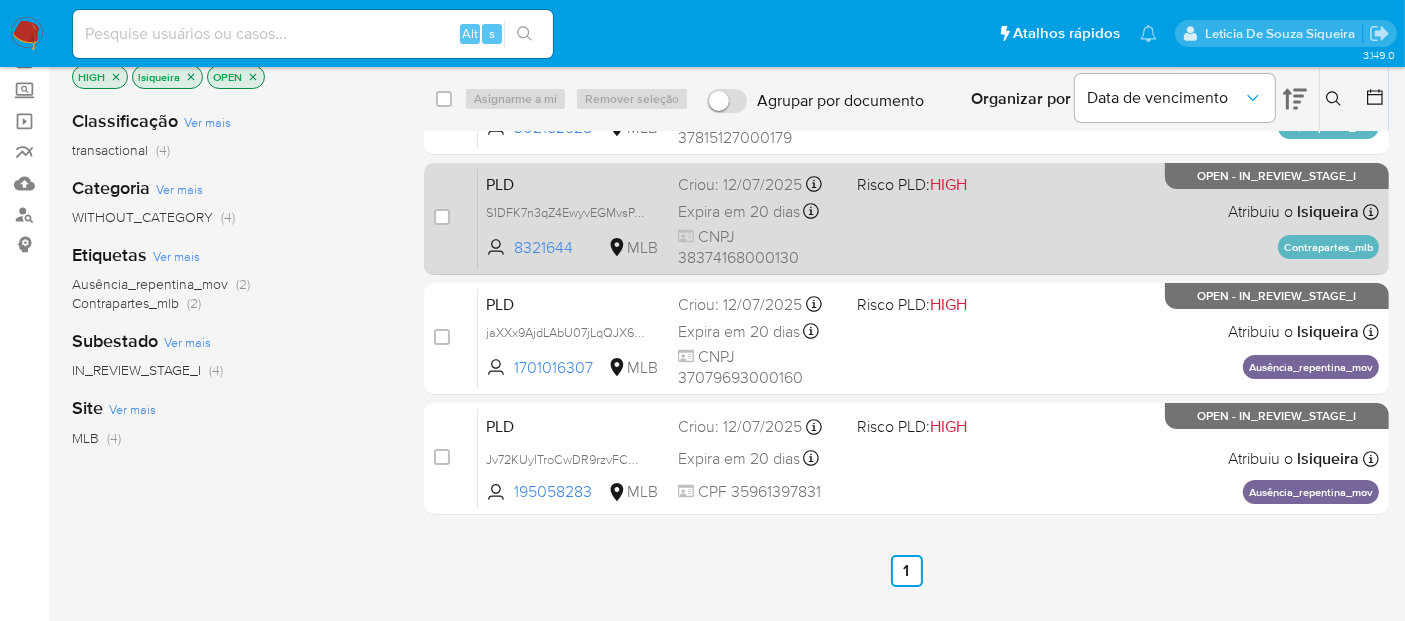scroll, scrollTop: 222, scrollLeft: 0, axis: vertical 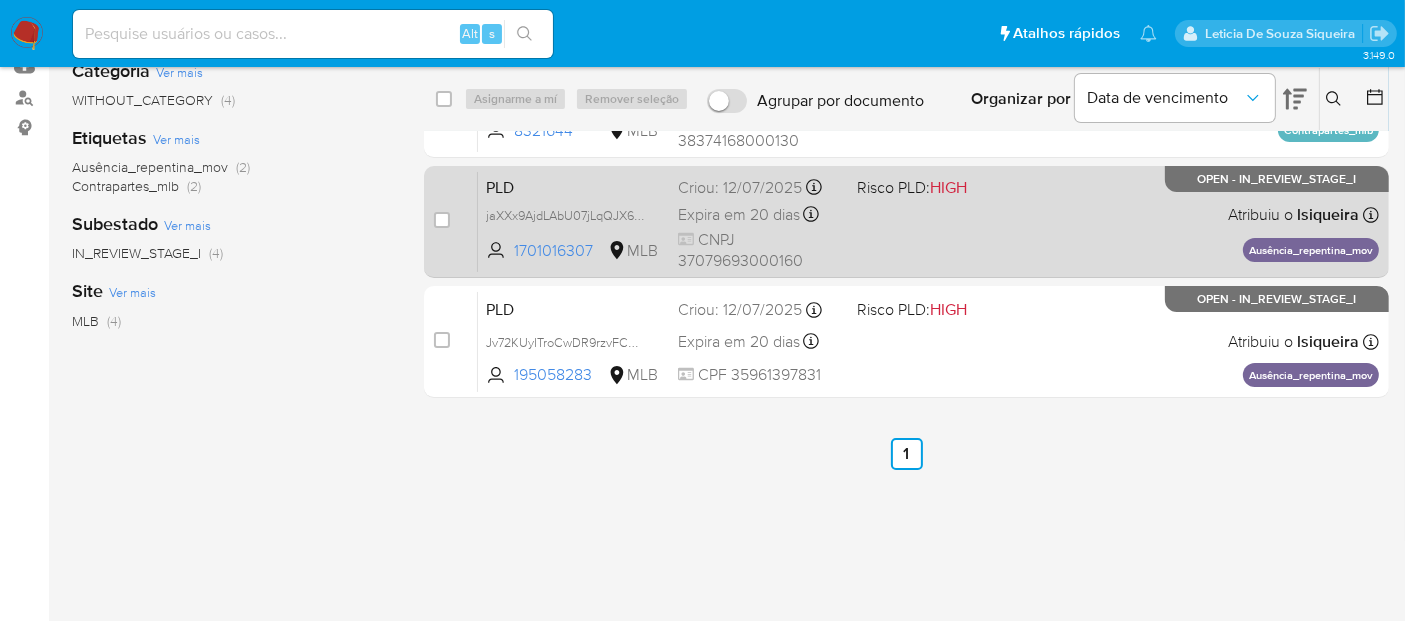 click on "PLD jaXXx9AjdLAbU07jLqQJX6qb 1701016307 MLB Risco PLD:  HIGH Criou: 12/07/2025   Criou: 12/07/2025 00:52:36 Expira em 20 dias   Expira em 26/08/2025 00:52:36 CNPJ   37079693000160 Atribuiu o   lsiqueira   Asignado el: 24/07/2025 16:22:34 Ausência_repentina_mov OPEN - IN_REVIEW_STAGE_I" at bounding box center [928, 221] 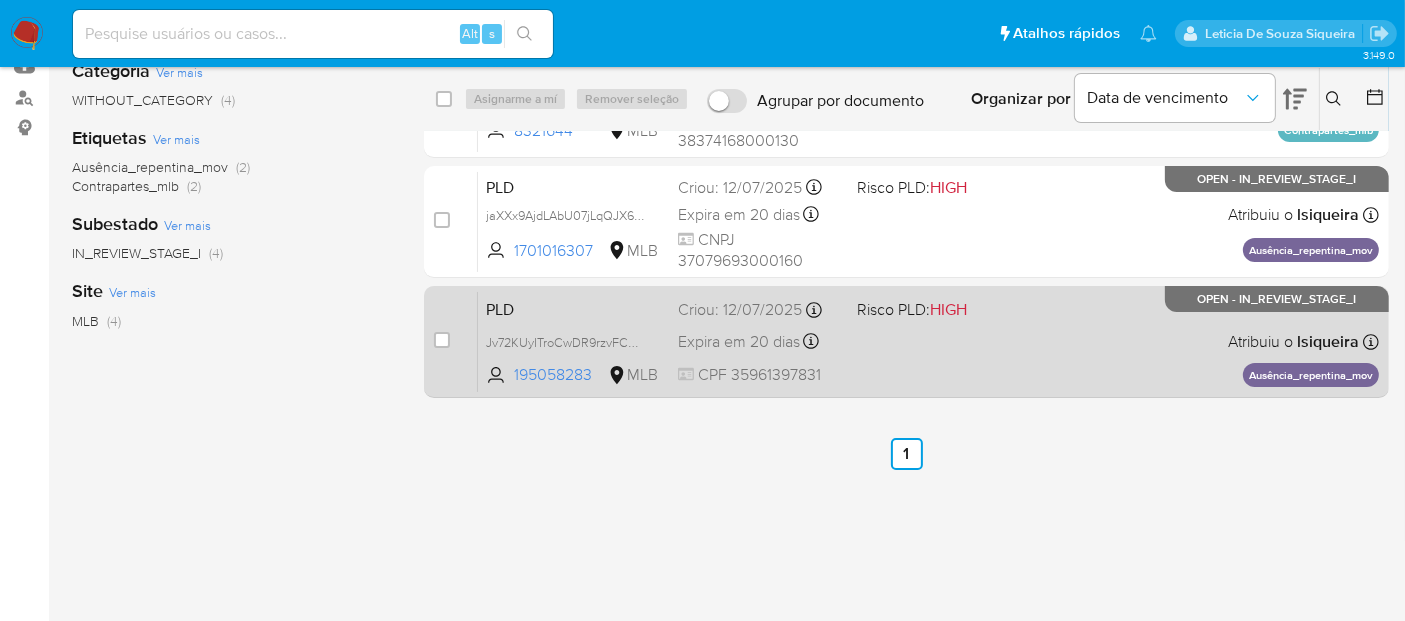 click on "PLD Jv72KUyITroCwDR9rzvFCMxr 195058283 MLB Risco PLD:  HIGH Criou: 12/07/2025   Criou: 12/07/2025 01:00:15 Expira em 20 dias   Expira em 26/08/2025 01:00:15 CPF   35961397831 Atribuiu o   lsiqueira   Asignado el: 24/07/2025 16:22:36 Ausência_repentina_mov OPEN - IN_REVIEW_STAGE_I" at bounding box center (928, 341) 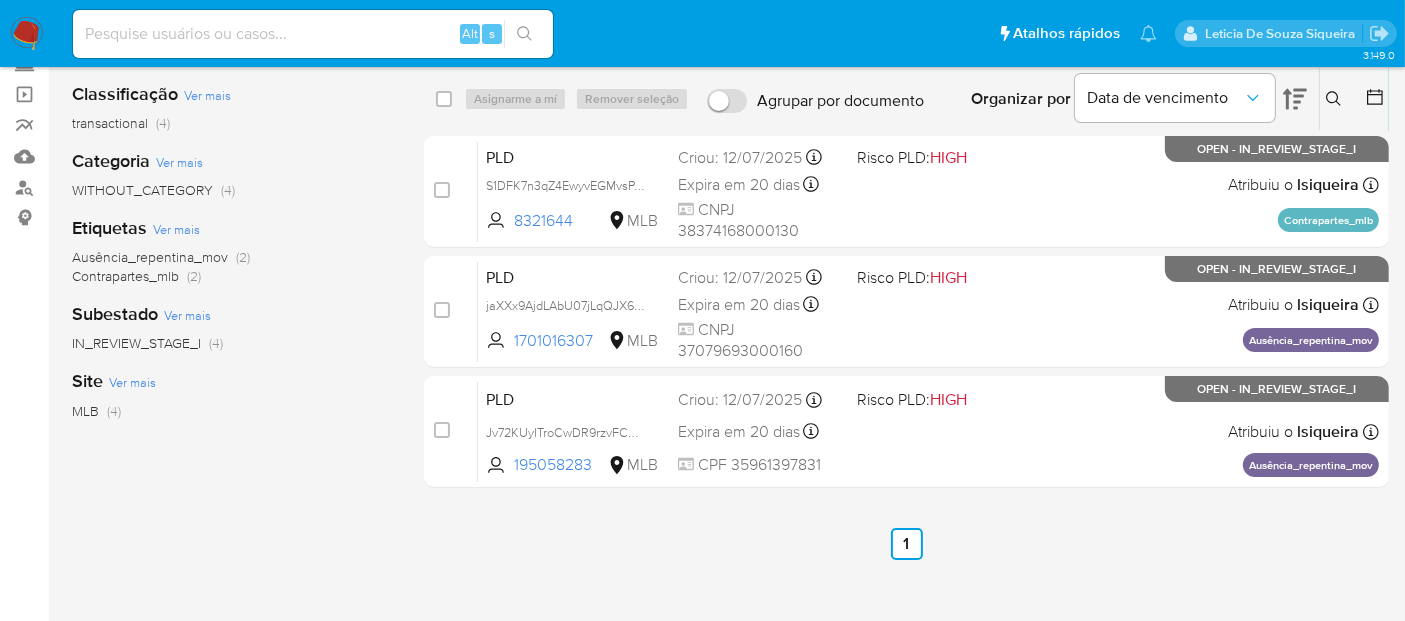 scroll, scrollTop: 0, scrollLeft: 0, axis: both 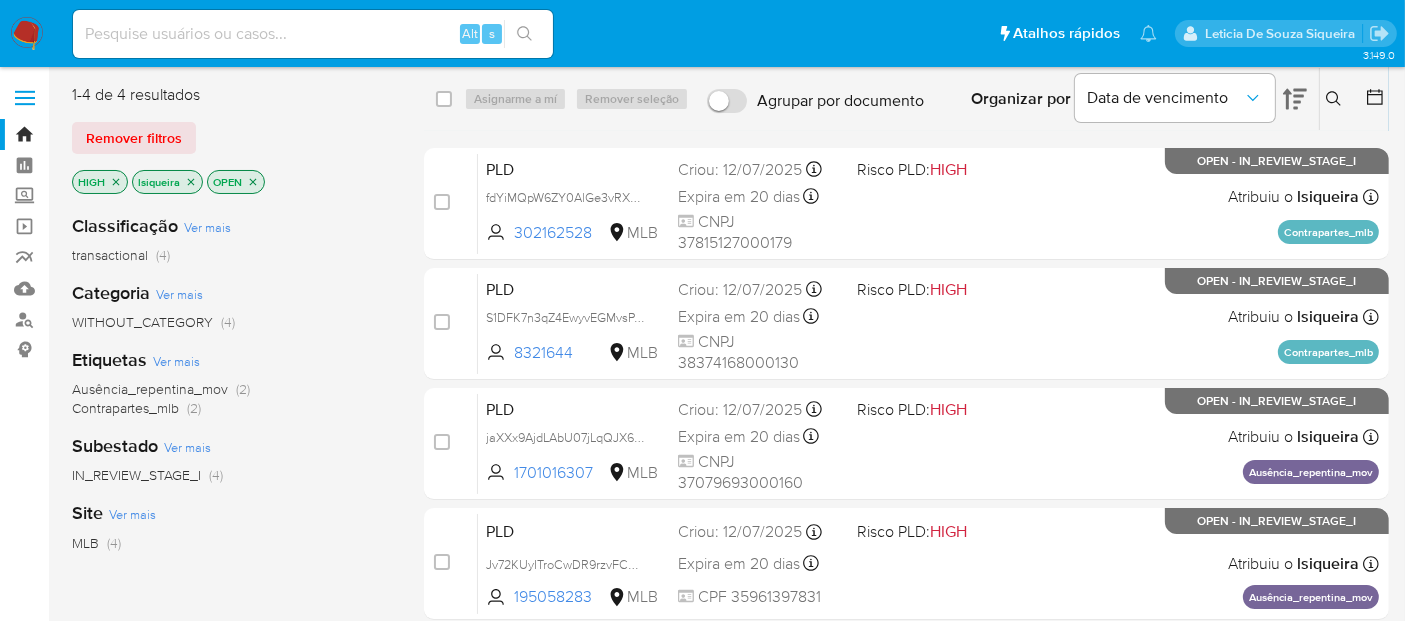 click at bounding box center (27, 34) 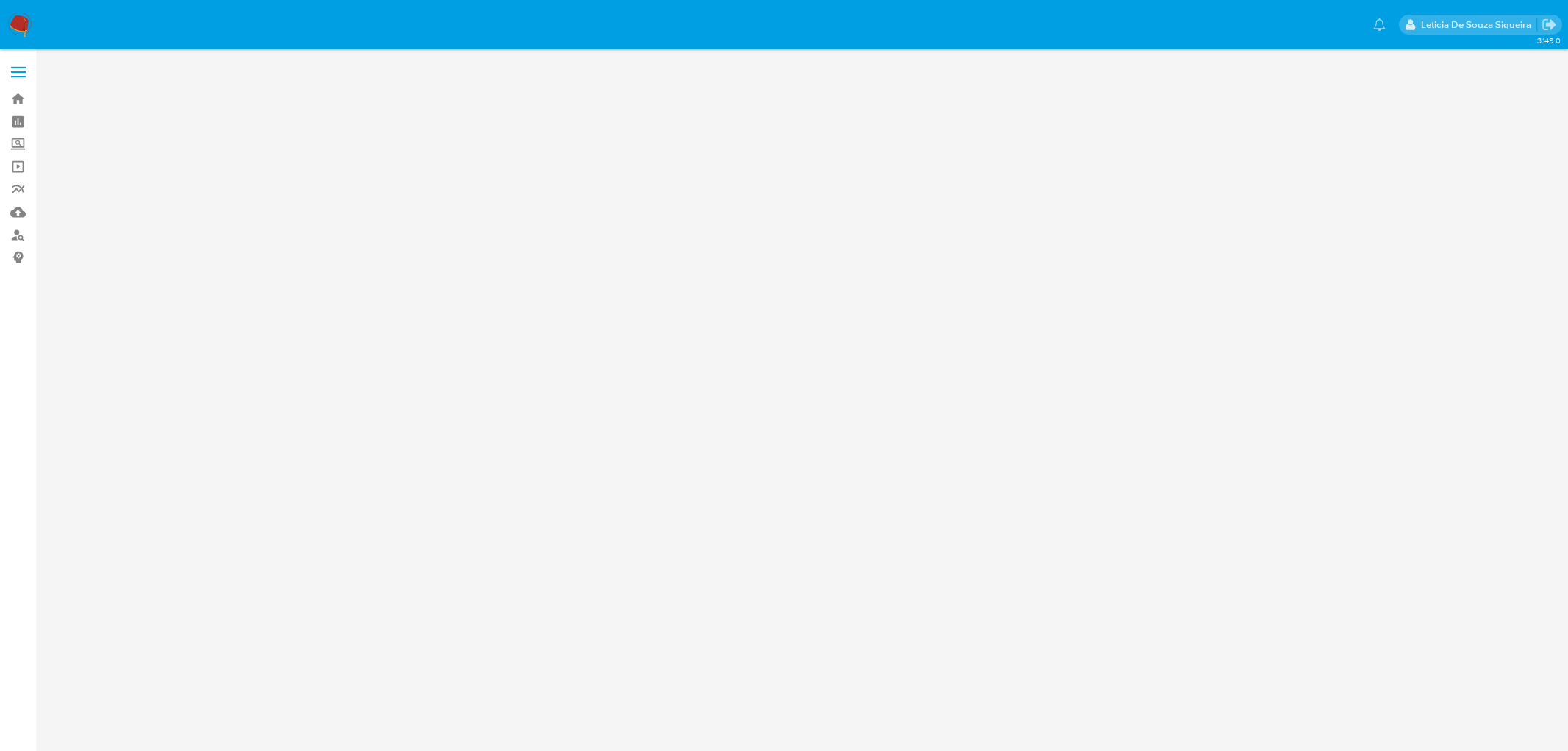 scroll, scrollTop: 0, scrollLeft: 0, axis: both 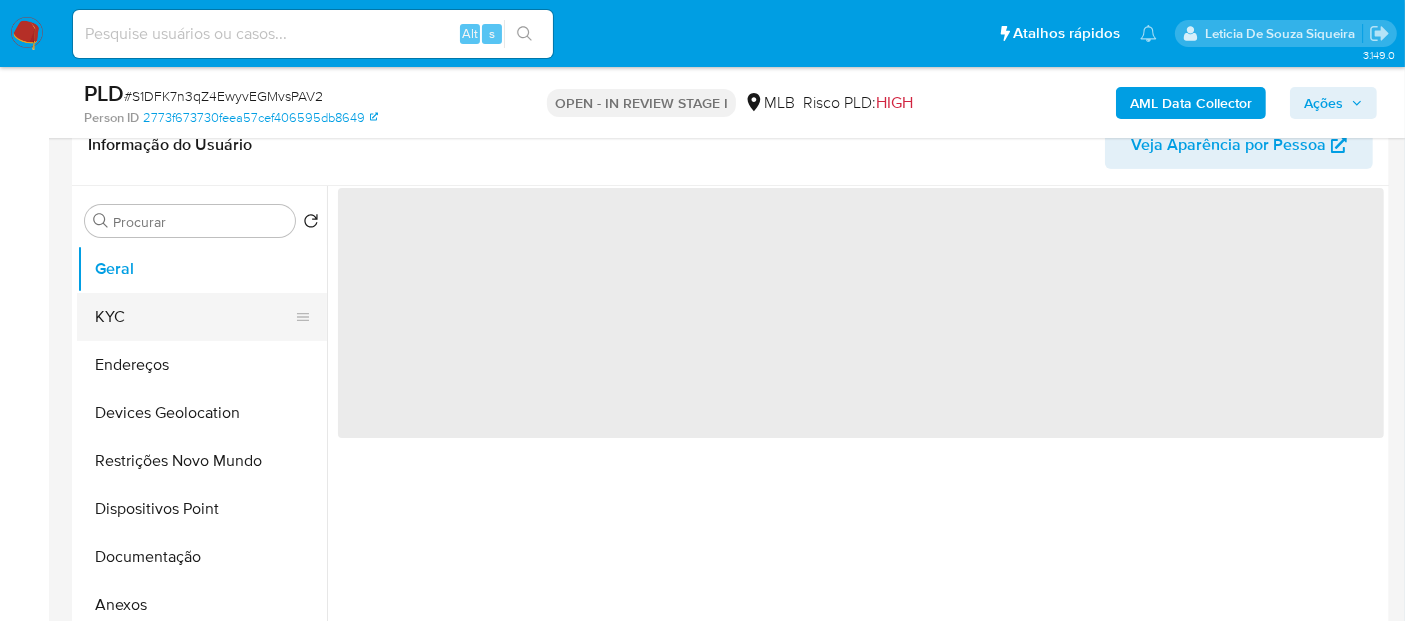 click on "KYC" at bounding box center [194, 317] 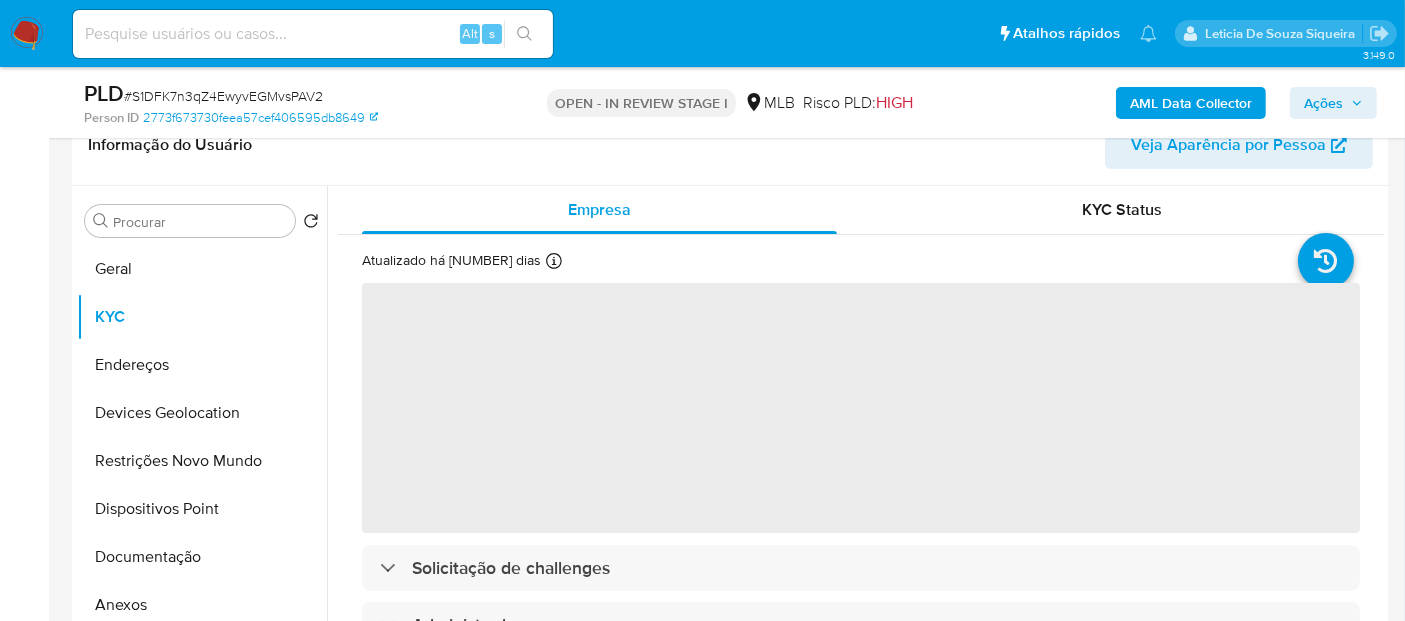 select on "10" 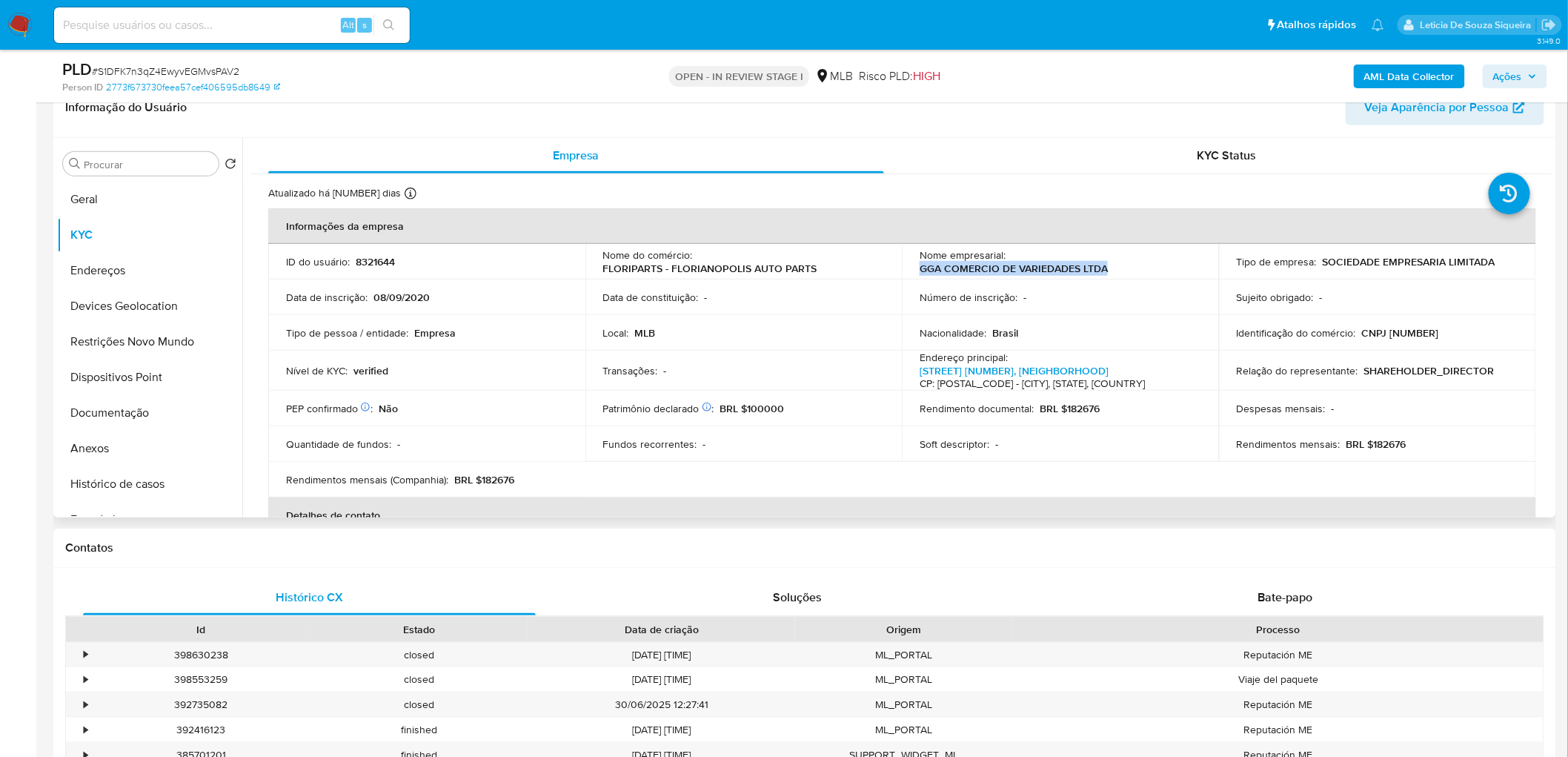 drag, startPoint x: 1123, startPoint y: 274, endPoint x: 907, endPoint y: 274, distance: 216 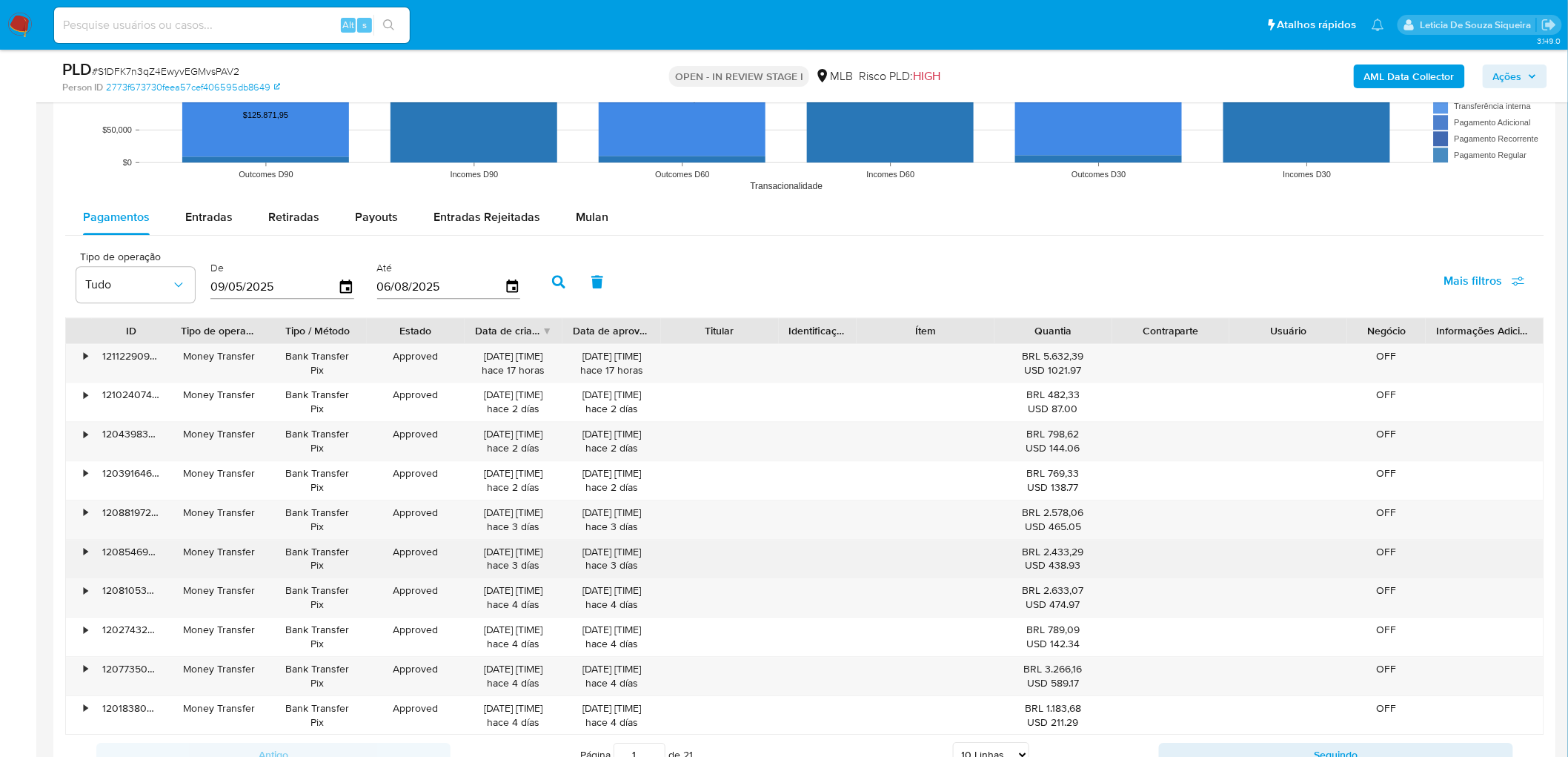 scroll, scrollTop: 1565, scrollLeft: 0, axis: vertical 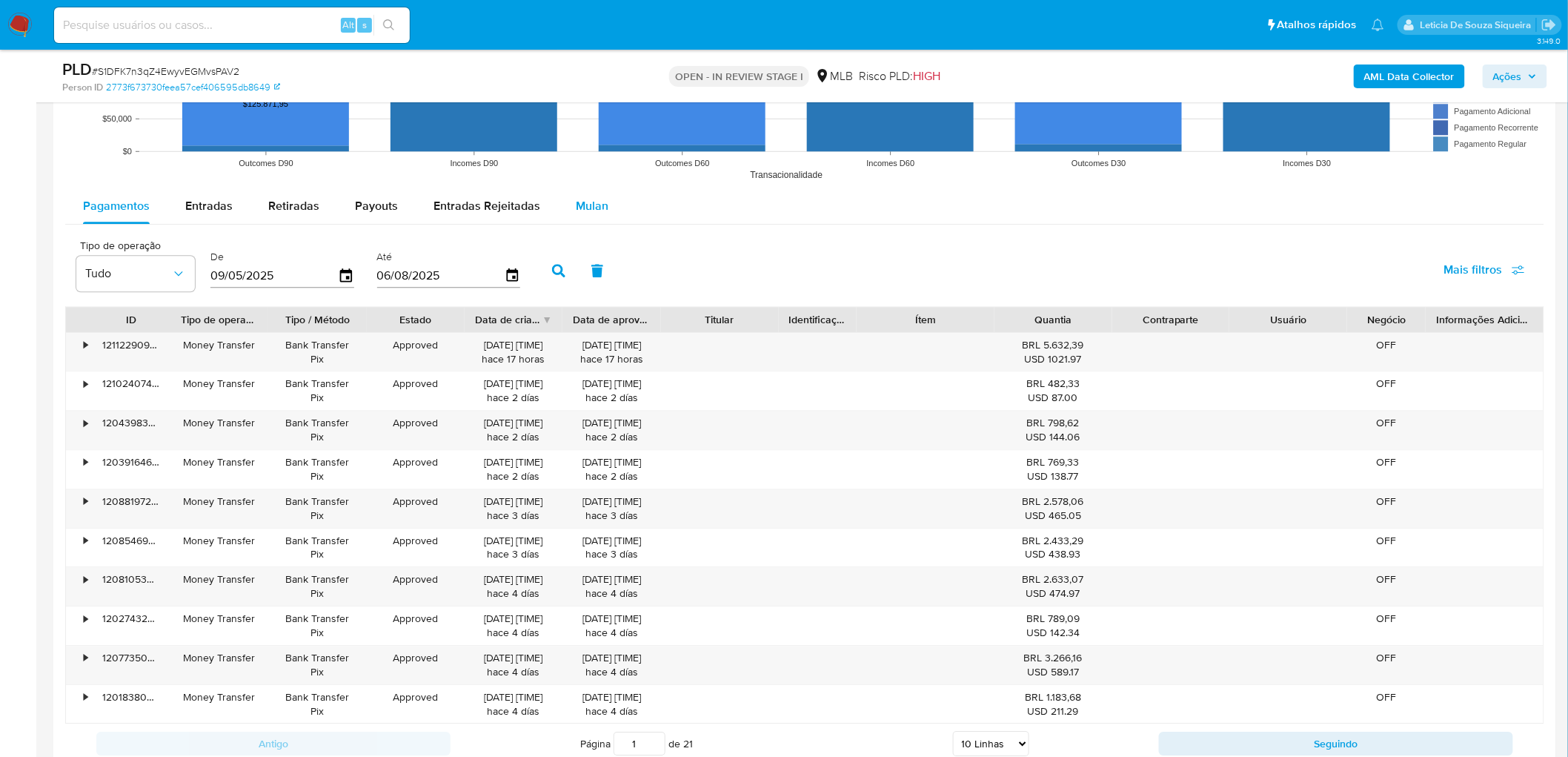 click on "Mulan" at bounding box center [592, 205] 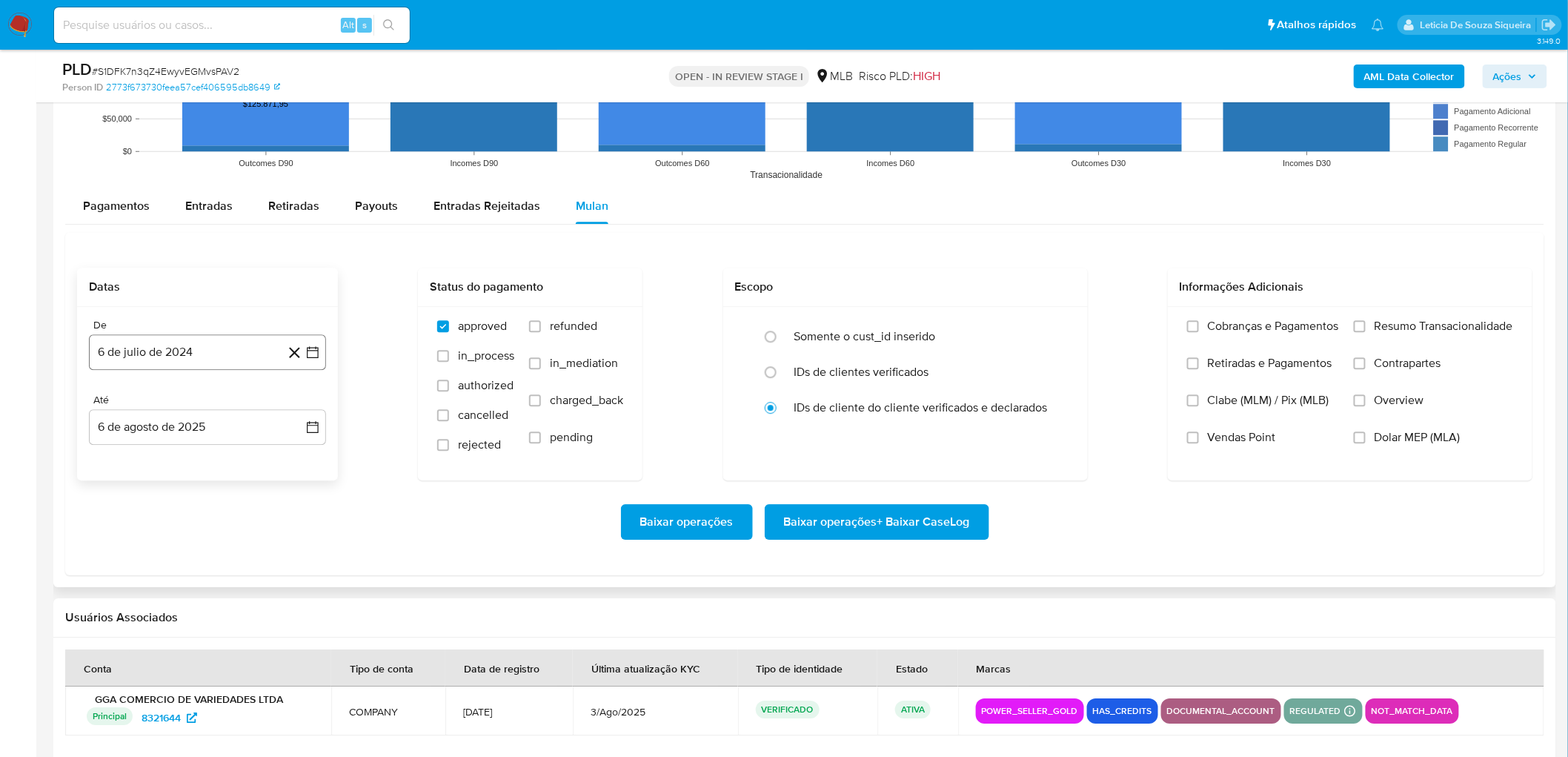 click on "6 de julio de 2024" at bounding box center [207, 352] 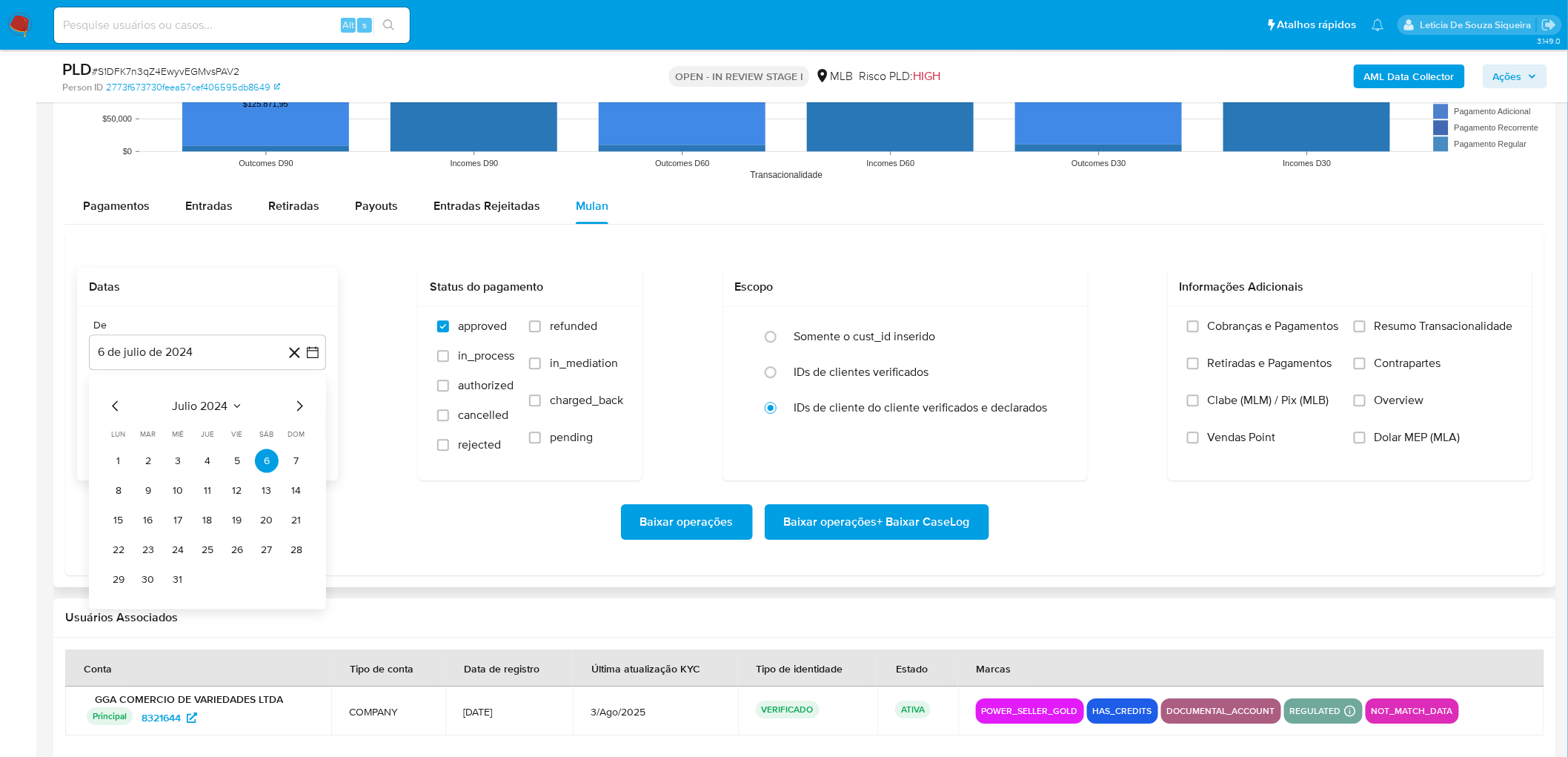 click on "julio 2024" at bounding box center [200, 406] 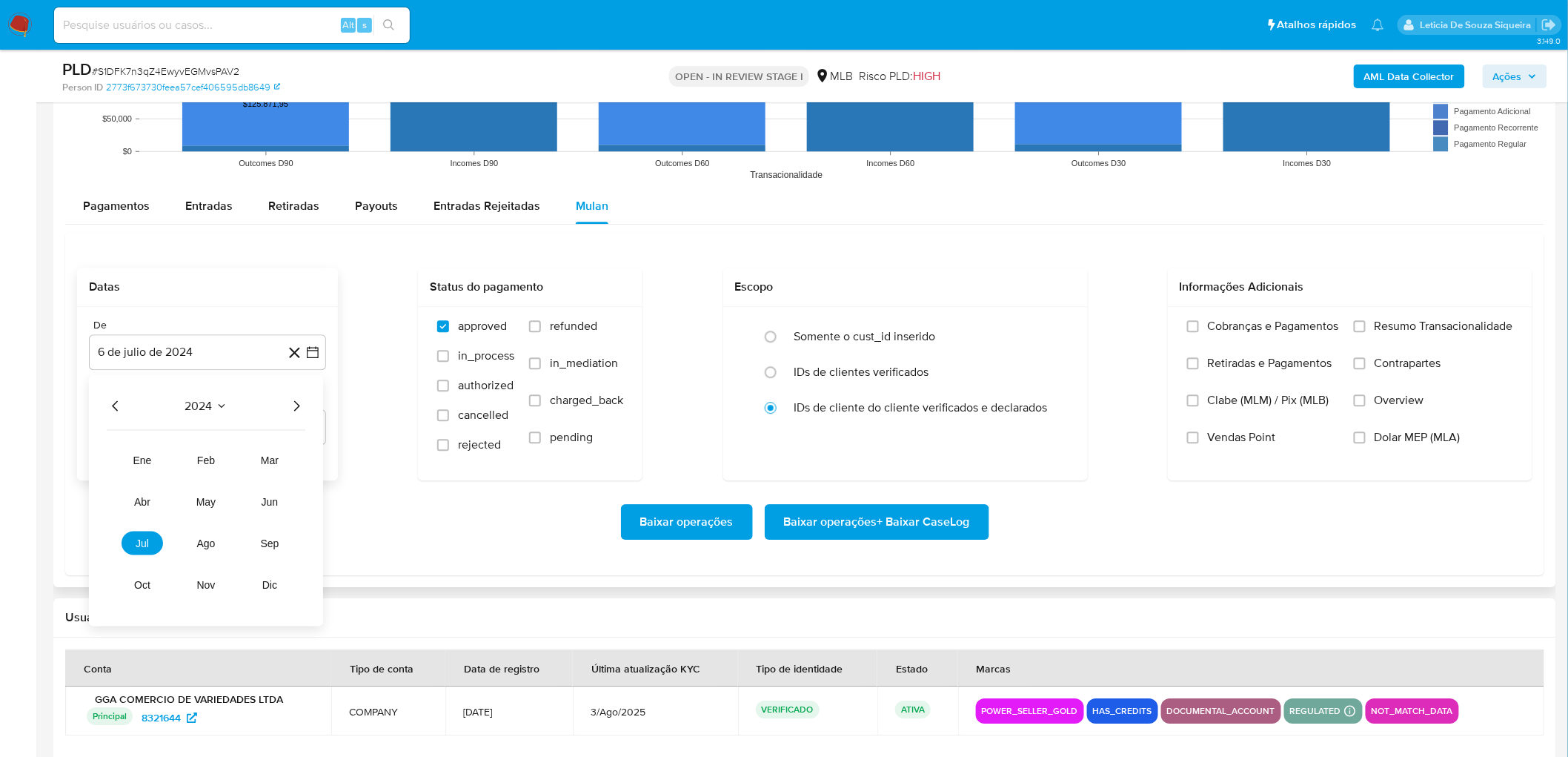 drag, startPoint x: 309, startPoint y: 406, endPoint x: 300, endPoint y: 406, distance: 9 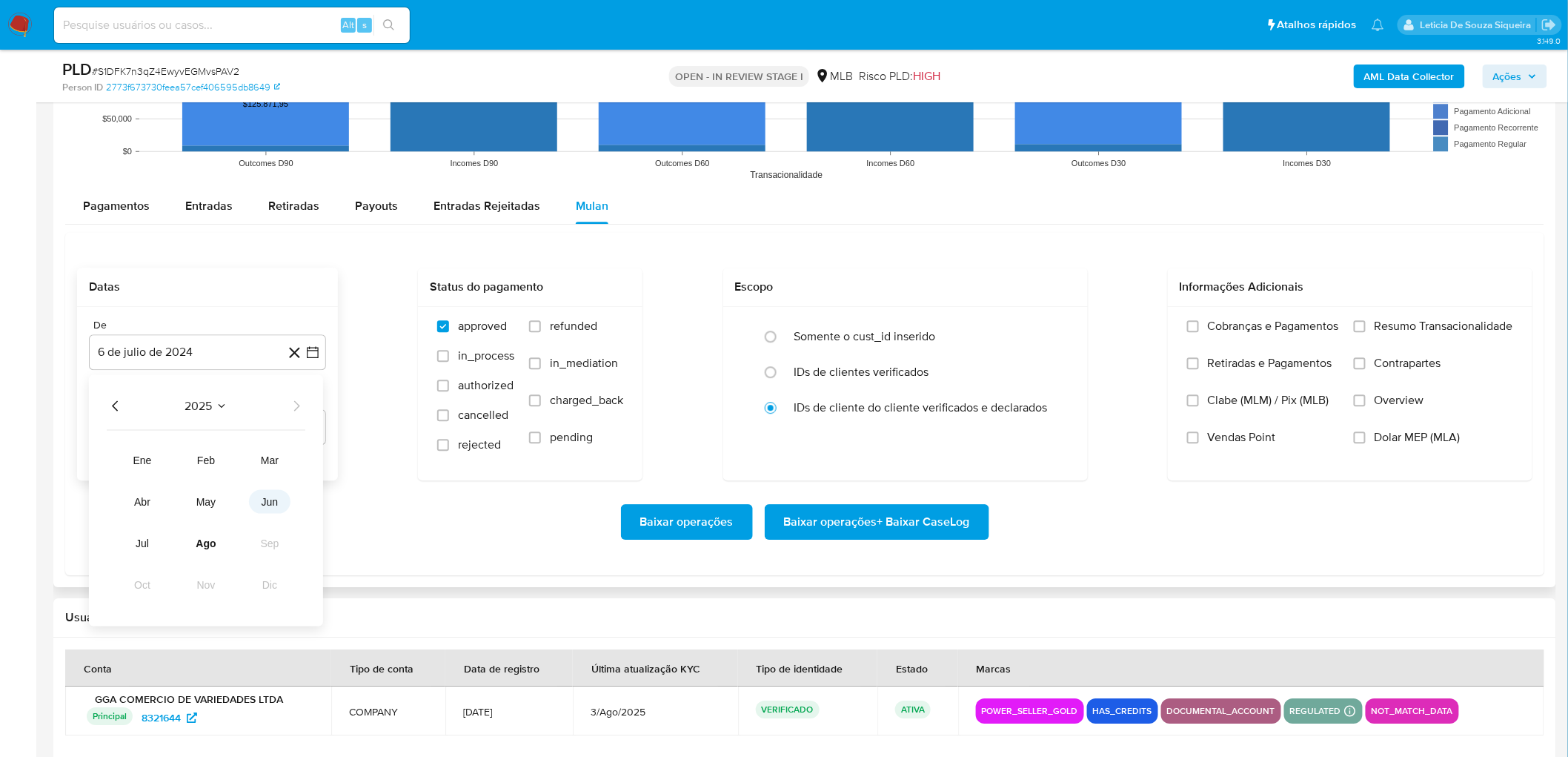 click on "jun" at bounding box center (270, 501) 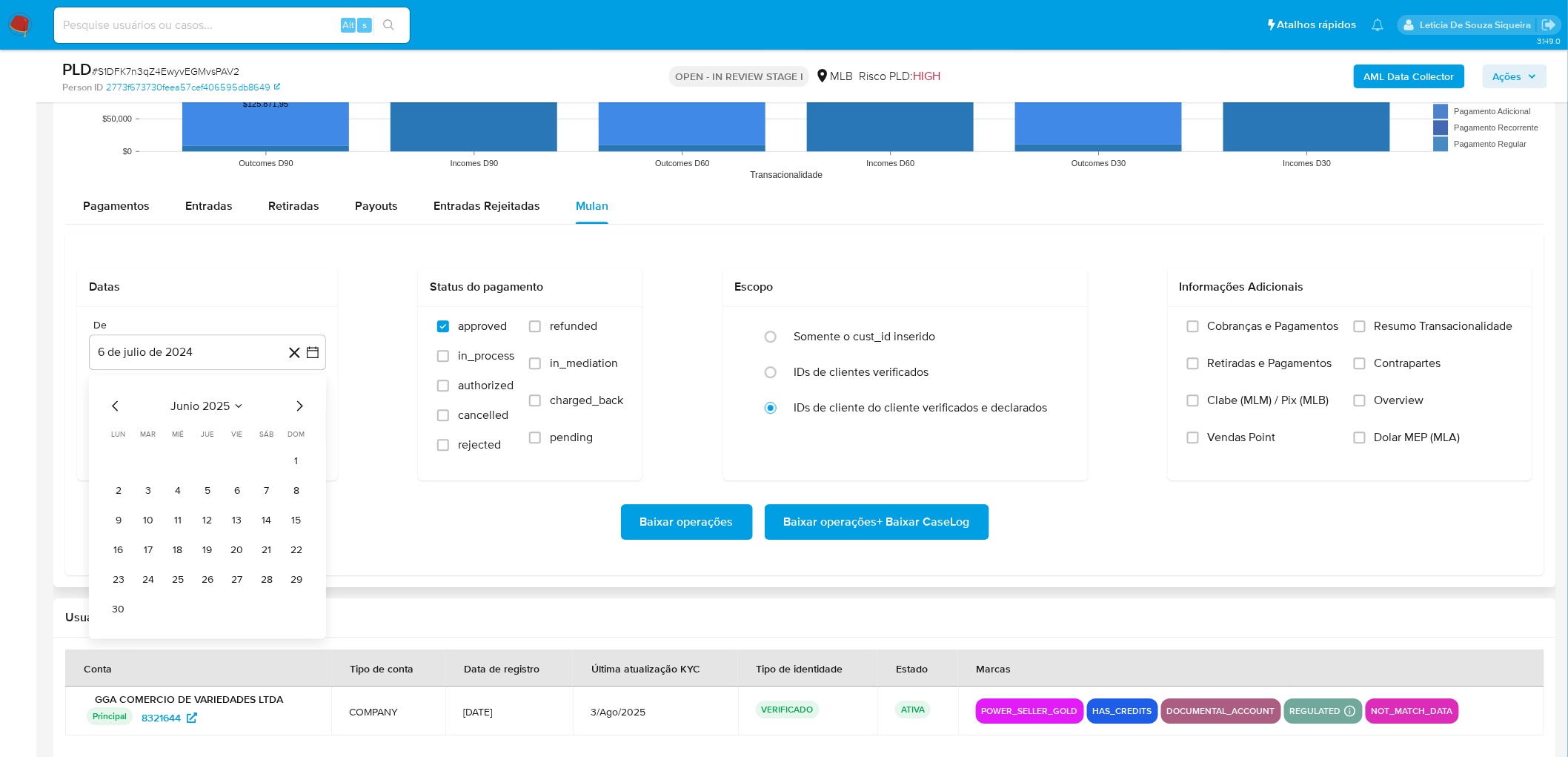 drag, startPoint x: 291, startPoint y: 466, endPoint x: 231, endPoint y: 483, distance: 62.36185 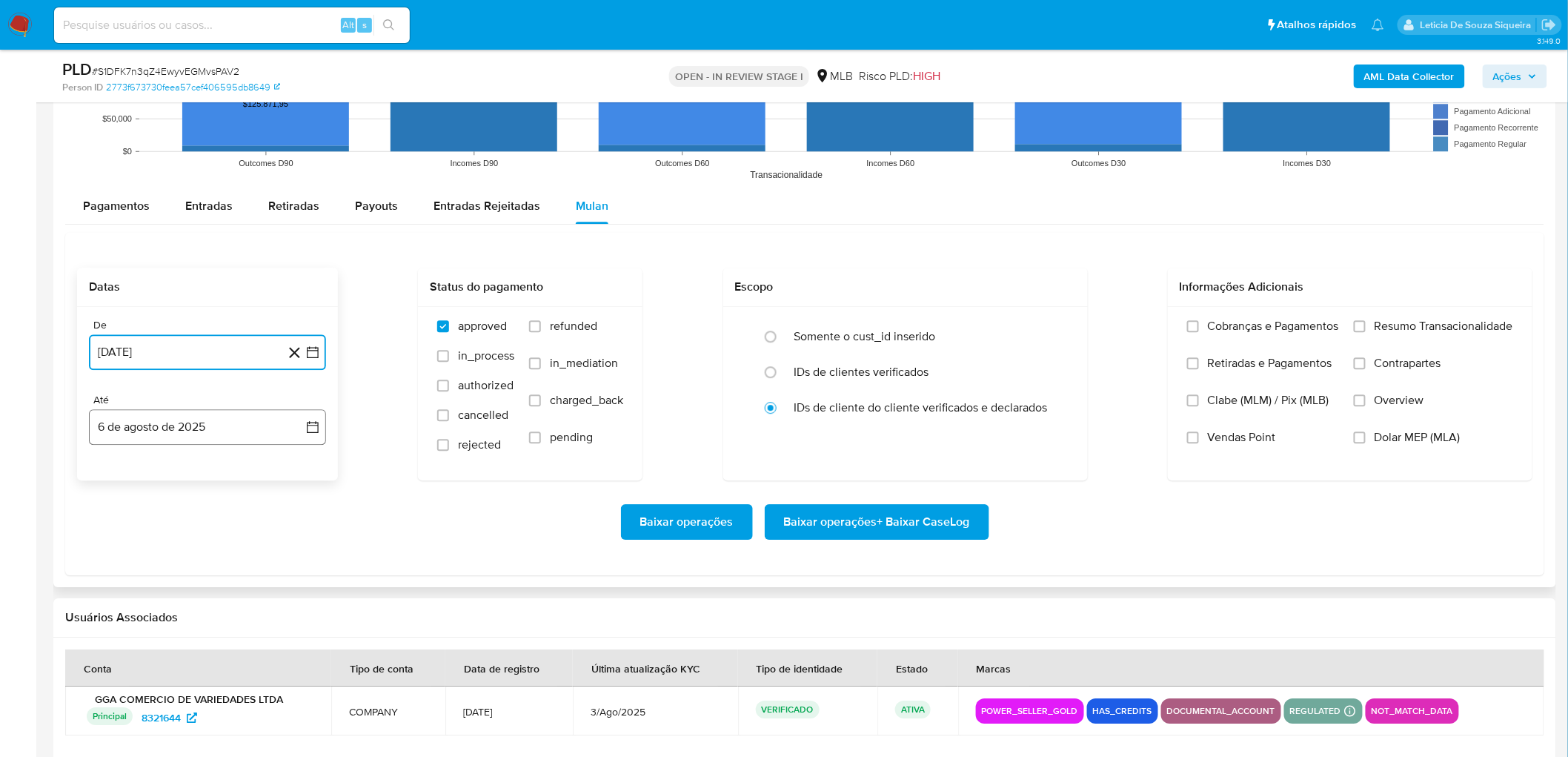 click on "6 de agosto de 2025" at bounding box center (207, 427) 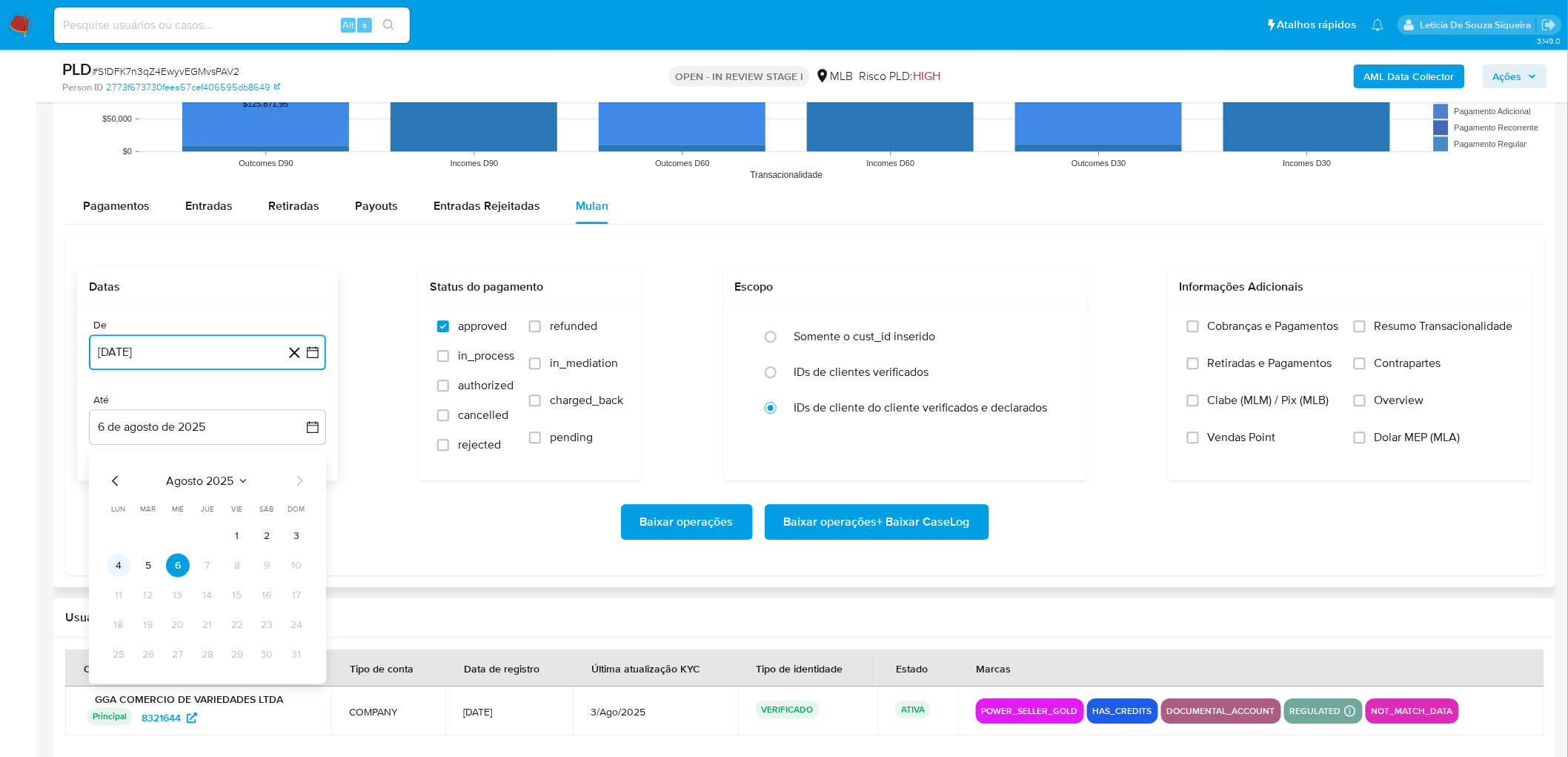 click on "4" at bounding box center [119, 565] 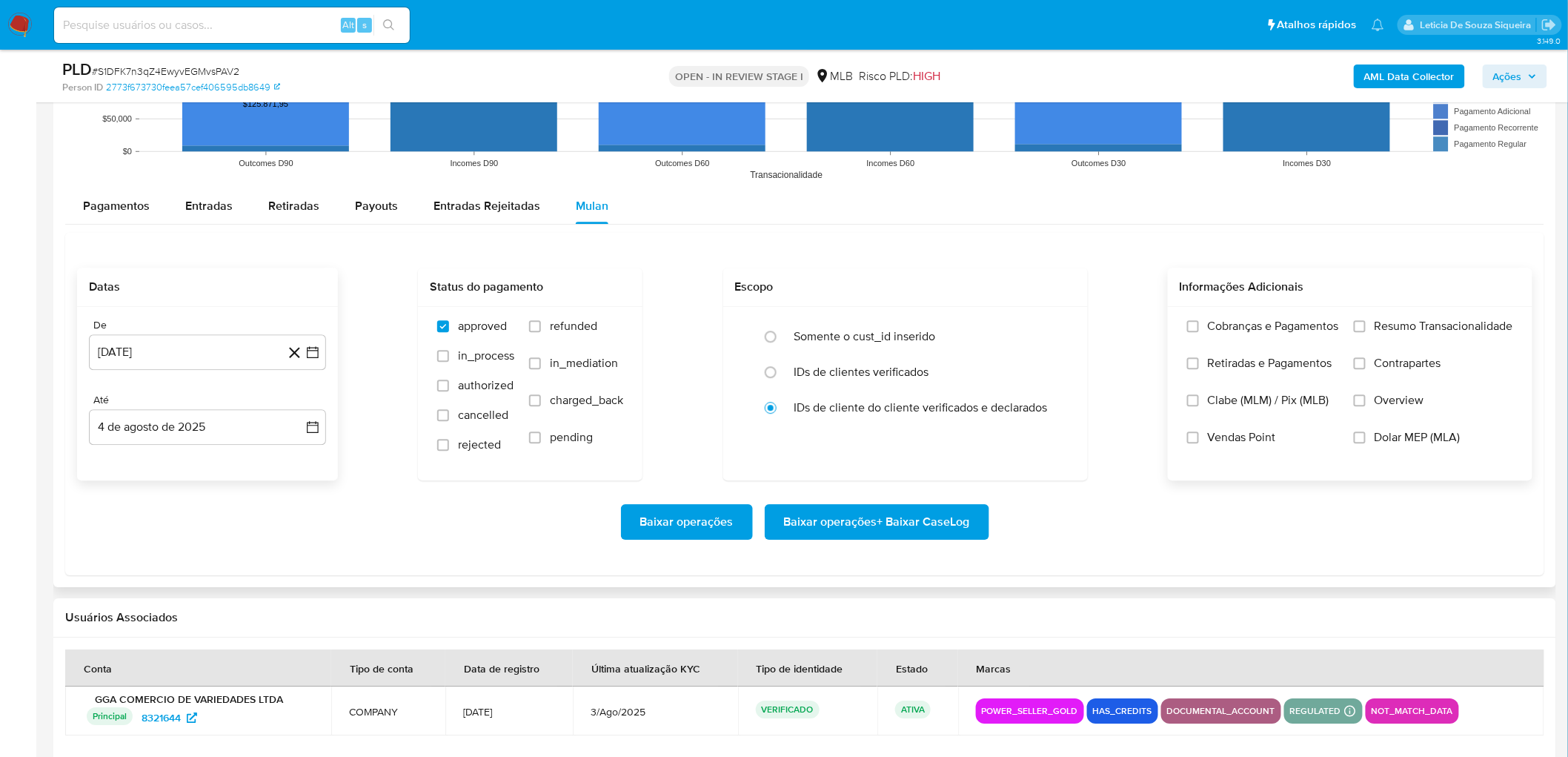 click on "Resumo Transacionalidade" at bounding box center [1444, 326] 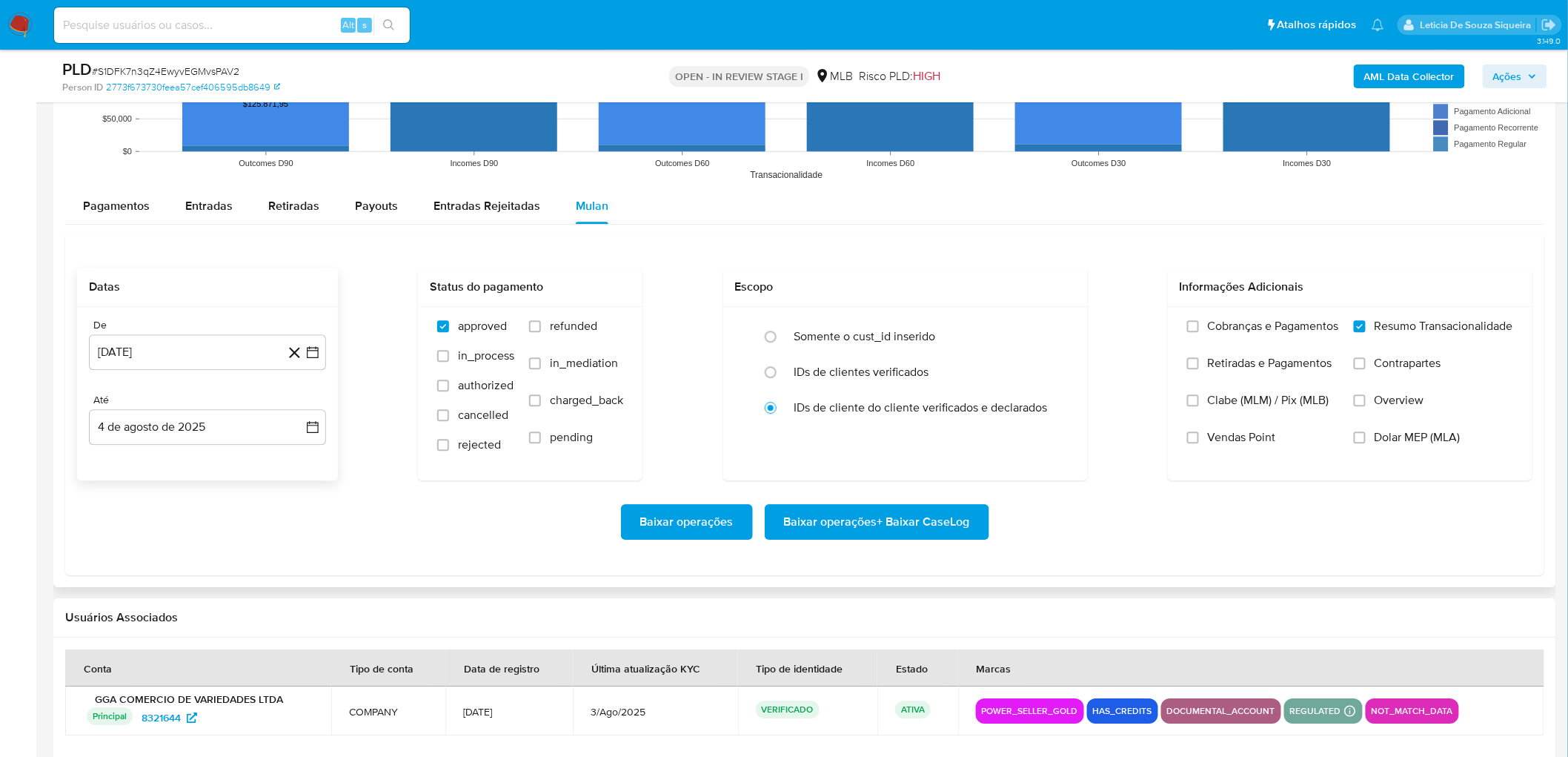 drag, startPoint x: 1249, startPoint y: 434, endPoint x: 988, endPoint y: 487, distance: 266.32687 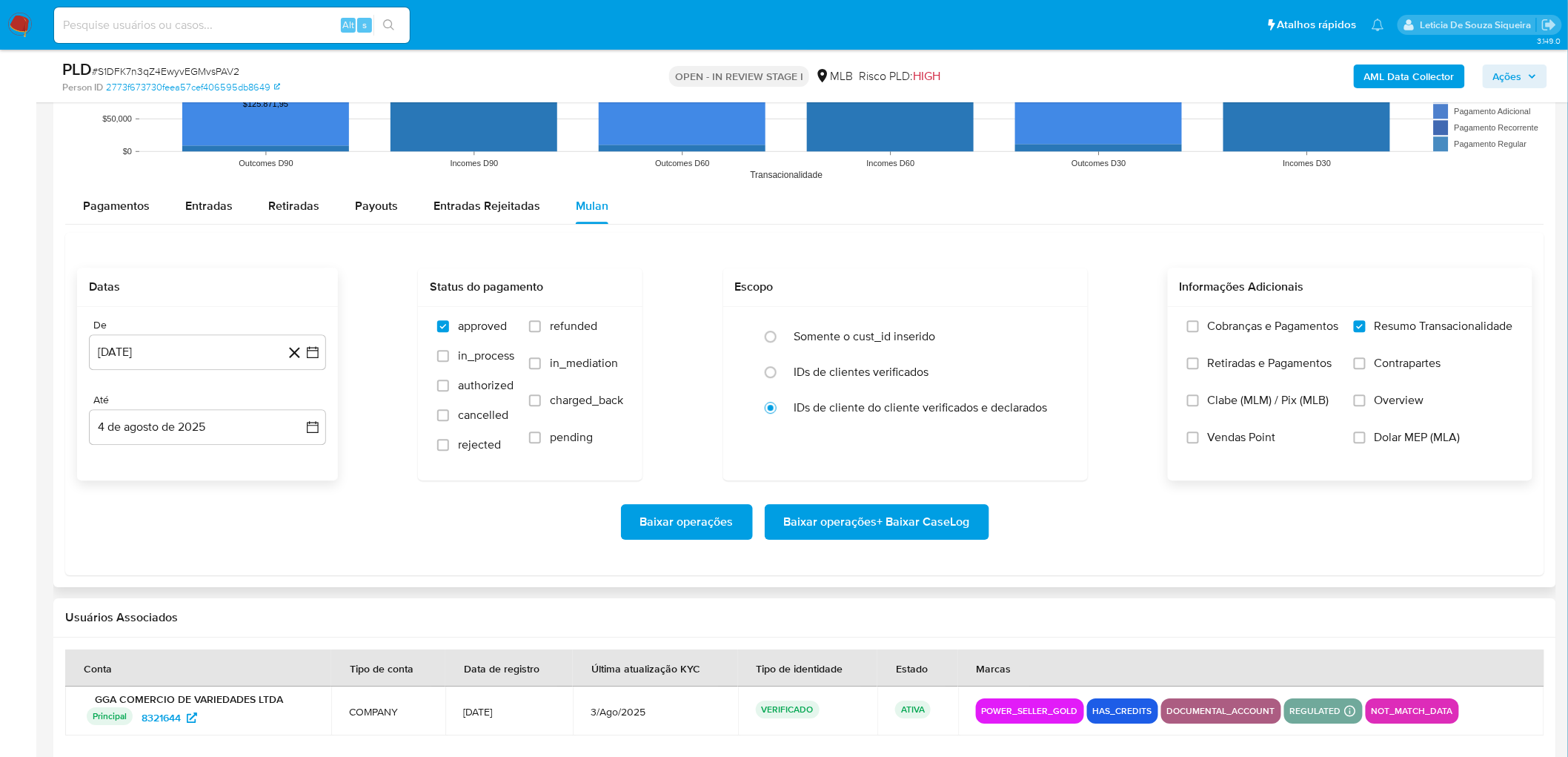 click on "Vendas Point" at bounding box center [1263, 449] 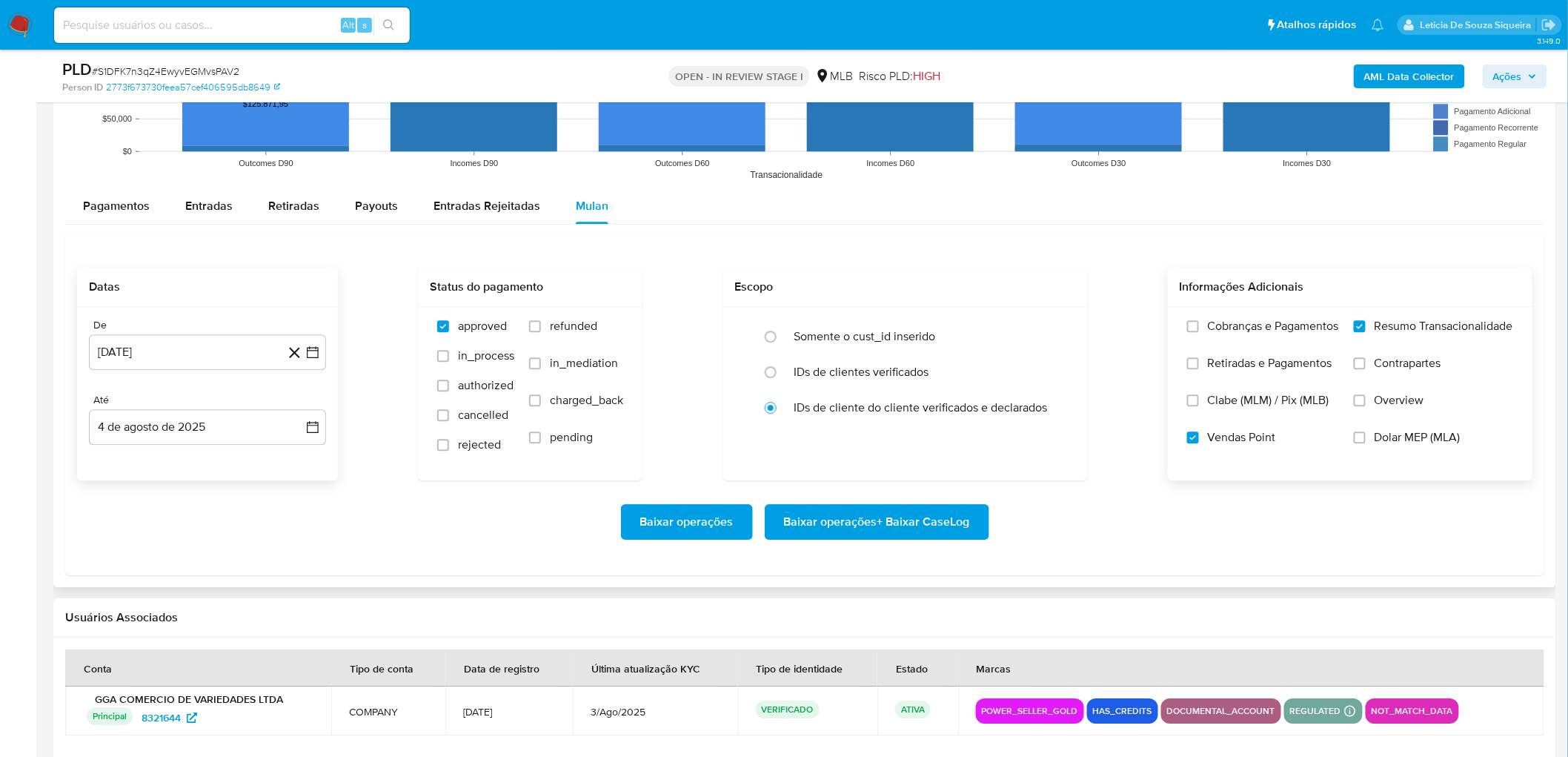 click on "Baixar operações  +   Baixar CaseLog" at bounding box center (877, 522) 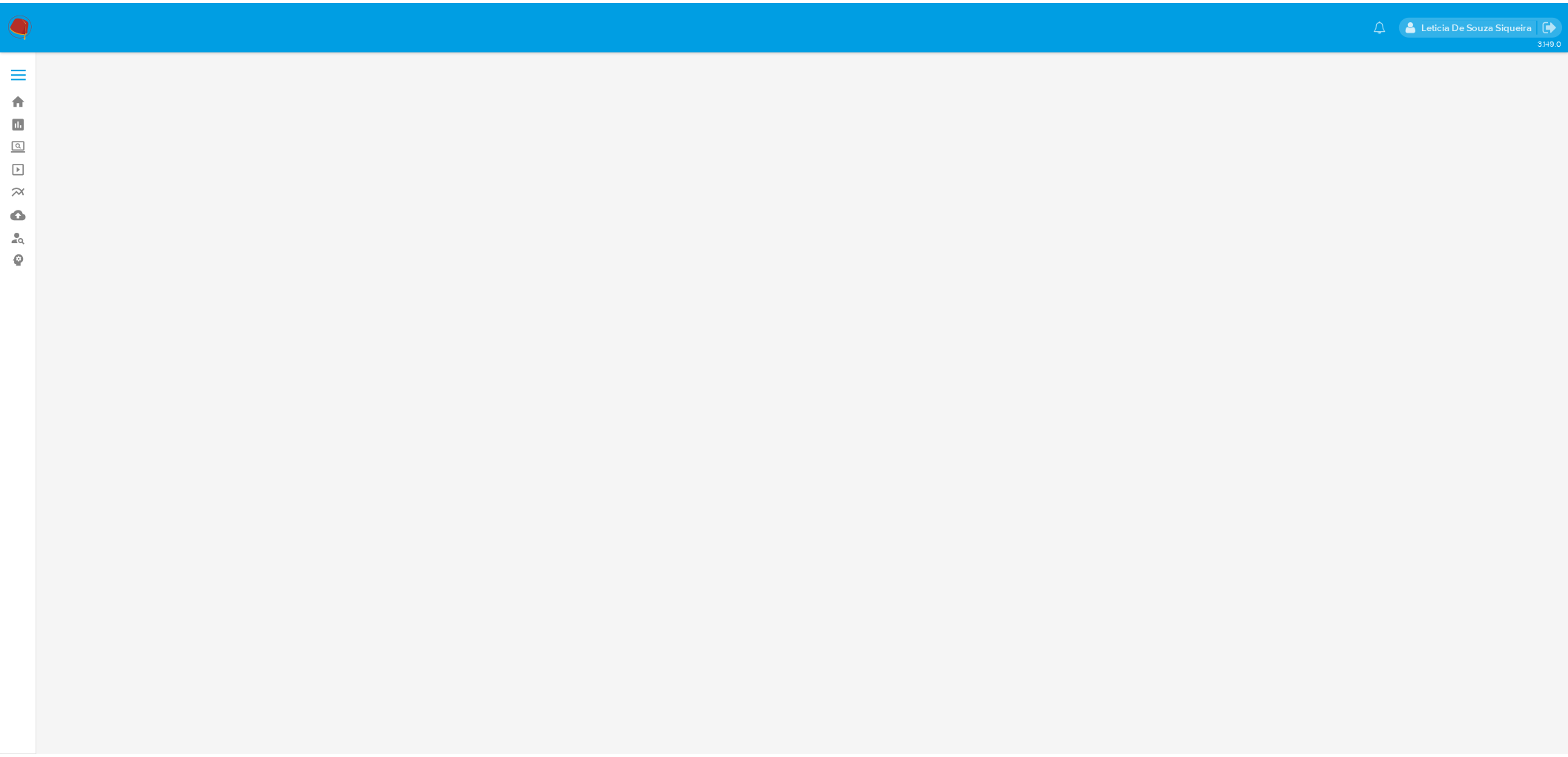 scroll, scrollTop: 0, scrollLeft: 0, axis: both 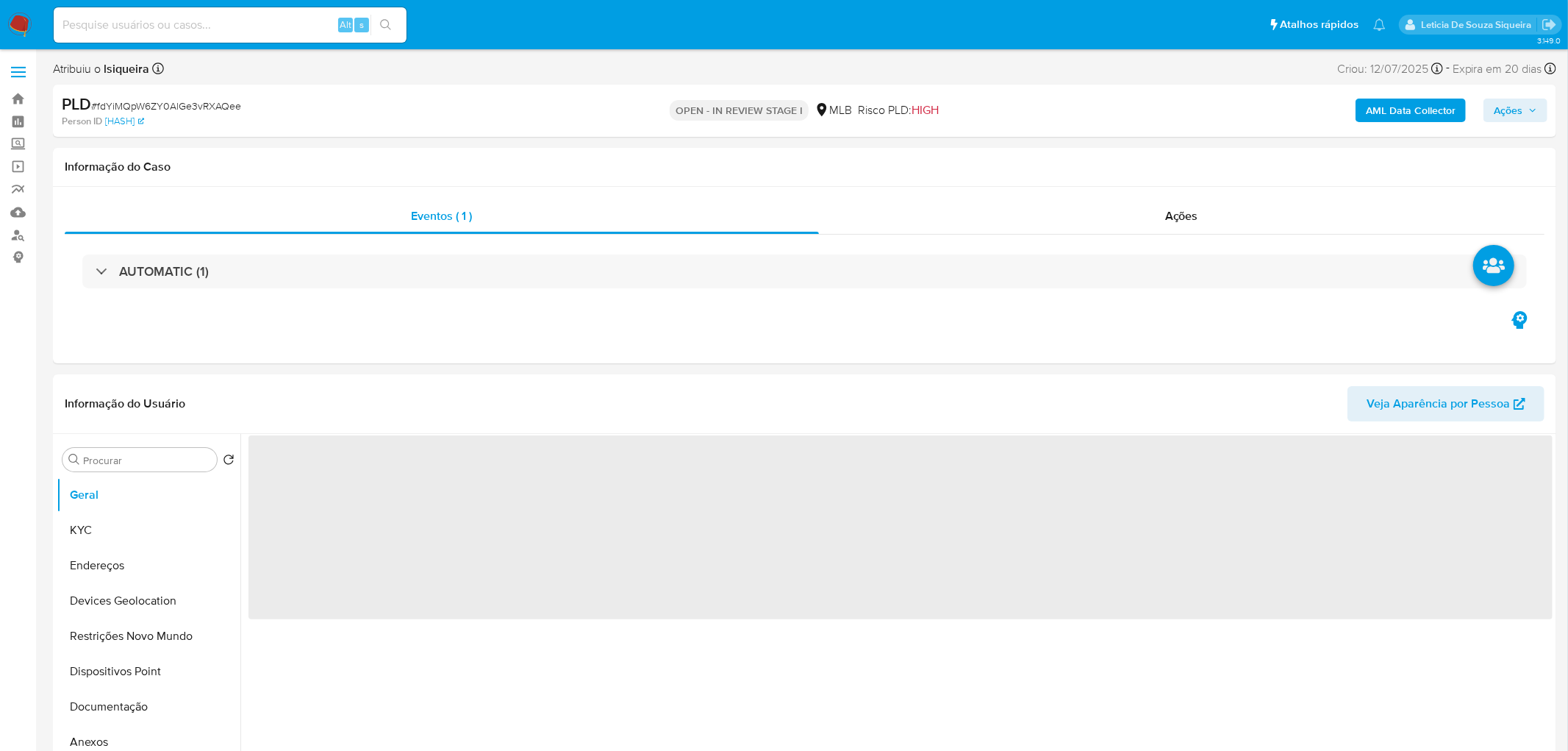 select on "10" 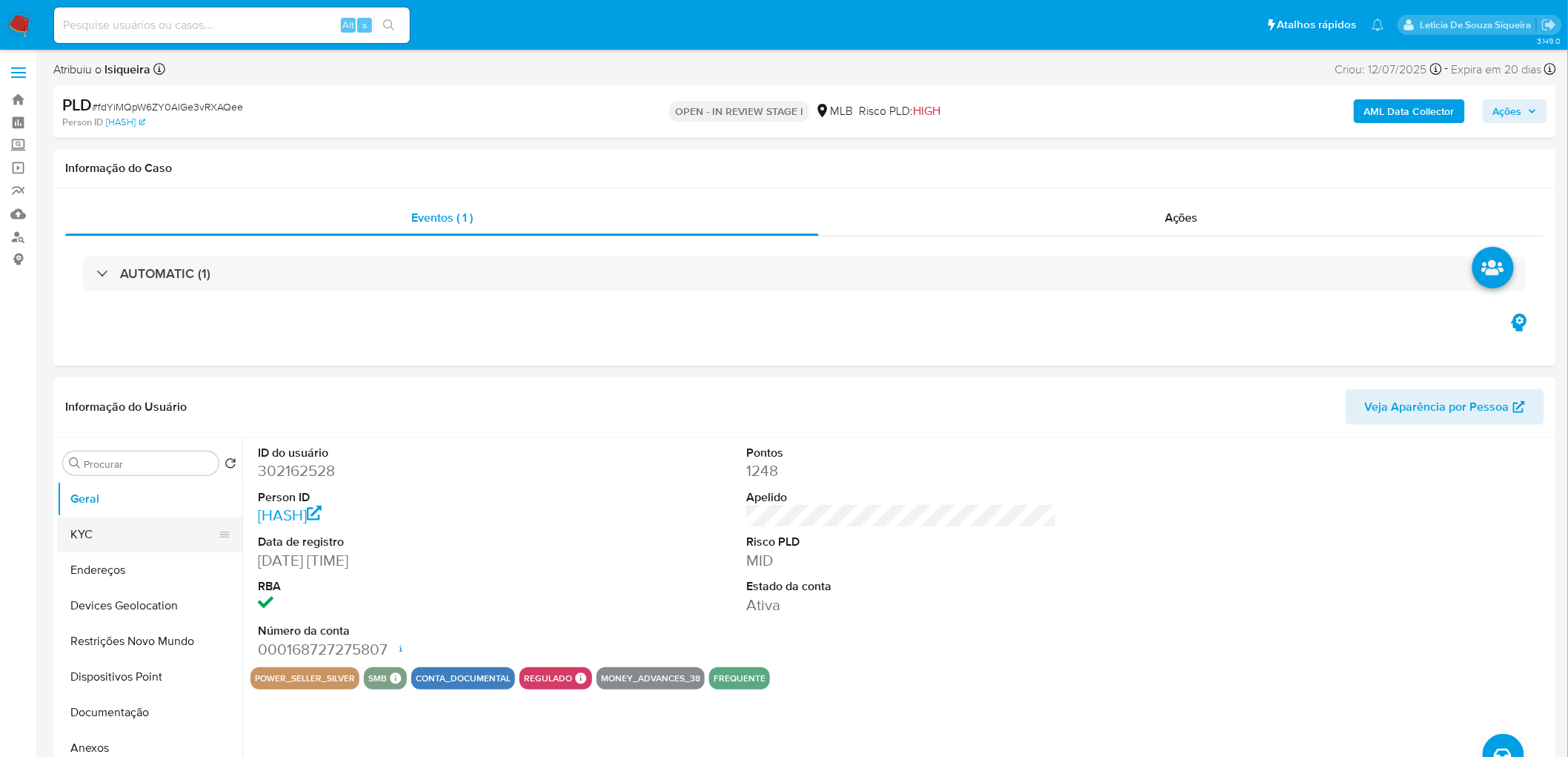 drag, startPoint x: 87, startPoint y: 525, endPoint x: 97, endPoint y: 525, distance: 10 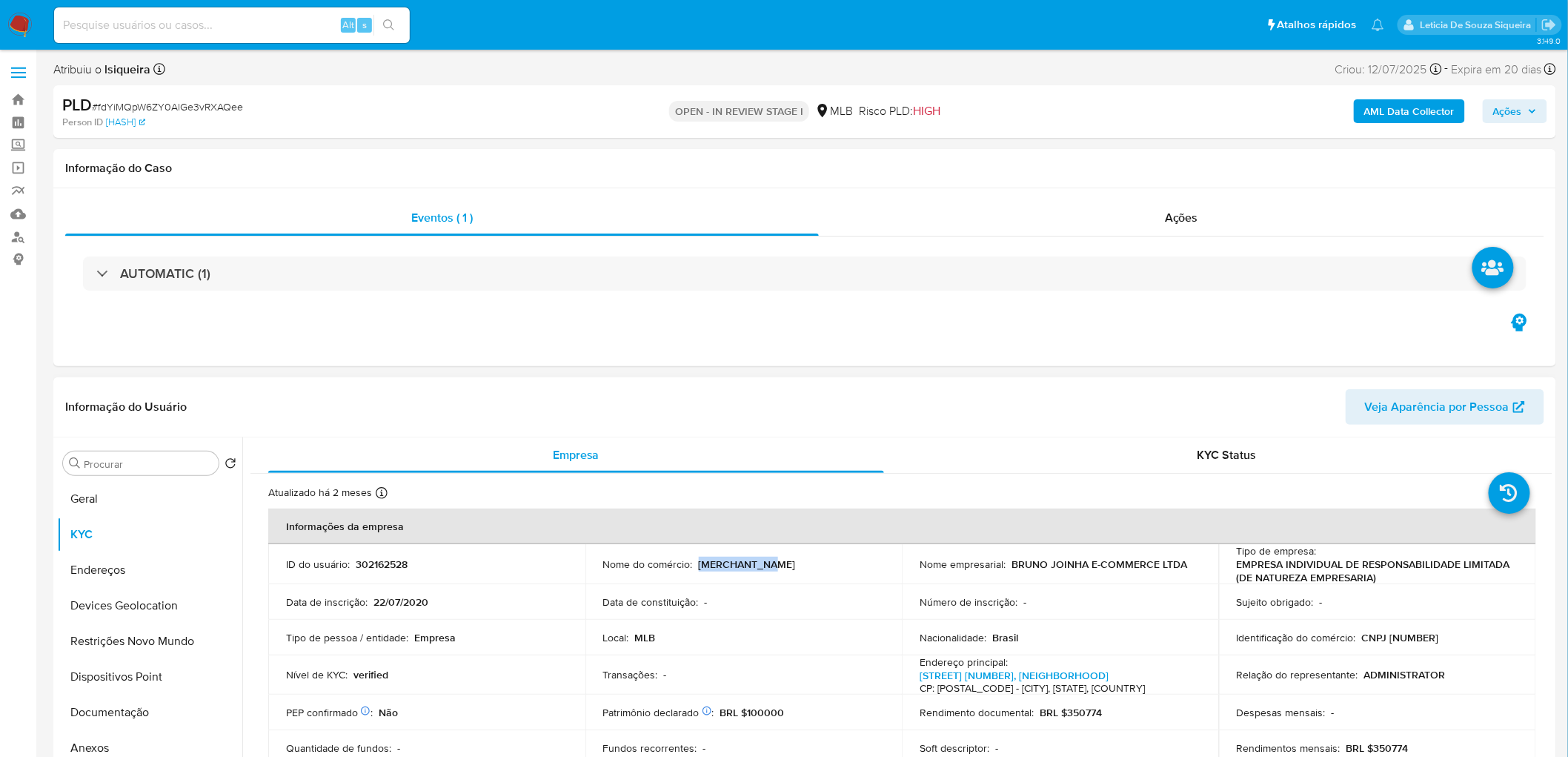 drag, startPoint x: 783, startPoint y: 565, endPoint x: 695, endPoint y: 563, distance: 88.02272 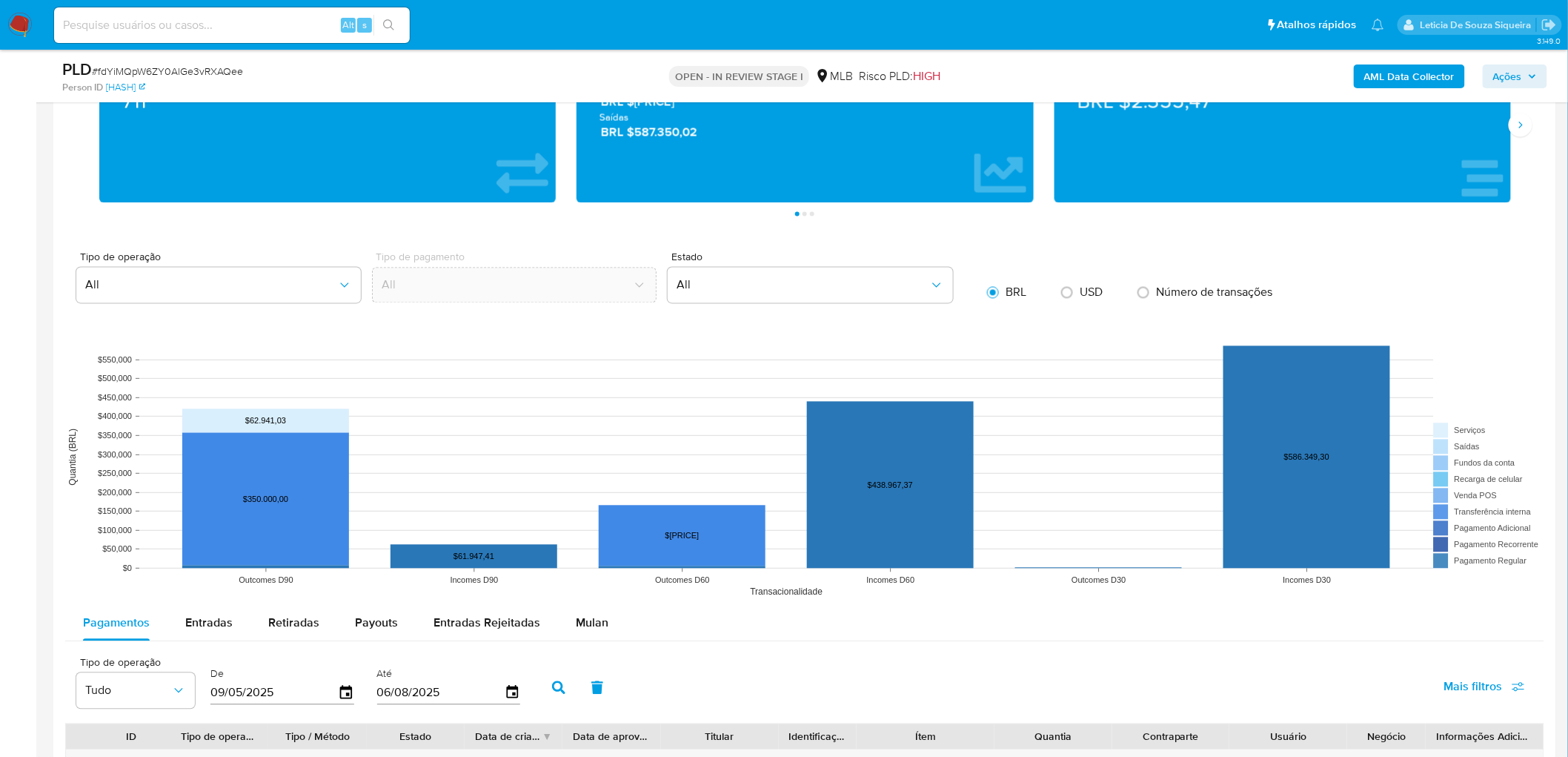 scroll, scrollTop: 1400, scrollLeft: 0, axis: vertical 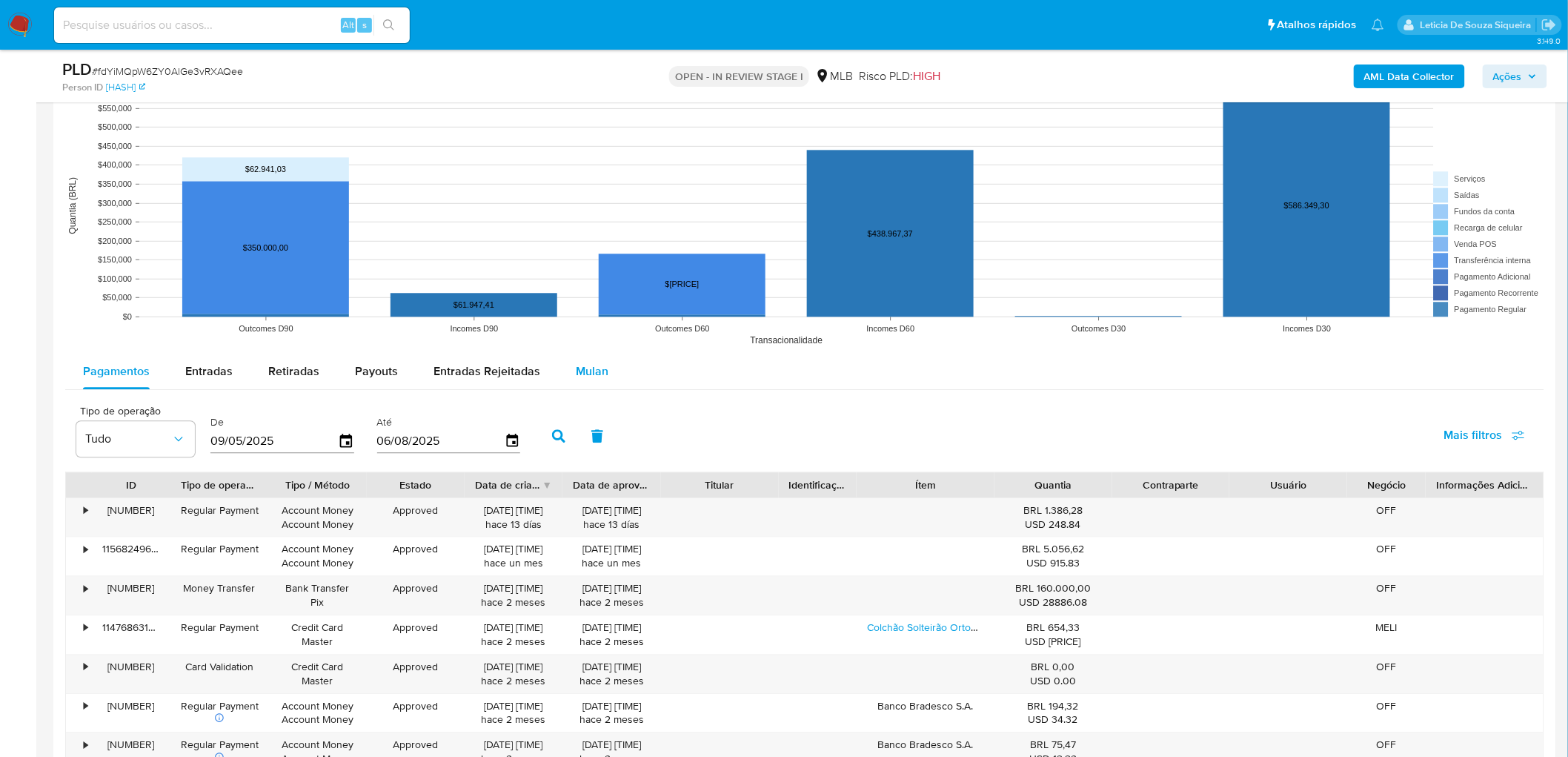 click on "Mulan" at bounding box center [592, 371] 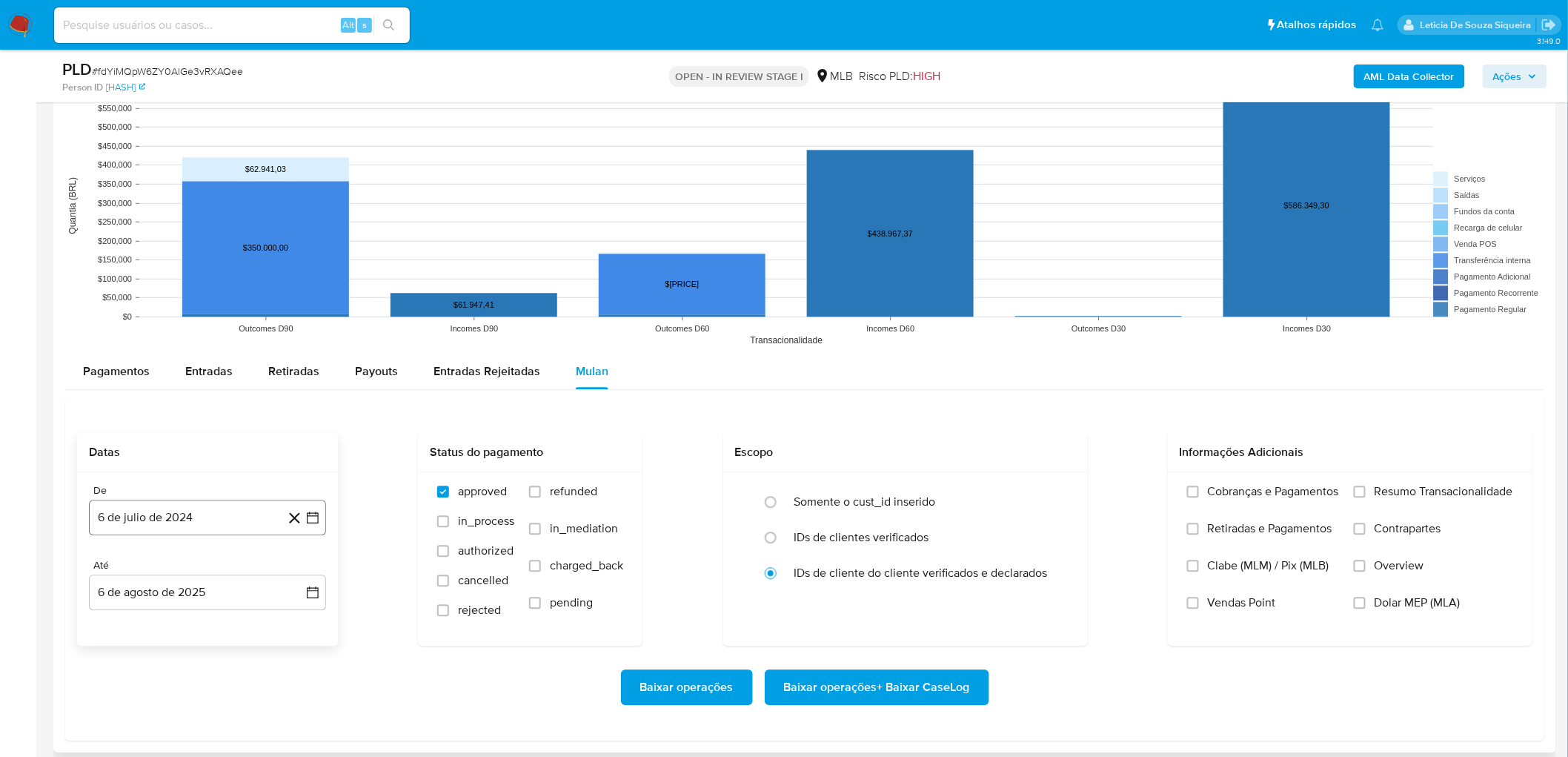 click on "6 de julio de 2024" at bounding box center (207, 518) 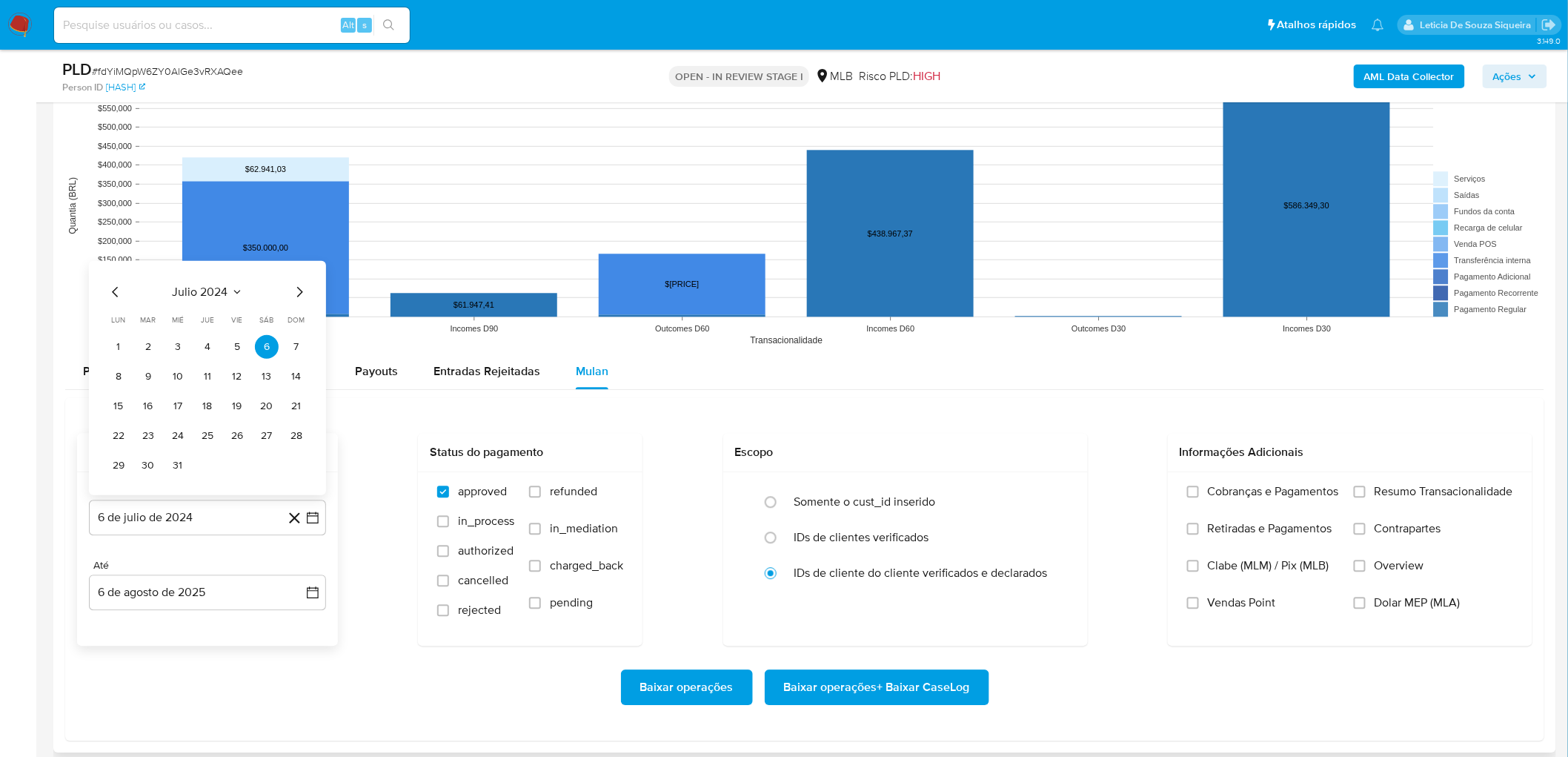 drag, startPoint x: 220, startPoint y: 263, endPoint x: 220, endPoint y: 305, distance: 42 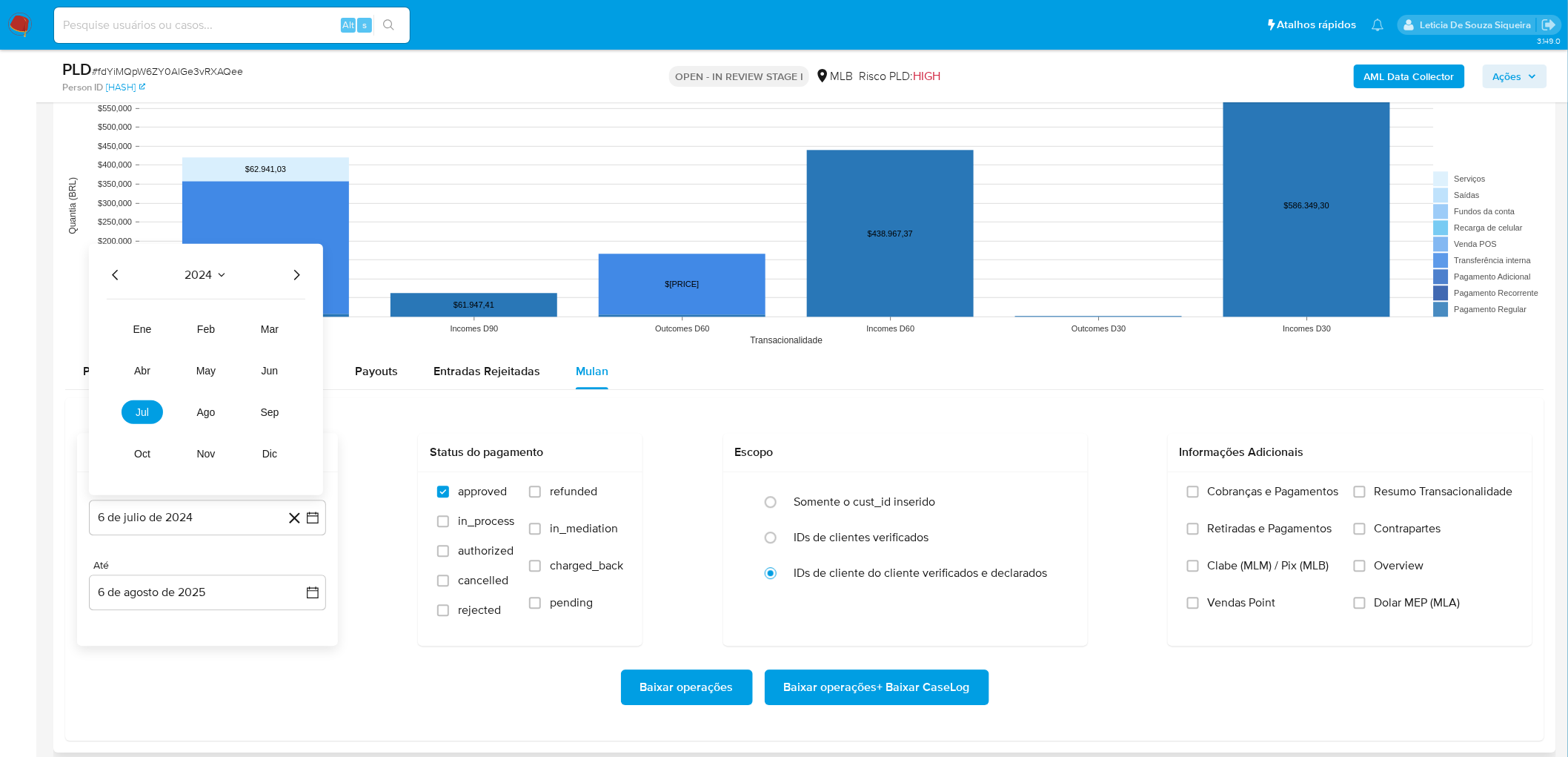 click 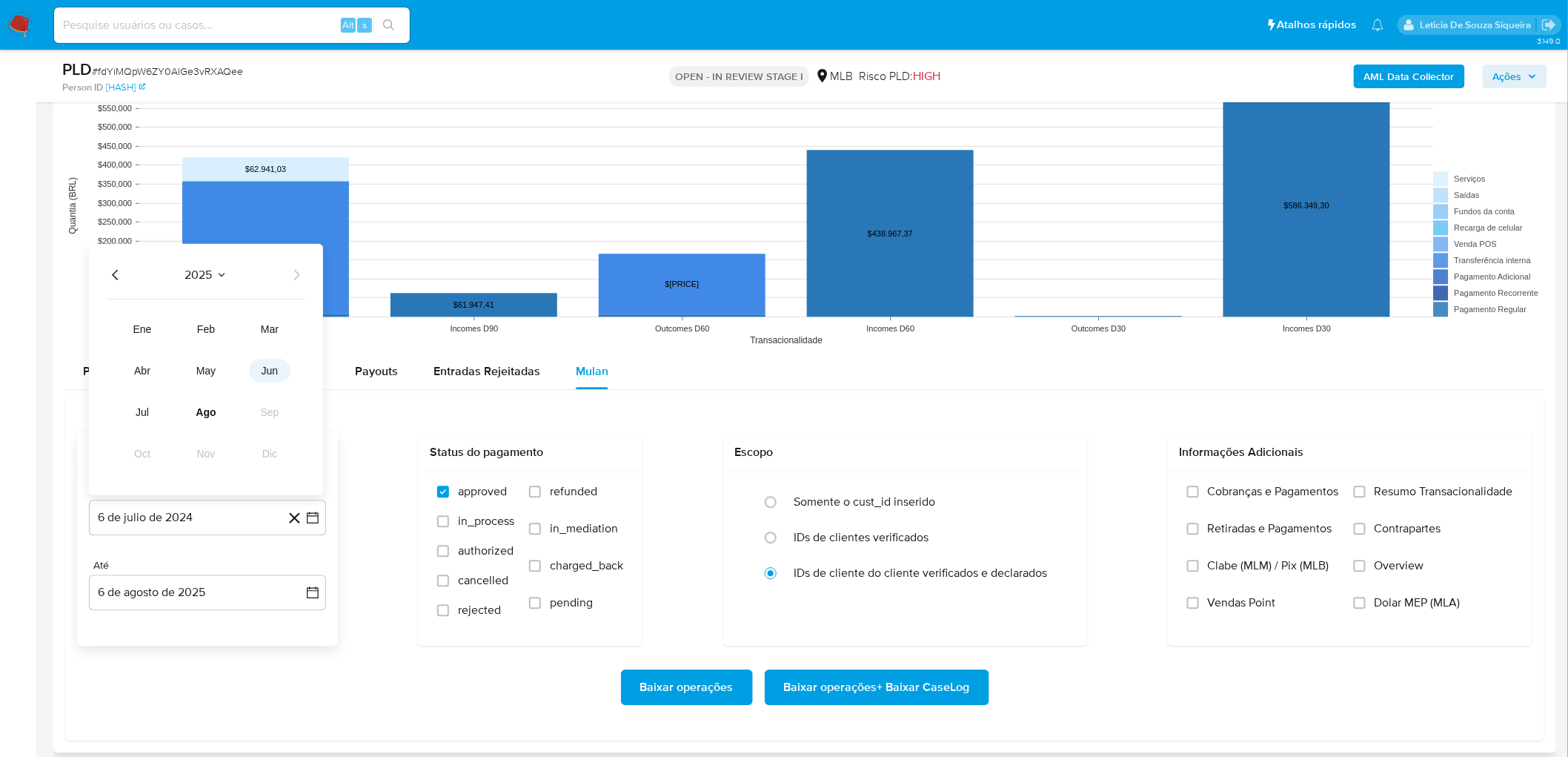 click on "jun" at bounding box center [270, 370] 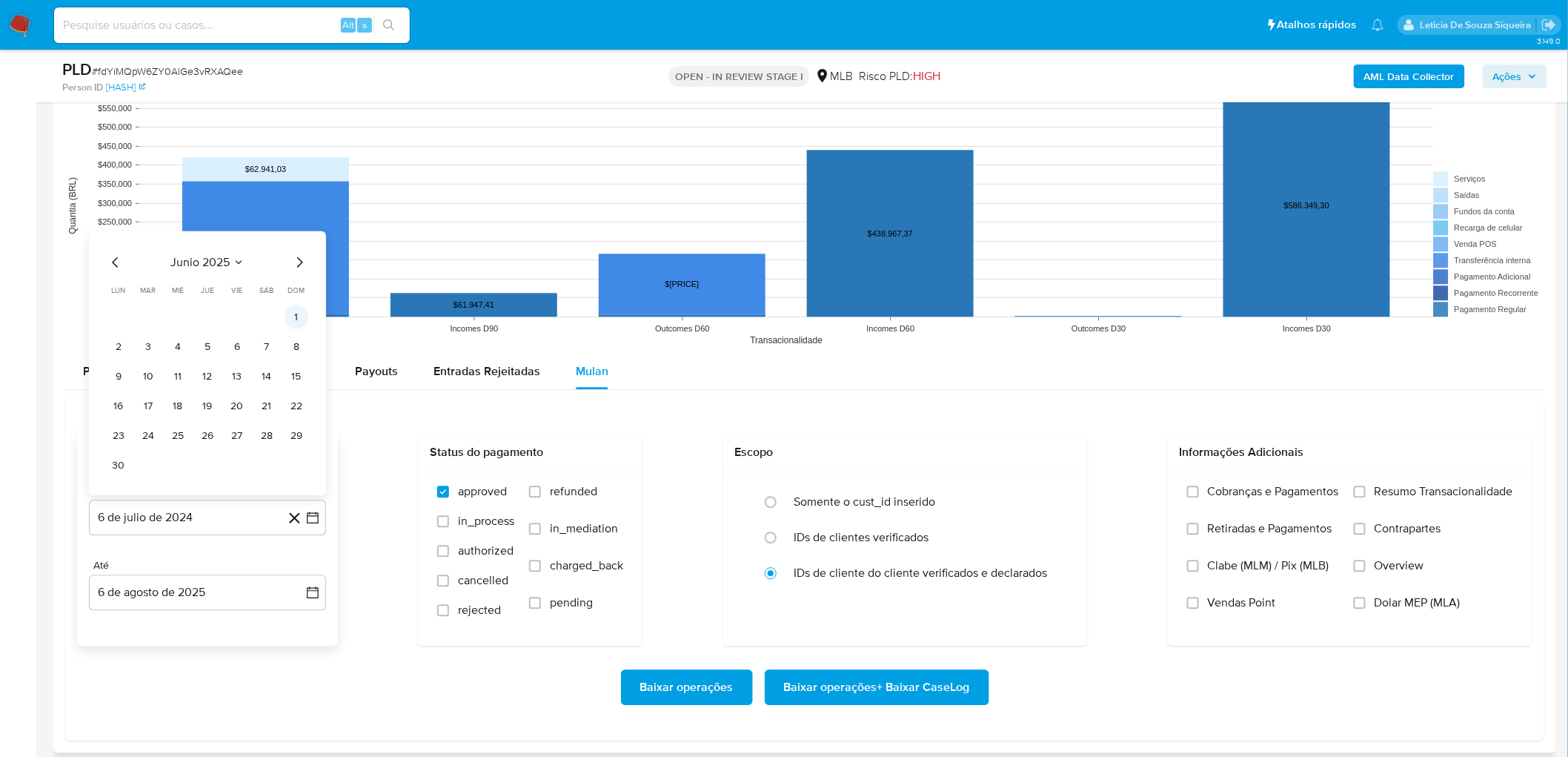 click on "1" at bounding box center (296, 317) 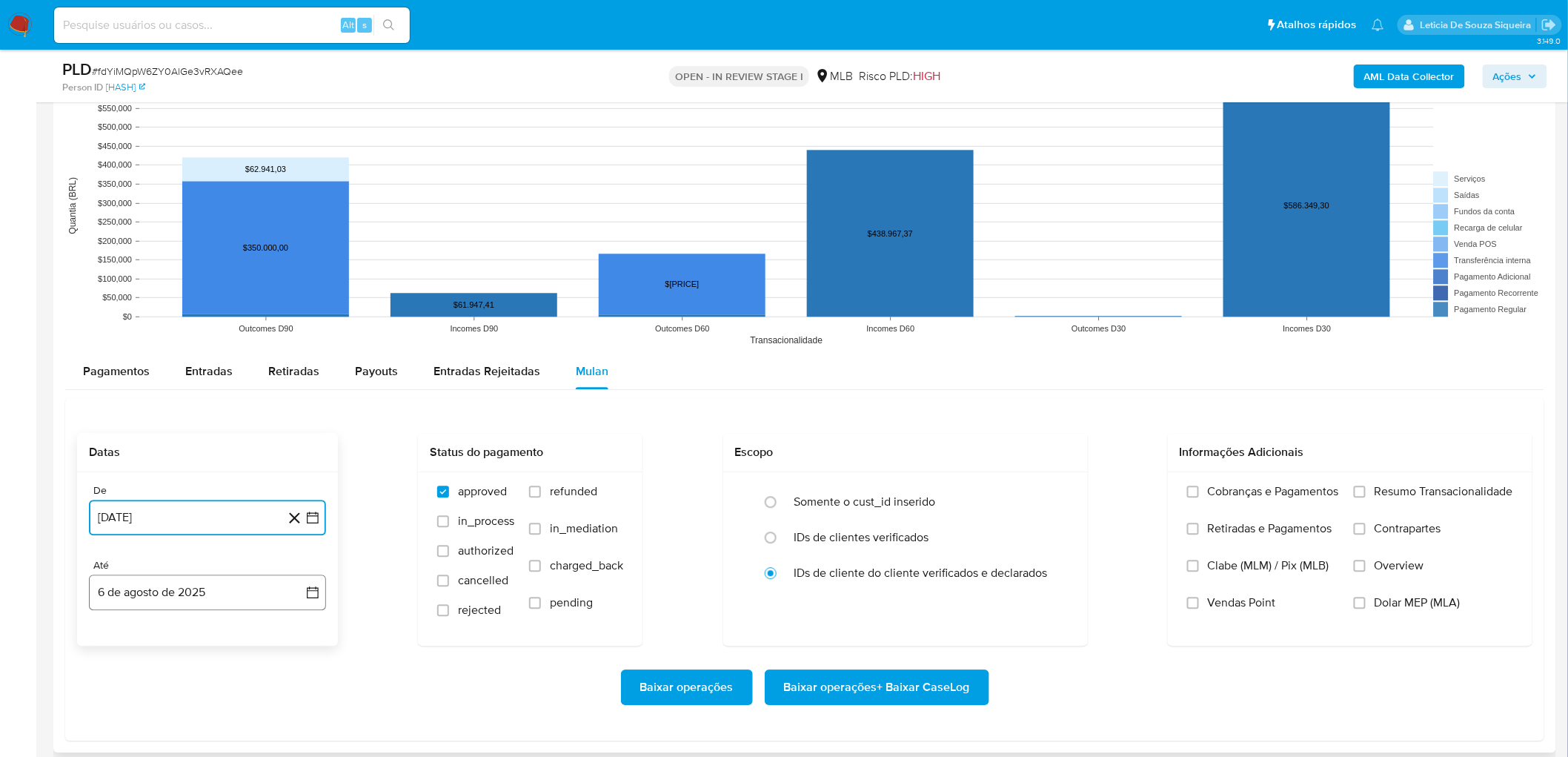 click on "6 de agosto de 2025" at bounding box center [207, 592] 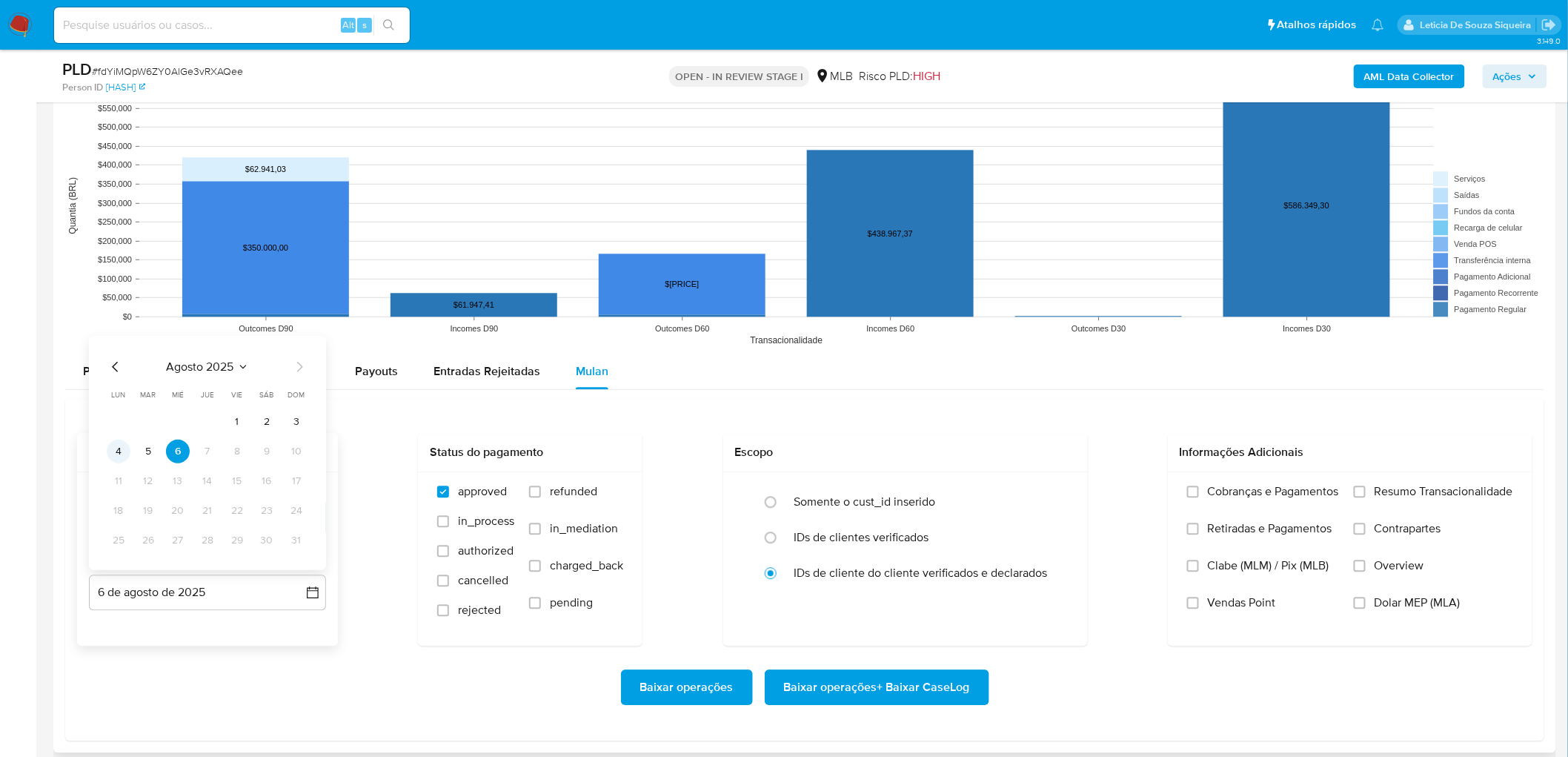 click on "4" at bounding box center [119, 451] 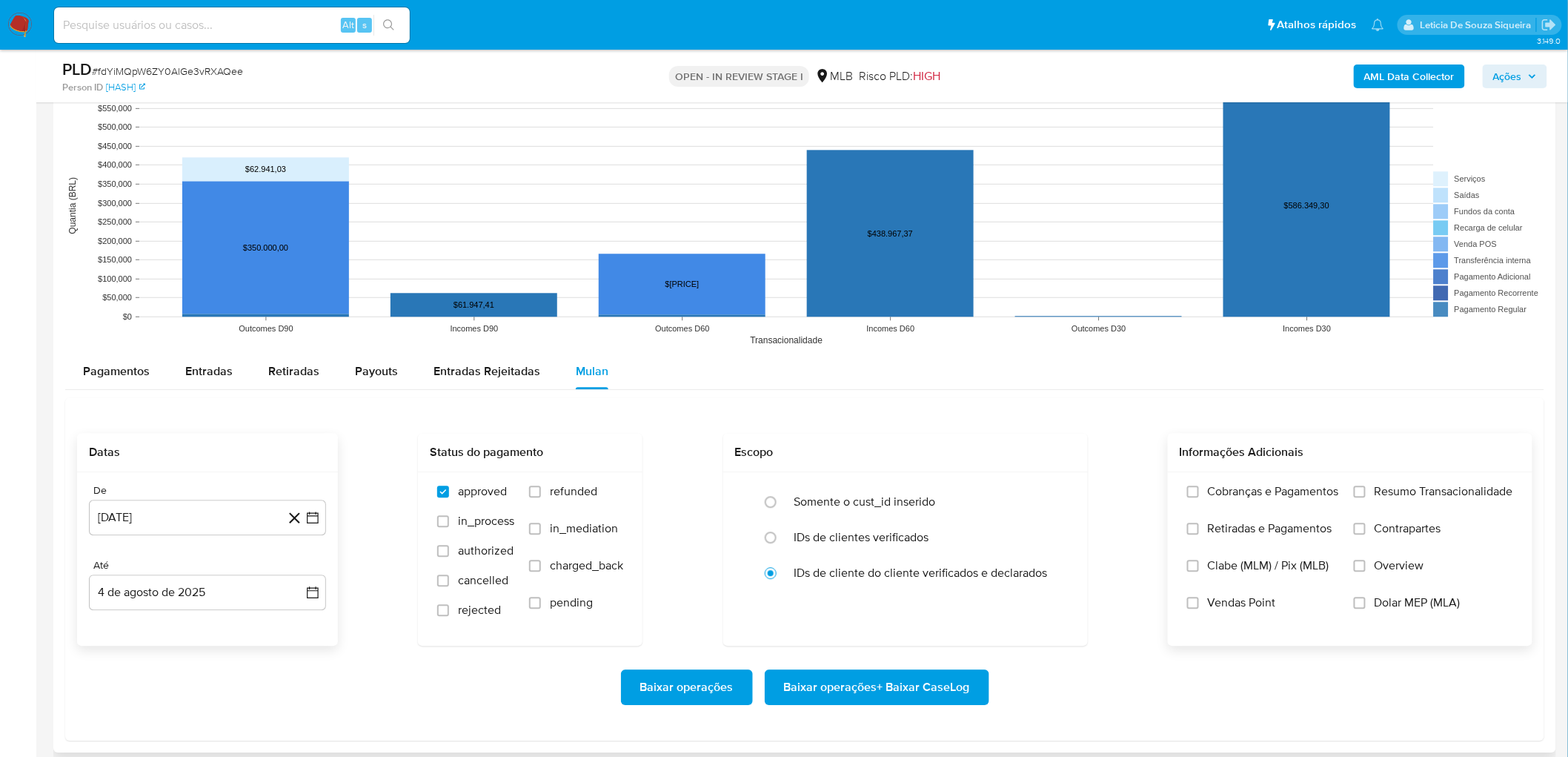 drag, startPoint x: 1438, startPoint y: 490, endPoint x: 1339, endPoint y: 535, distance: 108.74741 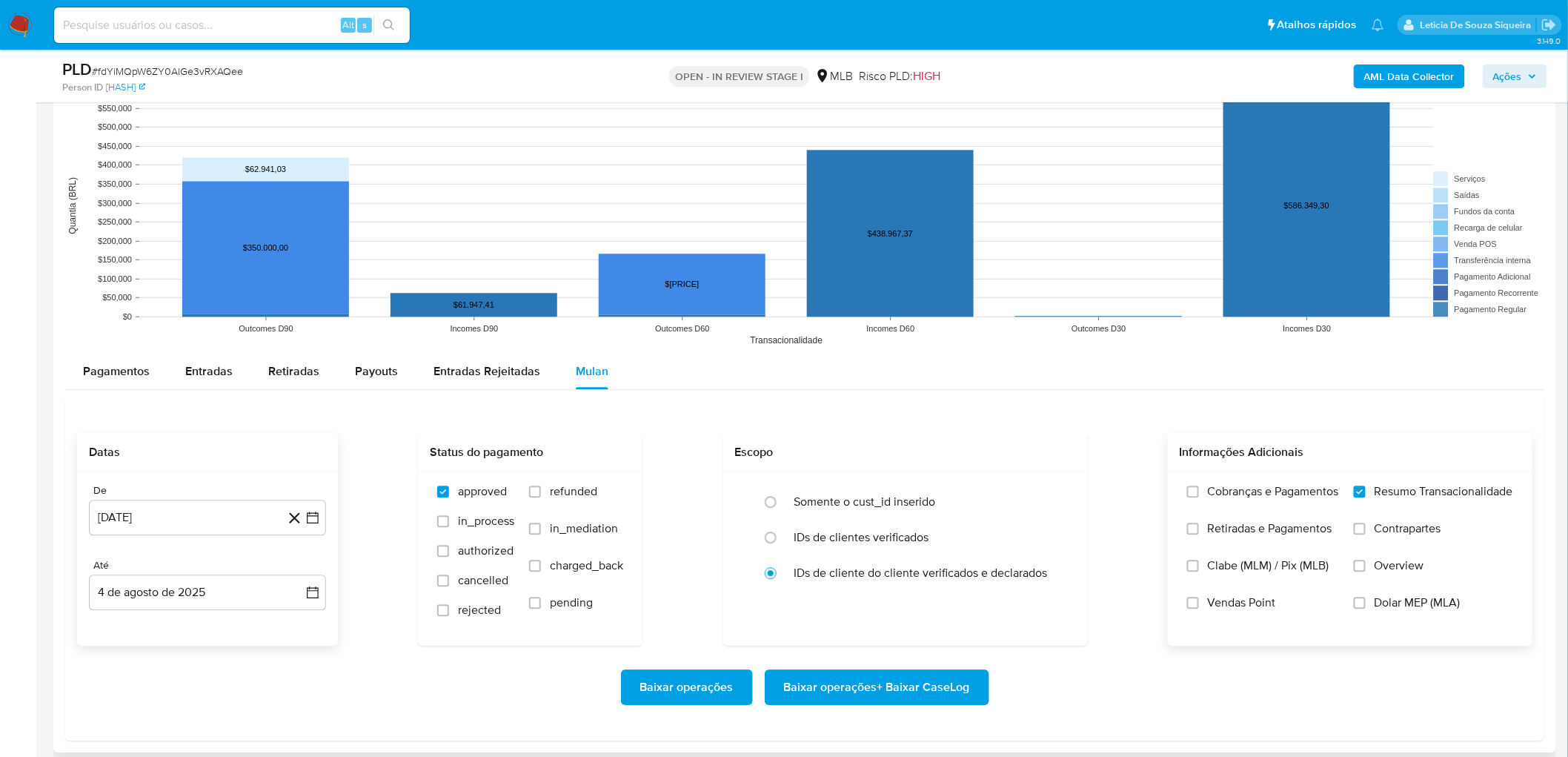 click on "Vendas Point" at bounding box center [1263, 614] 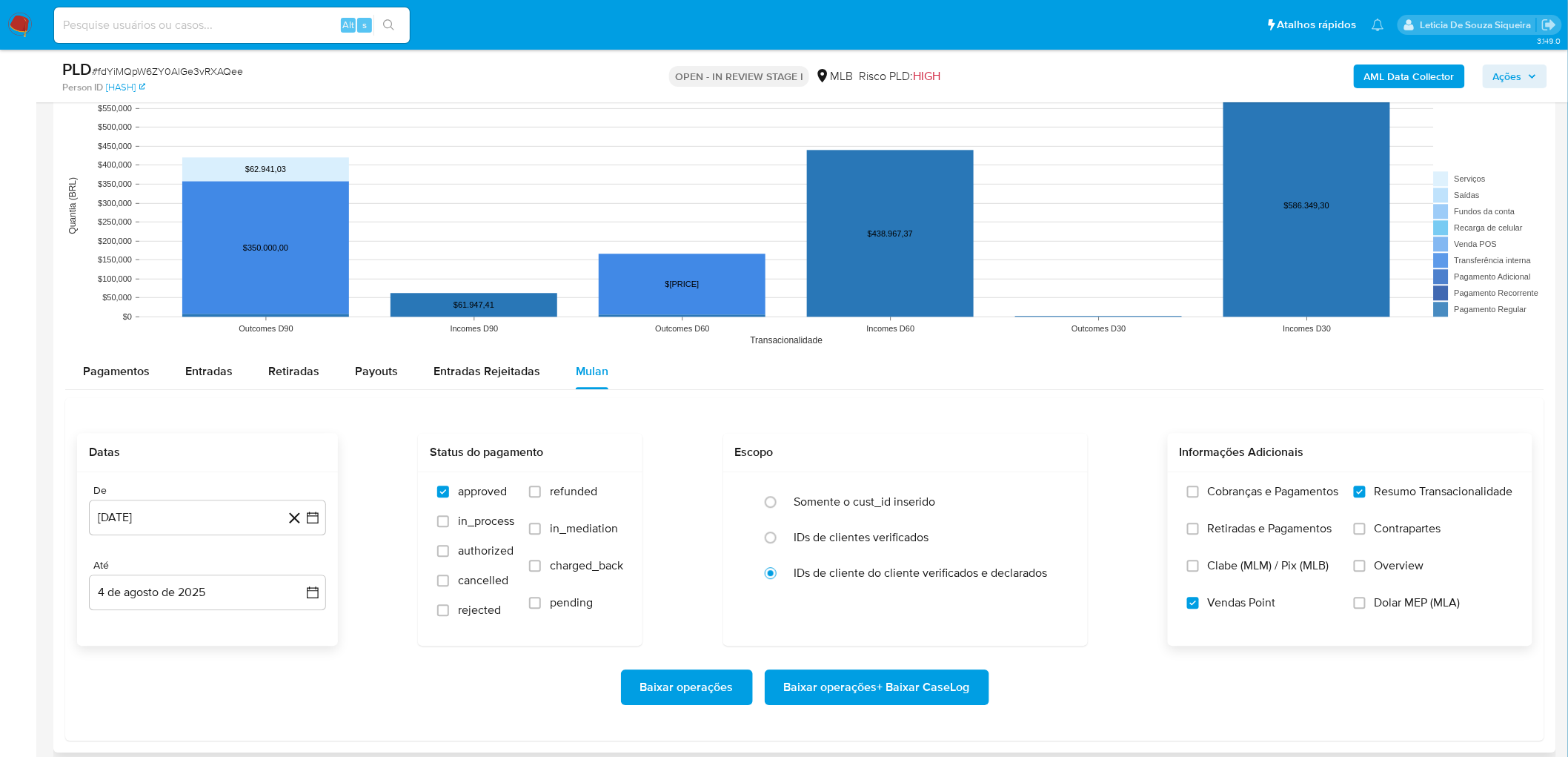 click on "Baixar operações  +   Baixar CaseLog" at bounding box center [877, 687] 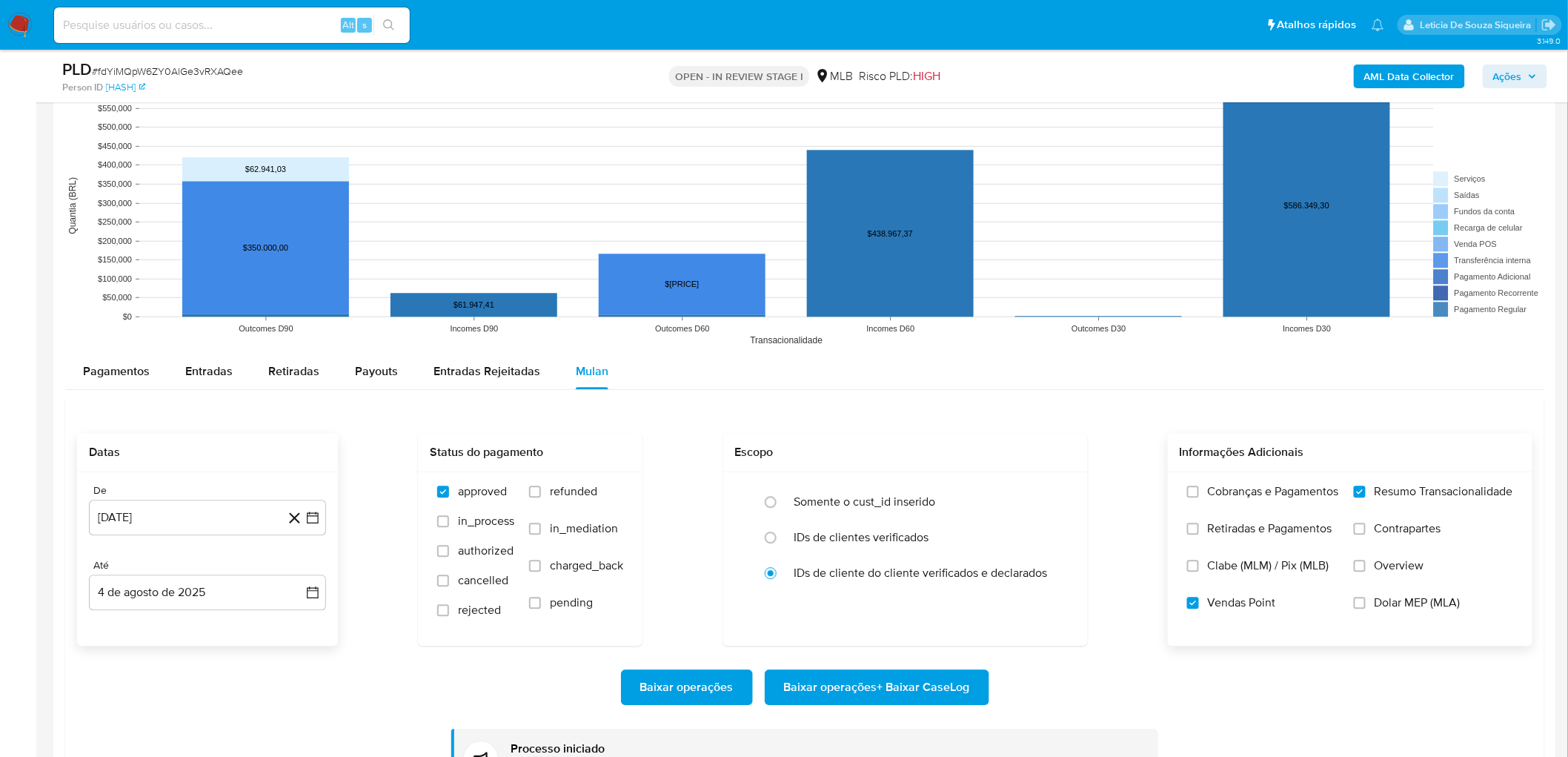 type 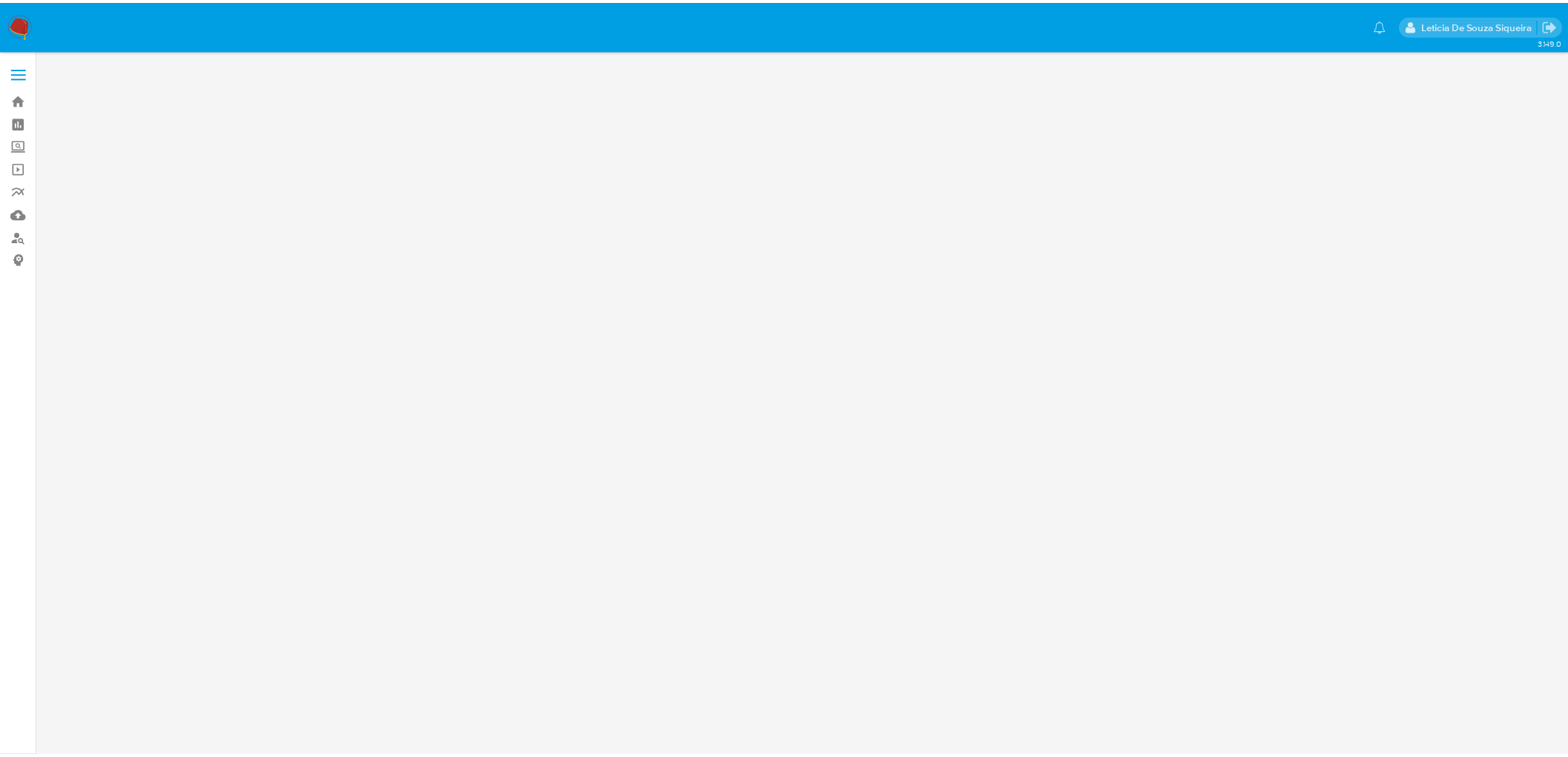 scroll, scrollTop: 0, scrollLeft: 0, axis: both 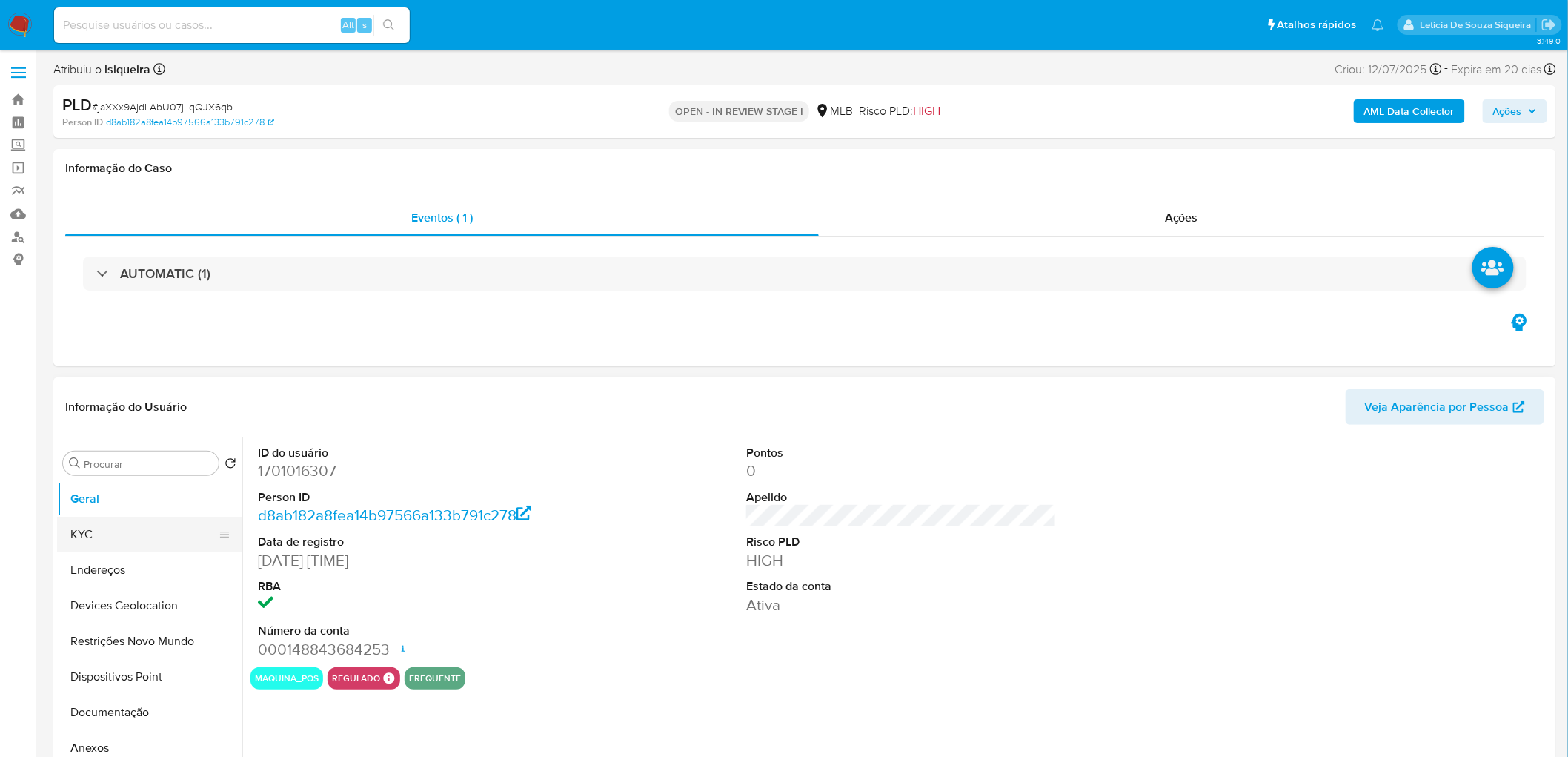 click on "KYC" at bounding box center (144, 535) 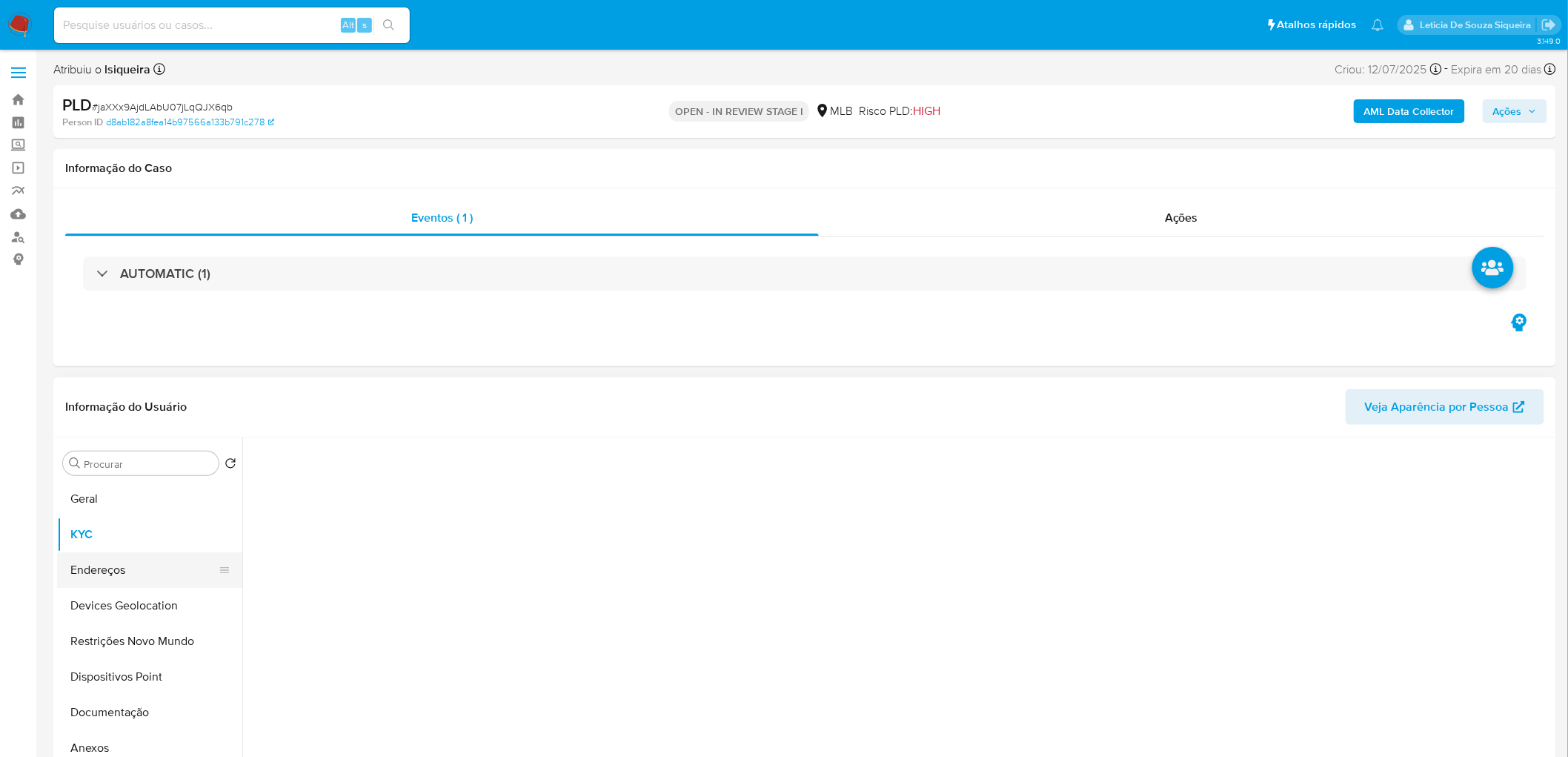 select on "10" 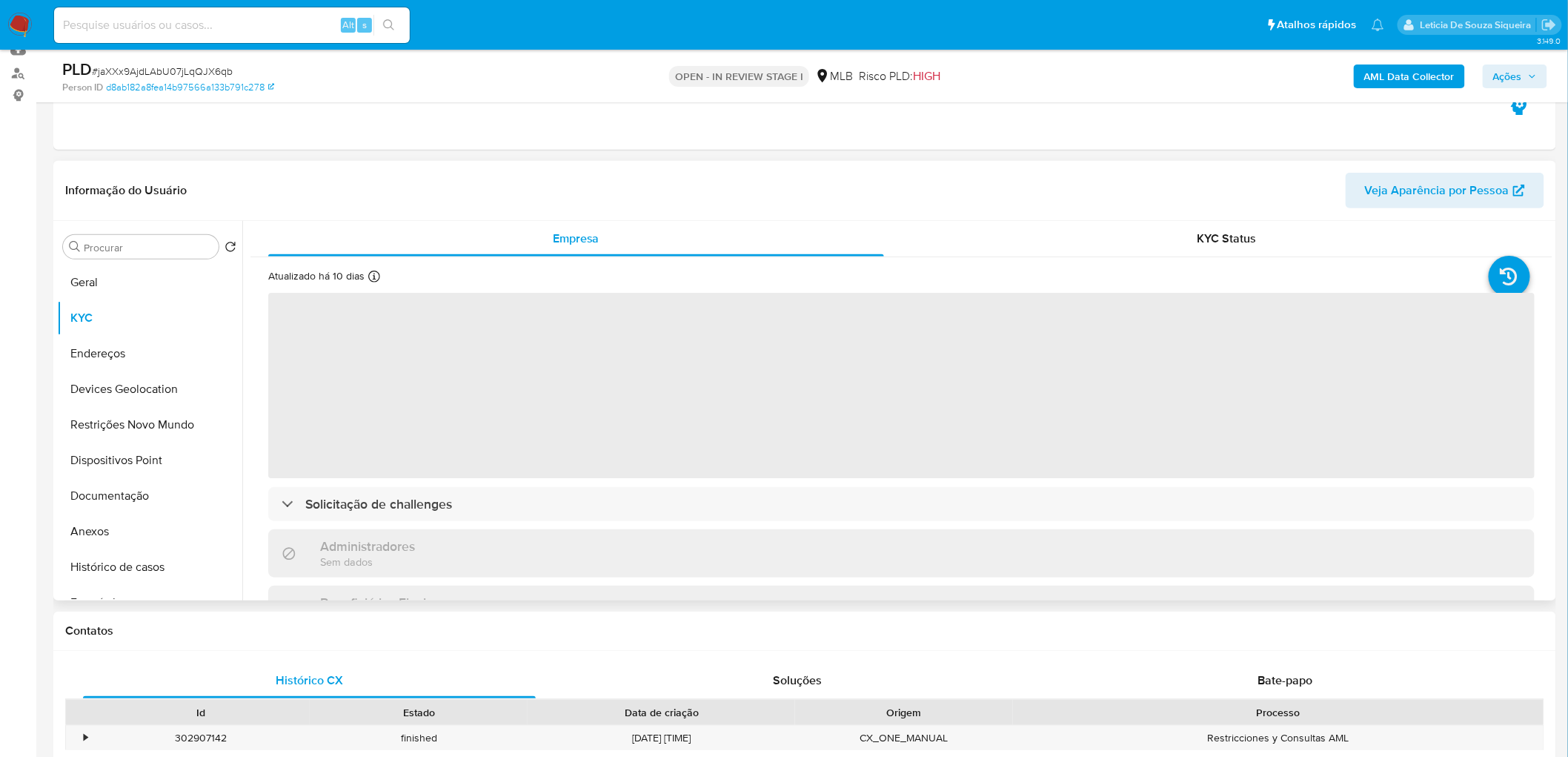 scroll, scrollTop: 165, scrollLeft: 0, axis: vertical 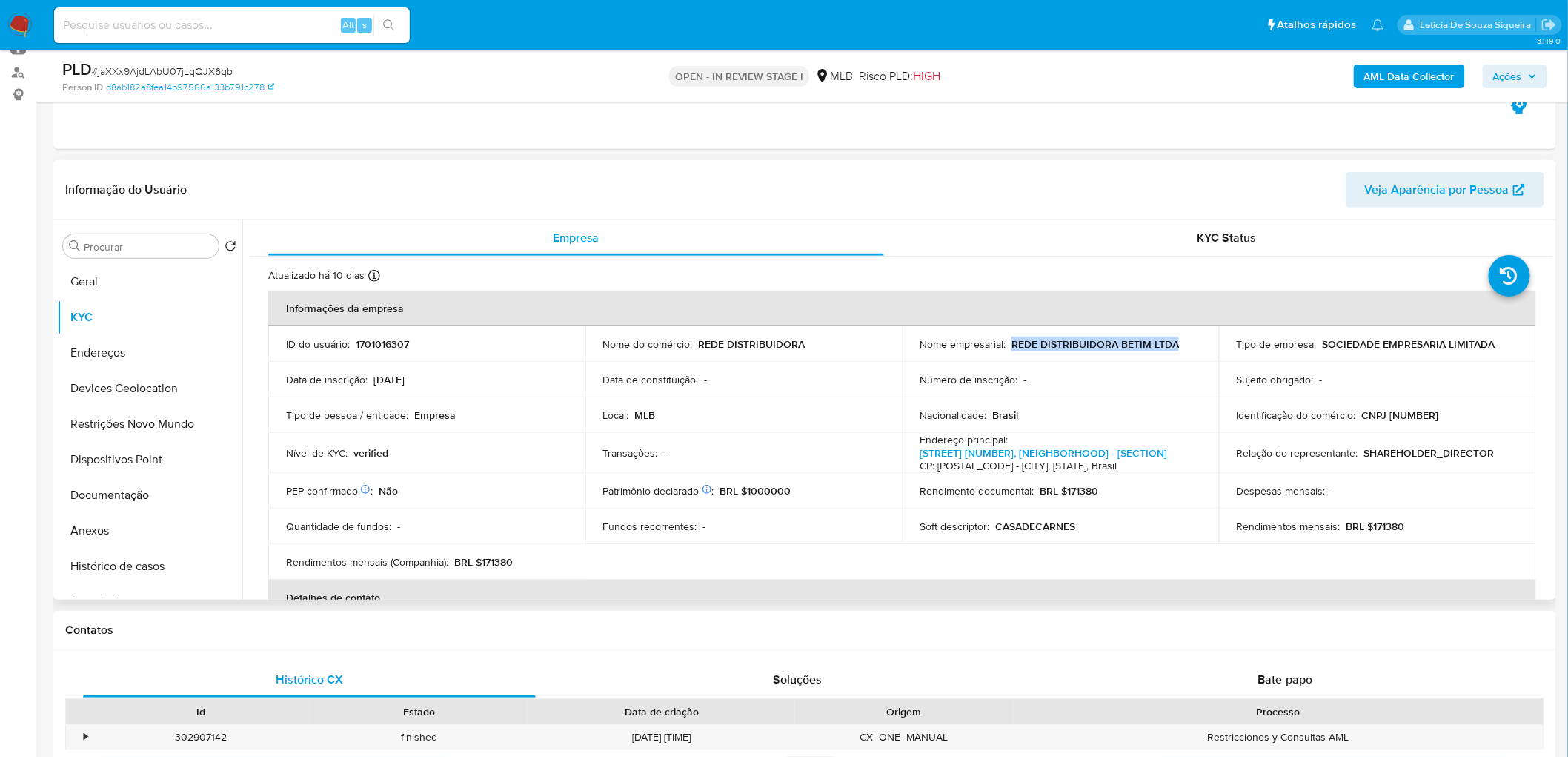 drag, startPoint x: 1195, startPoint y: 345, endPoint x: 1009, endPoint y: 345, distance: 186 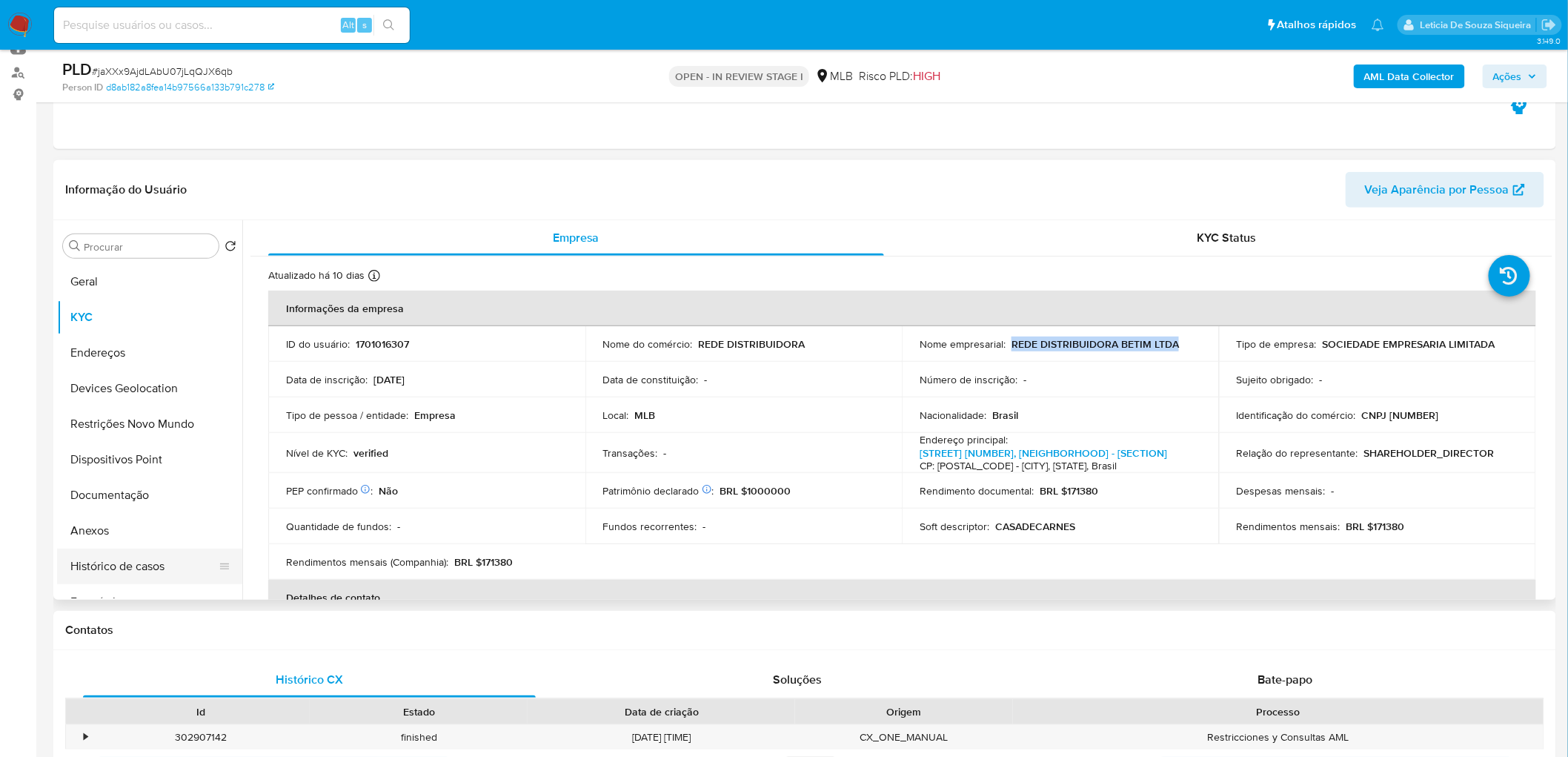 click on "Histórico de casos" at bounding box center [144, 566] 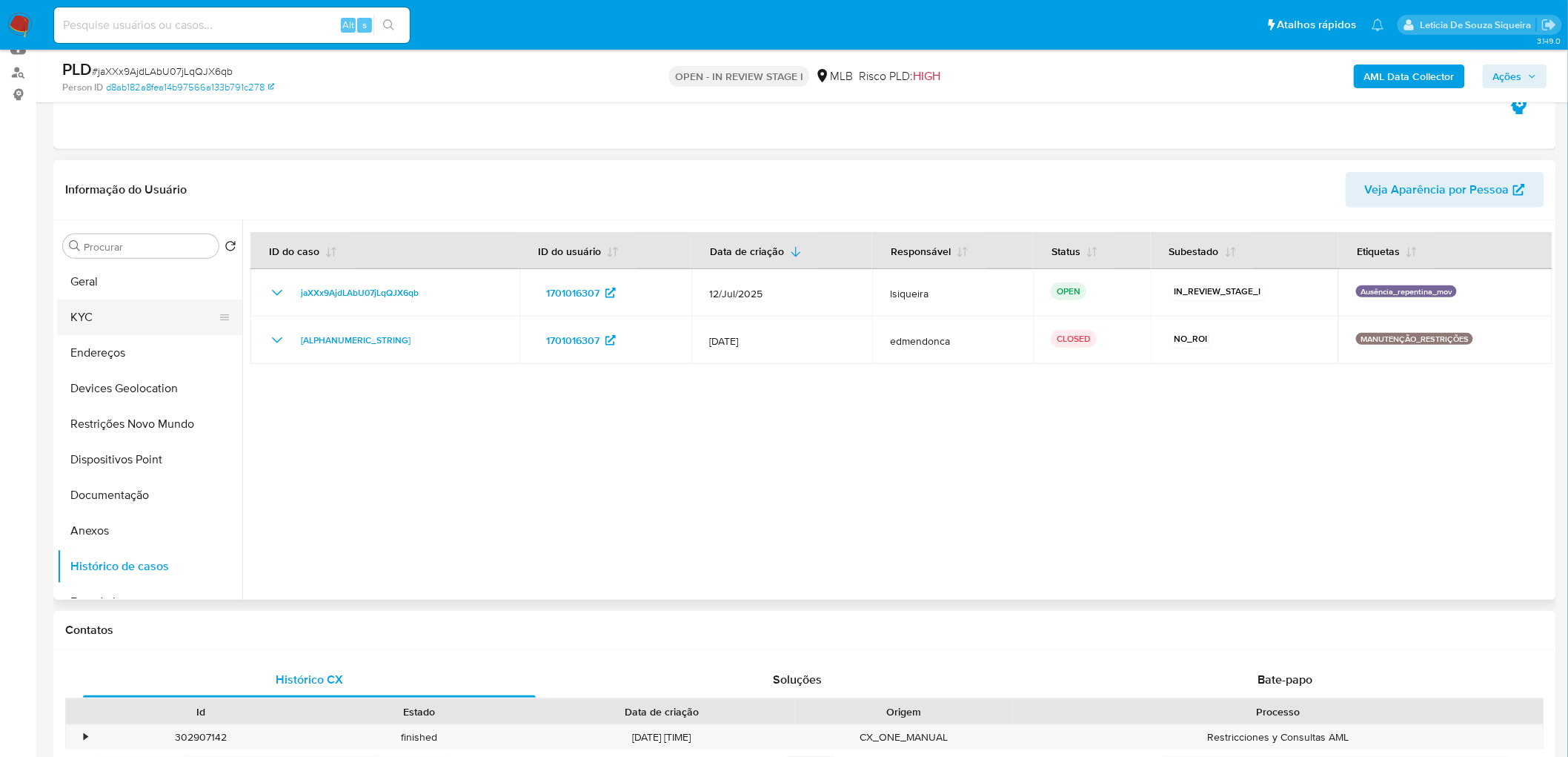 click on "KYC" at bounding box center (144, 317) 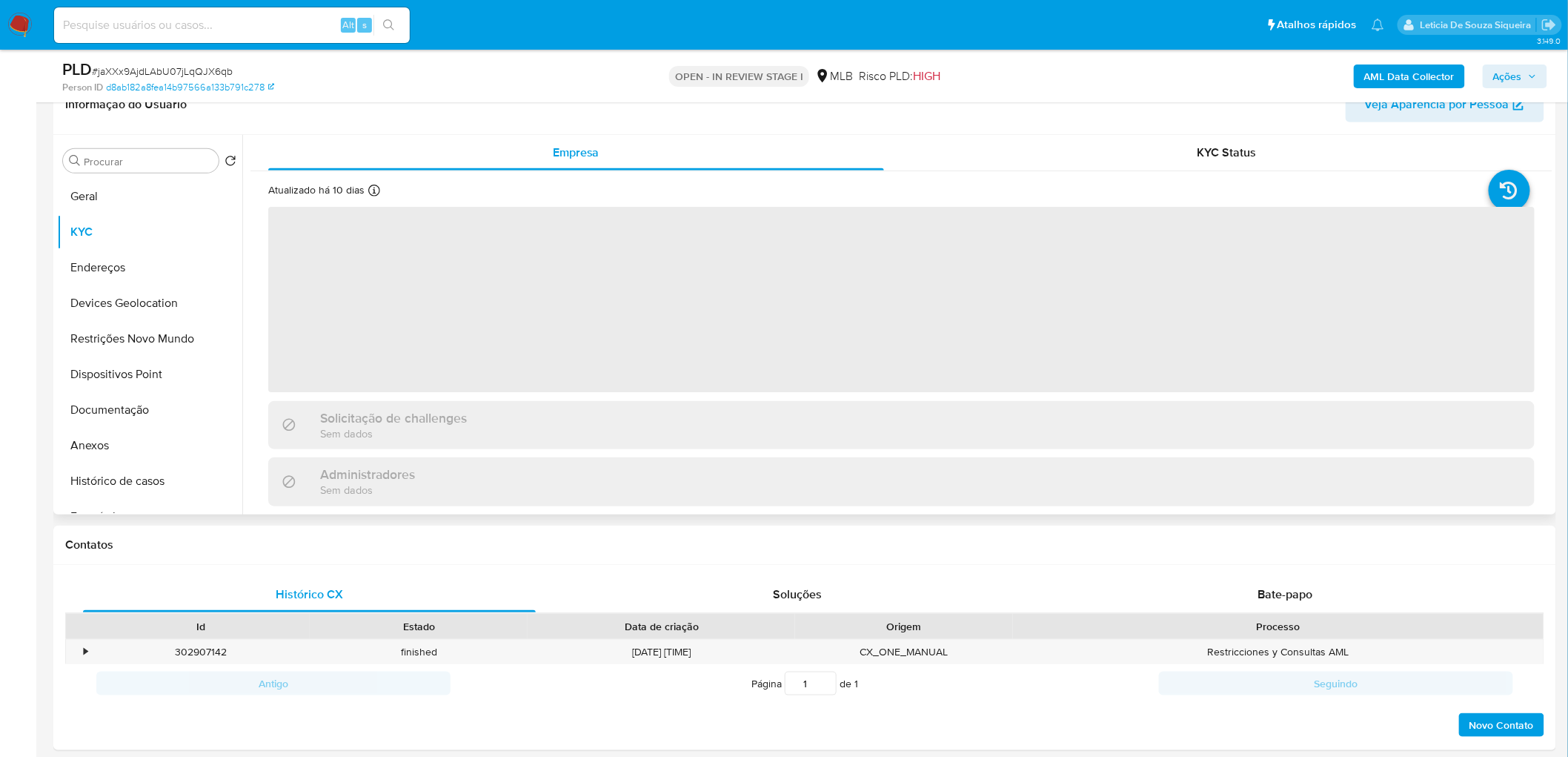 scroll, scrollTop: 329, scrollLeft: 0, axis: vertical 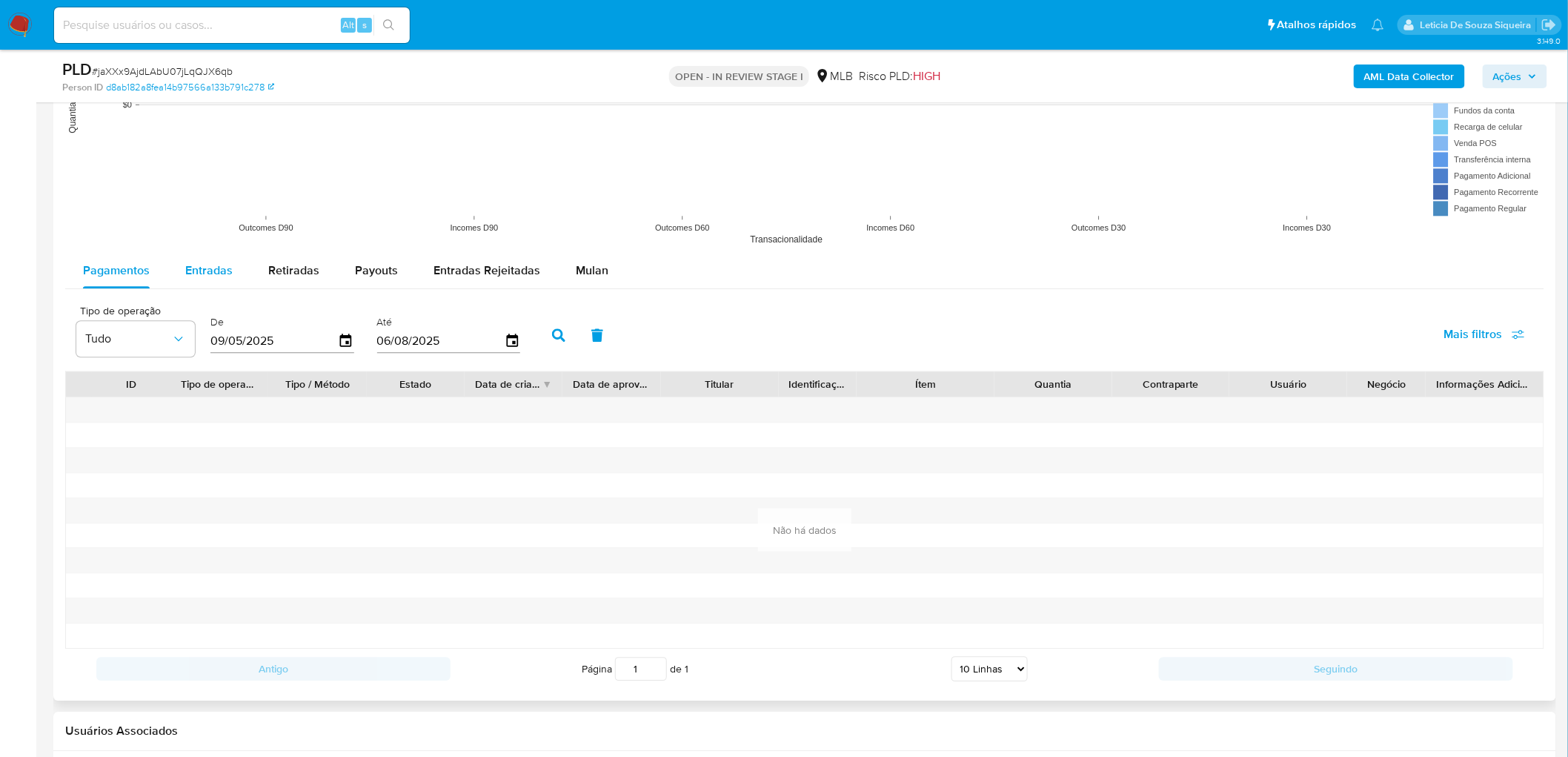 click on "Entradas" at bounding box center (209, 270) 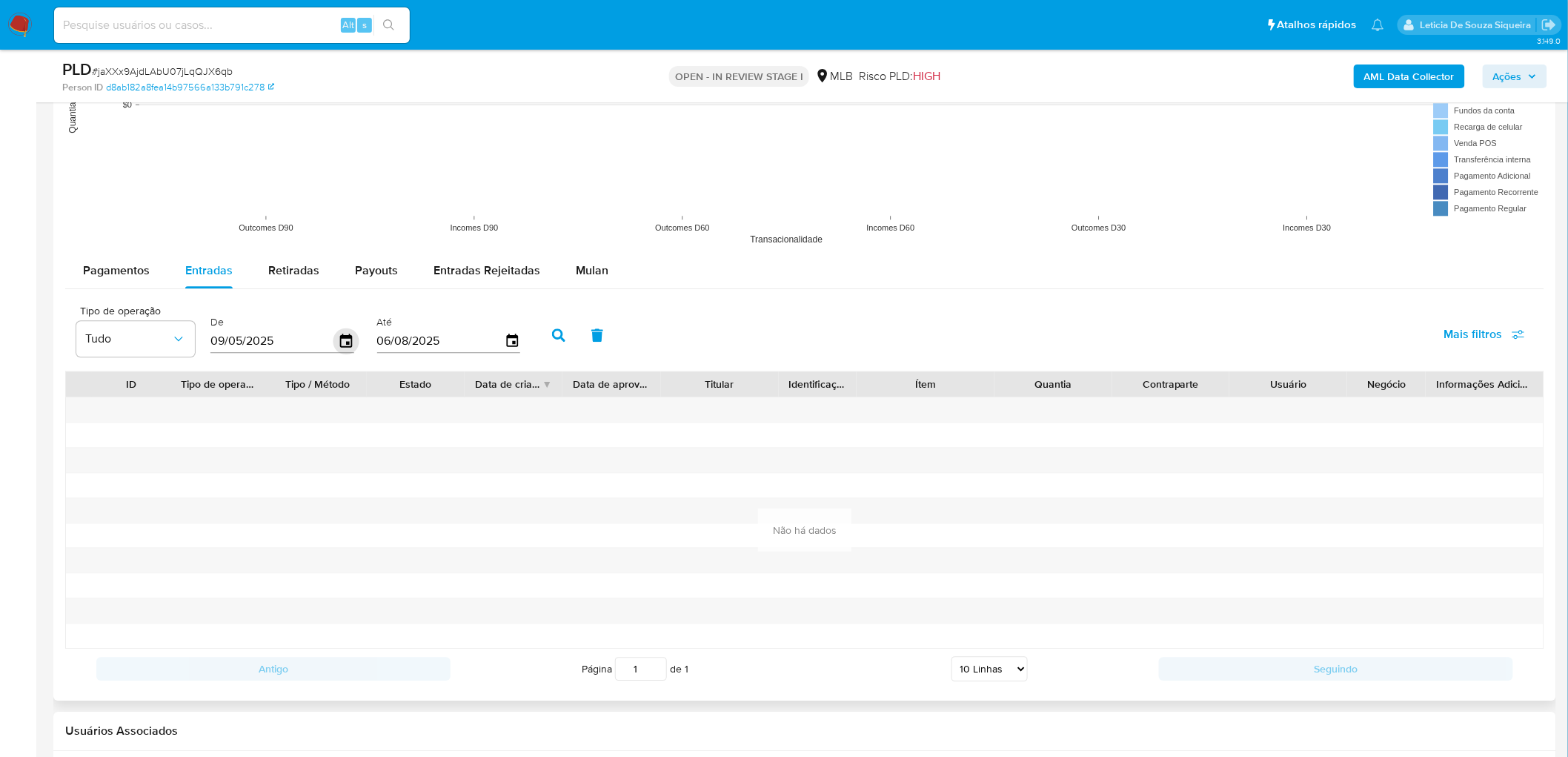 click 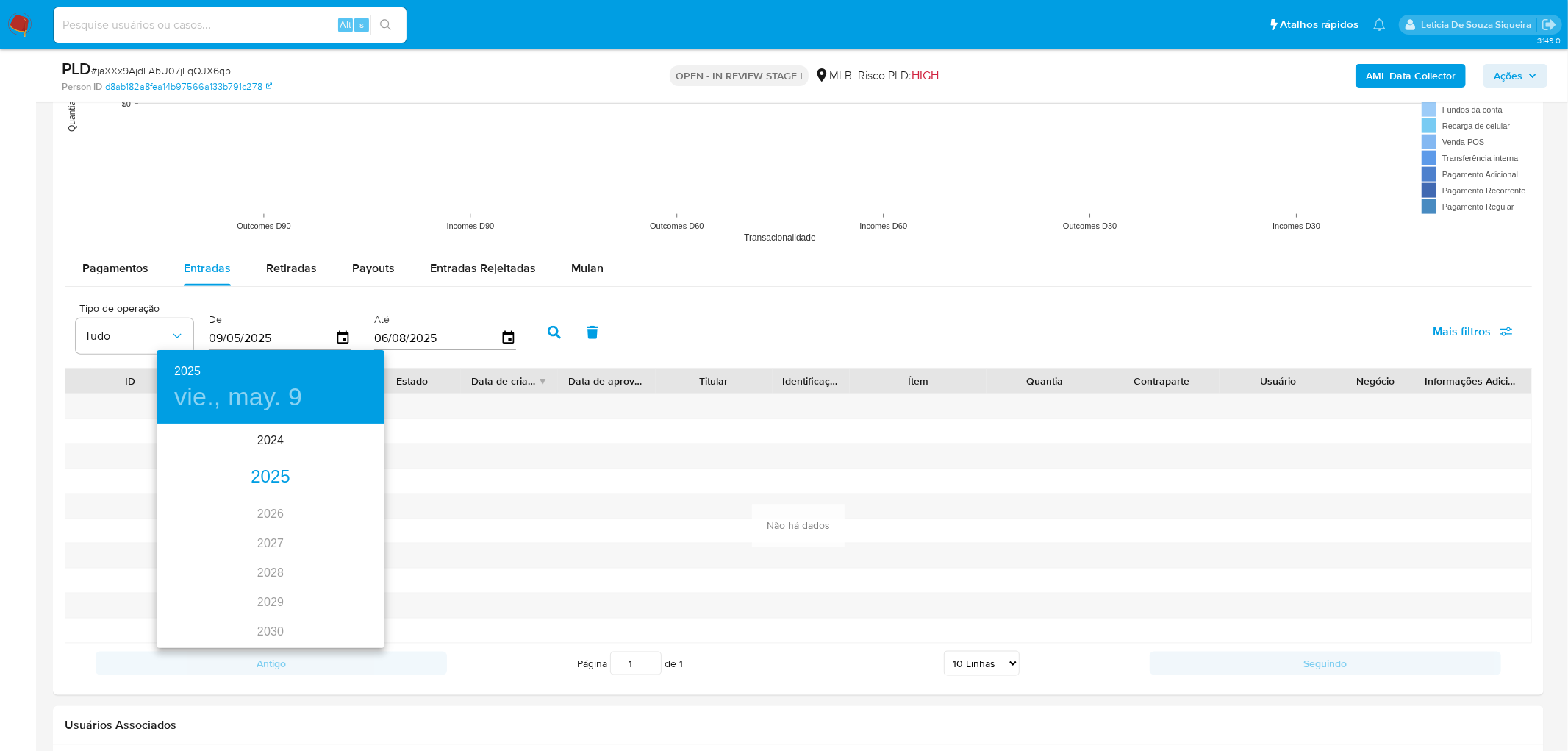 click on "2025" at bounding box center (271, 477) 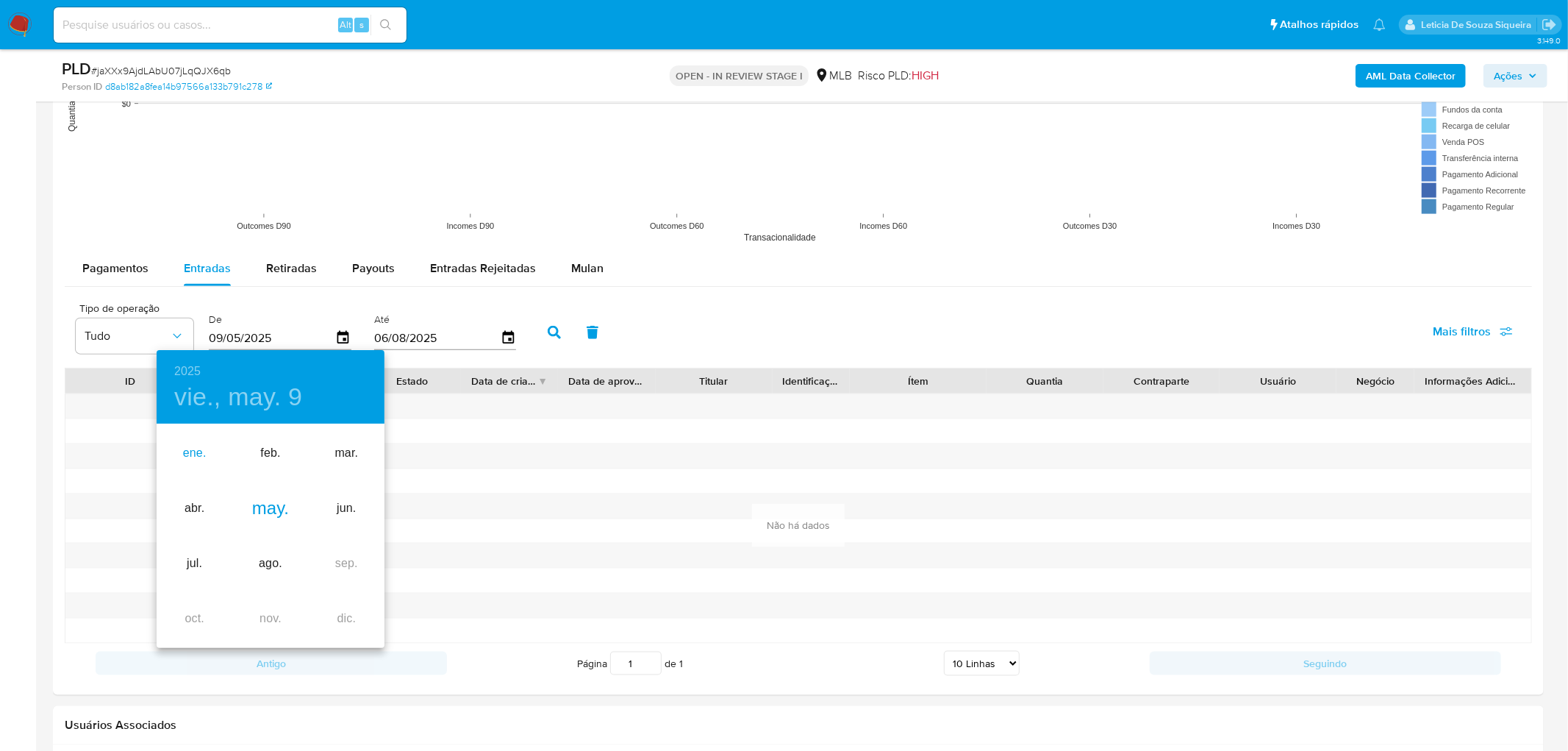 click on "ene." at bounding box center (194, 453) 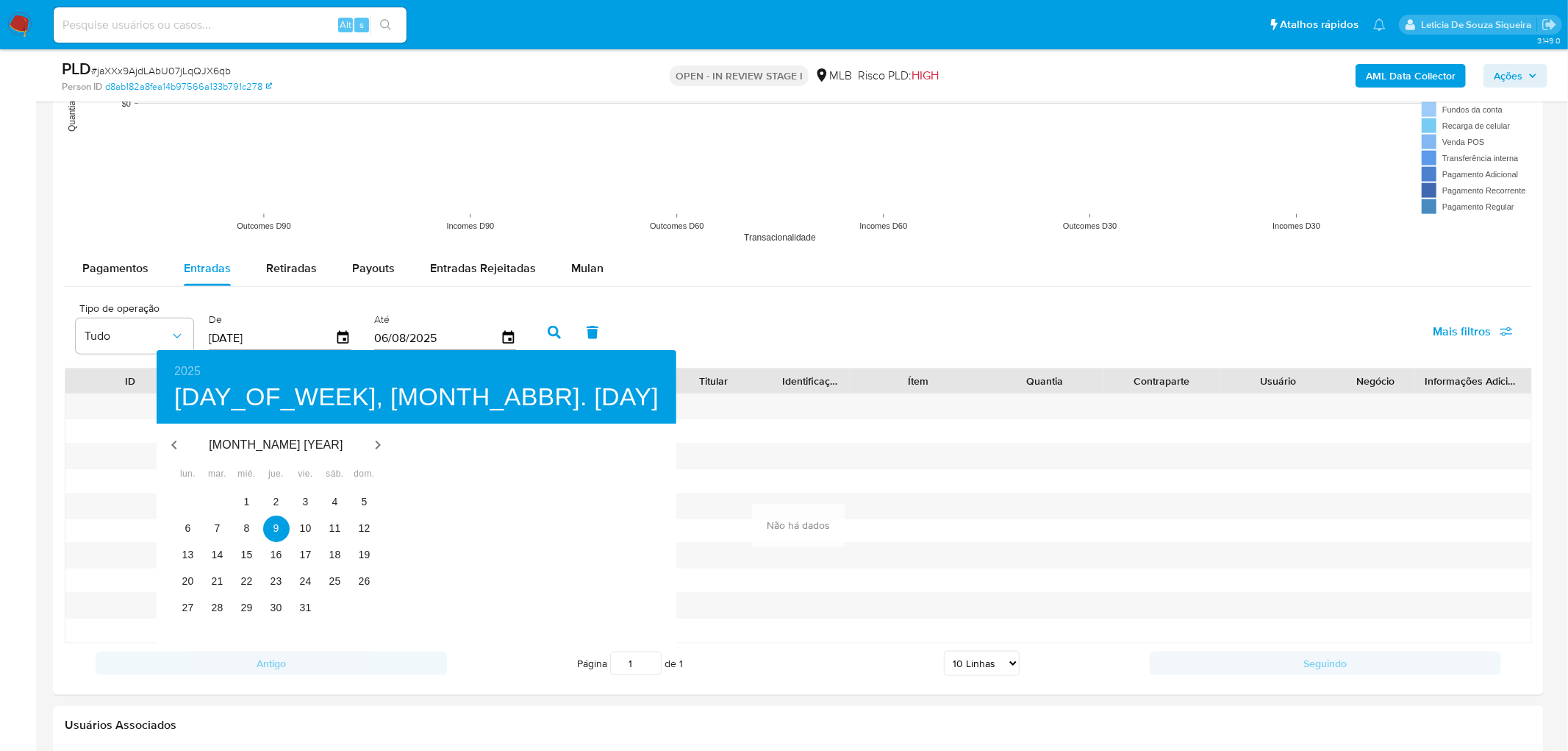 click at bounding box center (784, 375) 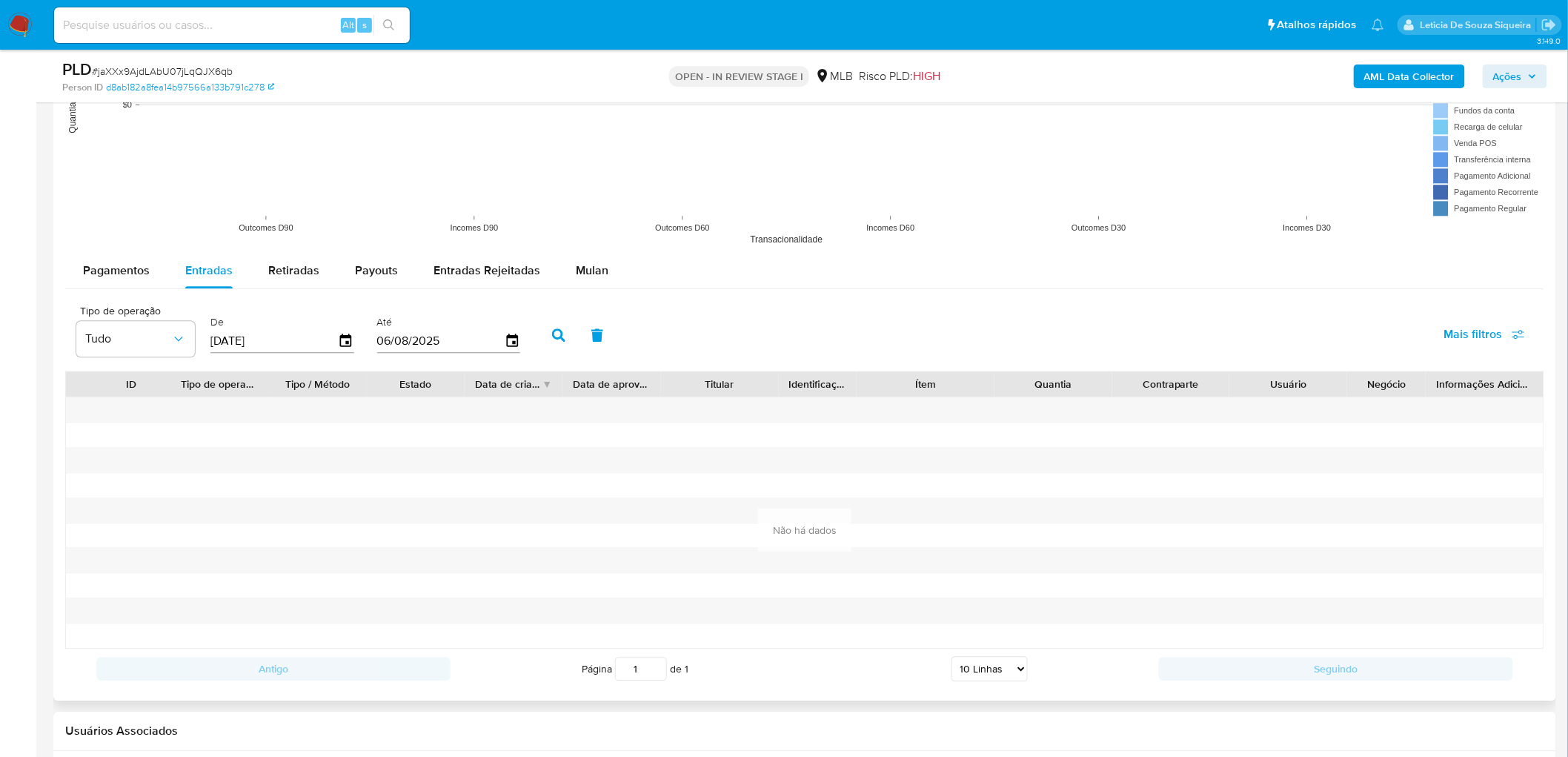 click 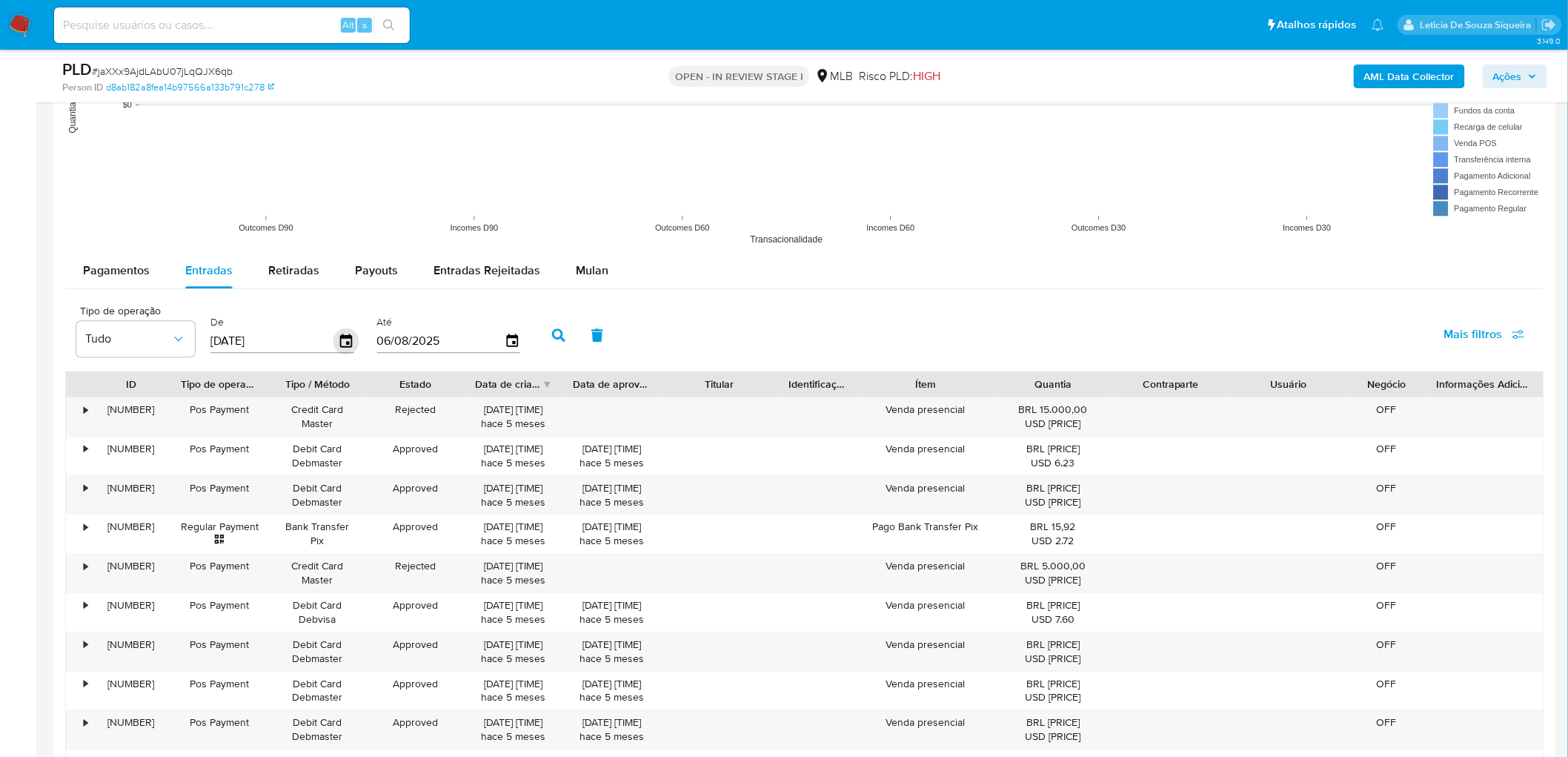 click 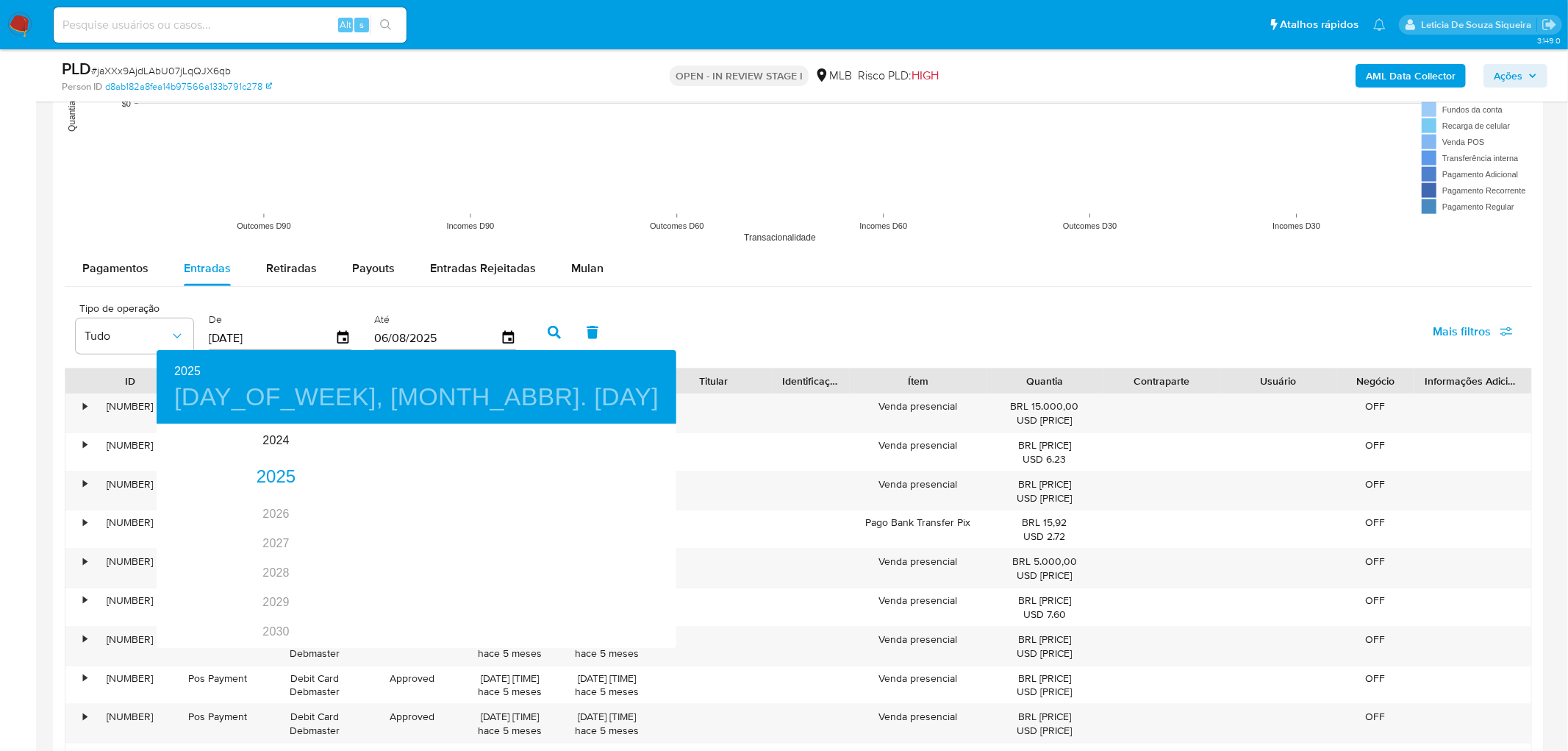 click at bounding box center (784, 375) 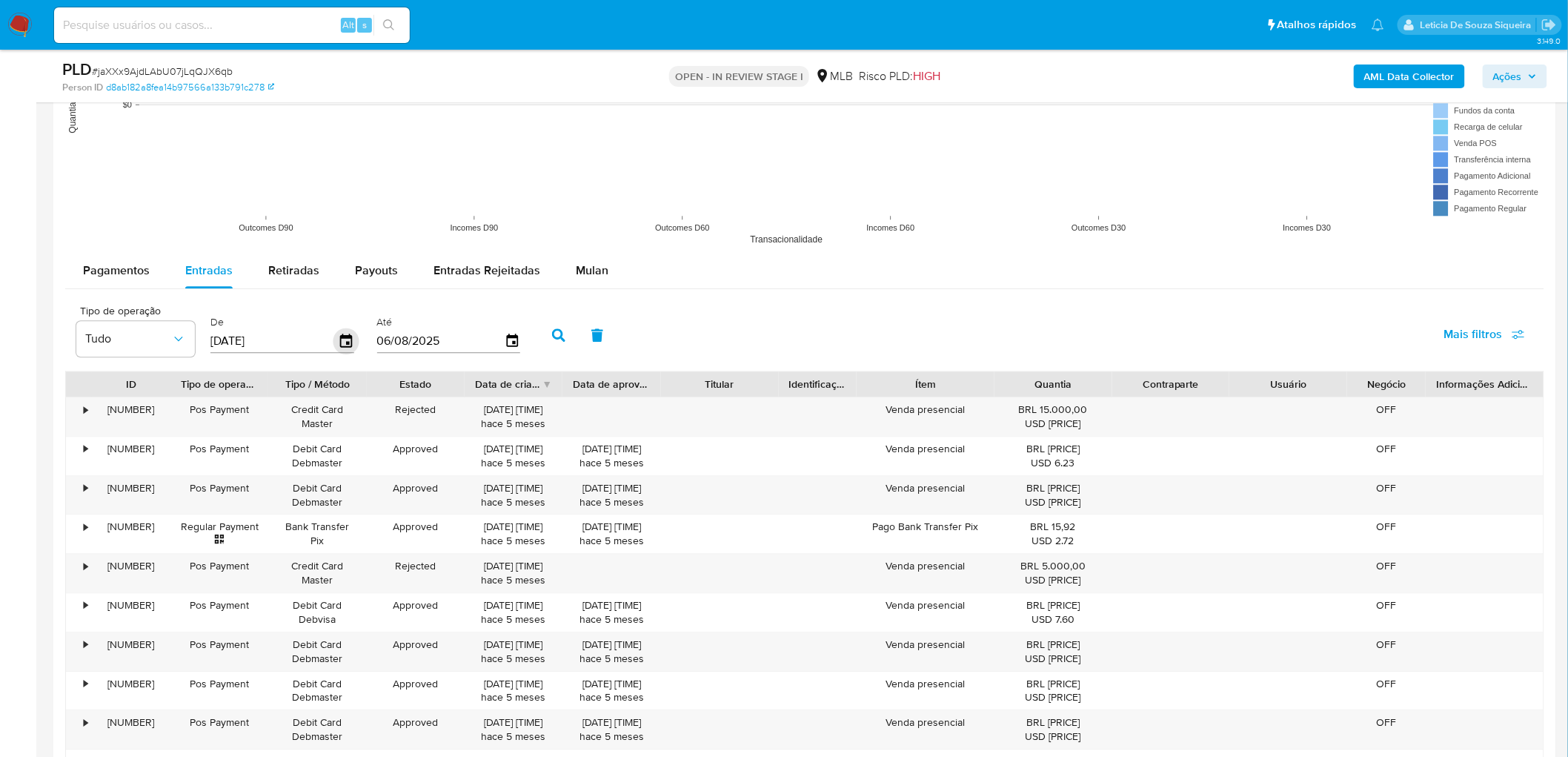 click 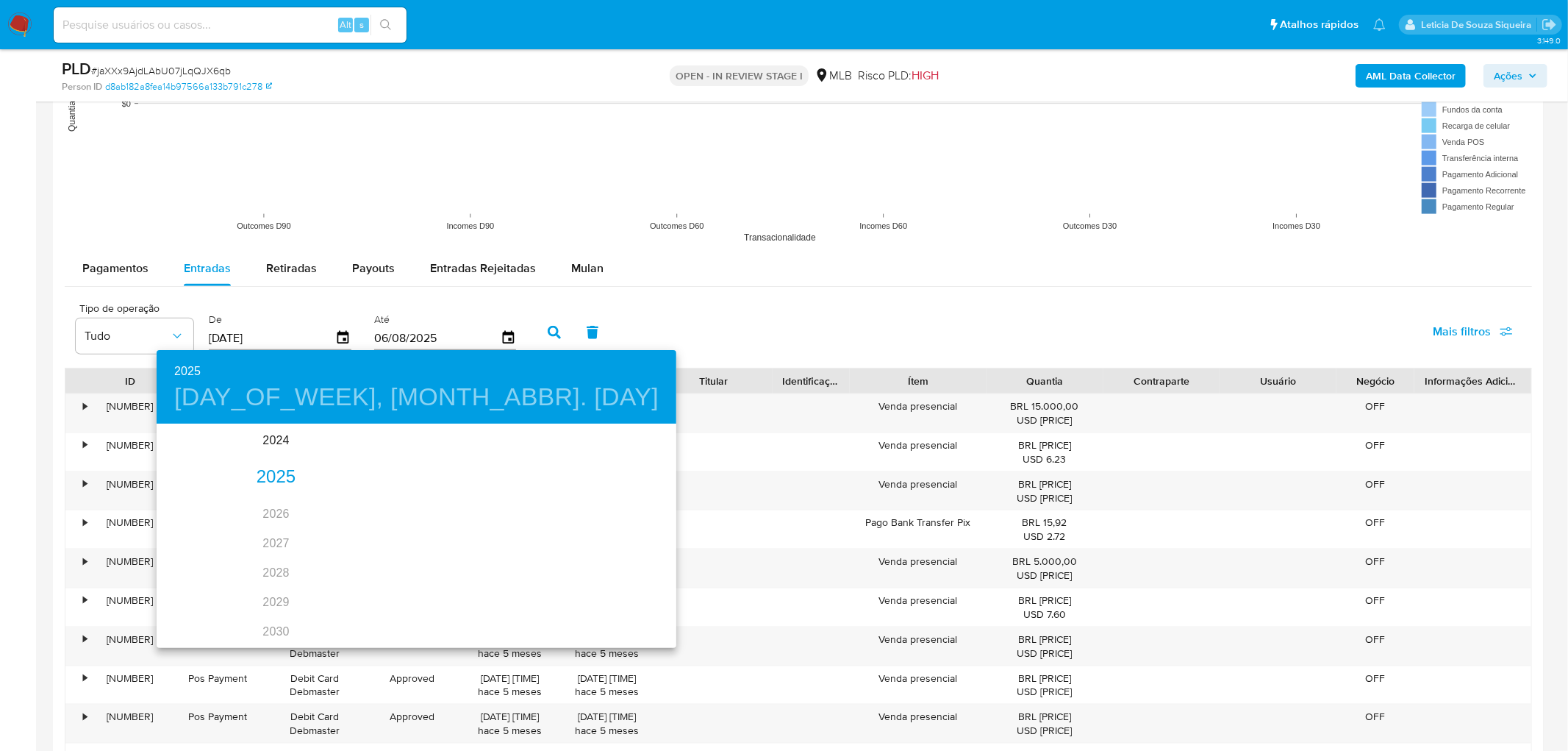 click on "2025" at bounding box center (276, 477) 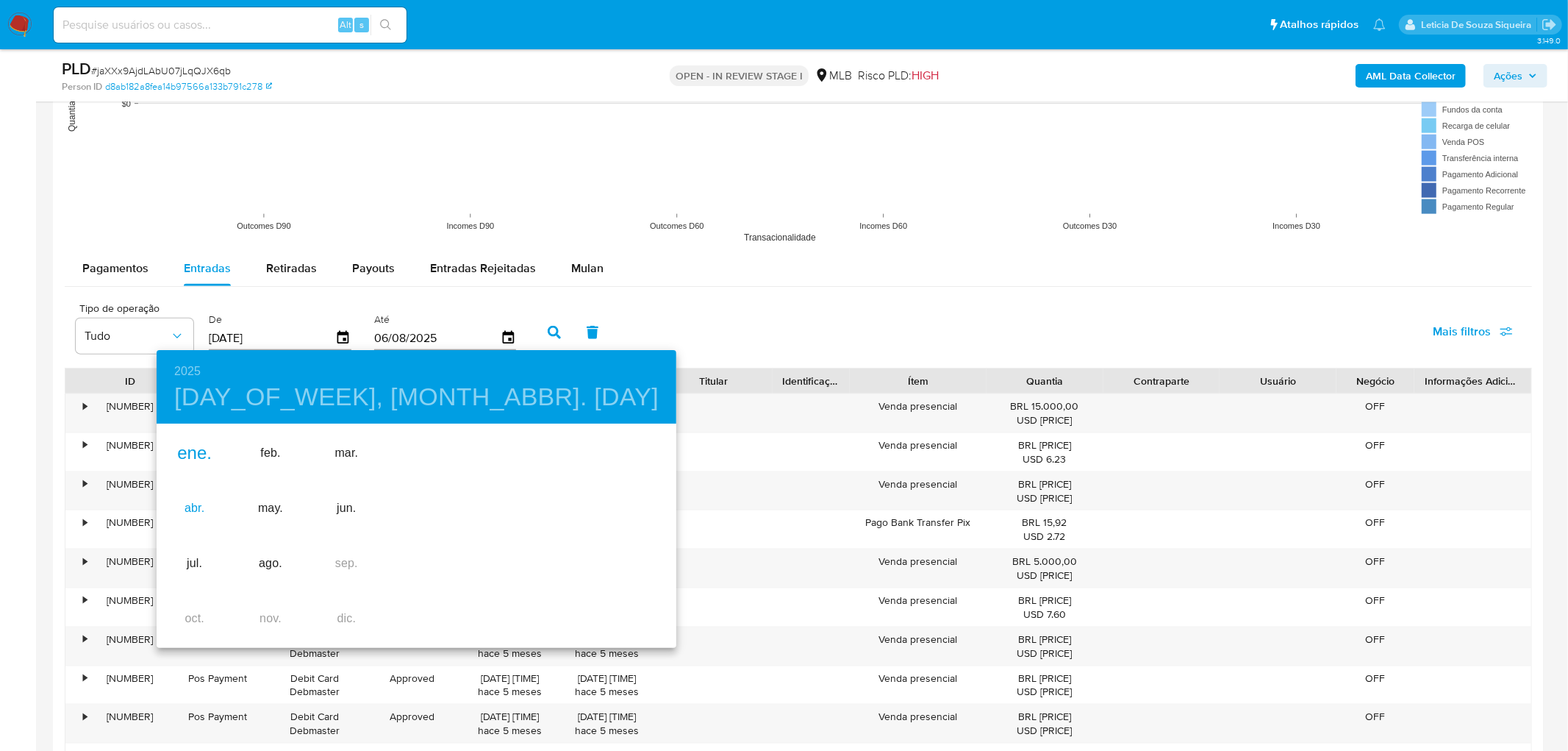 click on "abr." at bounding box center (194, 508) 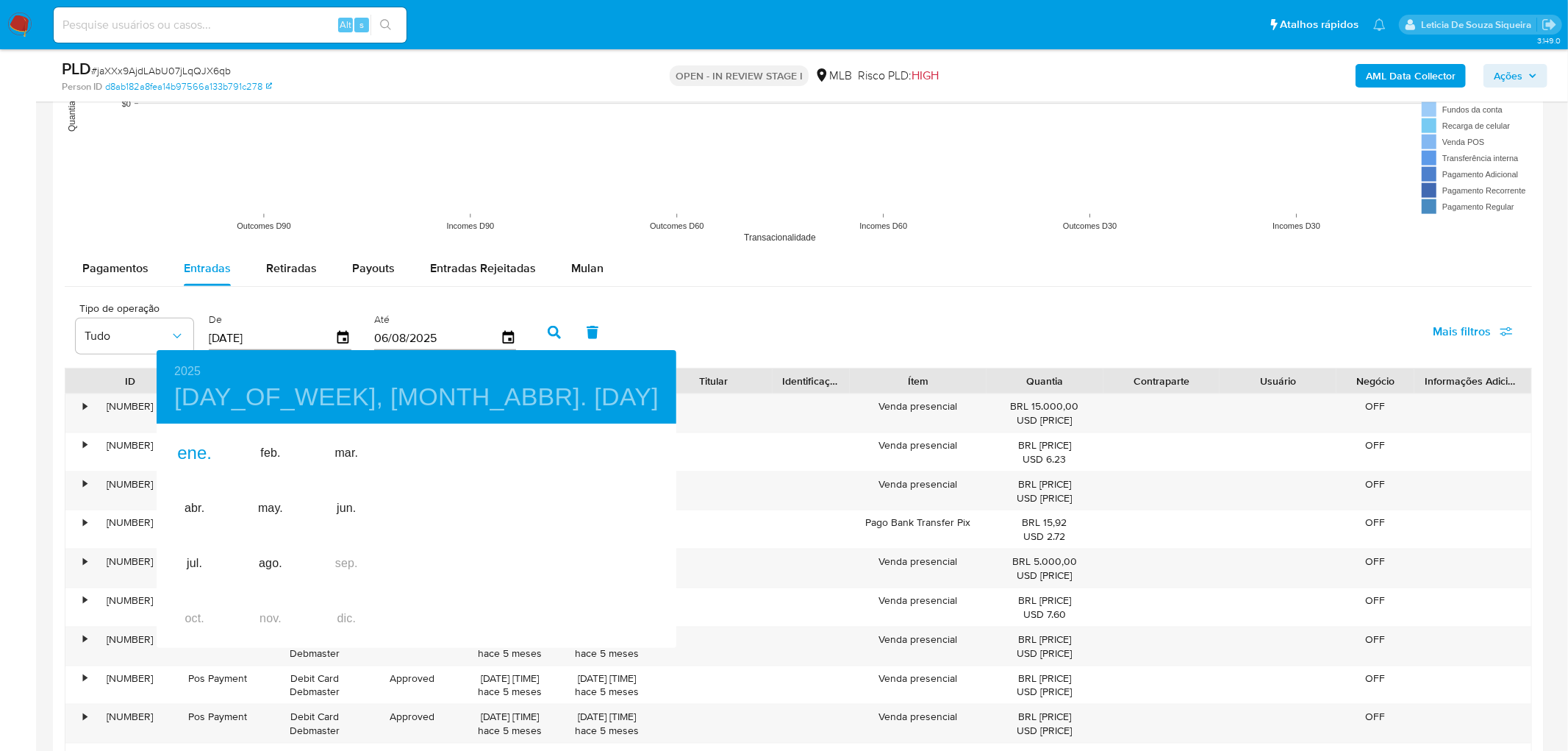 type on "09/04/2025" 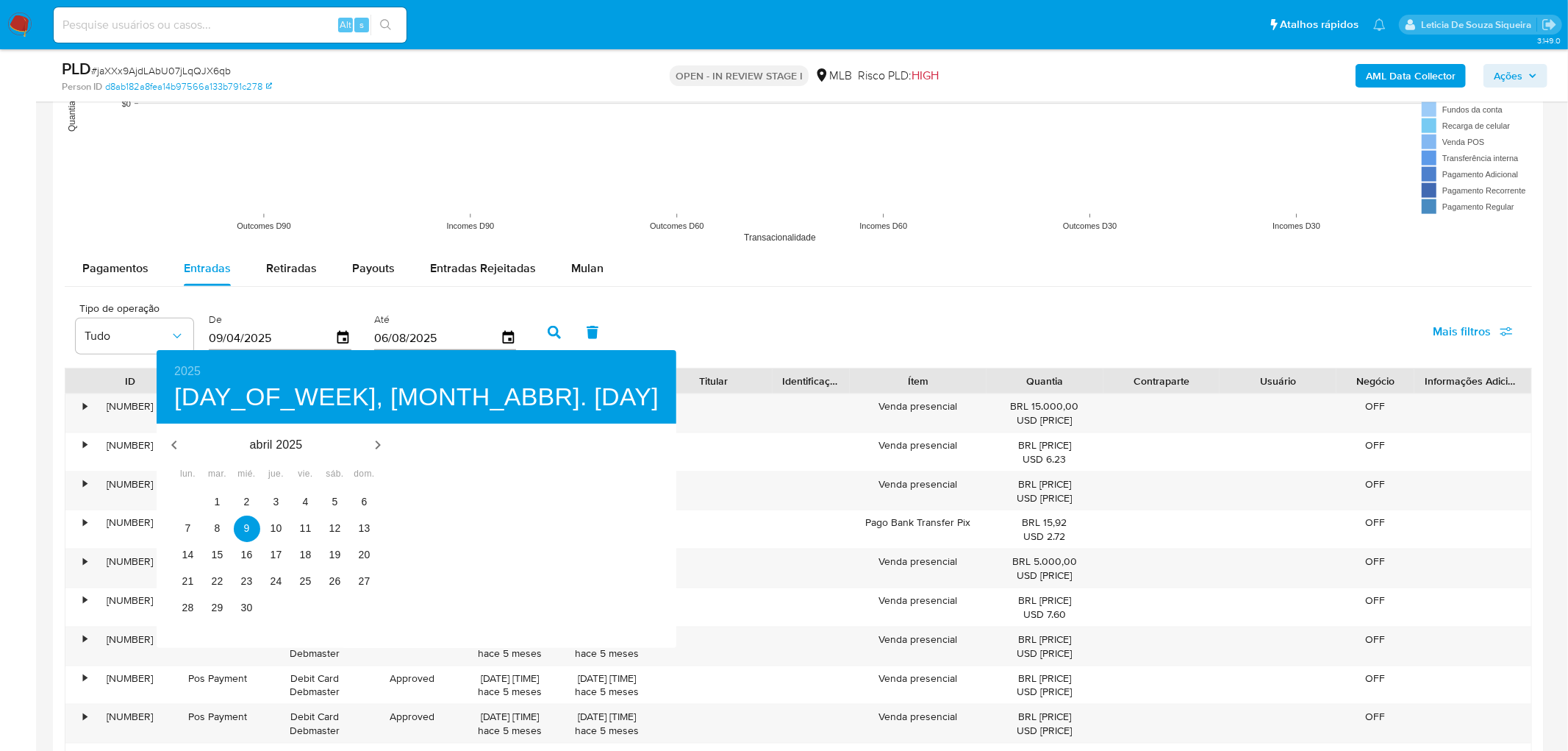 click at bounding box center [784, 375] 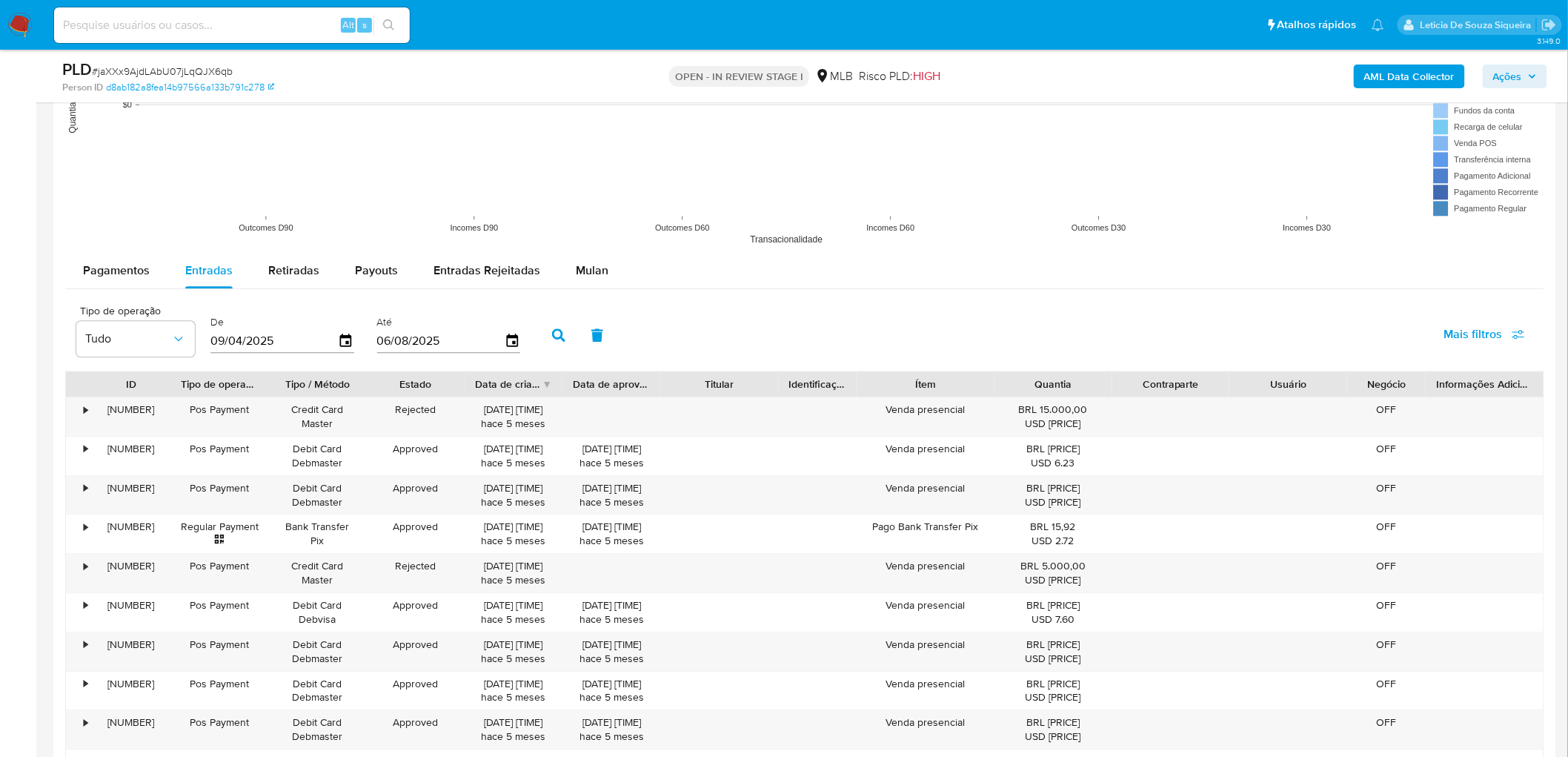 click 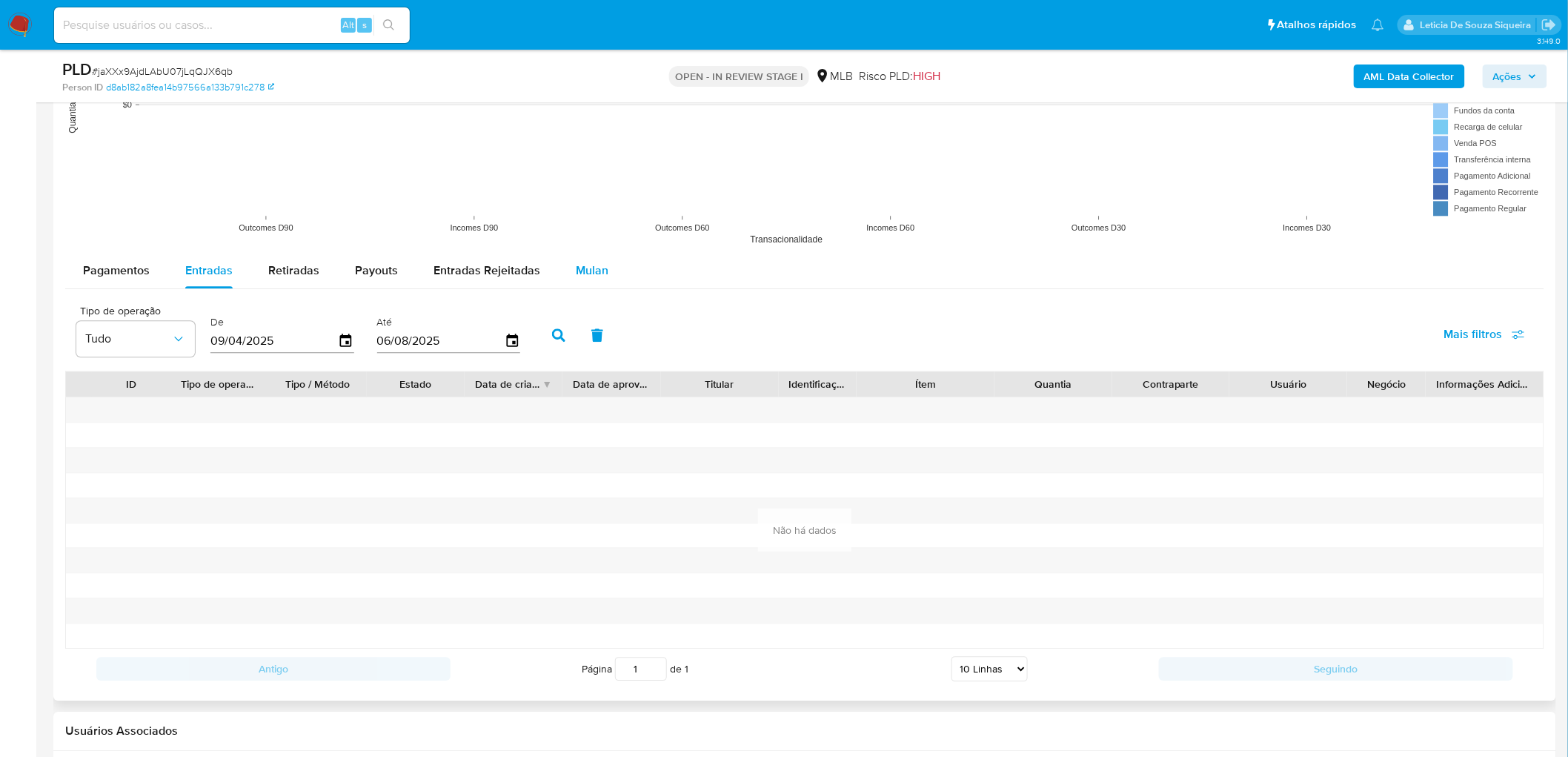 click on "Mulan" at bounding box center [592, 270] 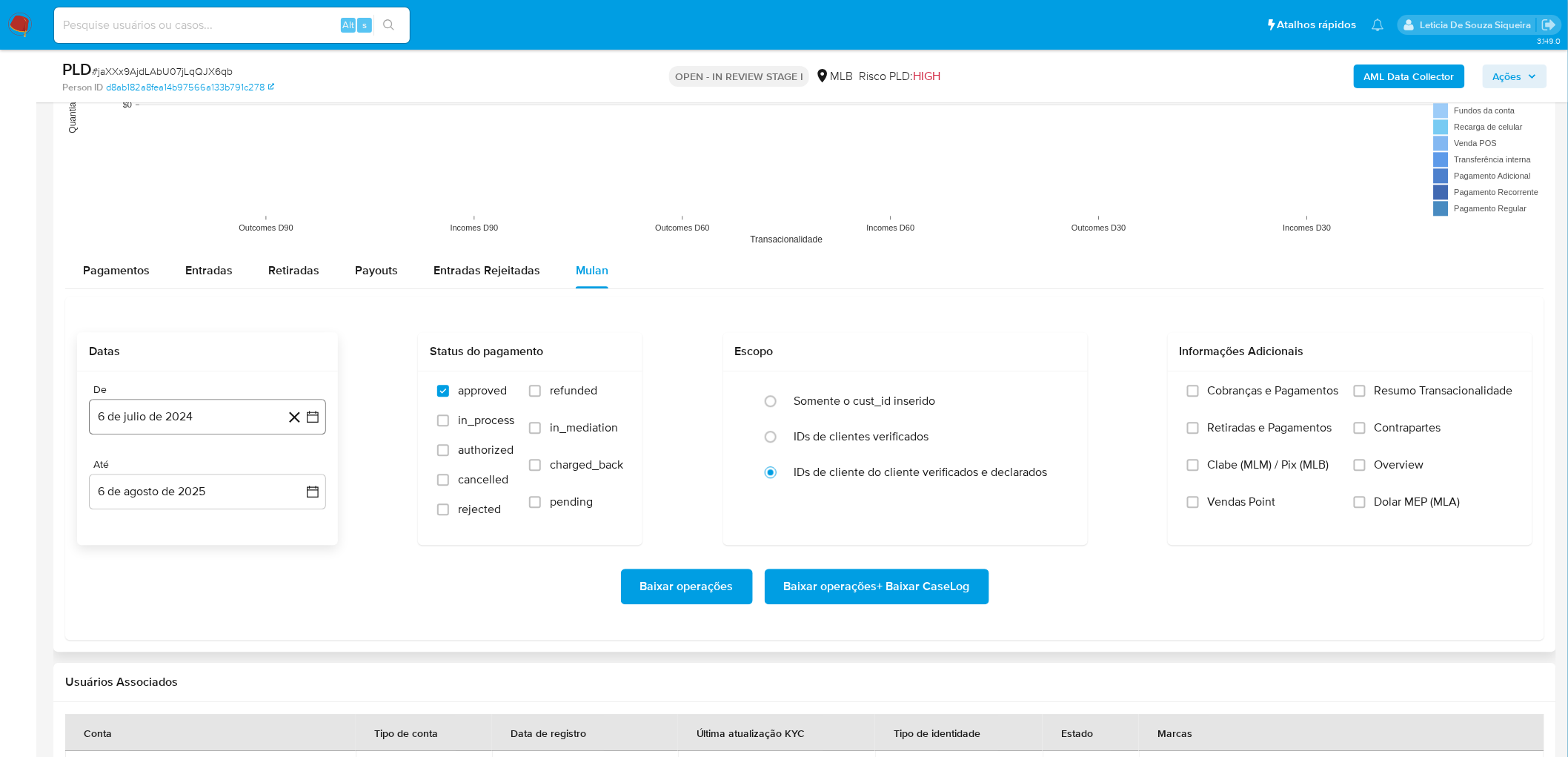 click on "6 de julio de 2024" at bounding box center (207, 417) 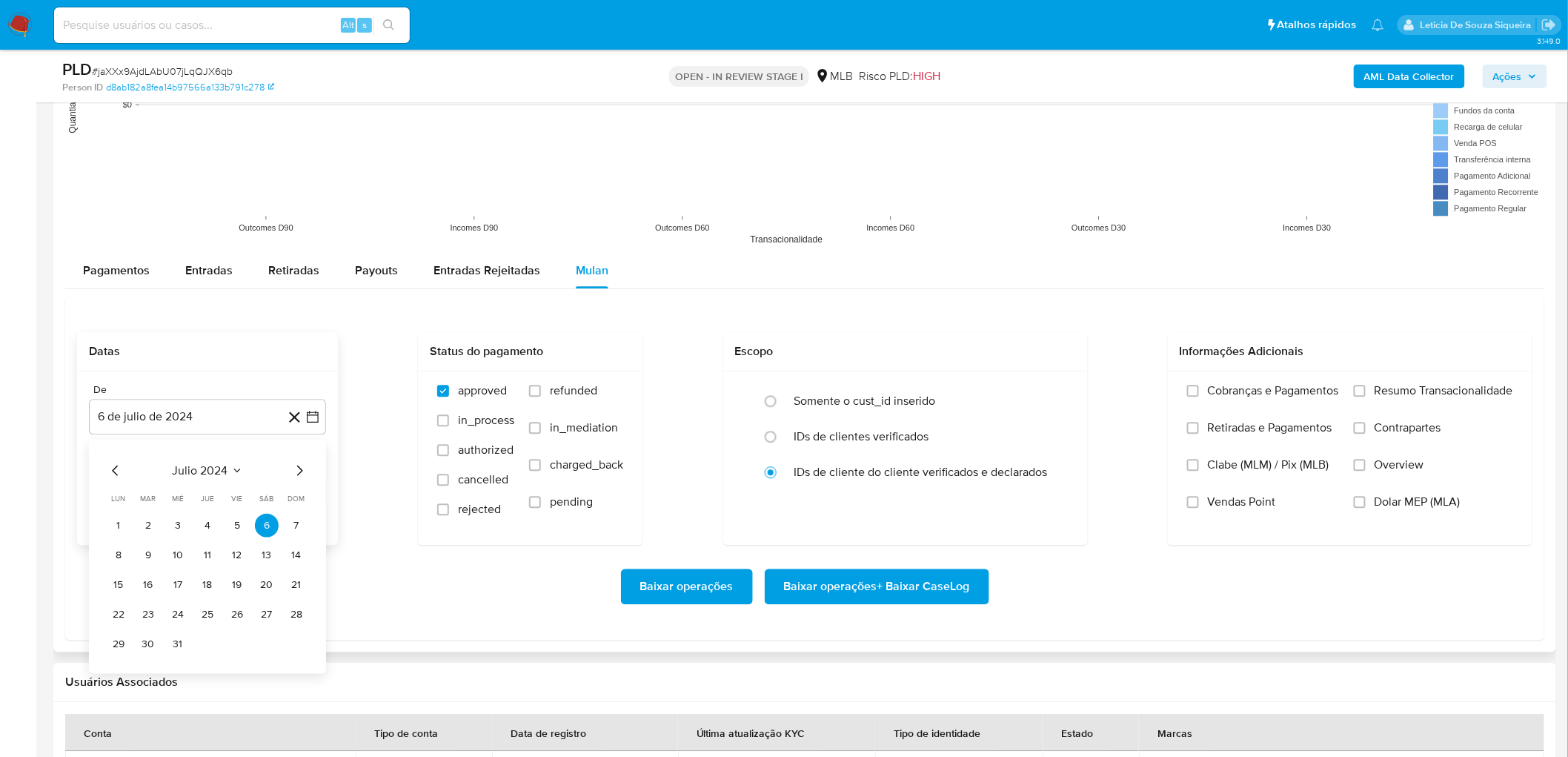 click 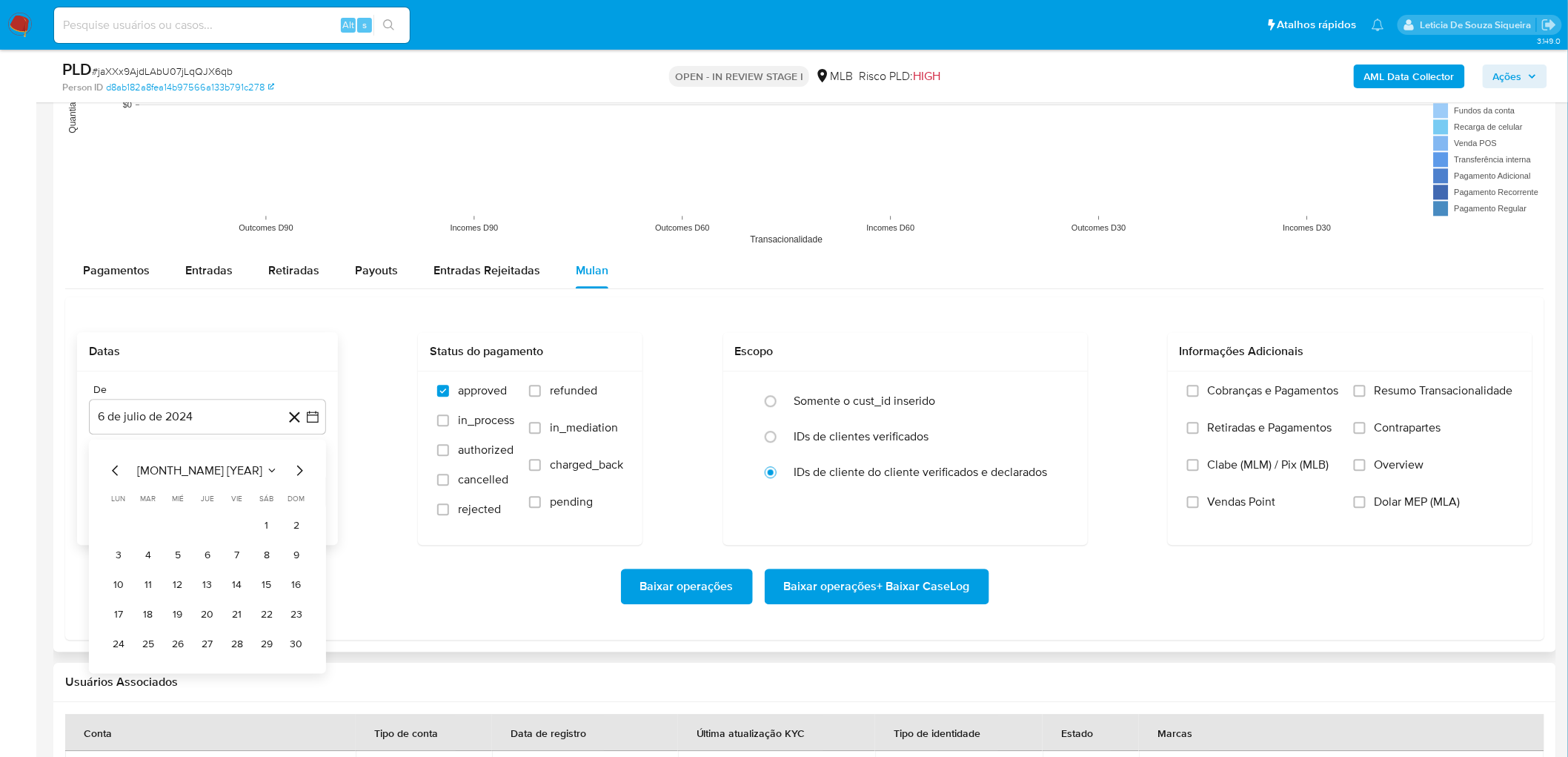 click 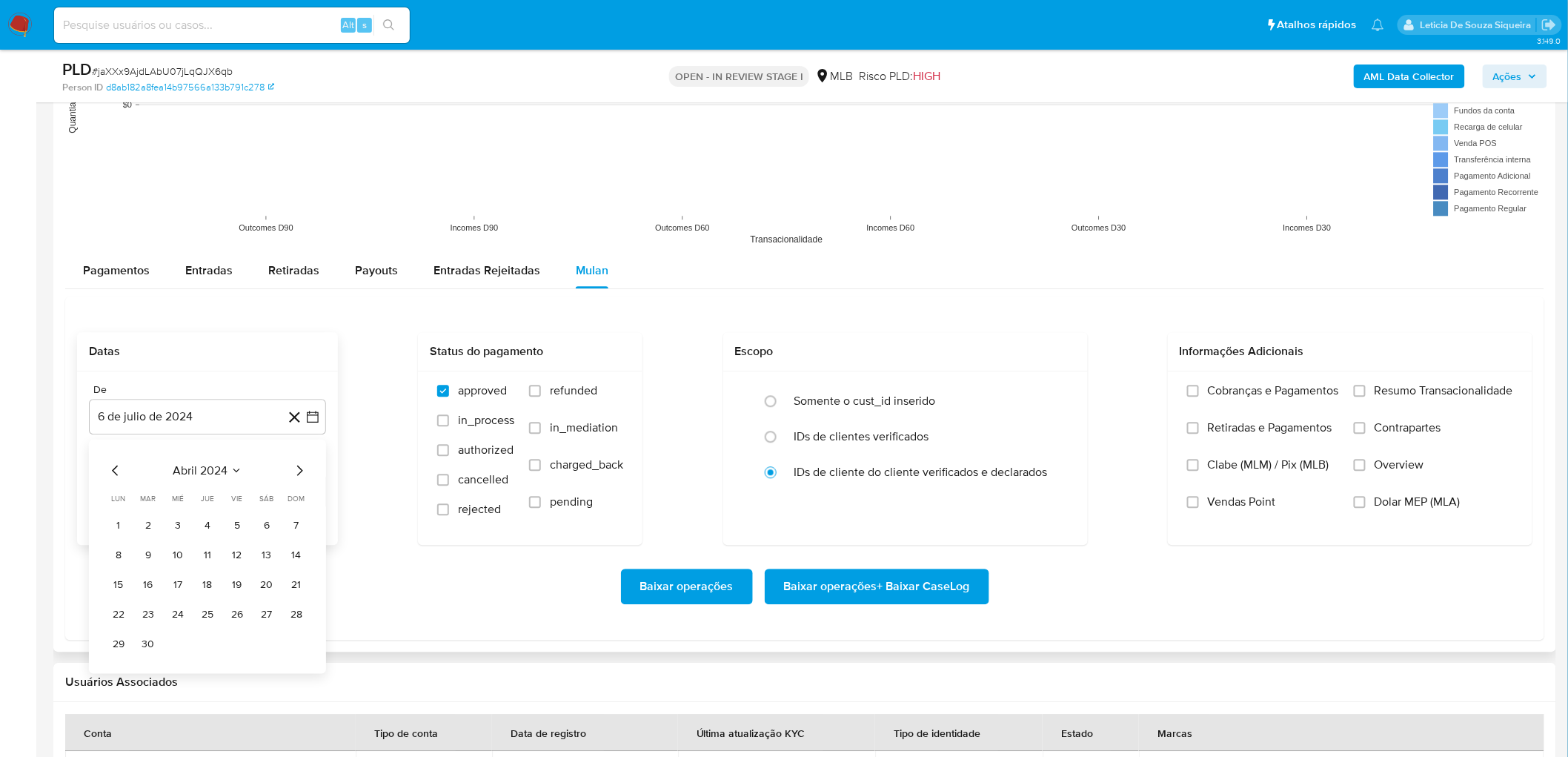 click on "abril 2024" at bounding box center (200, 471) 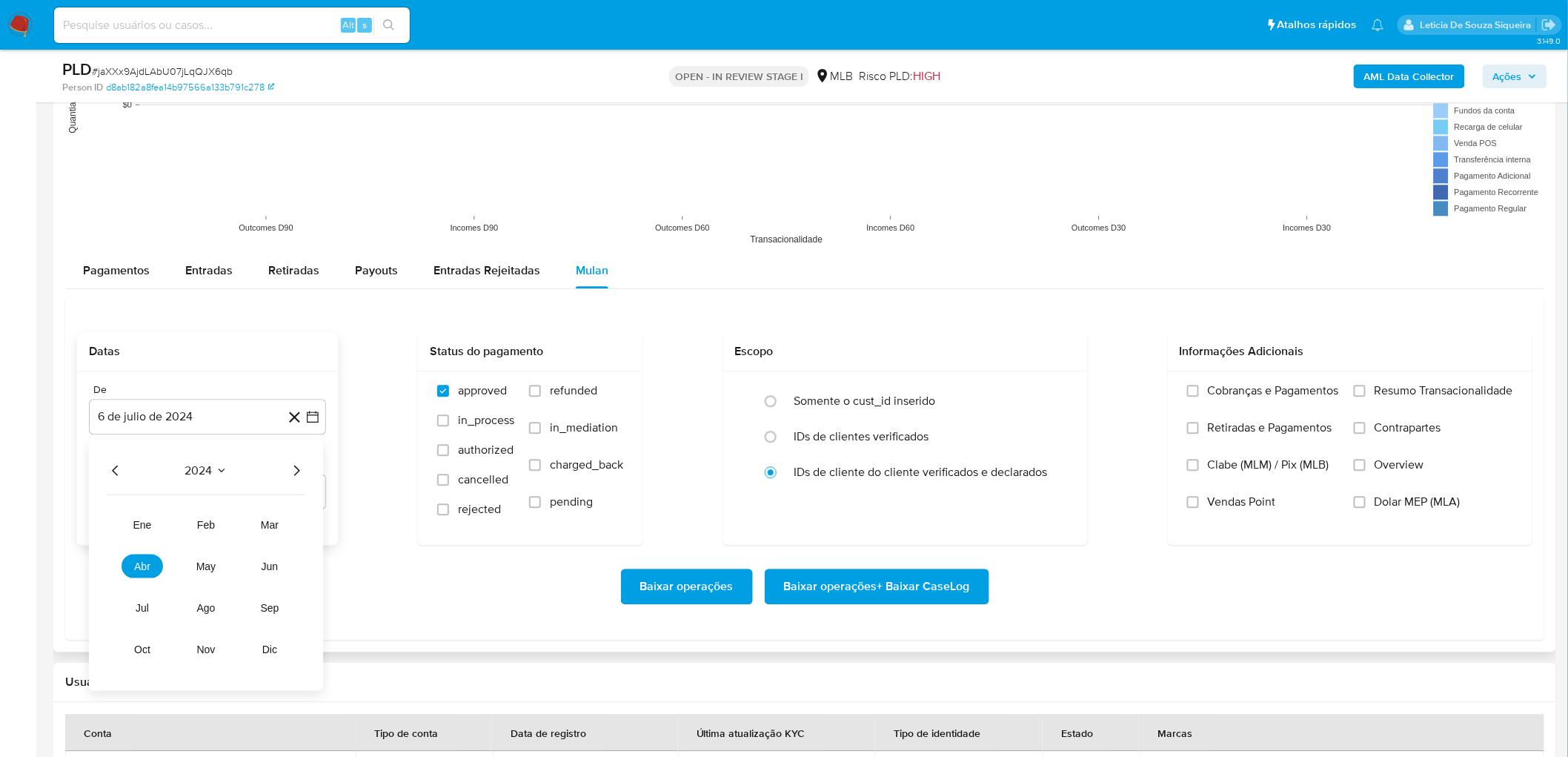 click 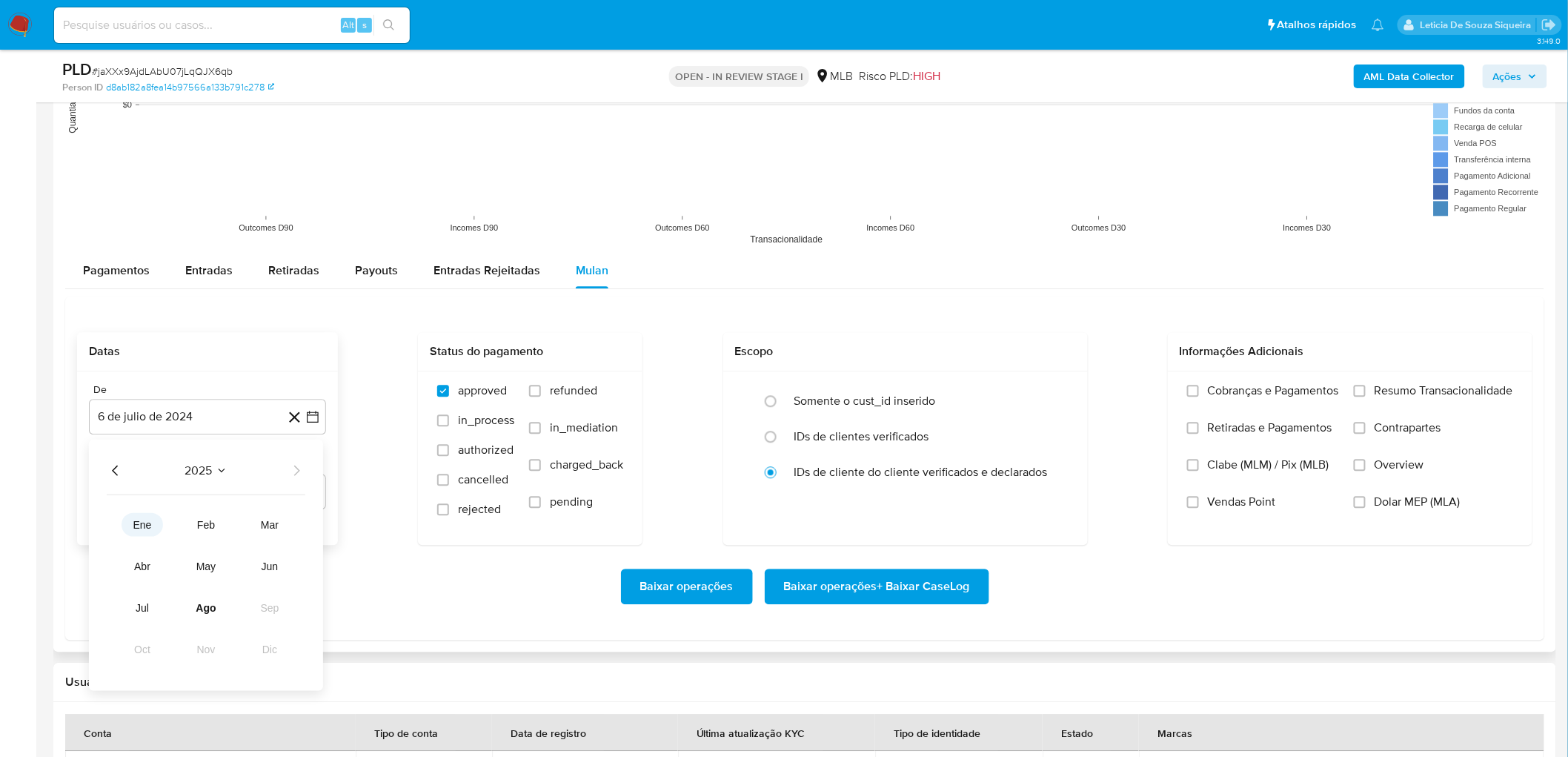 click on "ene" at bounding box center [142, 525] 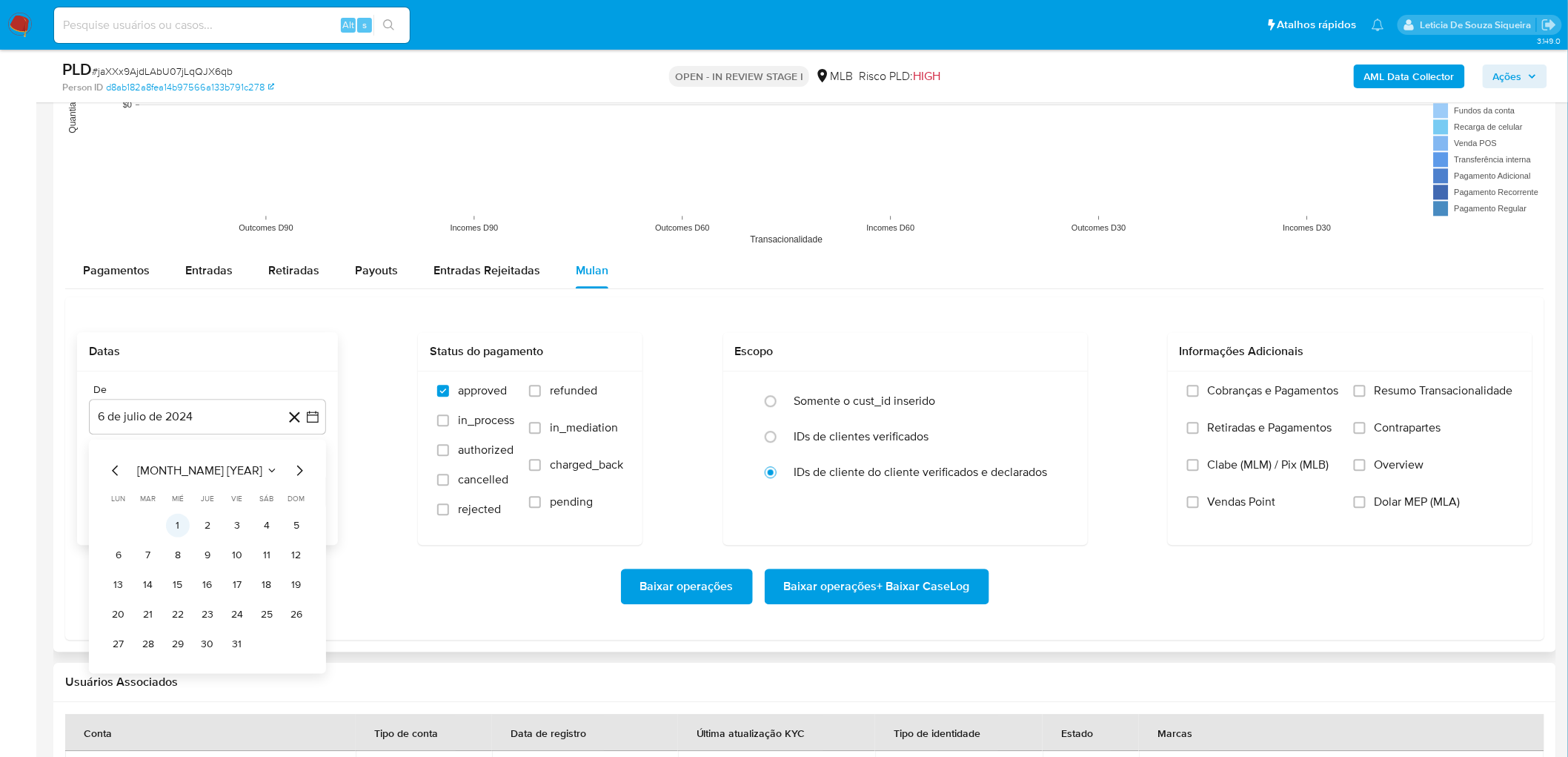 click on "1" at bounding box center (178, 526) 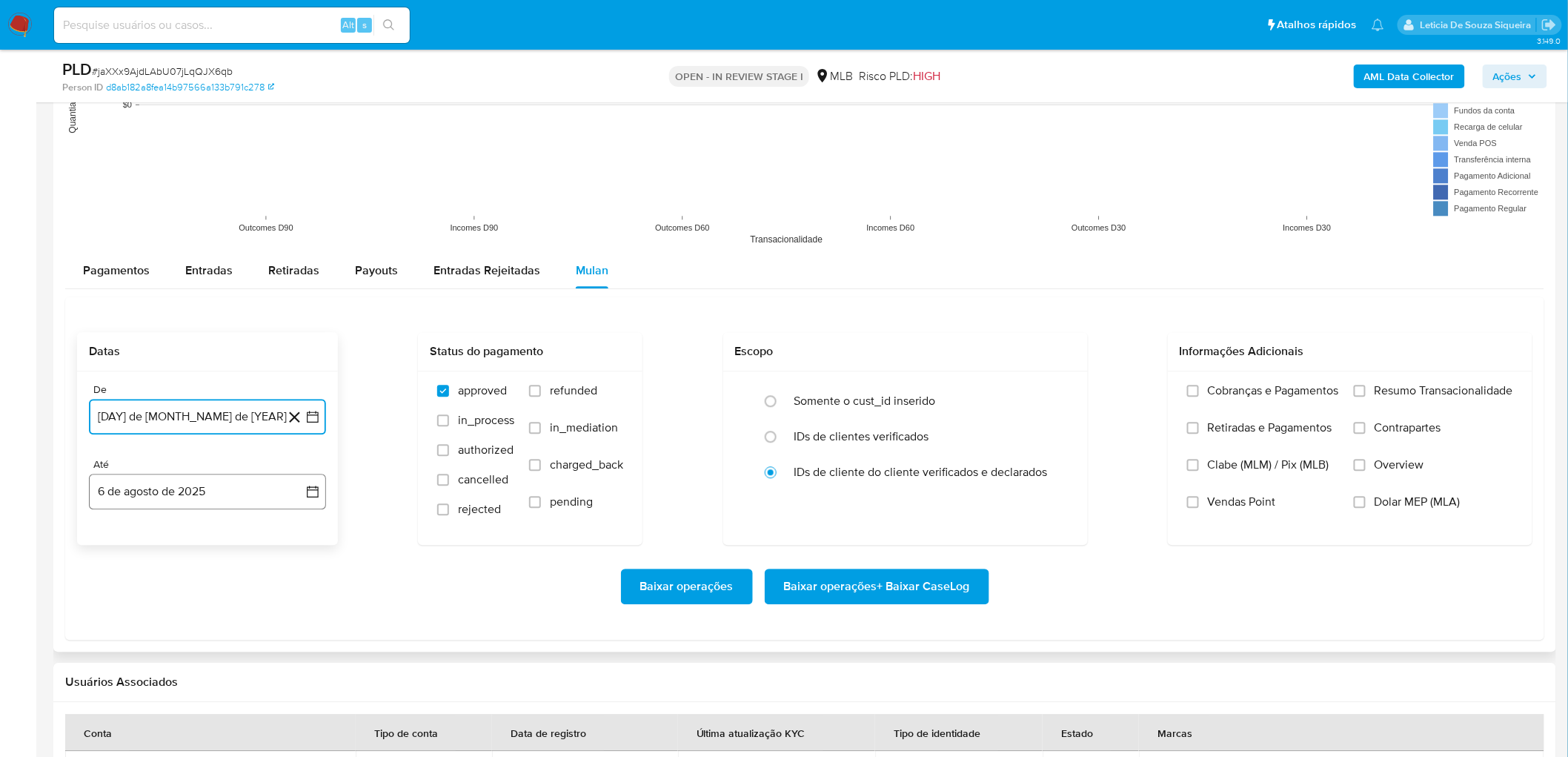 click on "6 de agosto de 2025" at bounding box center [207, 492] 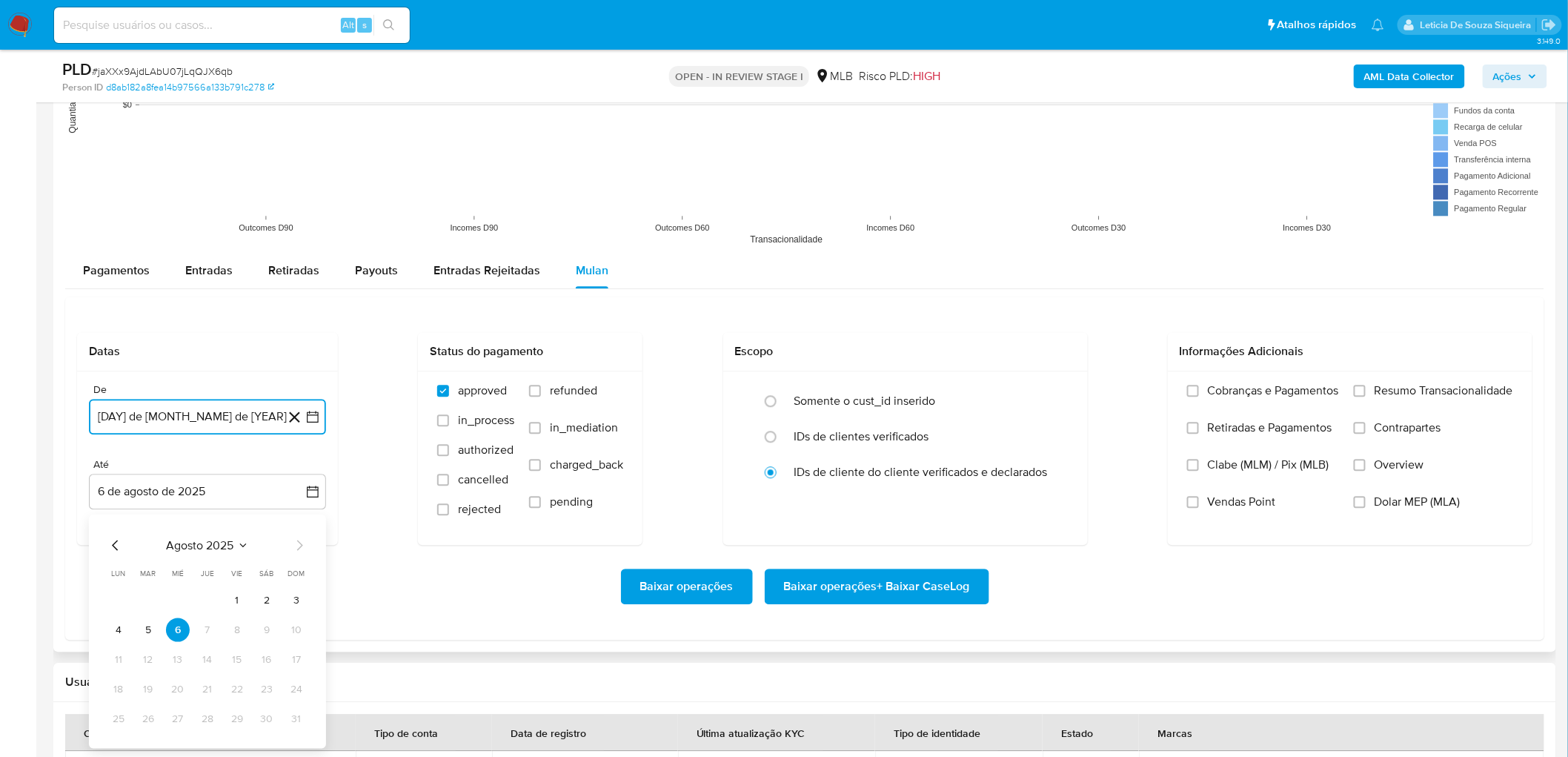 click on "4" at bounding box center (119, 630) 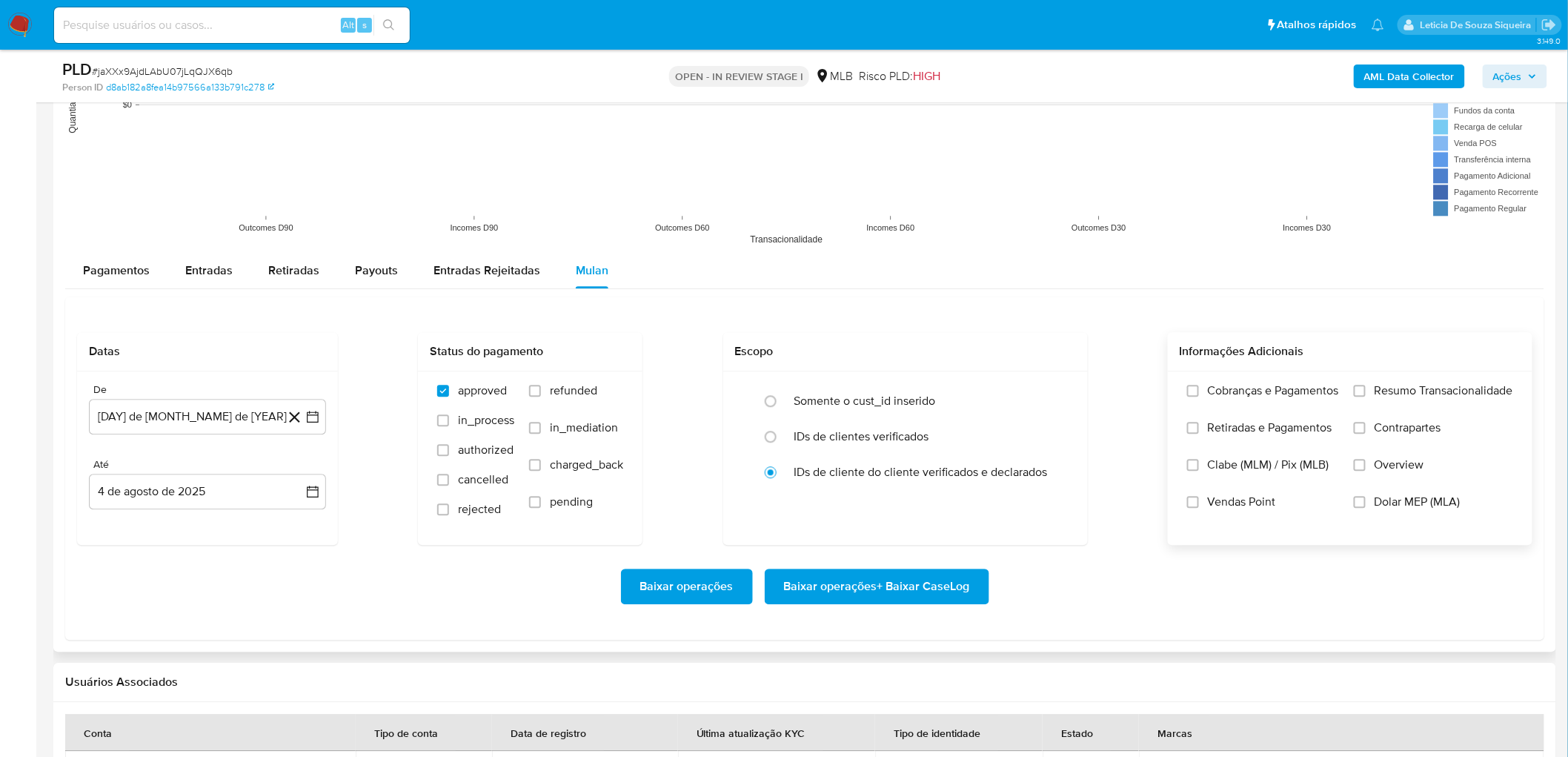 click on "Resumo Transacionalidade" at bounding box center [1444, 391] 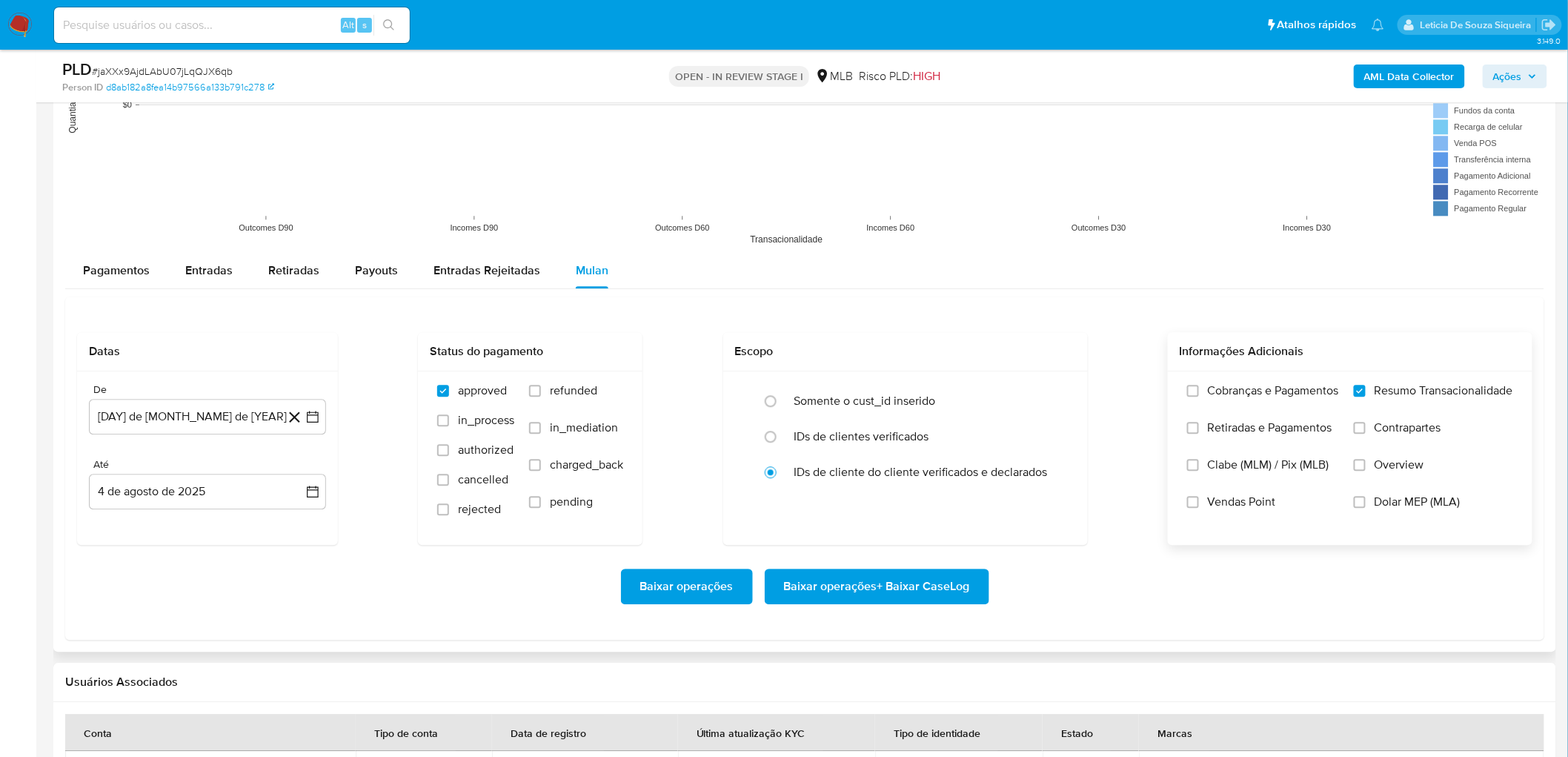 drag, startPoint x: 1227, startPoint y: 498, endPoint x: 1129, endPoint y: 538, distance: 105.84895 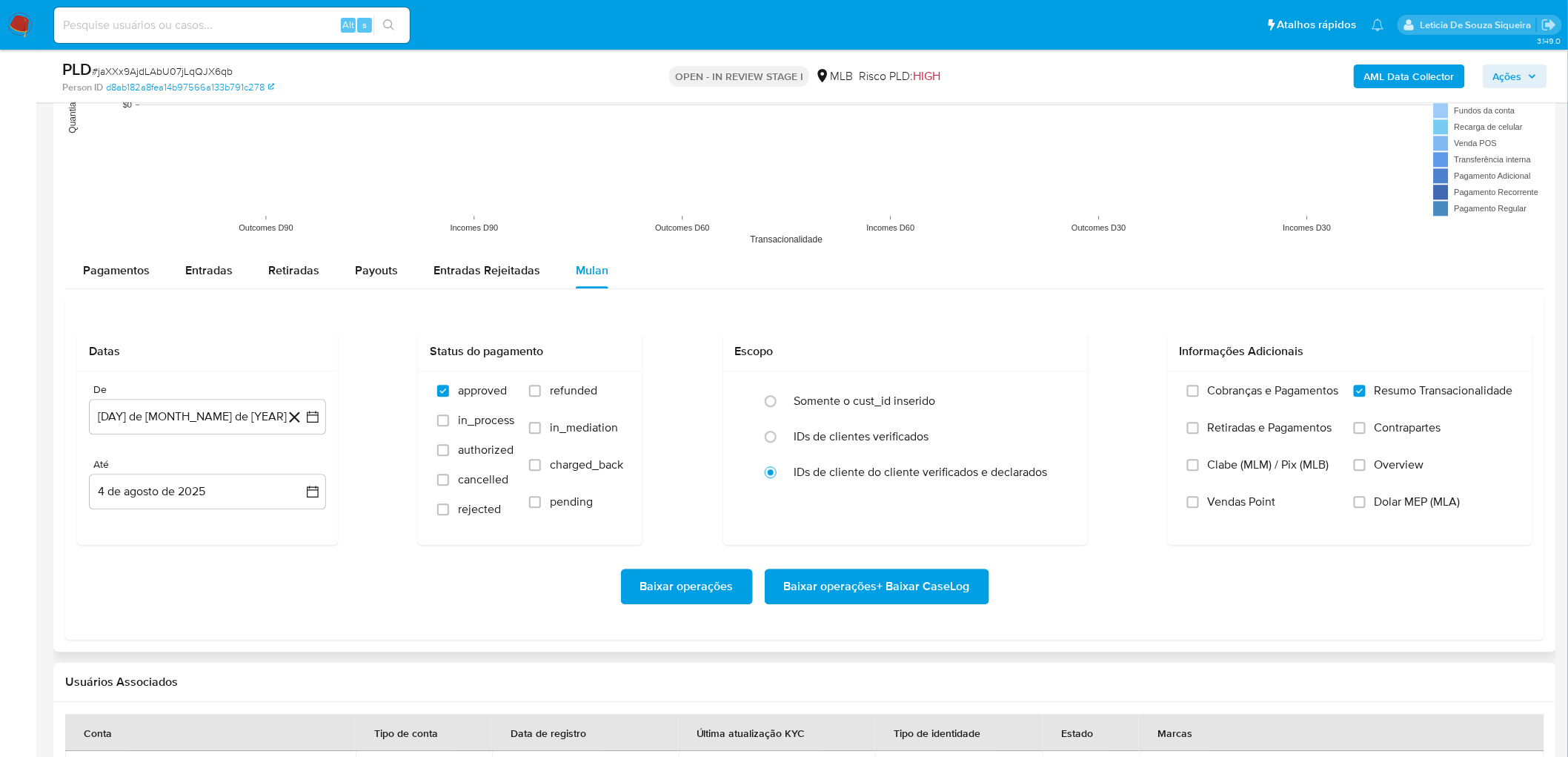 click on "Vendas Point" at bounding box center (1242, 502) 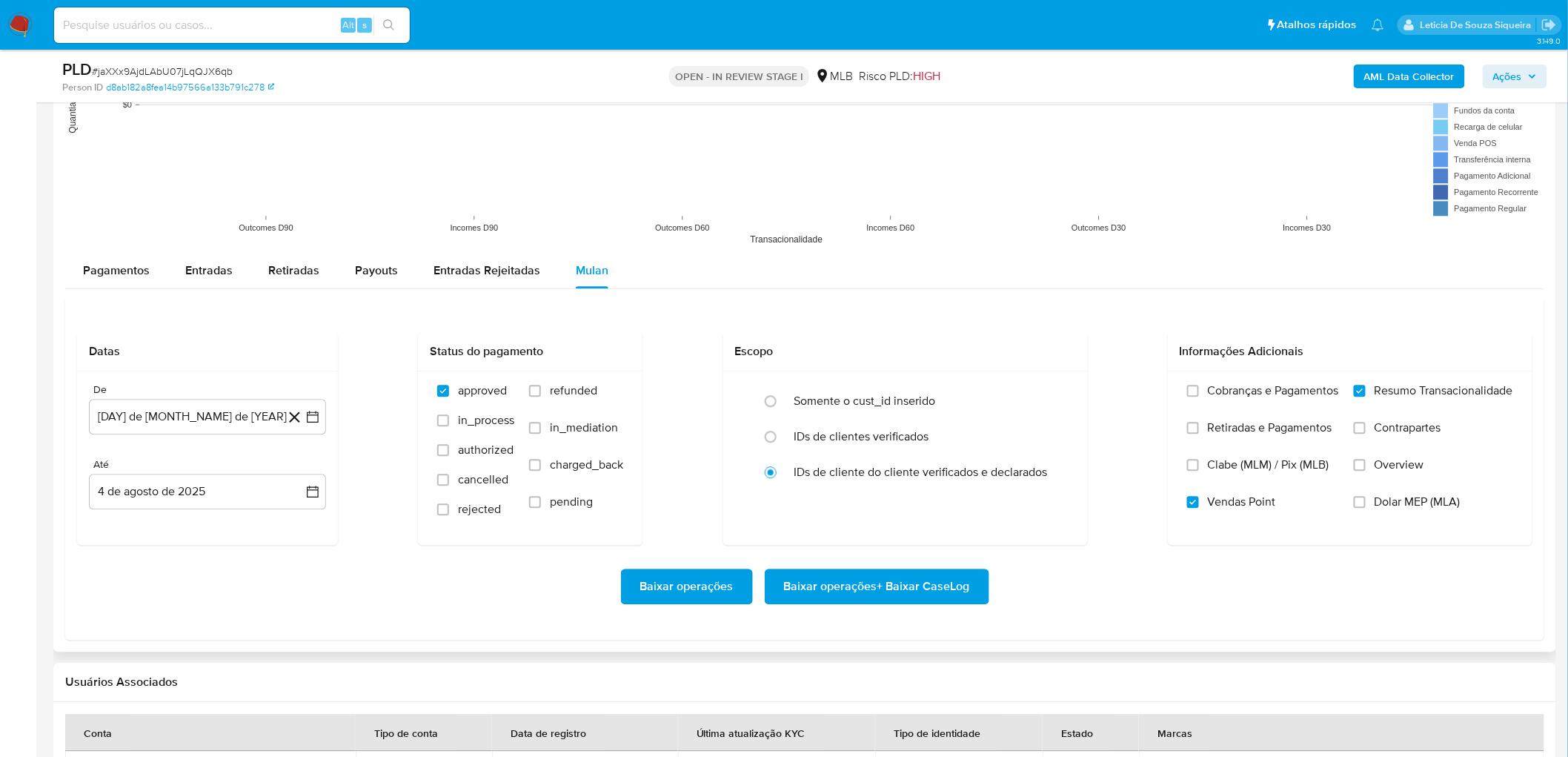 click on "Baixar operações  +   Baixar CaseLog" at bounding box center (877, 586) 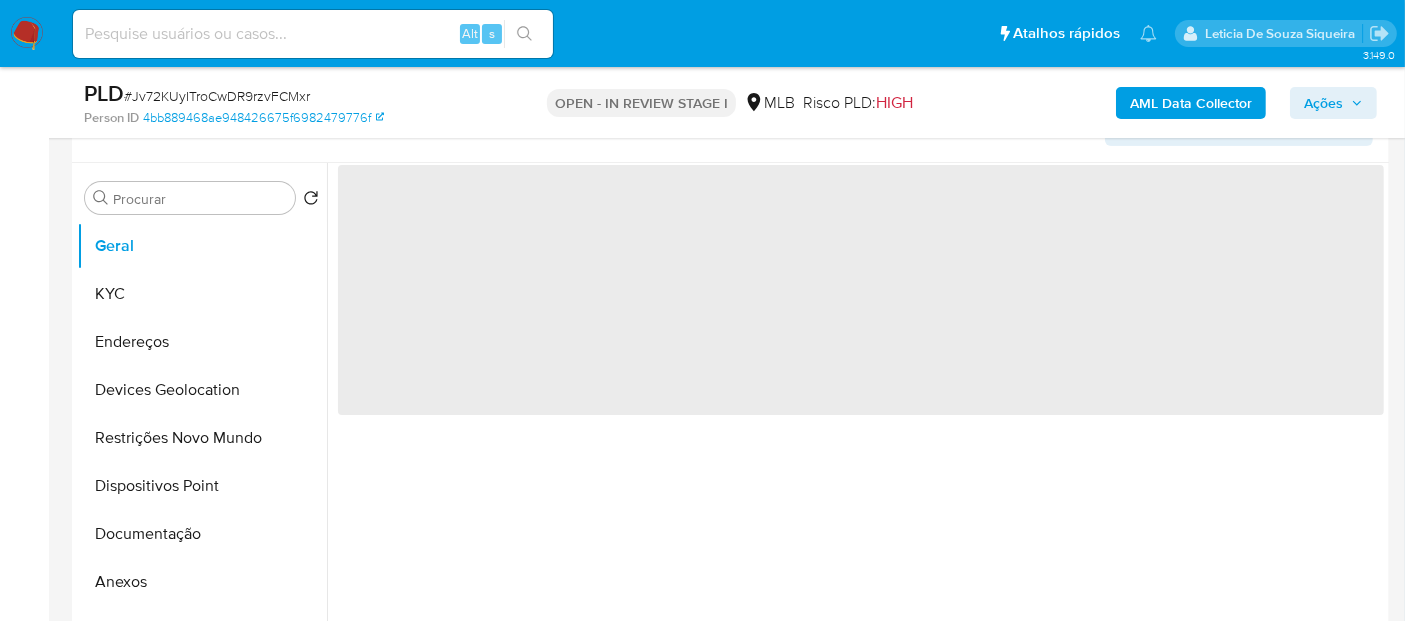 scroll, scrollTop: 444, scrollLeft: 0, axis: vertical 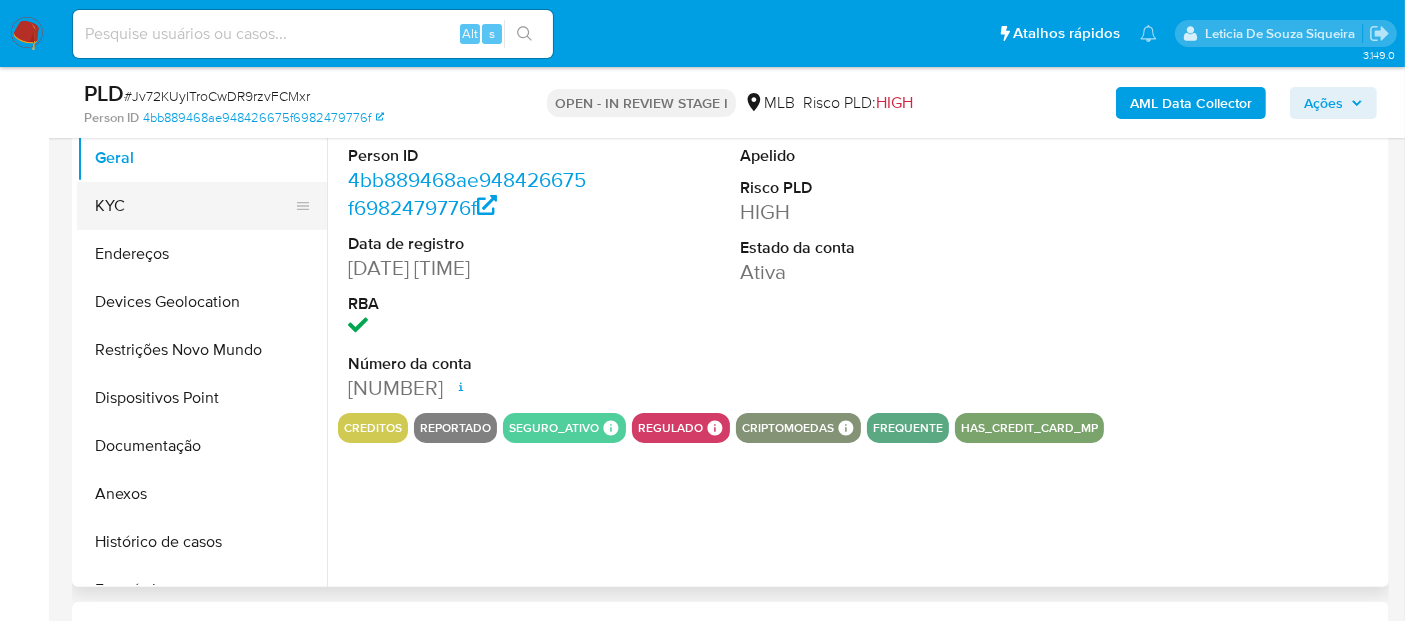 click on "KYC" at bounding box center (194, 206) 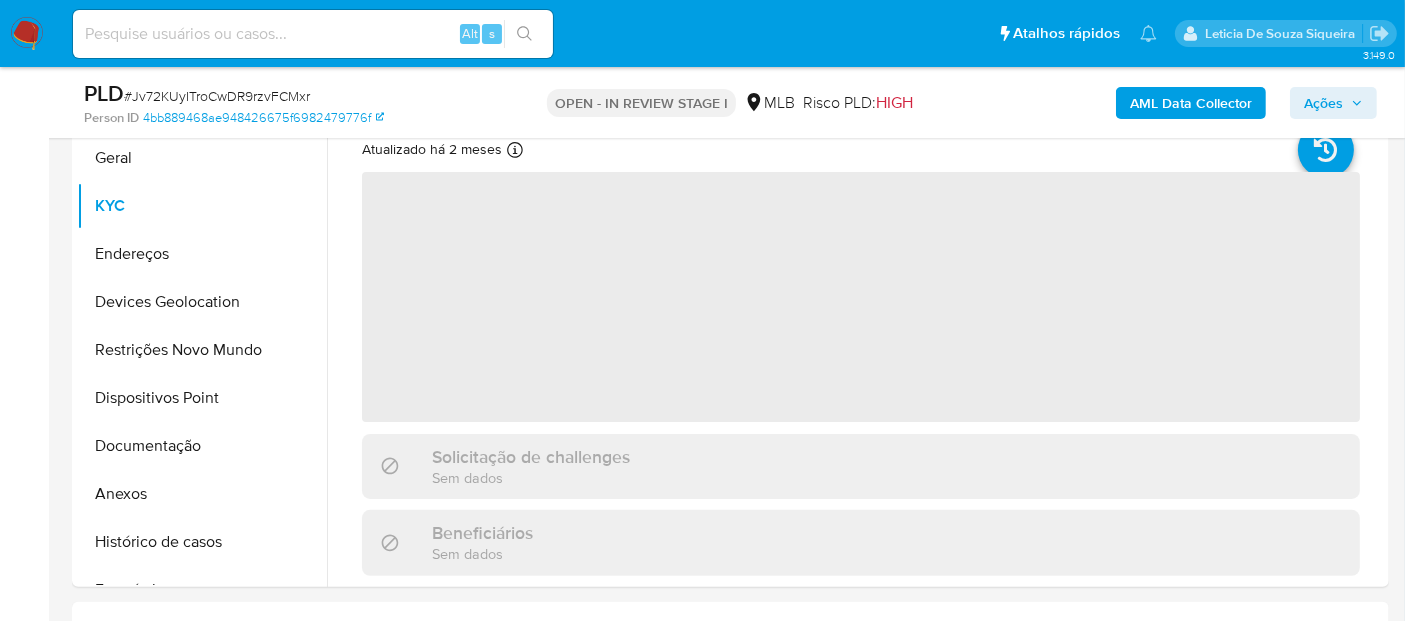 select on "10" 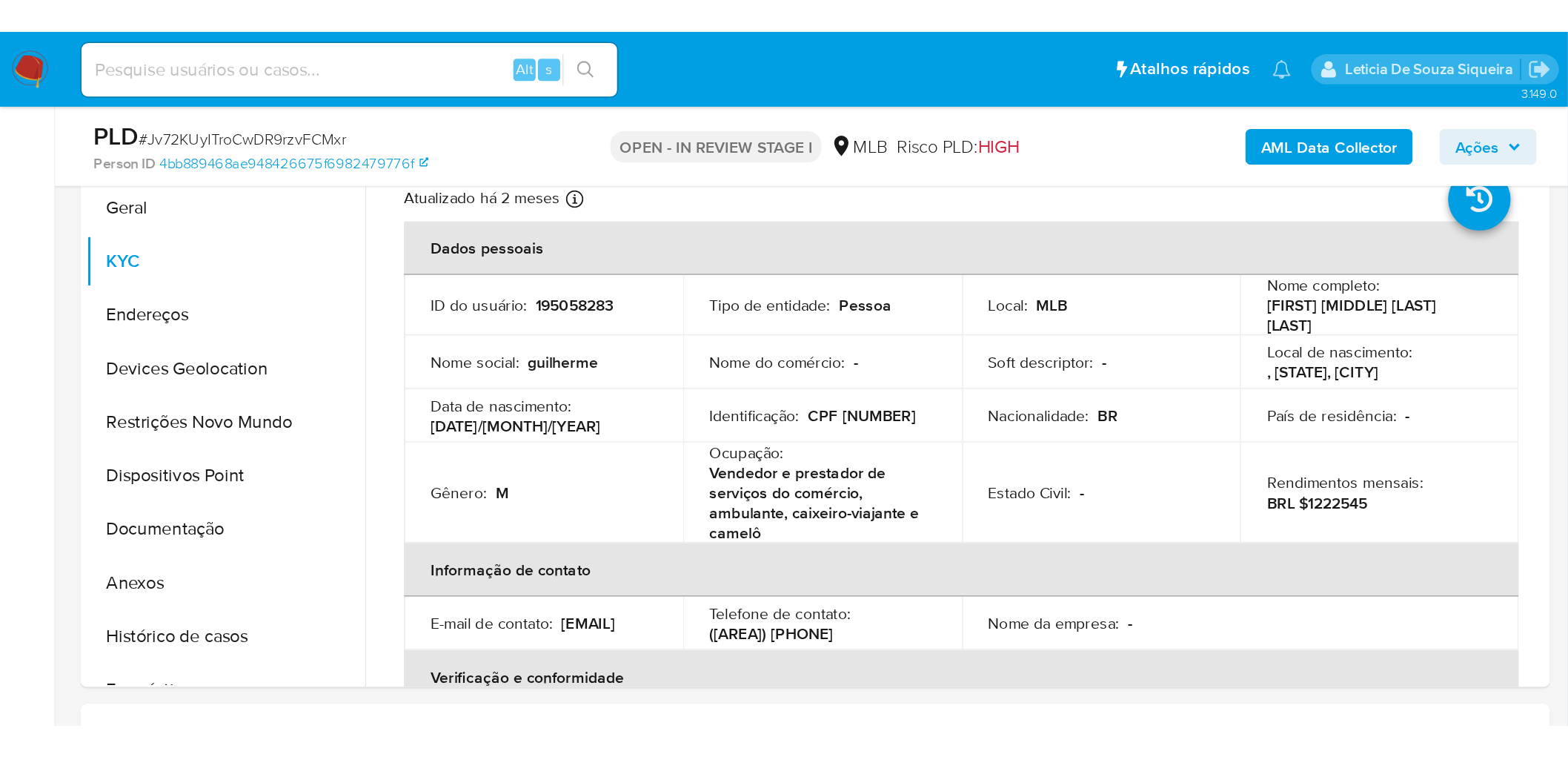 scroll, scrollTop: 329, scrollLeft: 0, axis: vertical 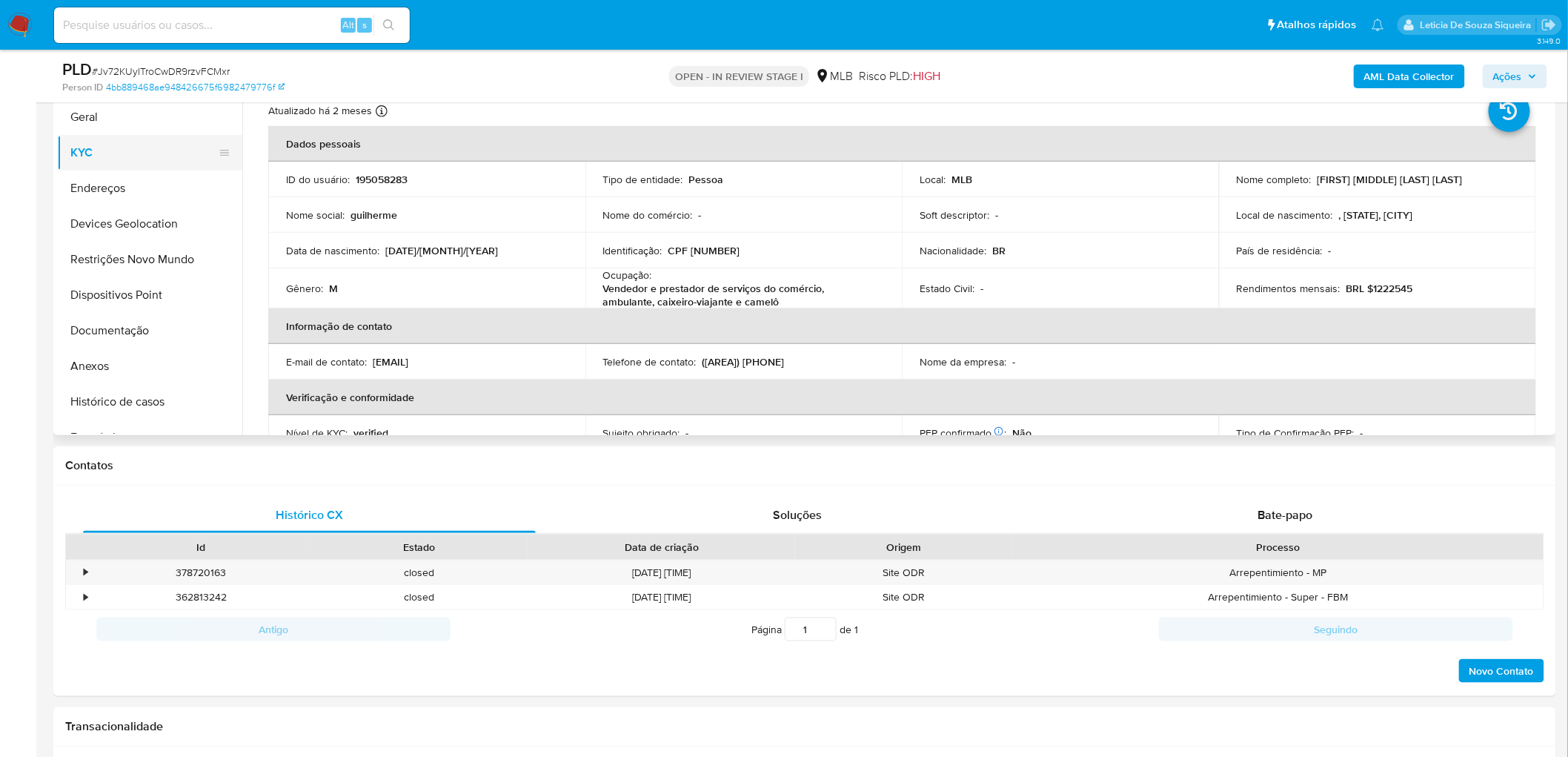 click on "KYC" at bounding box center [144, 153] 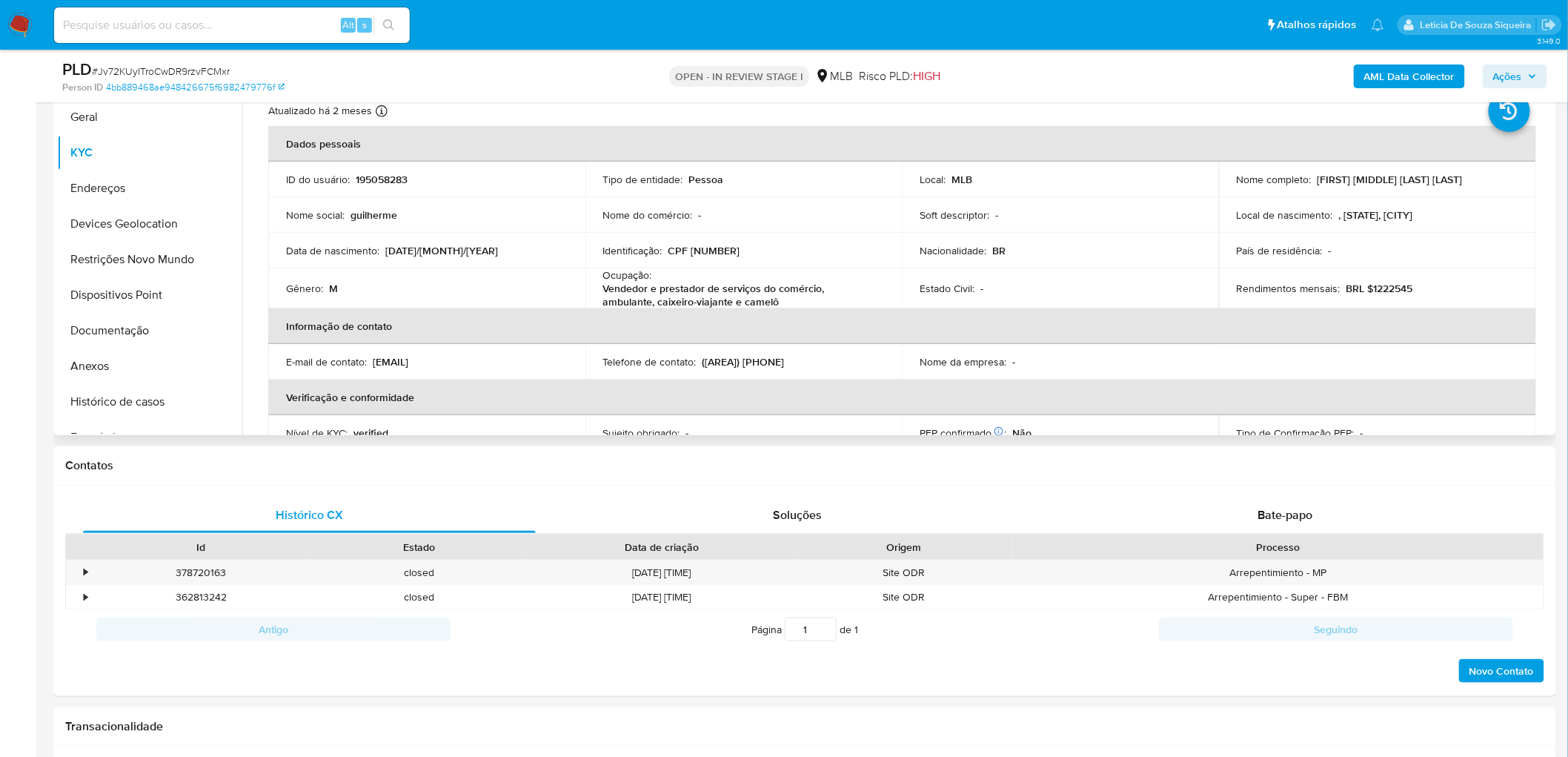 drag, startPoint x: 1492, startPoint y: 178, endPoint x: 1312, endPoint y: 180, distance: 180.01111 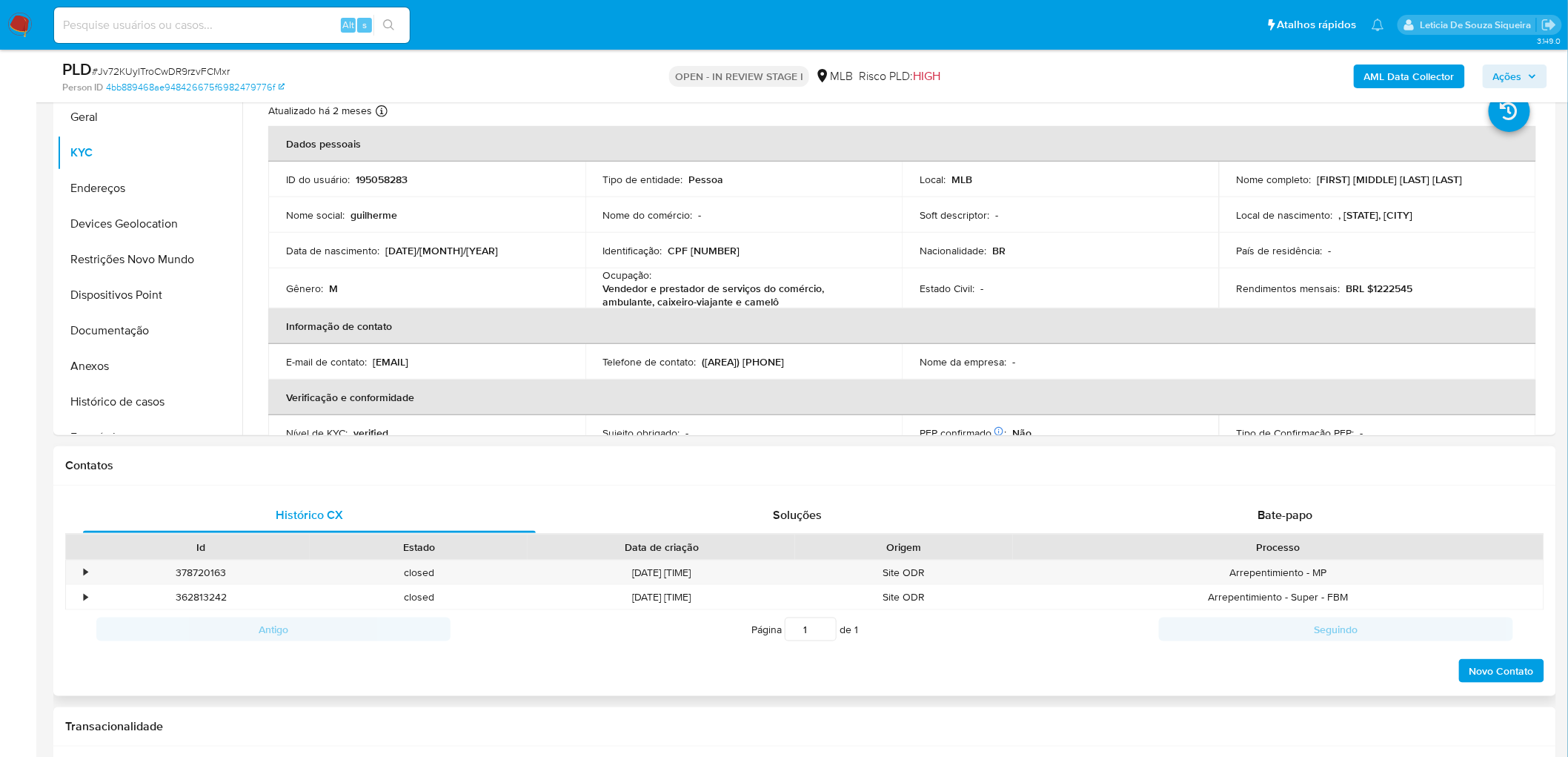 copy on "[FIRST] [MIDDLE] [LAST] [LAST]" 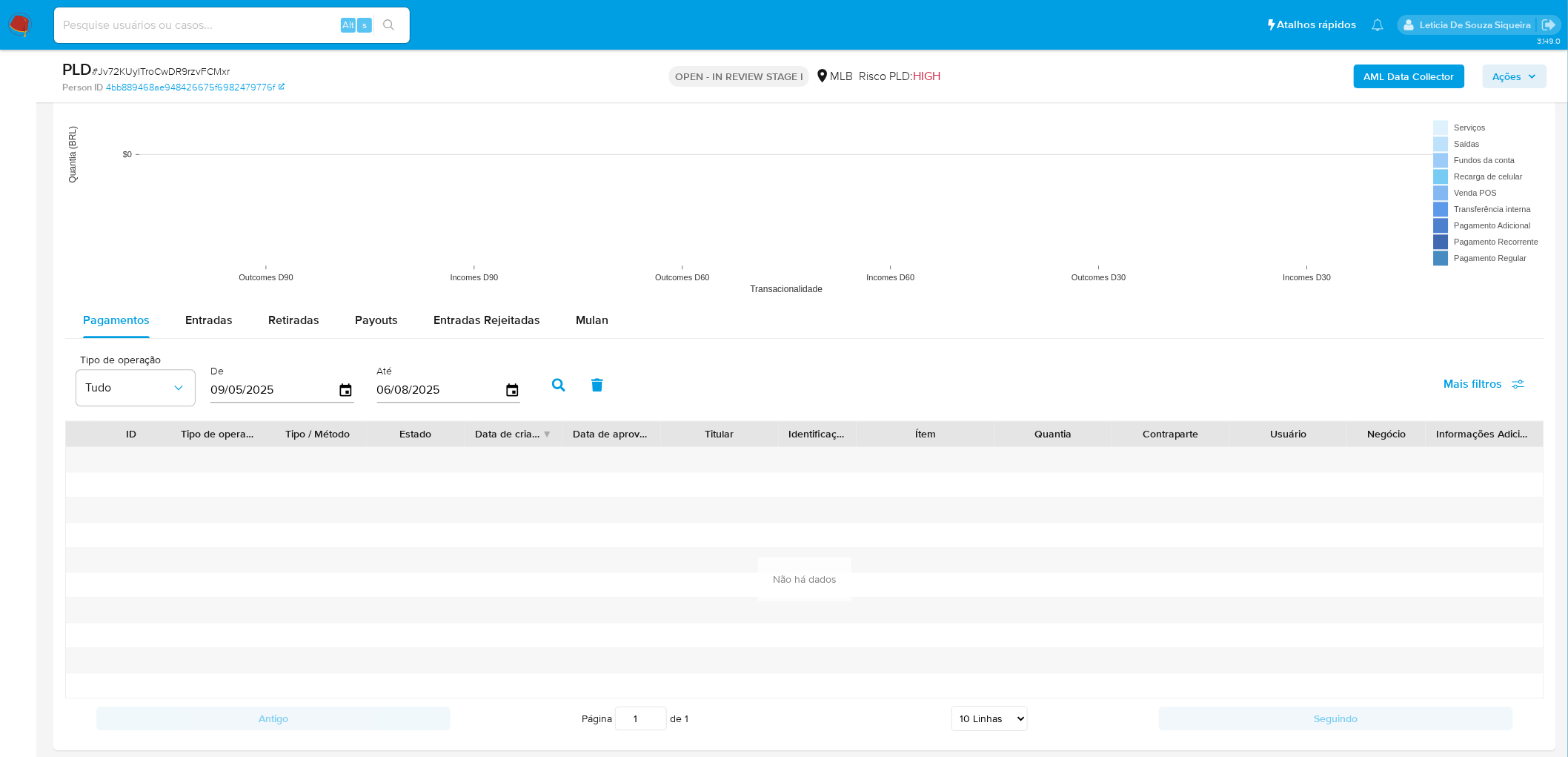 scroll, scrollTop: 1483, scrollLeft: 0, axis: vertical 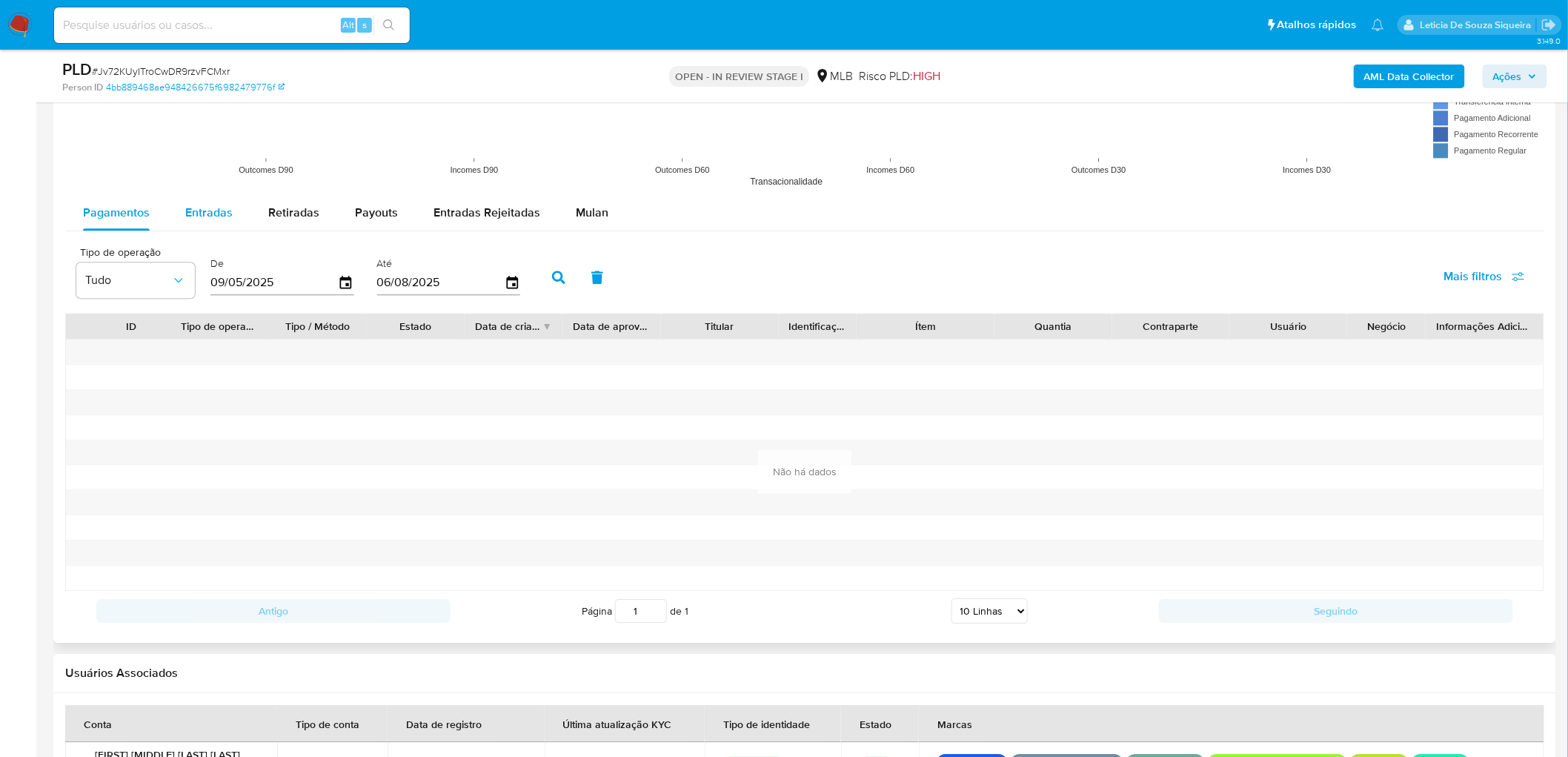 click on "Entradas" at bounding box center [209, 213] 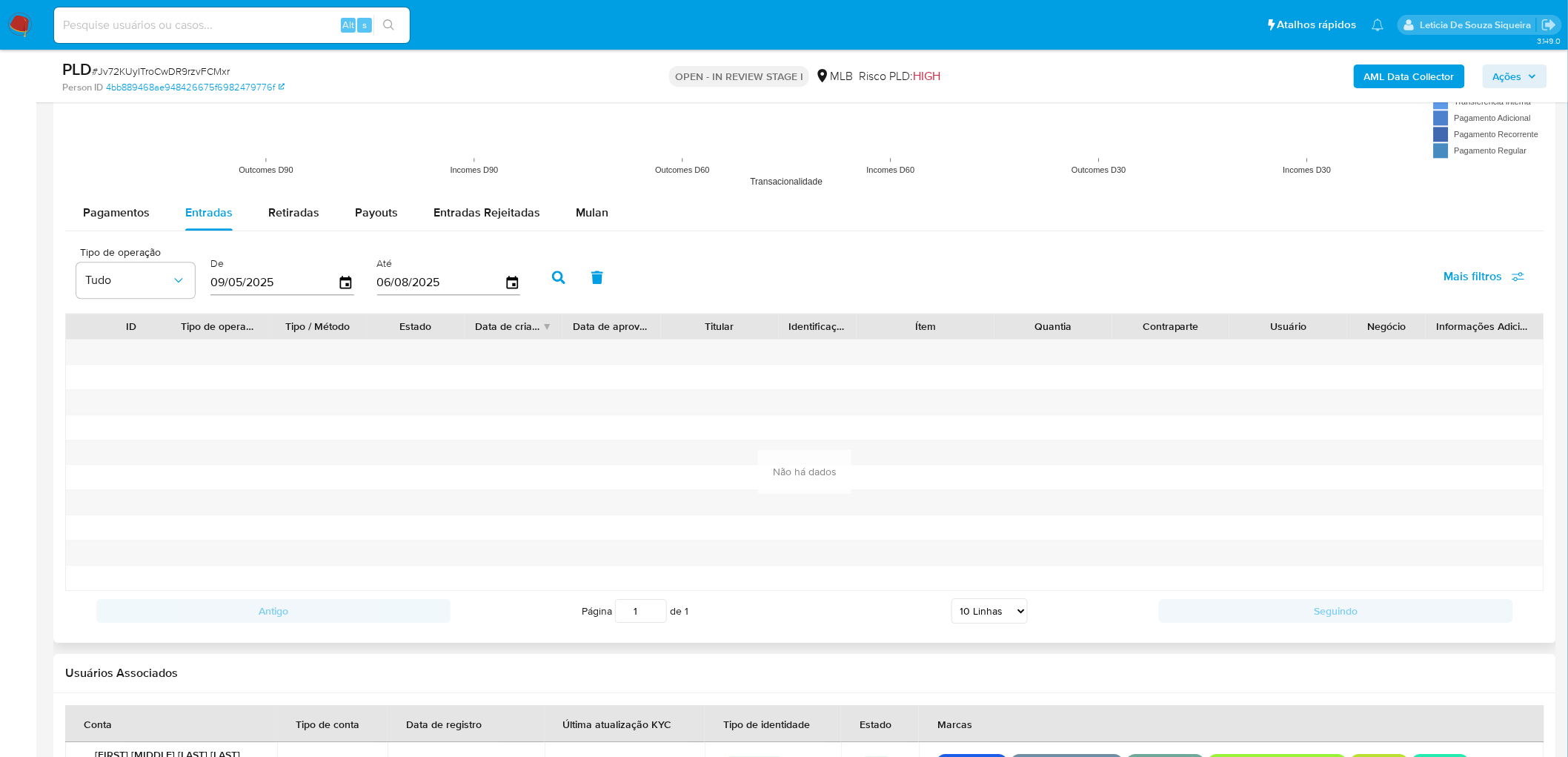 click on "09/05/2025" at bounding box center [282, 282] 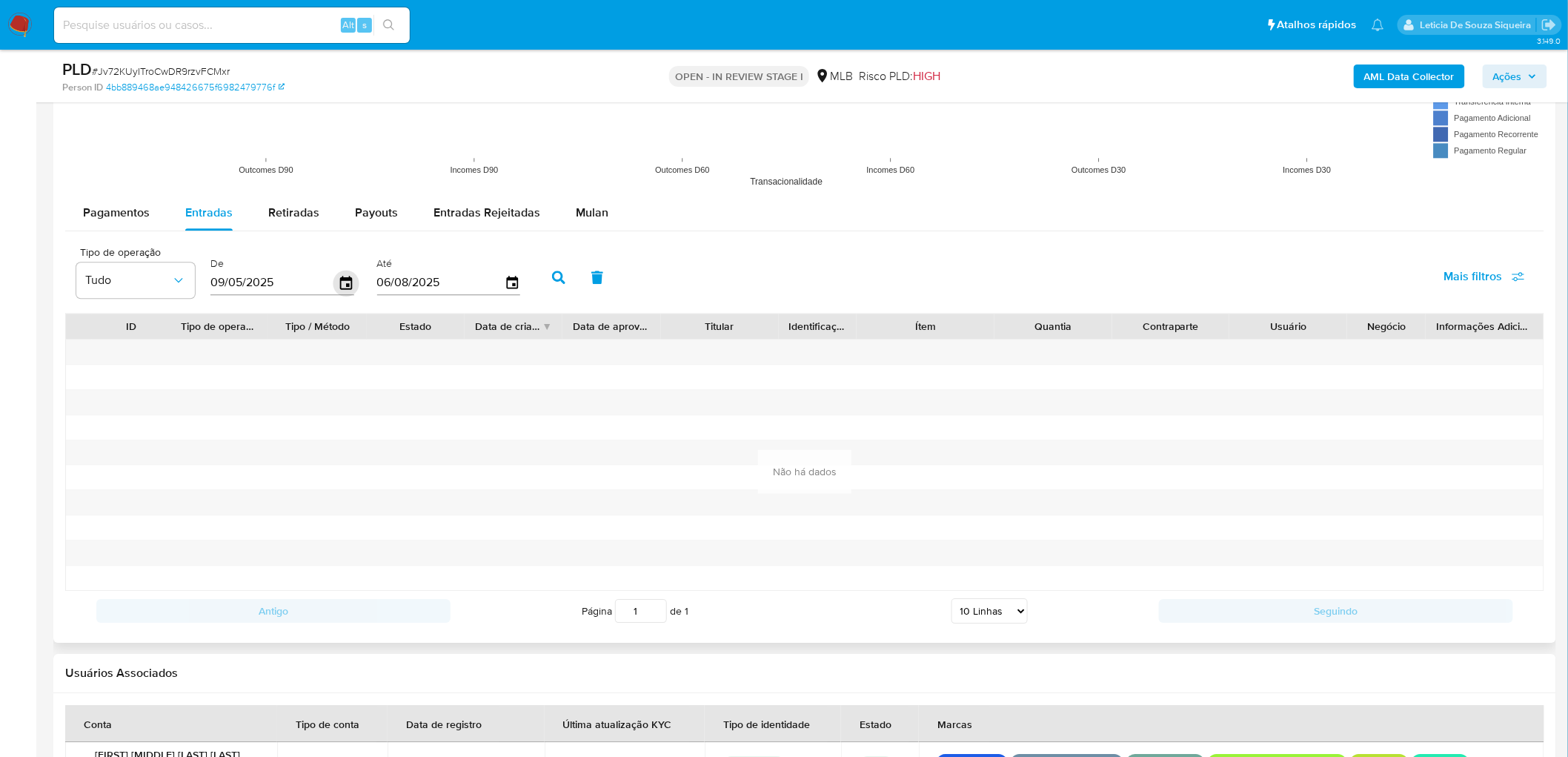 click 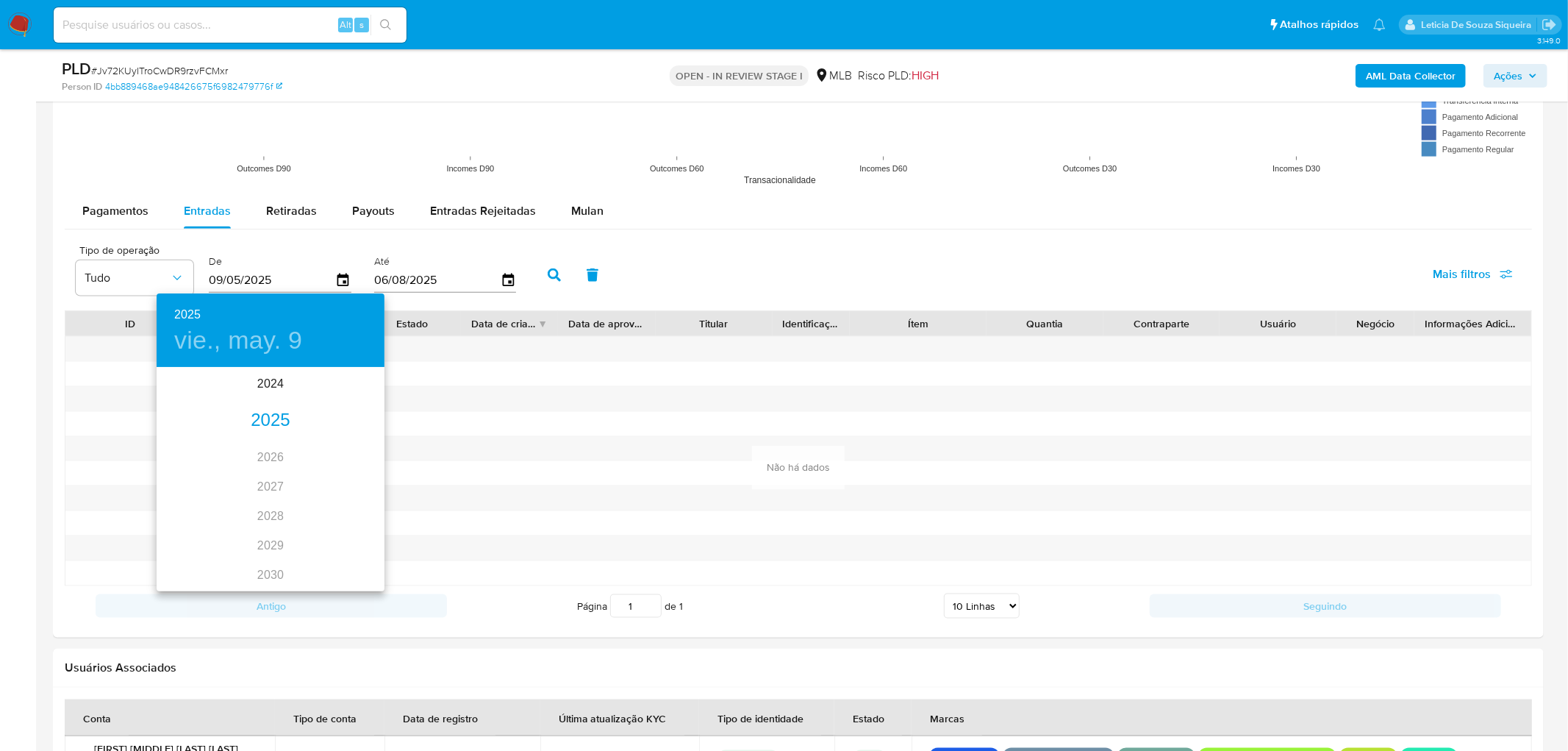 click on "2025" at bounding box center [271, 421] 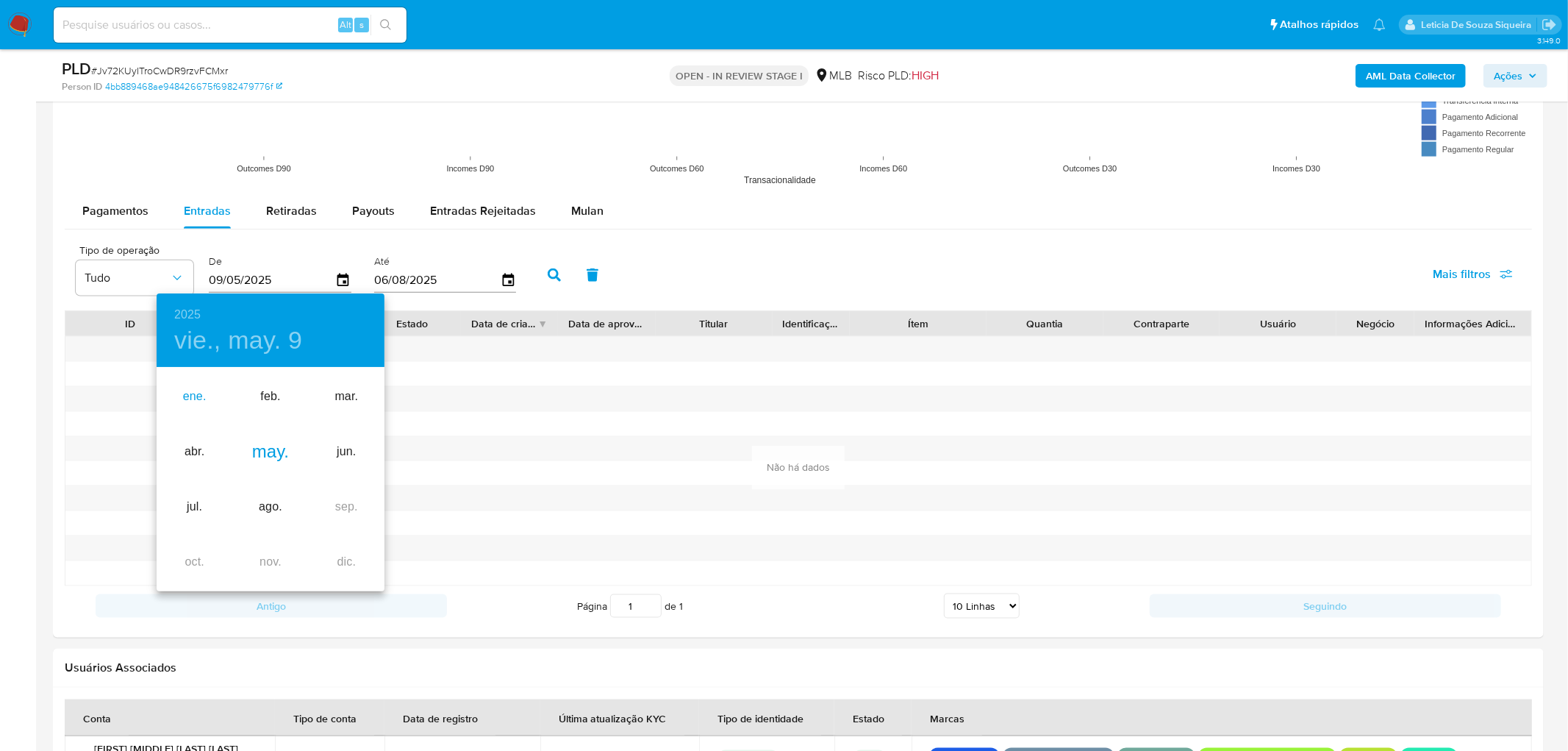 click on "ene." at bounding box center [194, 396] 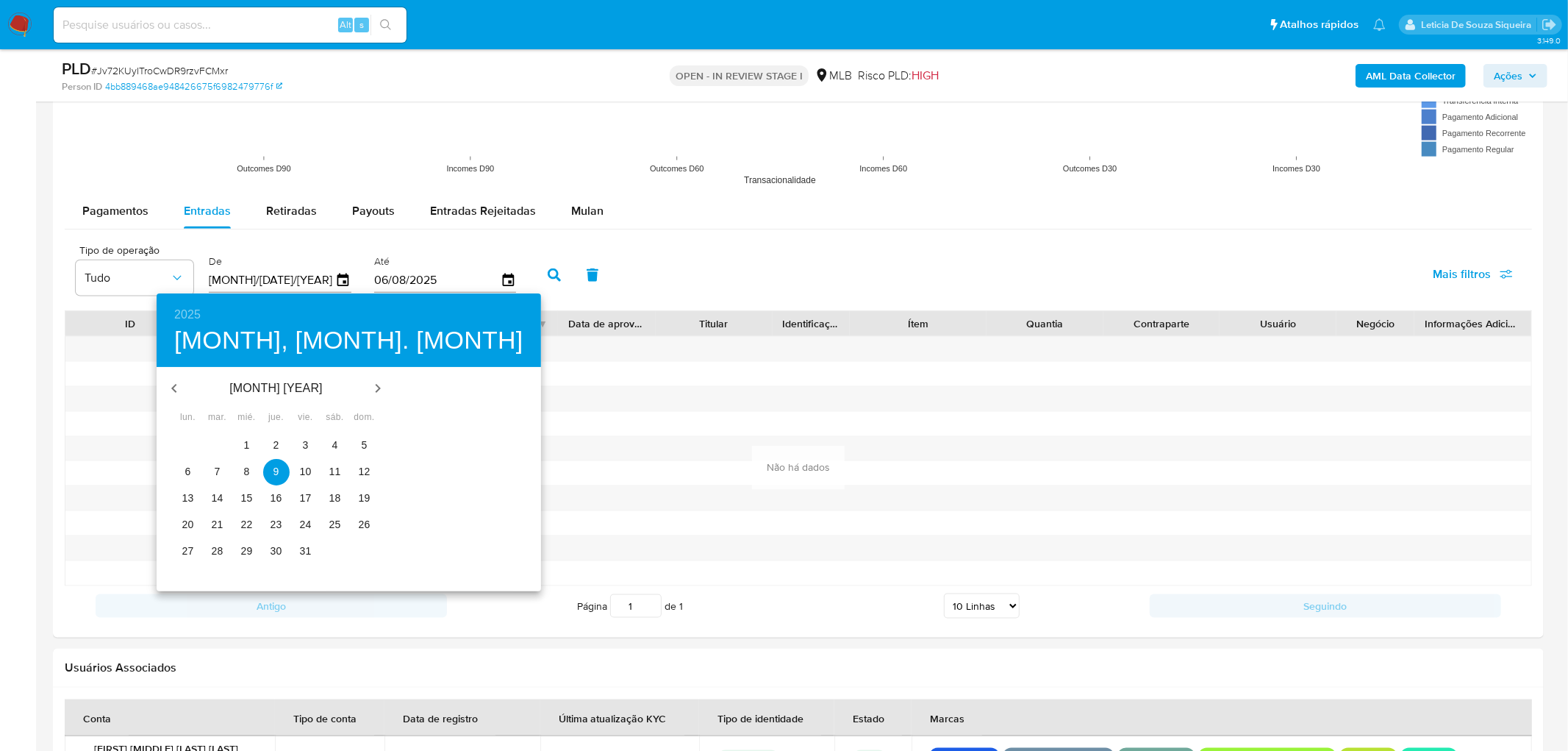 drag, startPoint x: 239, startPoint y: 446, endPoint x: 273, endPoint y: 420, distance: 42.80187 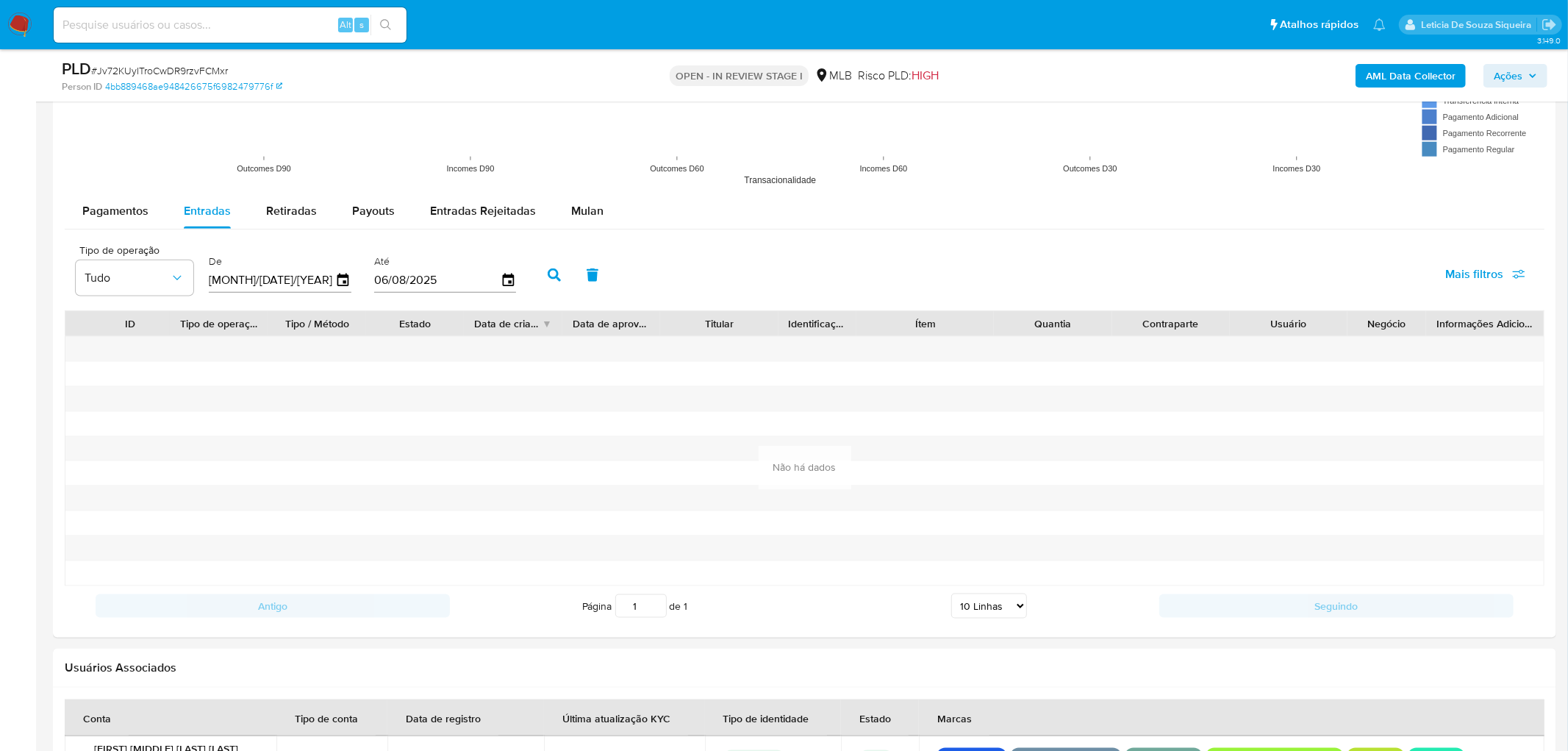 type on "01/01/2025" 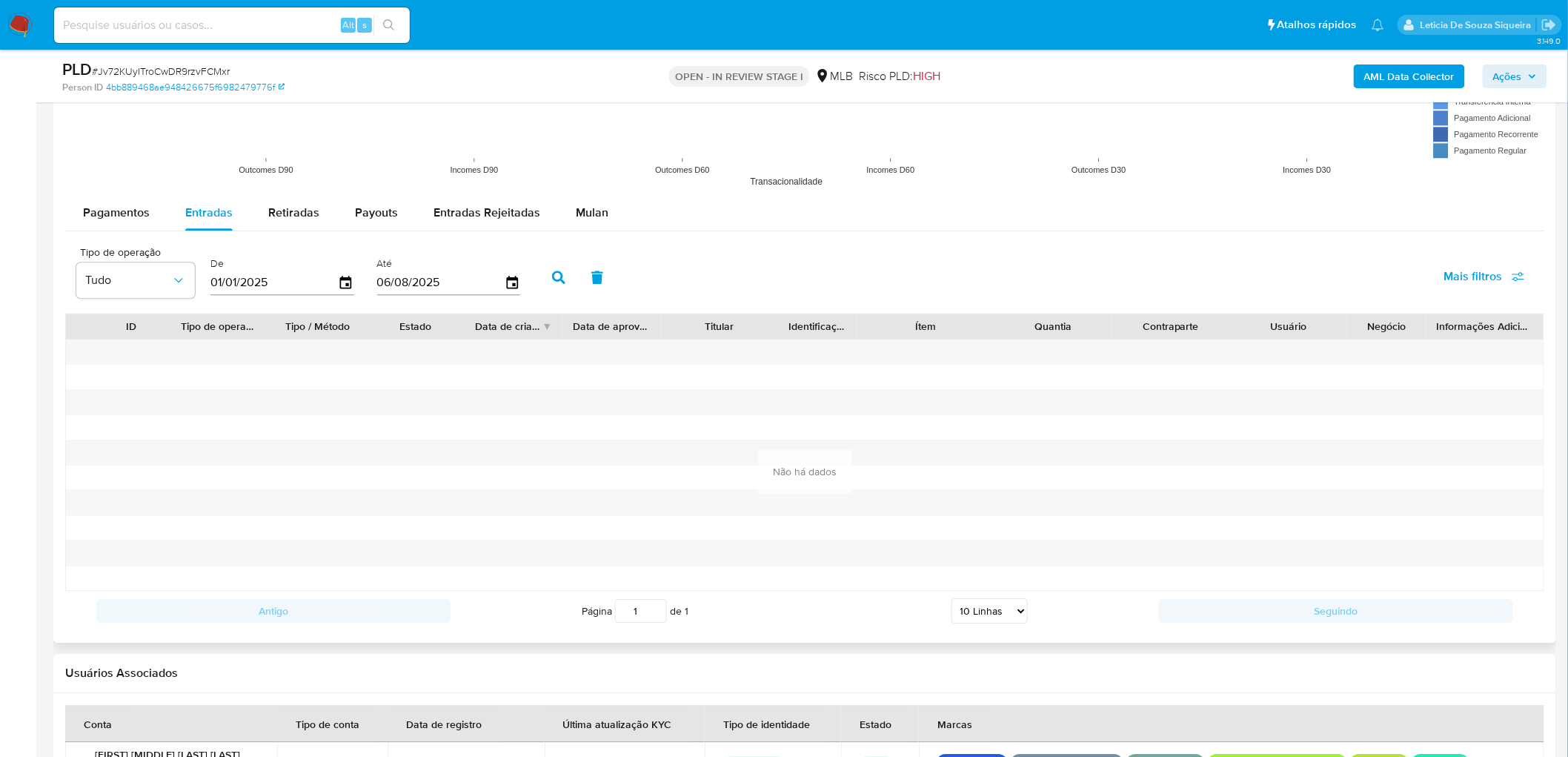 click 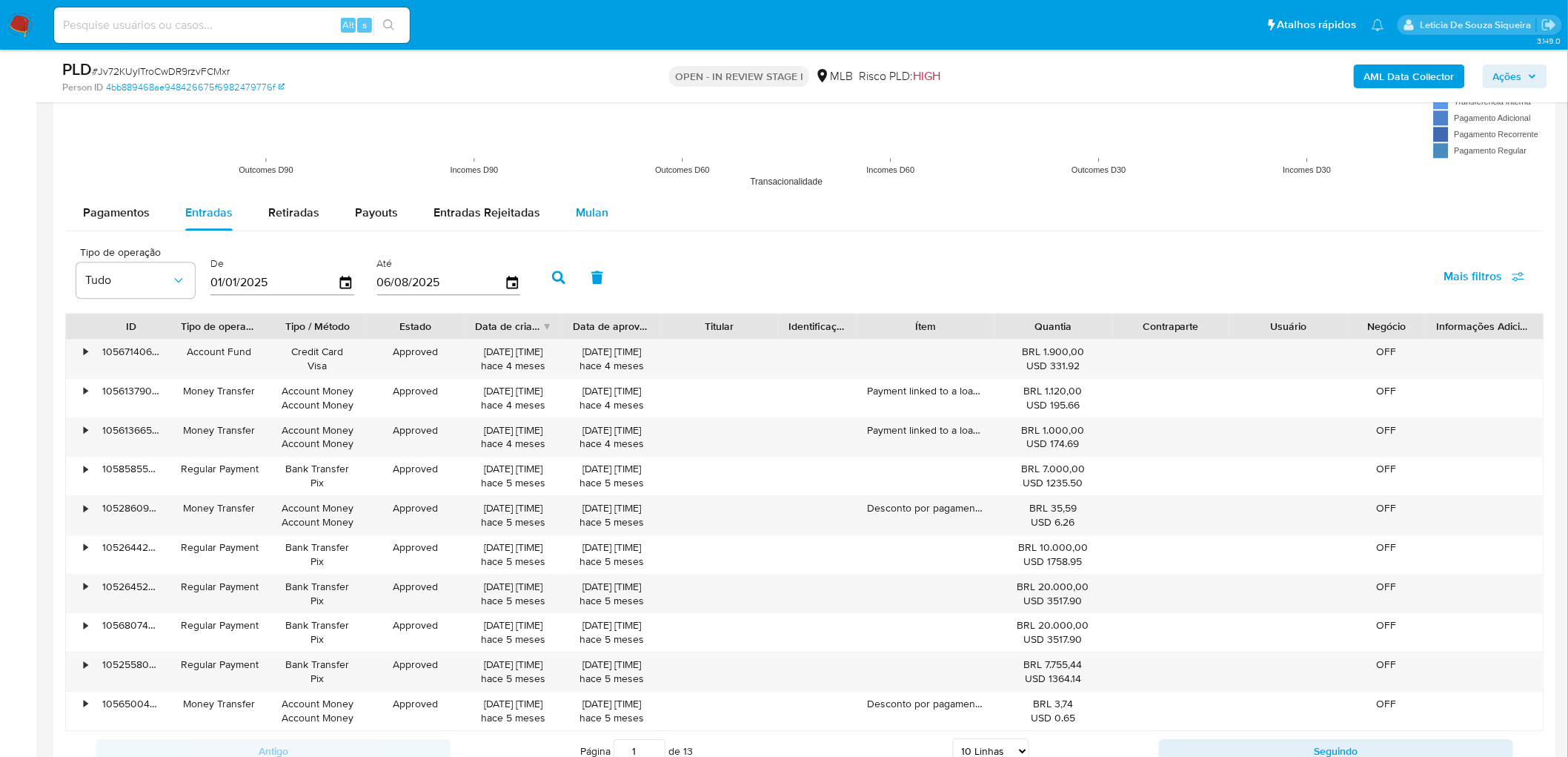click on "Mulan" at bounding box center [592, 212] 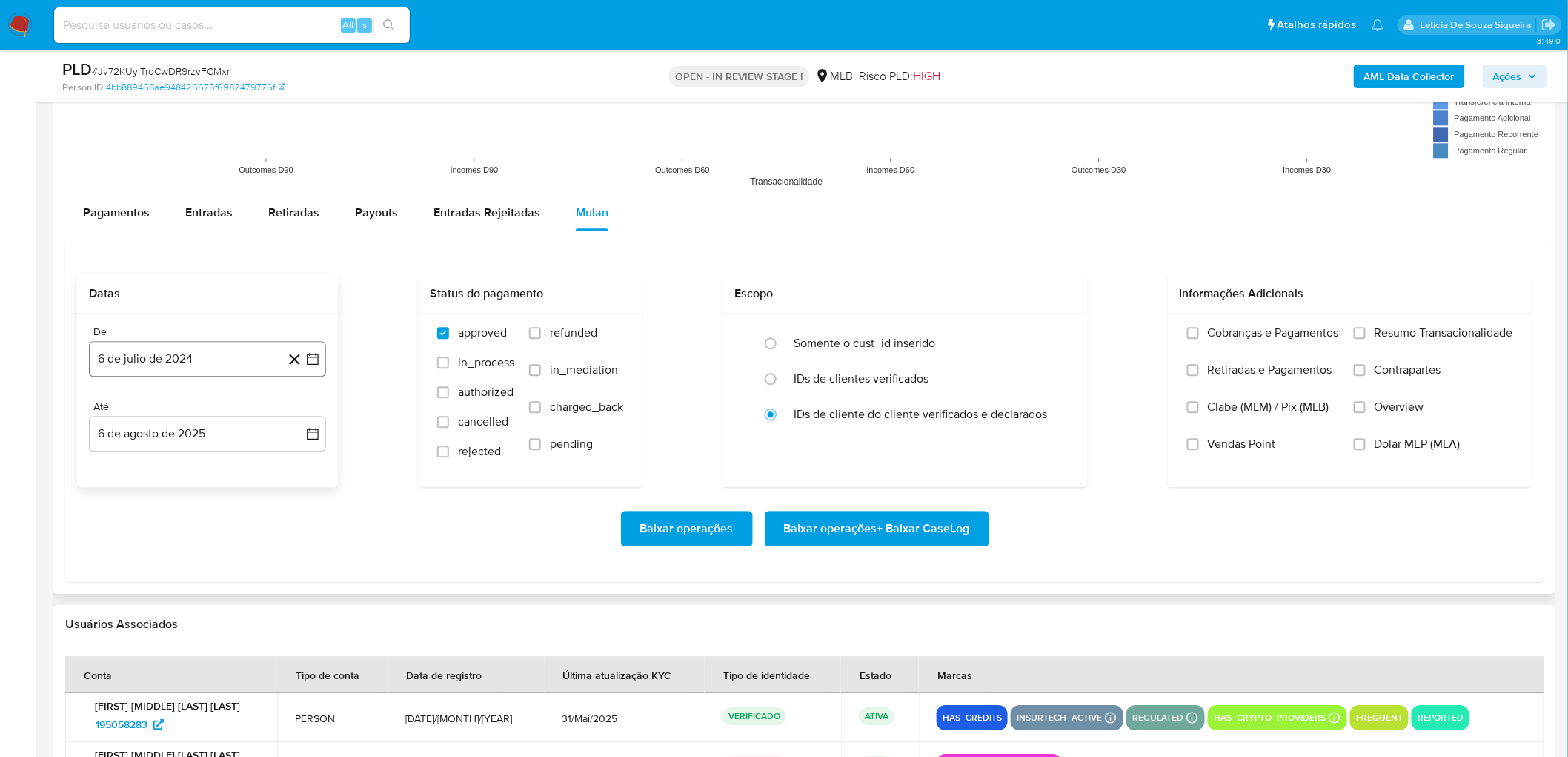 click on "6 de julio de 2024" at bounding box center [207, 359] 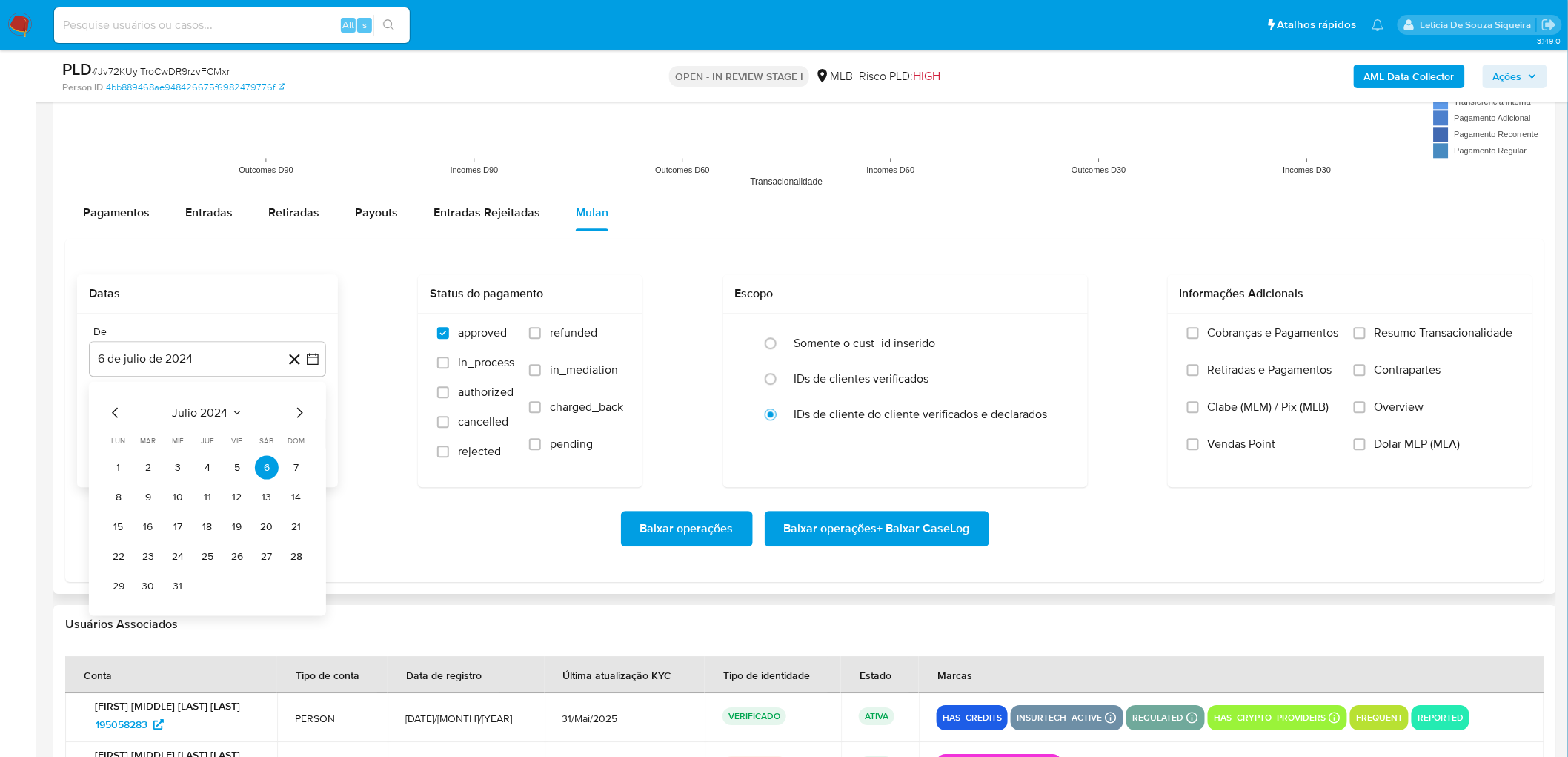 click on "julio 2024" at bounding box center [200, 412] 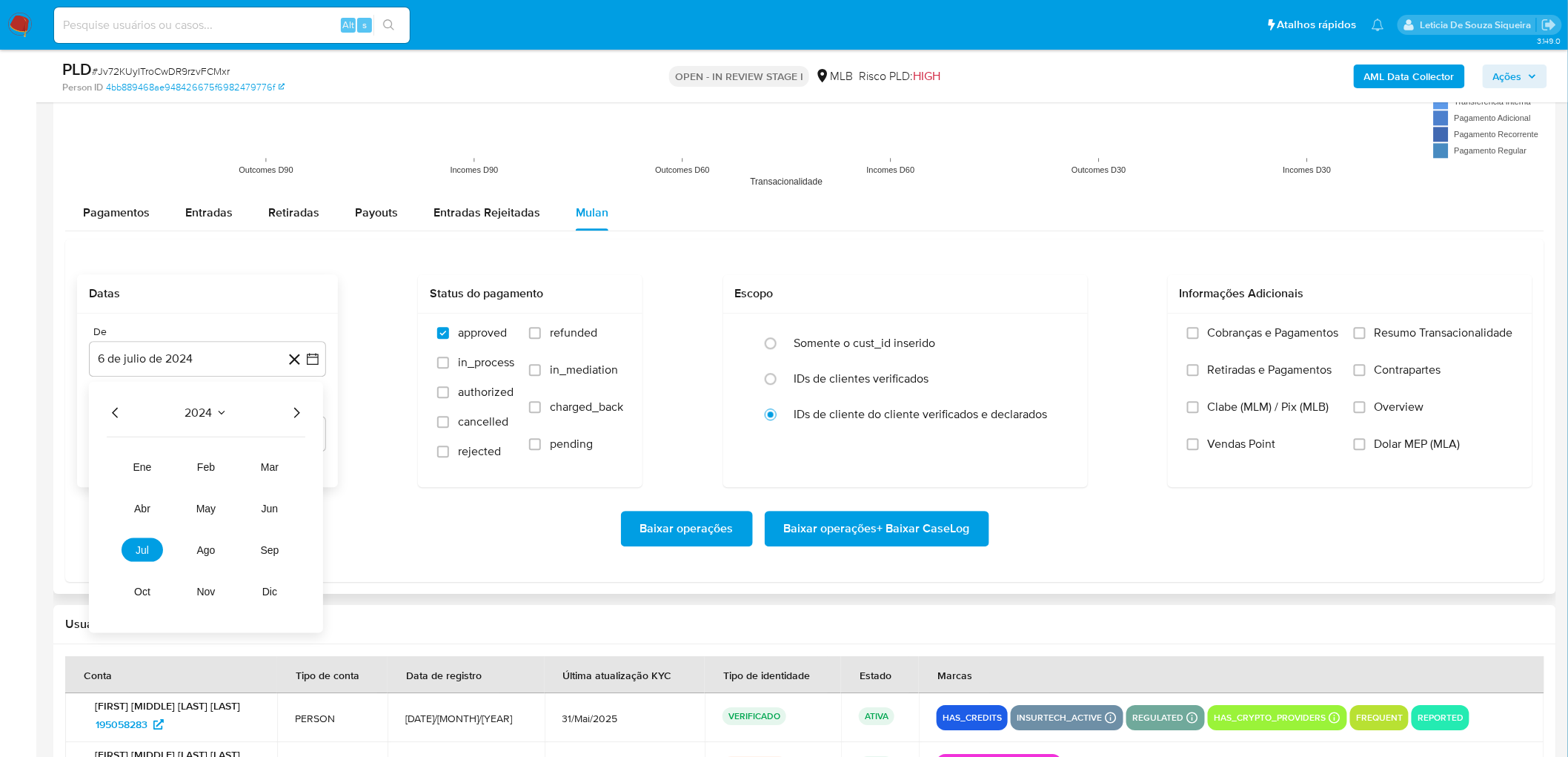 click on "2024 2024 ene feb mar abr may jun jul ago sep oct nov dic" at bounding box center (206, 506) 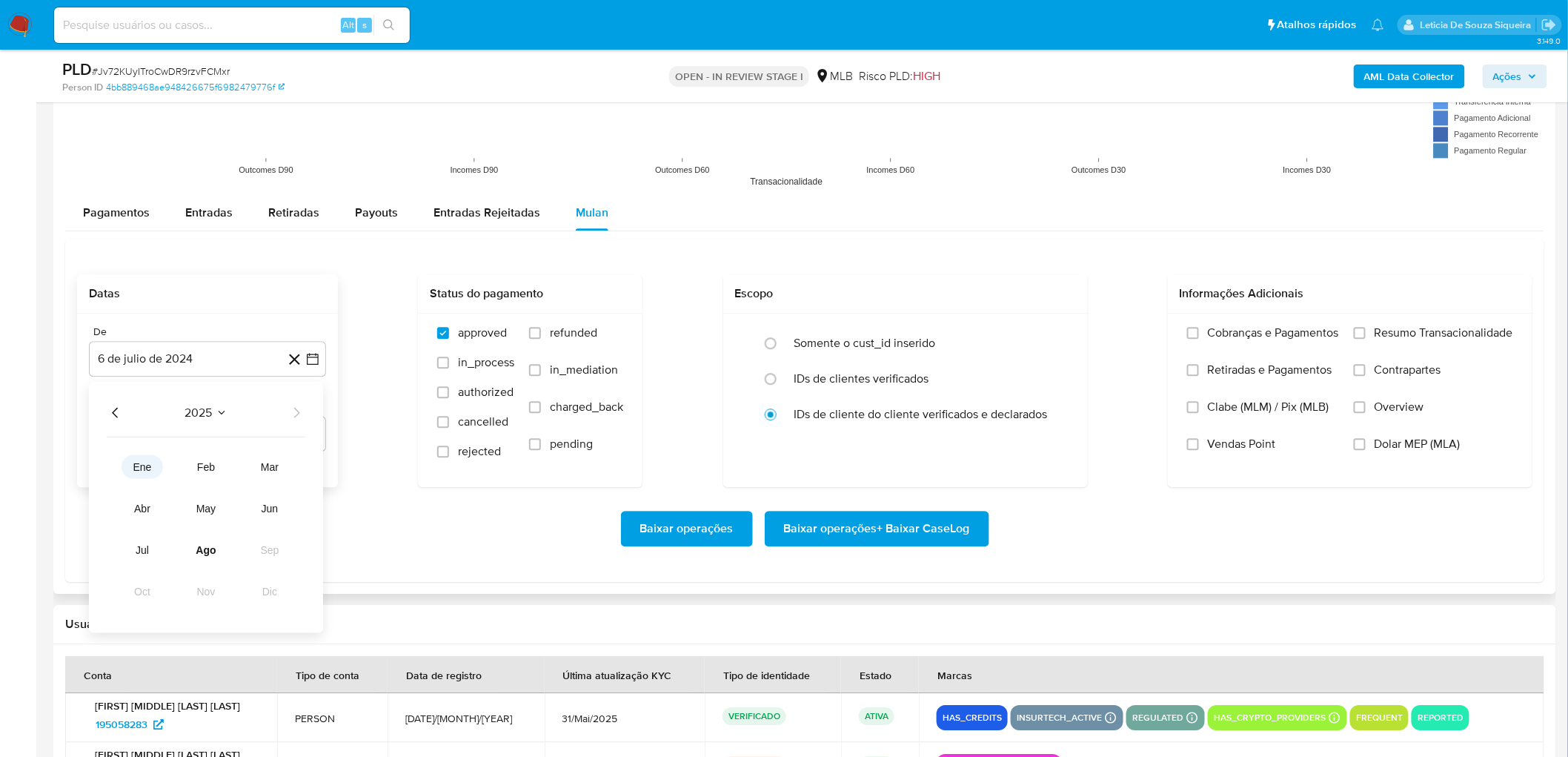 click on "ene" at bounding box center (142, 466) 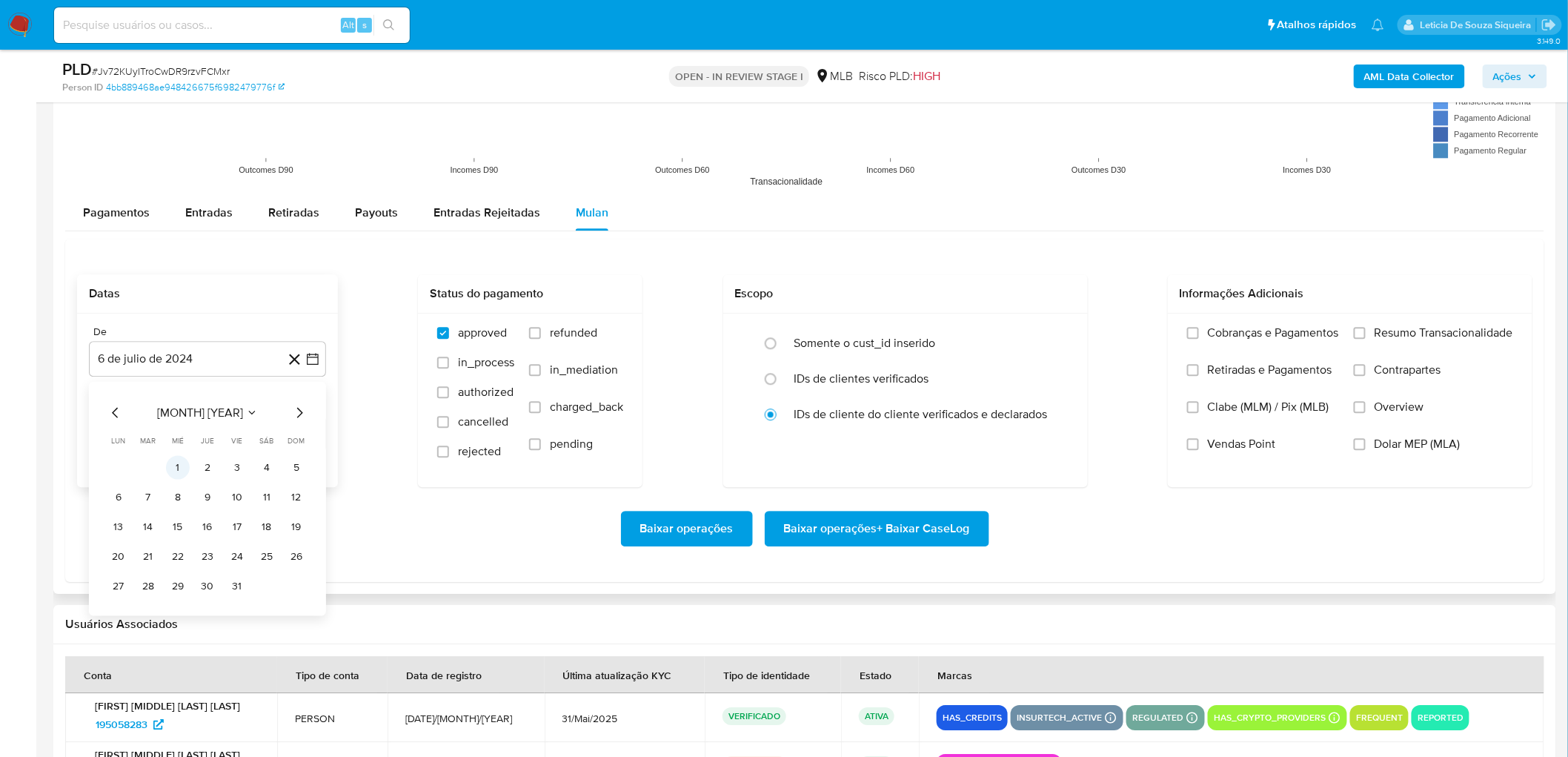 click on "1" at bounding box center [178, 467] 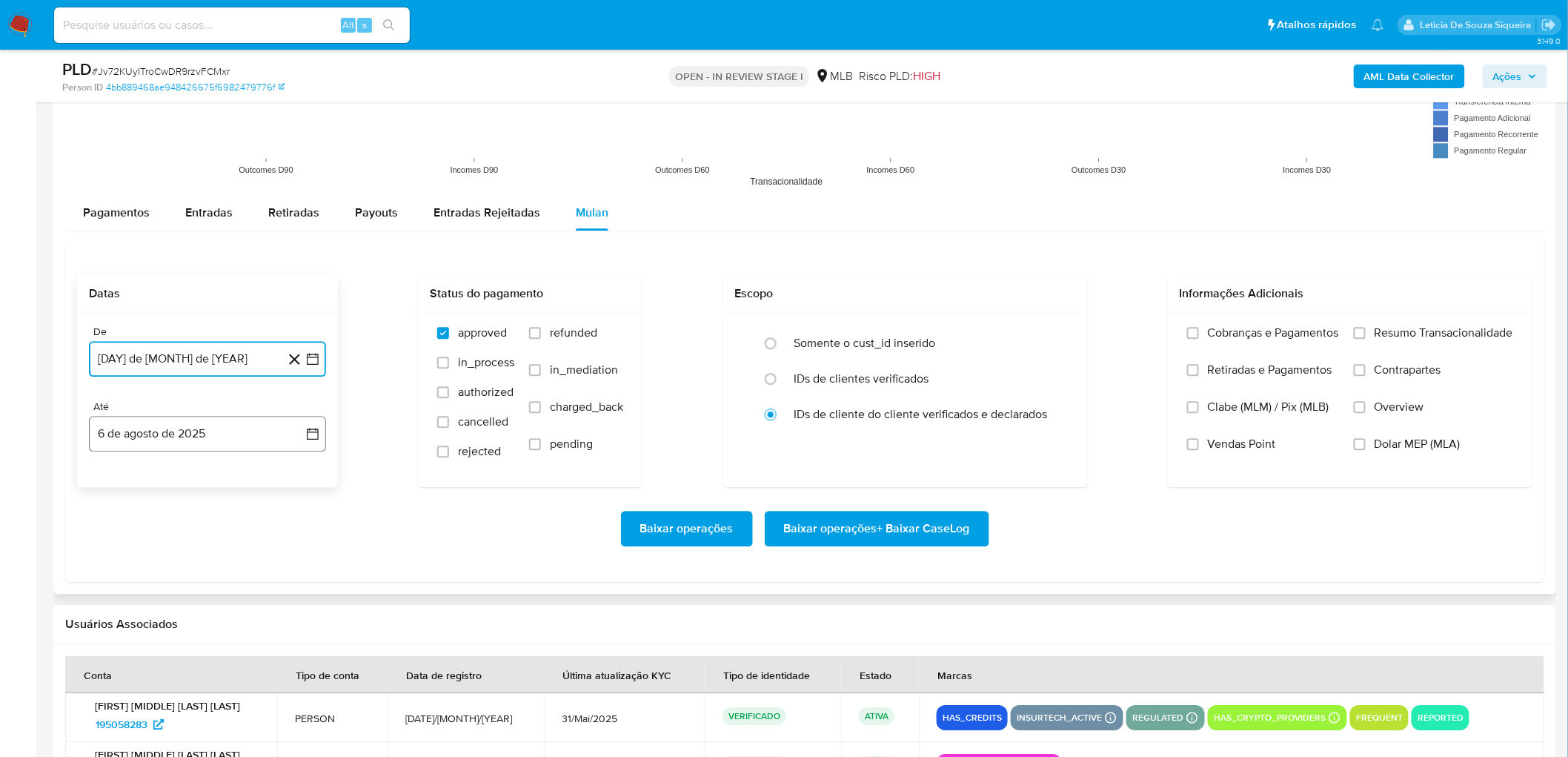 click on "6 de agosto de 2025" at bounding box center (207, 434) 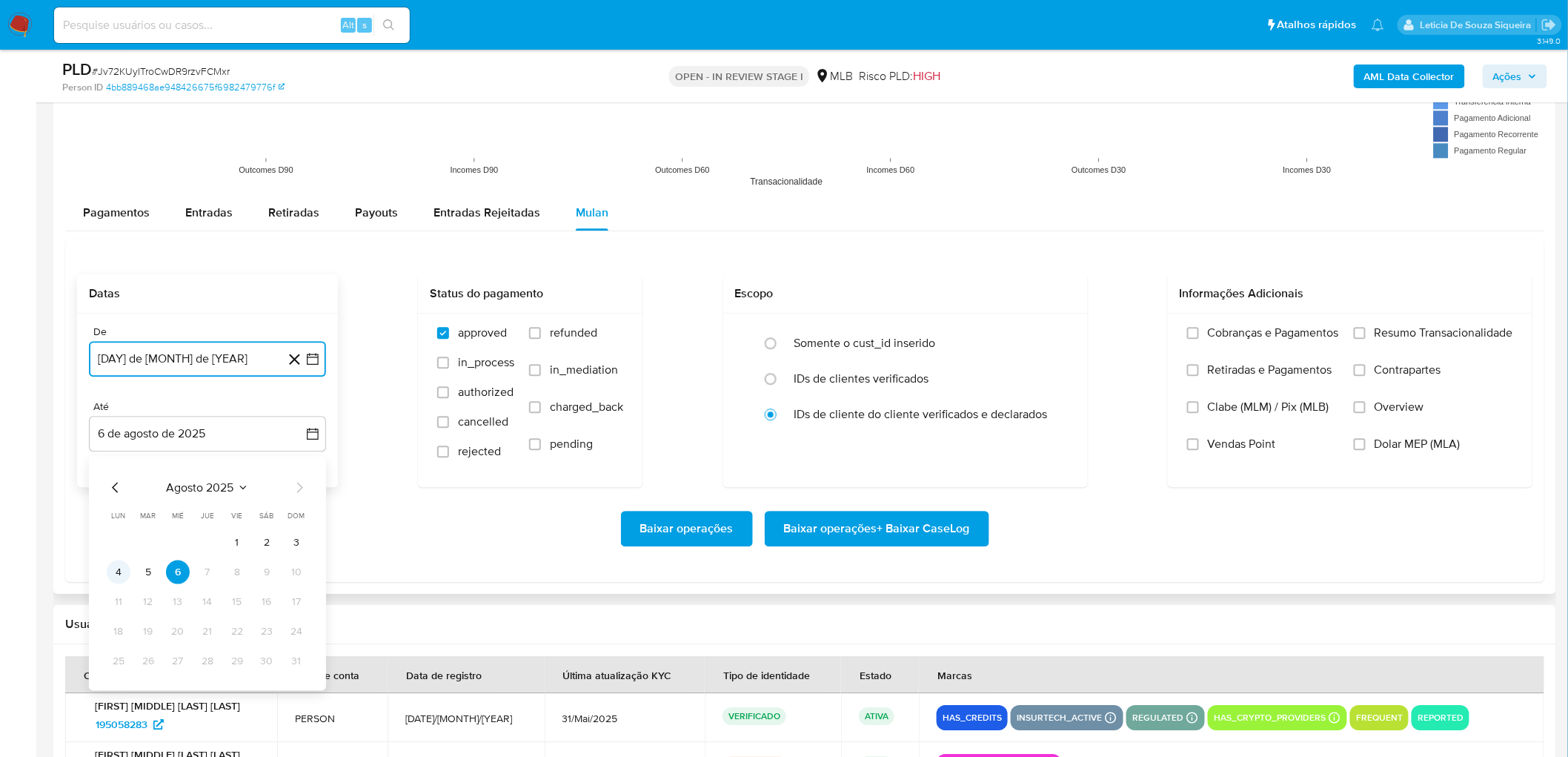 click on "4" at bounding box center [119, 572] 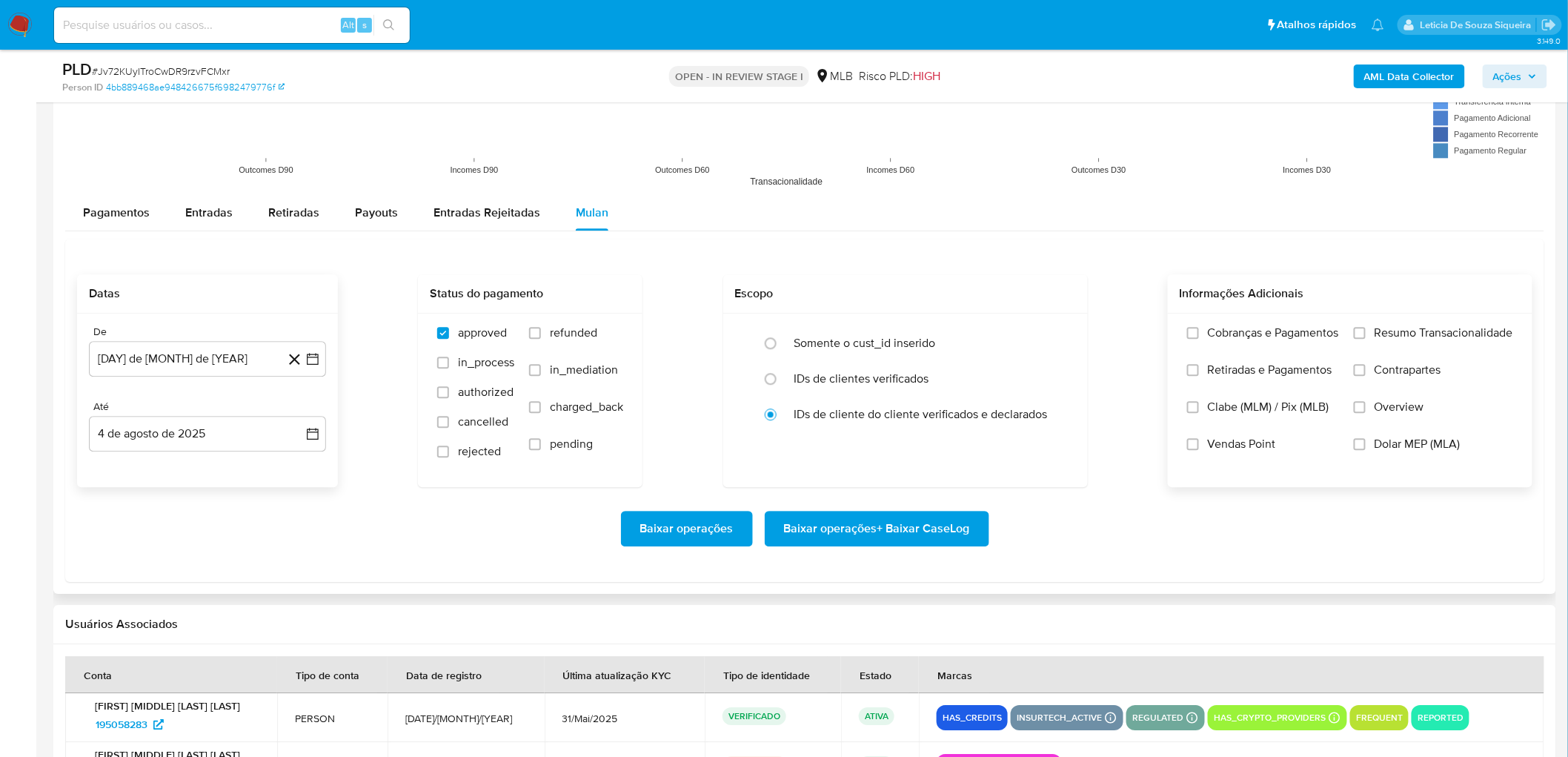drag, startPoint x: 1424, startPoint y: 338, endPoint x: 1411, endPoint y: 346, distance: 15.264338 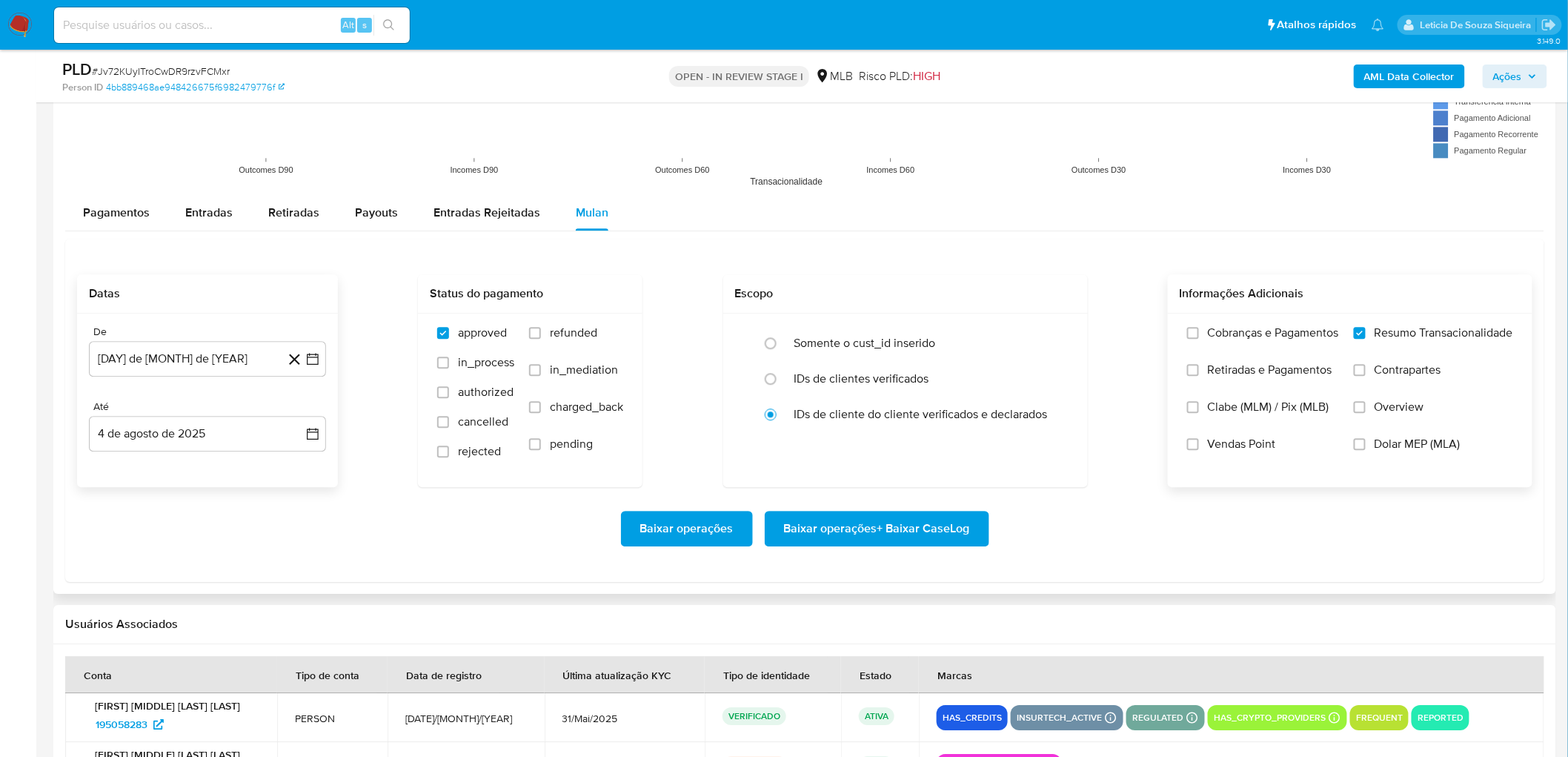 click on "Vendas Point" at bounding box center (1242, 444) 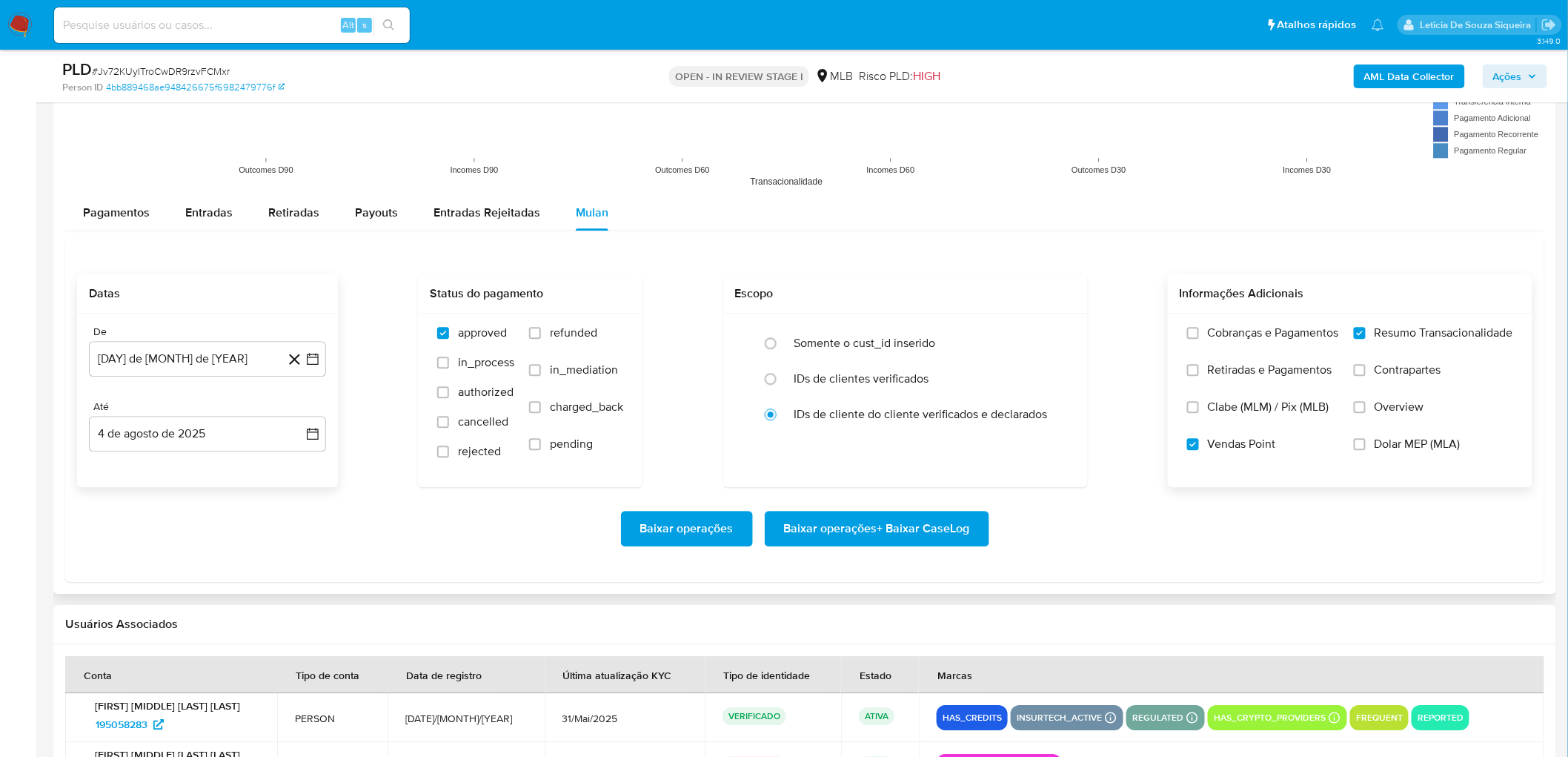 click on "Baixar operações  +   Baixar CaseLog" at bounding box center [877, 529] 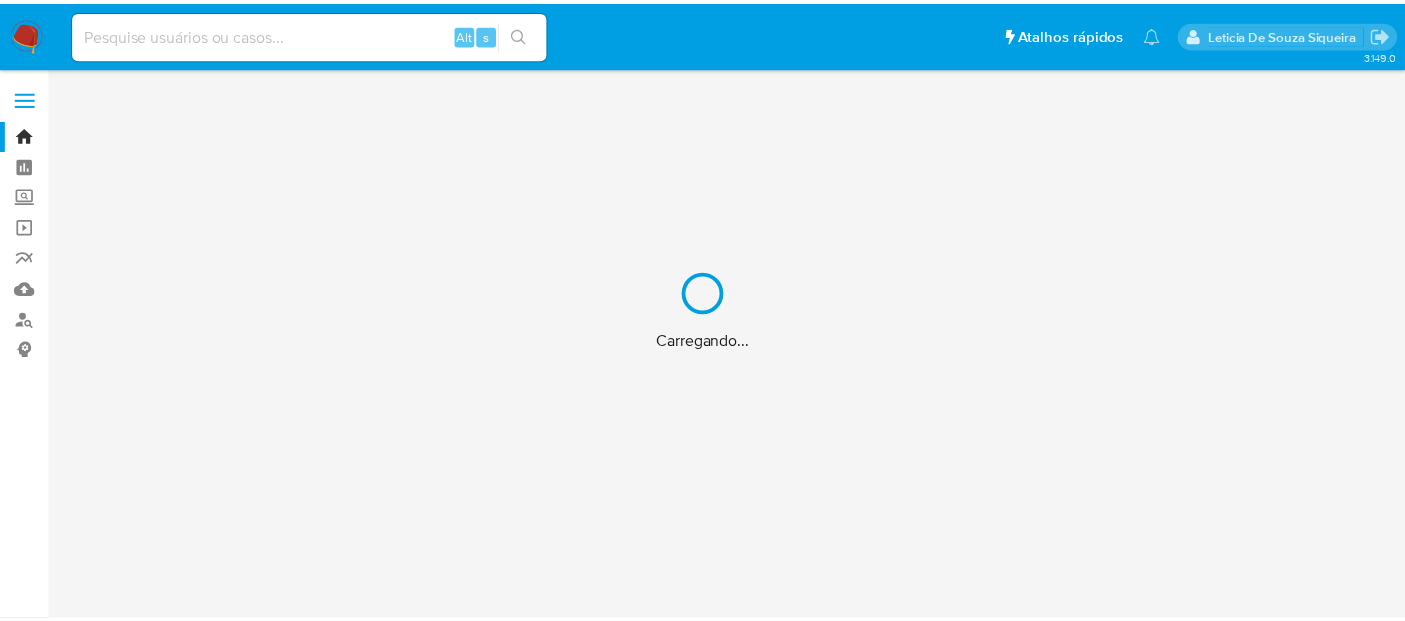 scroll, scrollTop: 0, scrollLeft: 0, axis: both 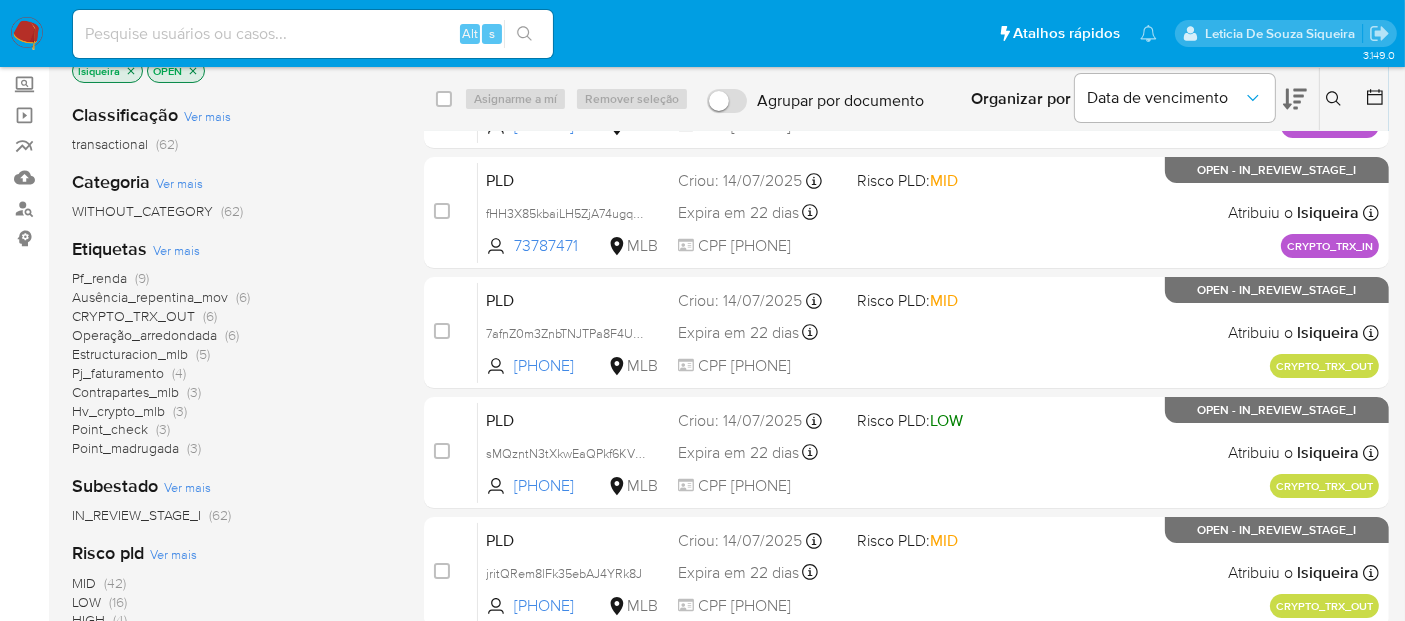 click on "Hv_crypto_mlb" at bounding box center (118, 411) 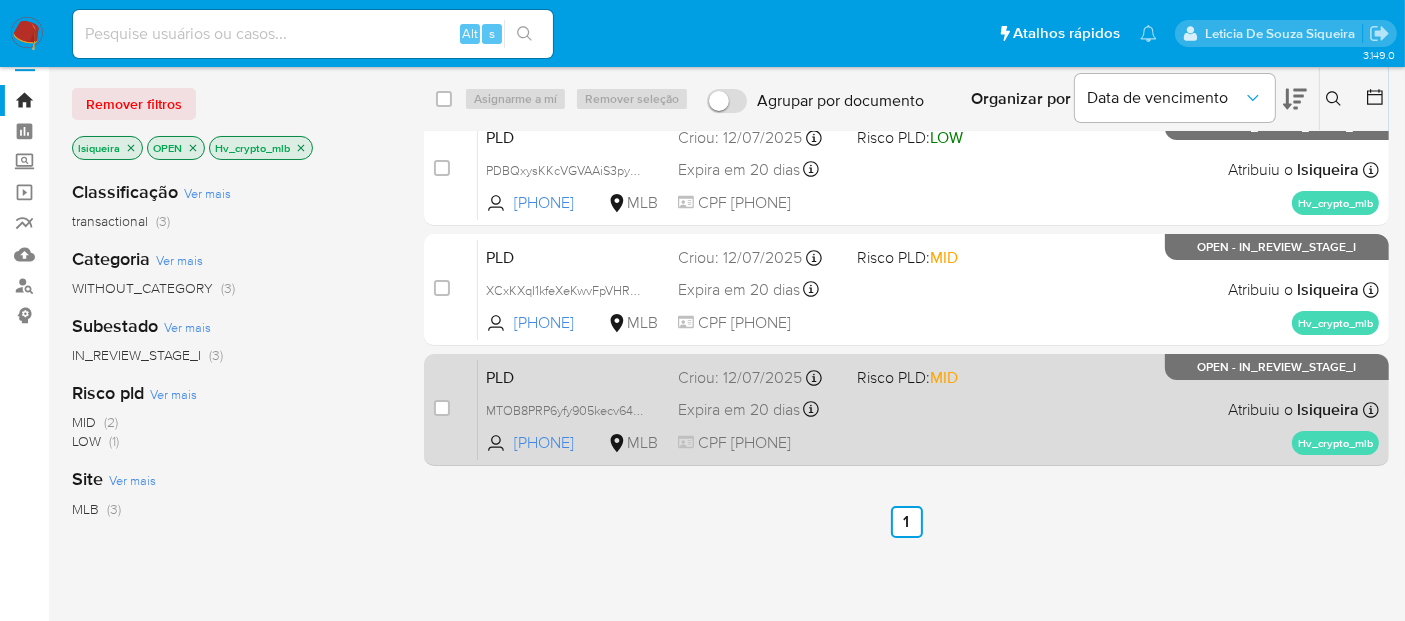 scroll, scrollTop: 0, scrollLeft: 0, axis: both 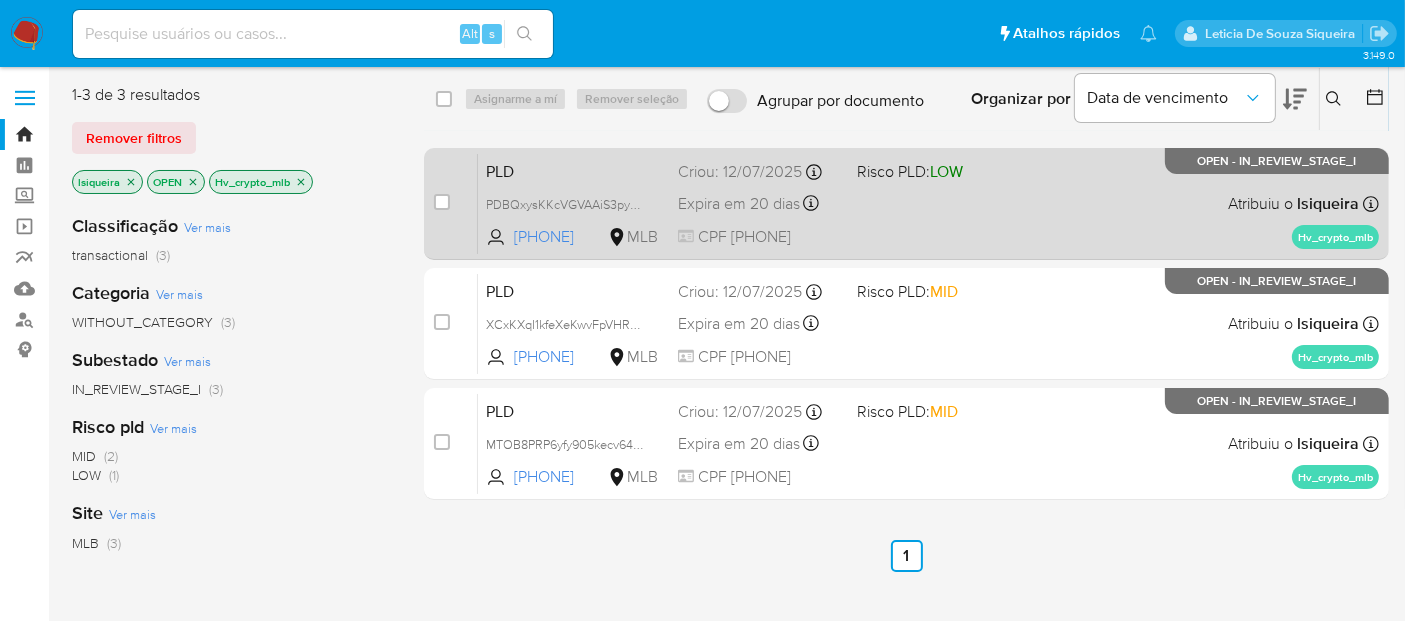 click on "PLD PDBQxysKKcVGVAAiS3pydaTo [PHONE] MLB Risco PLD: LOW Criou: [DATE] Criou: [DATE] [TIME] Expira em 20 dias Expira em [DATE] [TIME] CPF [PHONE] Atribuiu o [NAME] Asignado el: [DATE] [TIME] Hv_crypto_mlb OPEN - IN_REVIEW_STAGE_I" at bounding box center (928, 203) 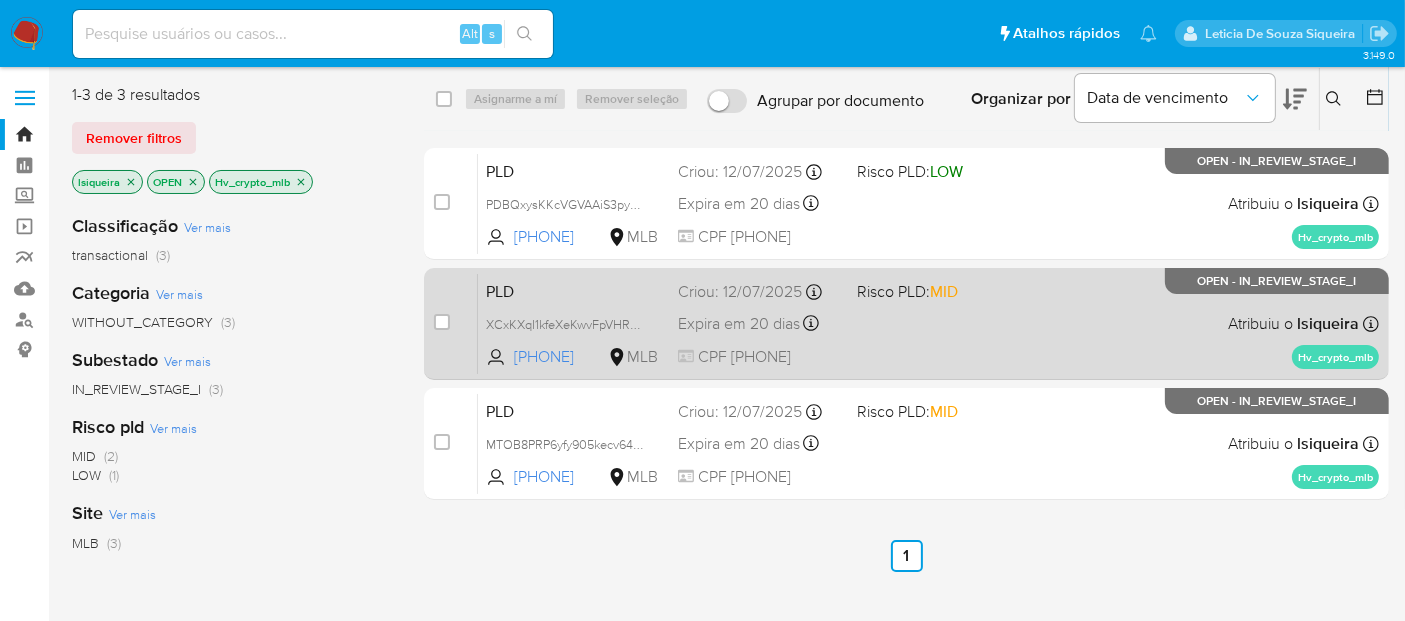 click on "PLD XCxKXqI1kfeXeKwvFpVHRg8k [PHONE] MLB Risco PLD: MID Criou: [DATE] Criou: [DATE] [TIME] Expira em 20 dias Expira em [DATE] [TIME] CPF [PHONE] Atribuiu o [NAME] Asignado el: [DATE] [TIME] Hv_crypto_mlb OPEN - IN_REVIEW_STAGE_I" at bounding box center [928, 323] 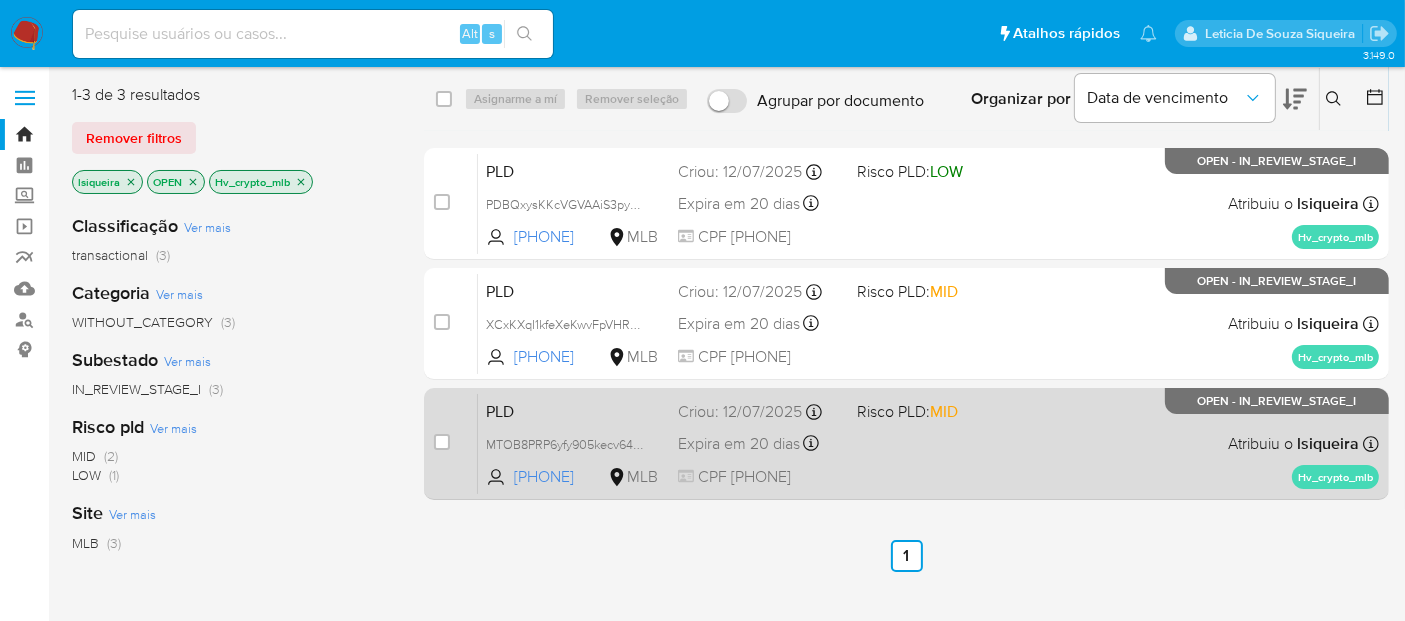 click on "PLD MTOB8PRP6yfy905kecv64dLu [PHONE] MLB Risco PLD: MID Criou: [DATE] Criou: [DATE] [TIME] Expira em 20 dias Expira em [DATE] [TIME] CPF [PHONE] Atribuiu o [NAME] Asignado el: [DATE] [TIME] Hv_crypto_mlb OPEN - IN_REVIEW_STAGE_I" at bounding box center (928, 443) 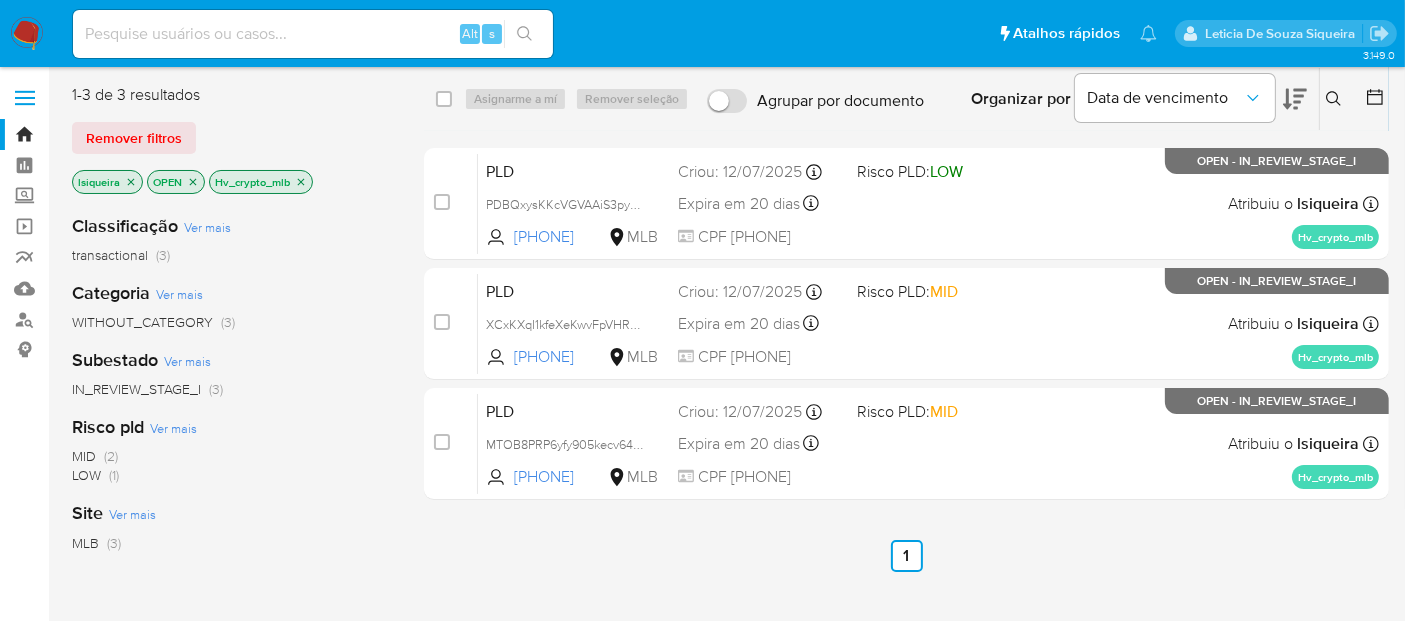 click at bounding box center (27, 34) 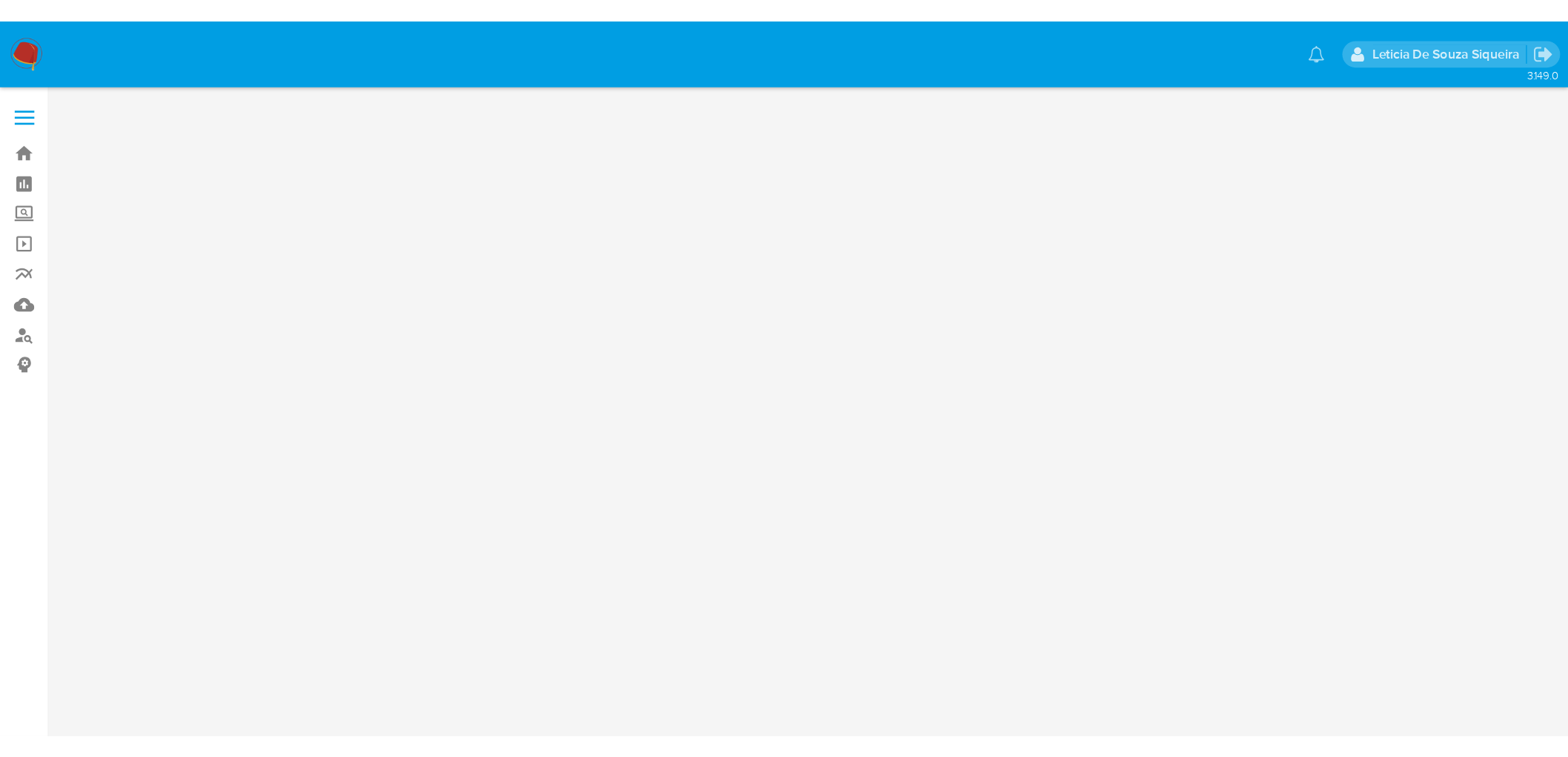 scroll, scrollTop: 0, scrollLeft: 0, axis: both 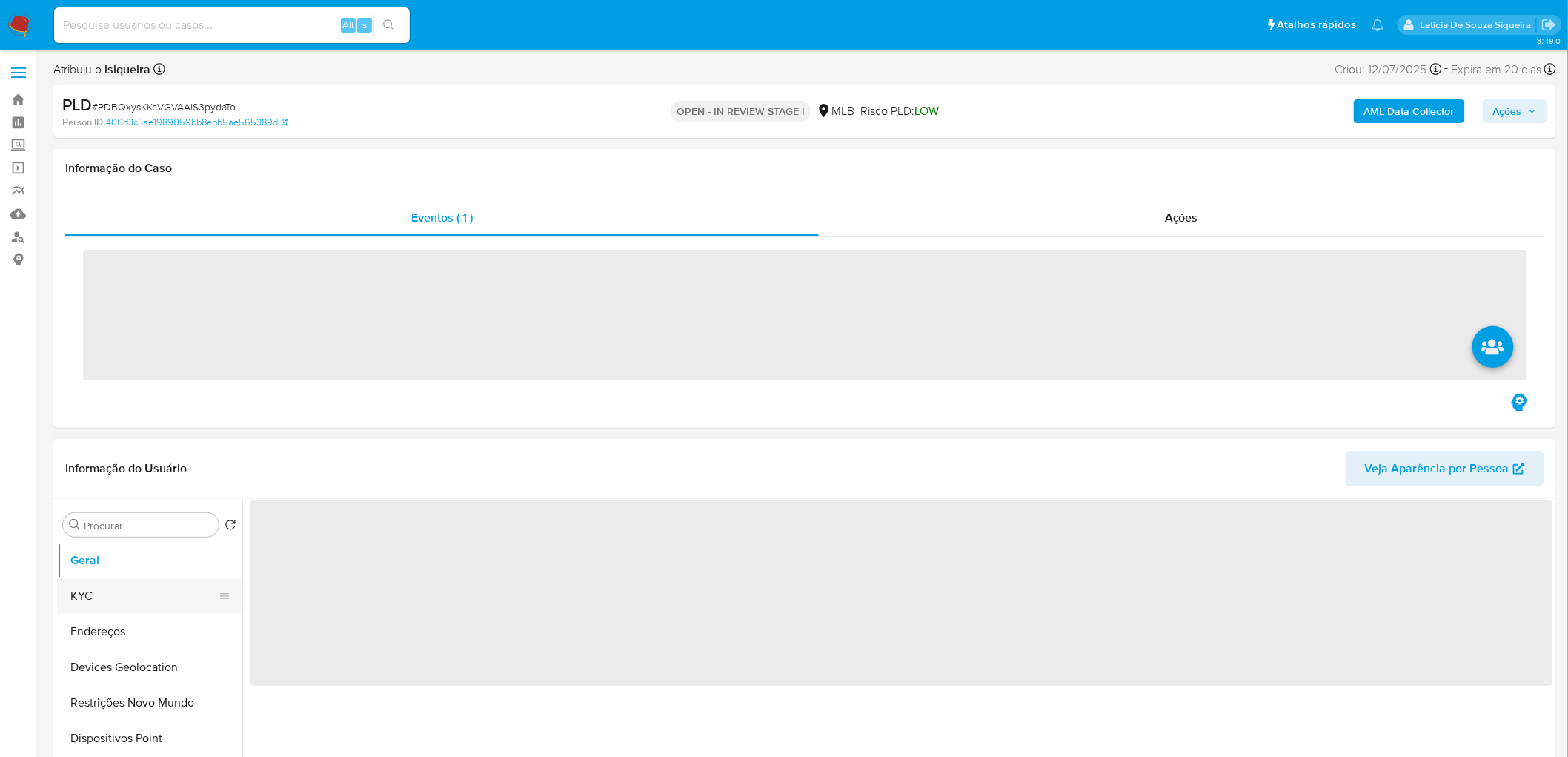 click on "KYC" at bounding box center (144, 596) 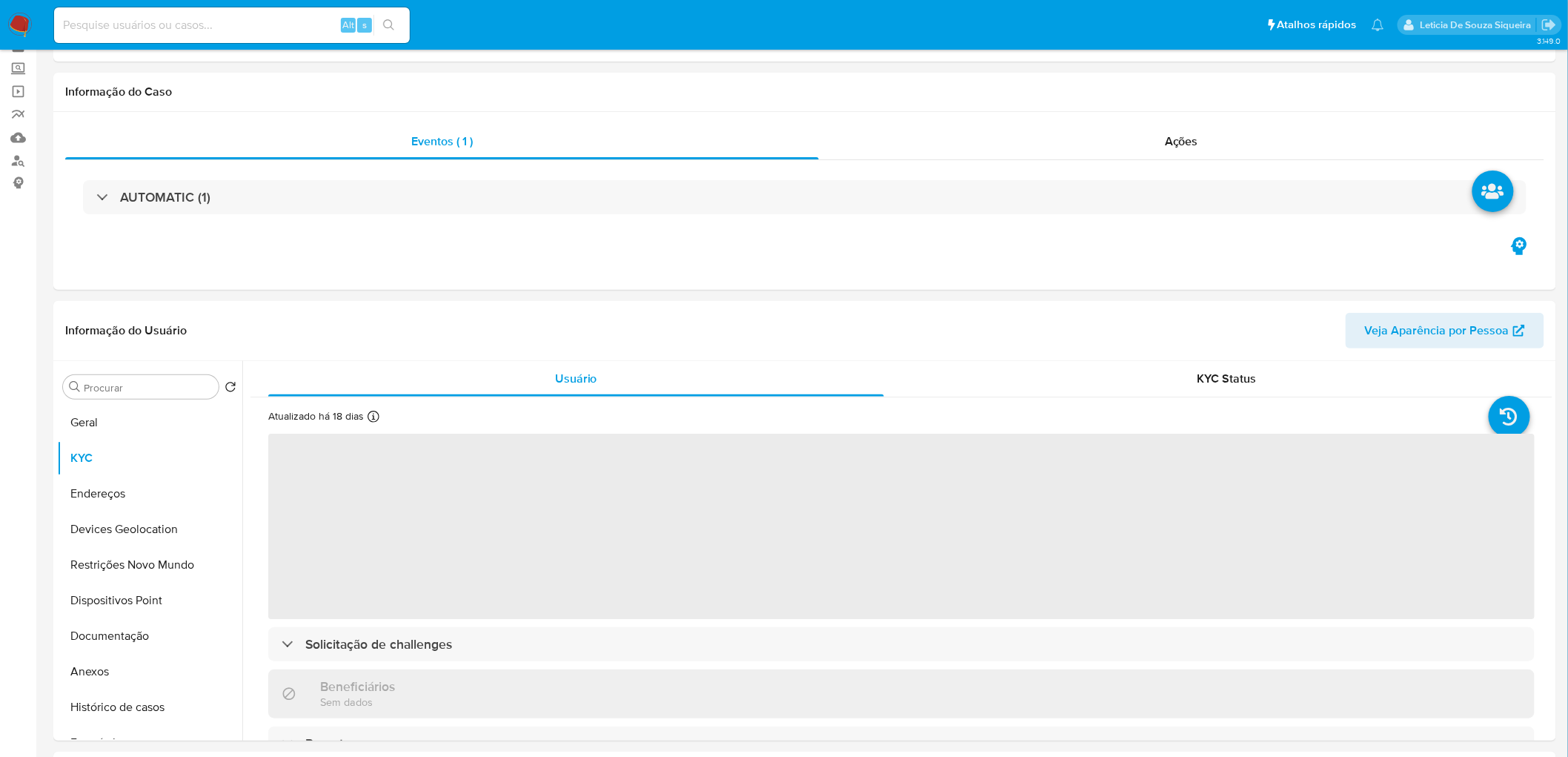 scroll, scrollTop: 165, scrollLeft: 0, axis: vertical 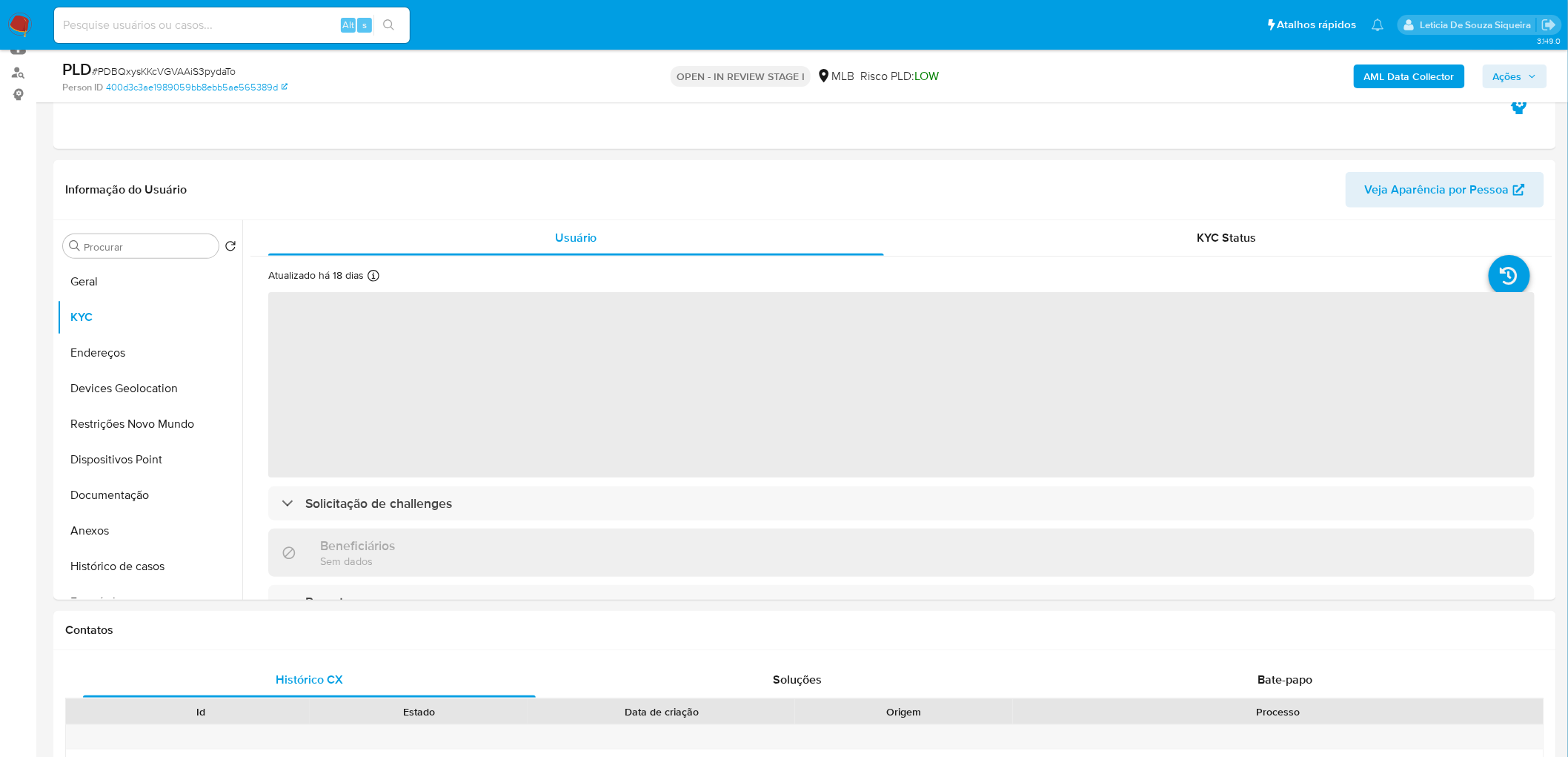 select on "10" 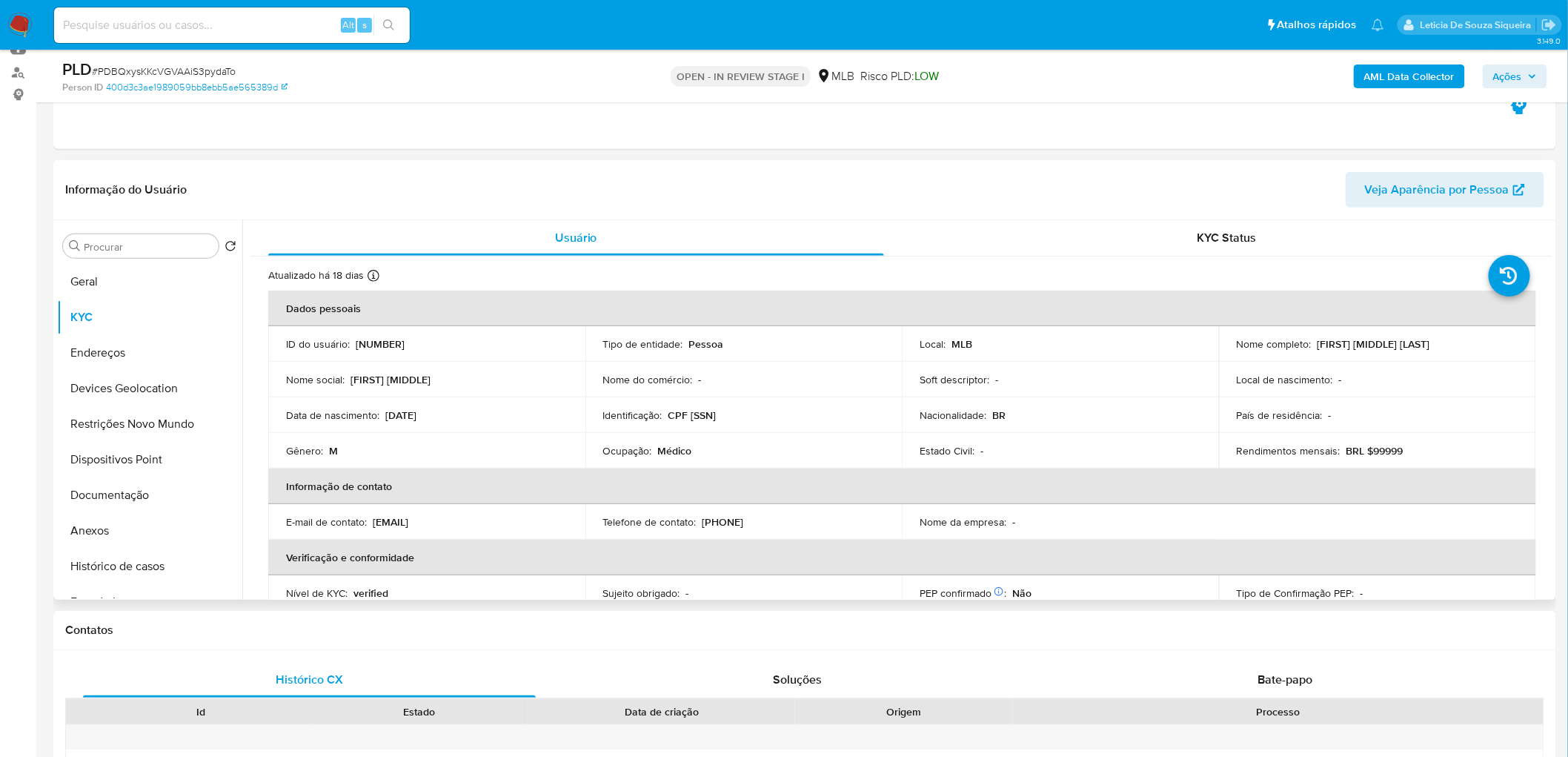 drag, startPoint x: 1489, startPoint y: 342, endPoint x: 1314, endPoint y: 349, distance: 175.13994 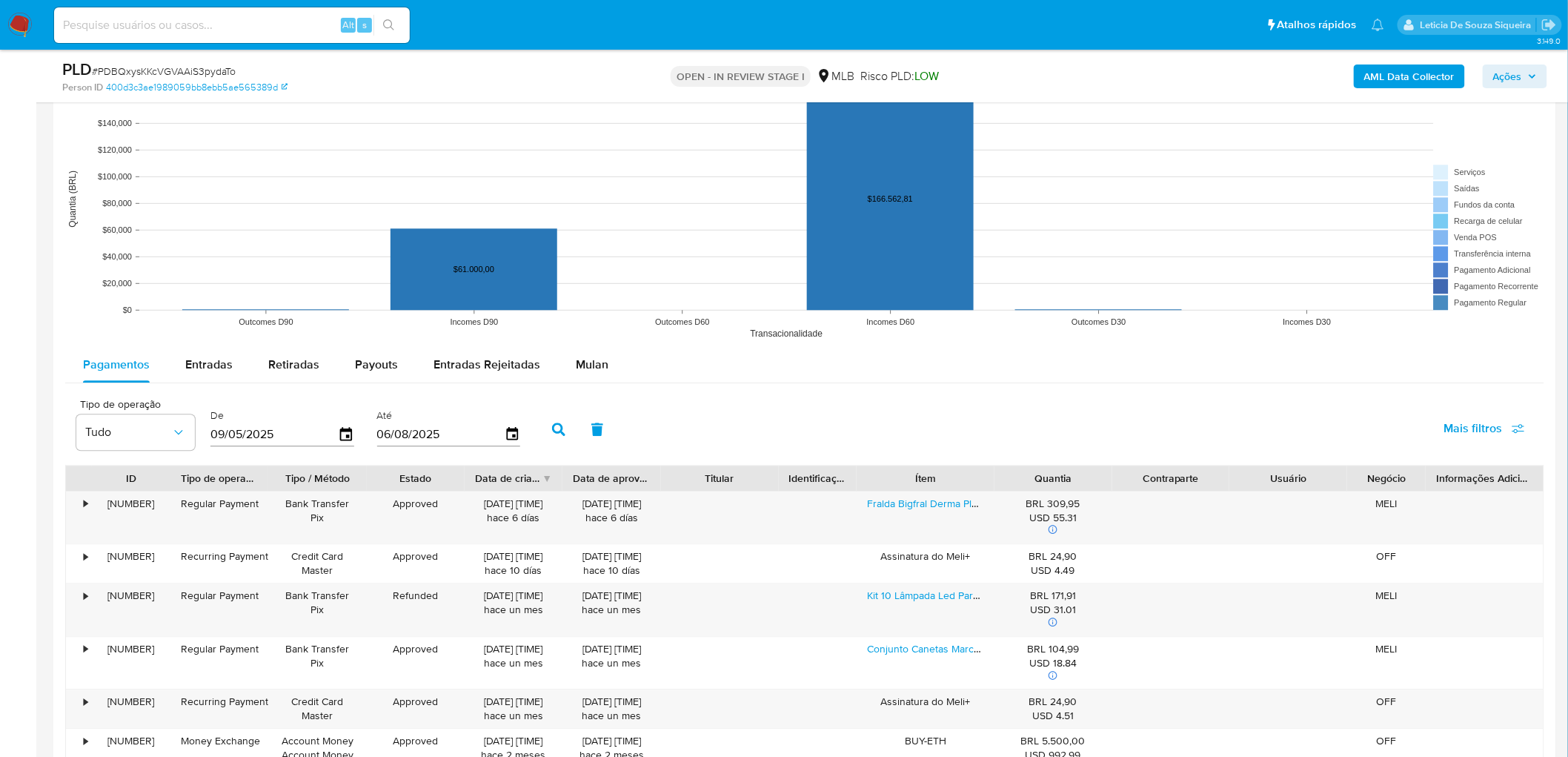 scroll, scrollTop: 1483, scrollLeft: 0, axis: vertical 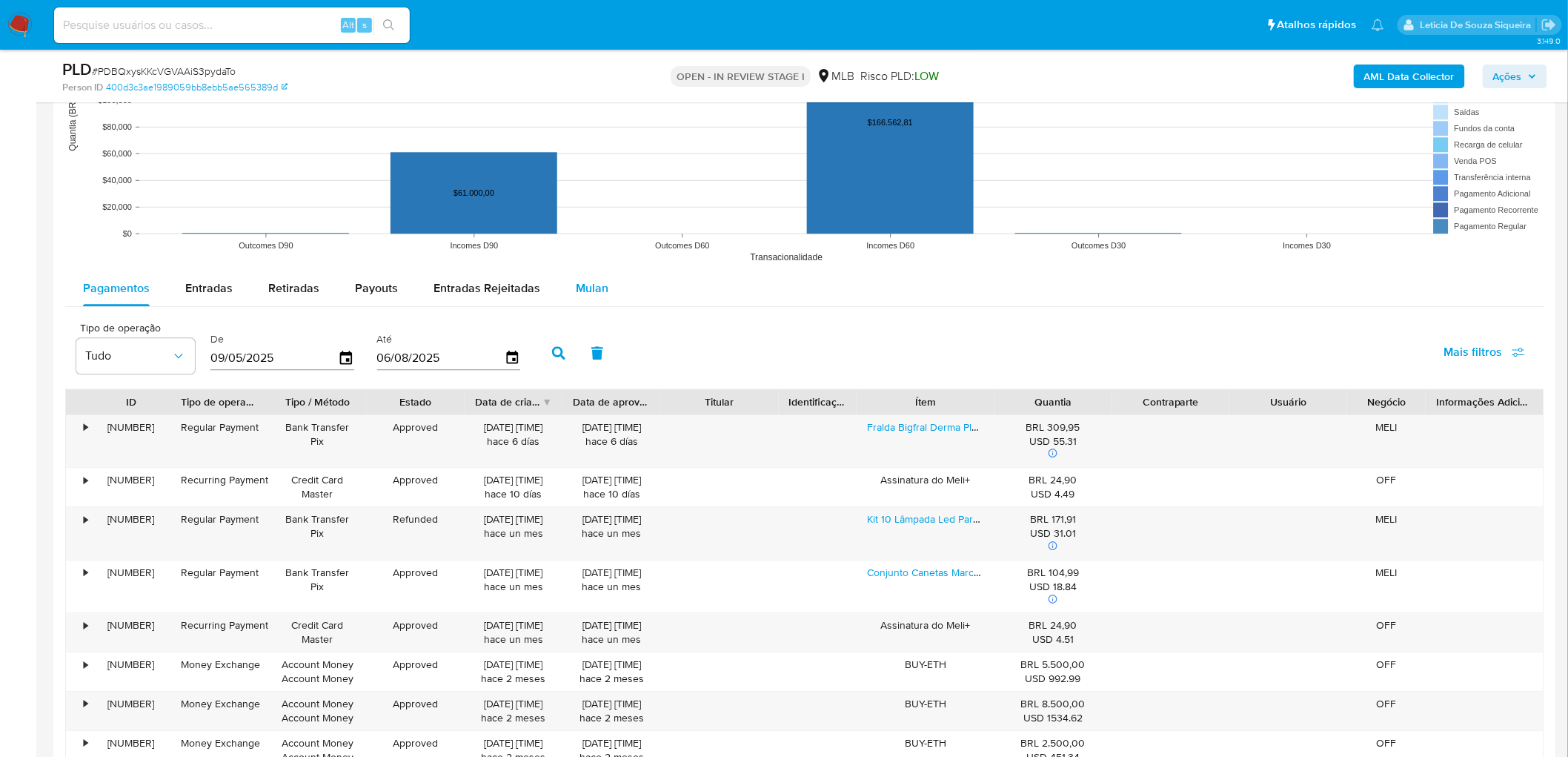 click on "Mulan" at bounding box center (592, 288) 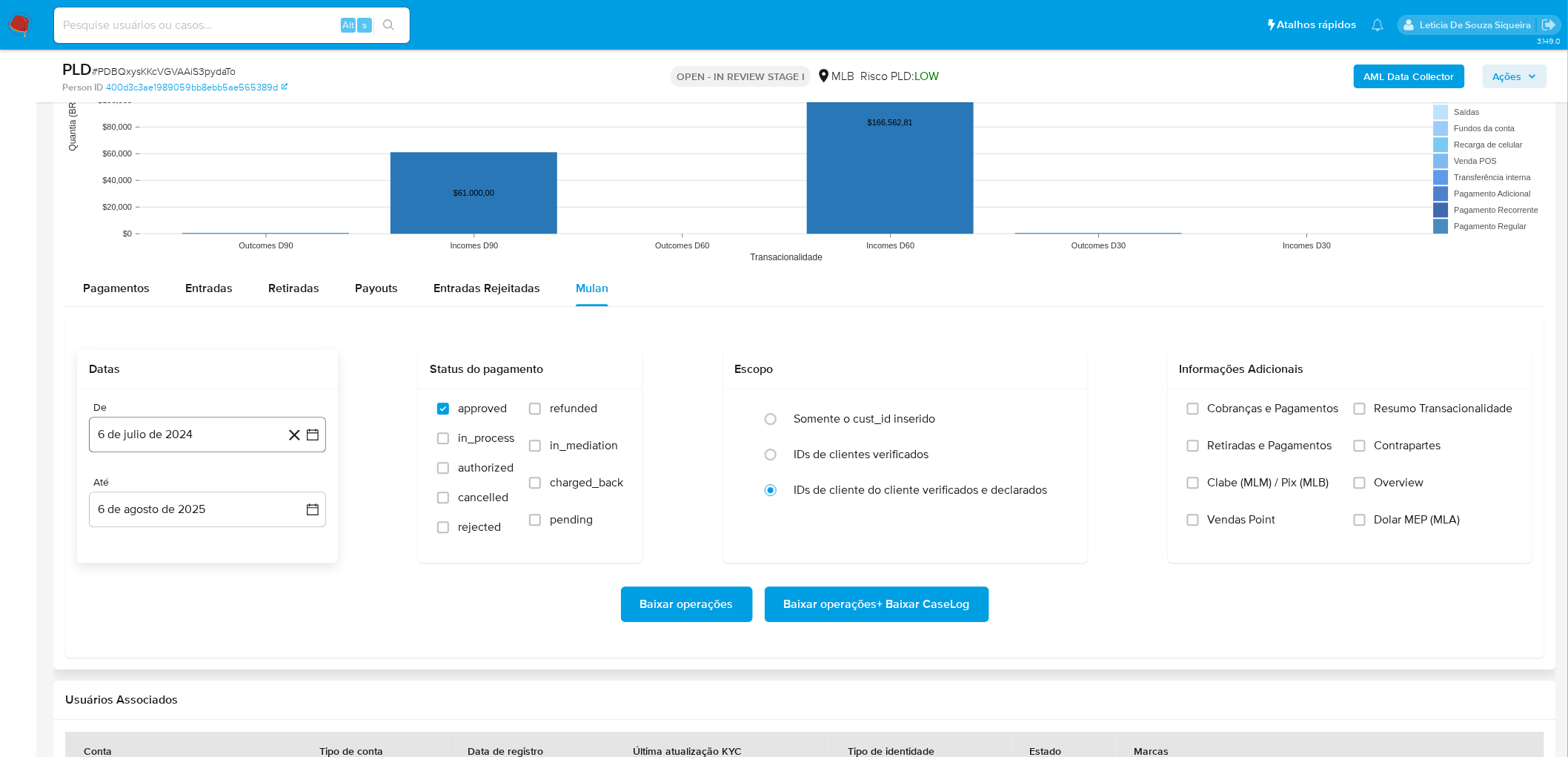 click on "6 de julio de 2024" at bounding box center [207, 434] 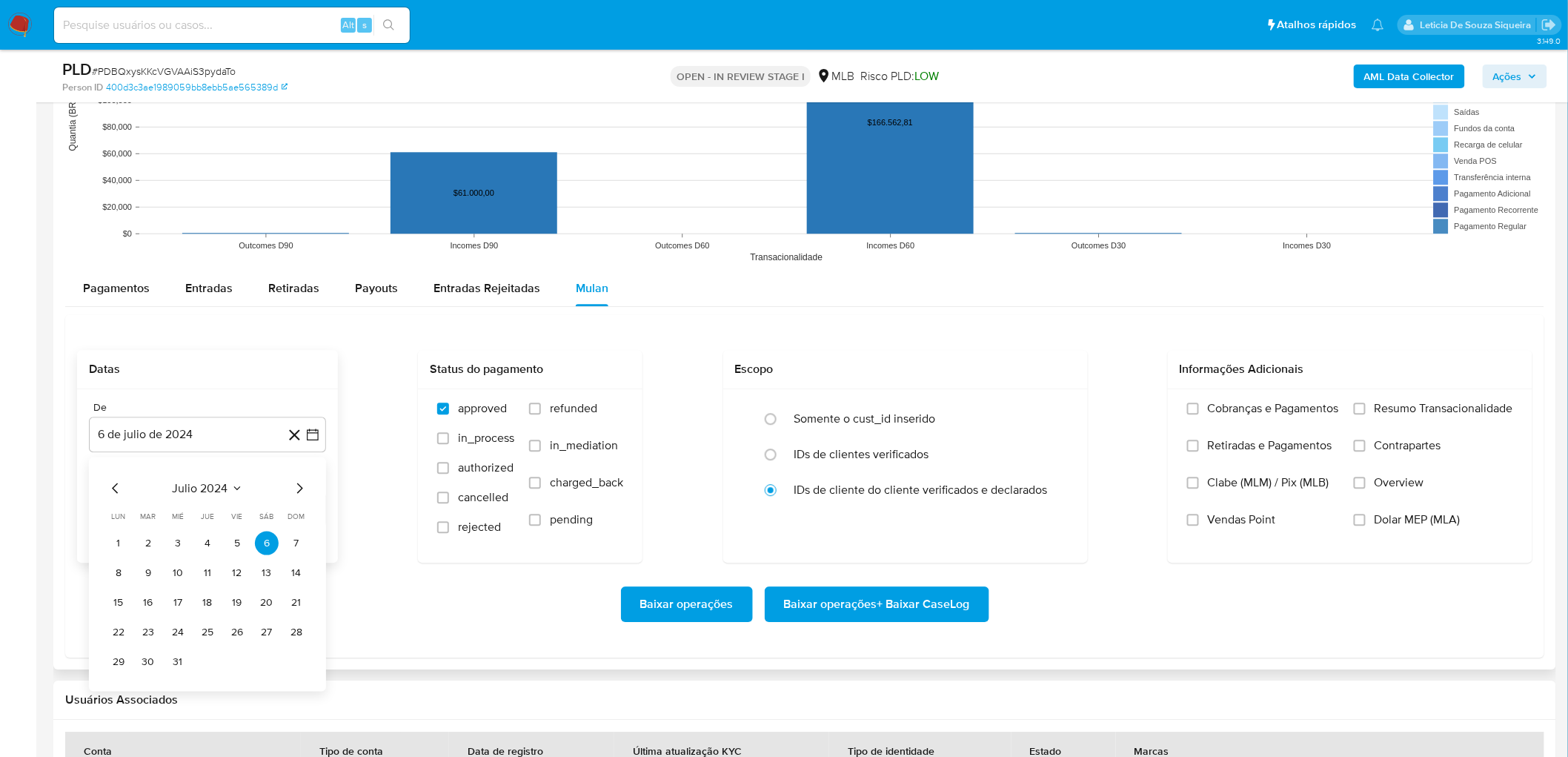 click on "julio 2024" at bounding box center (200, 488) 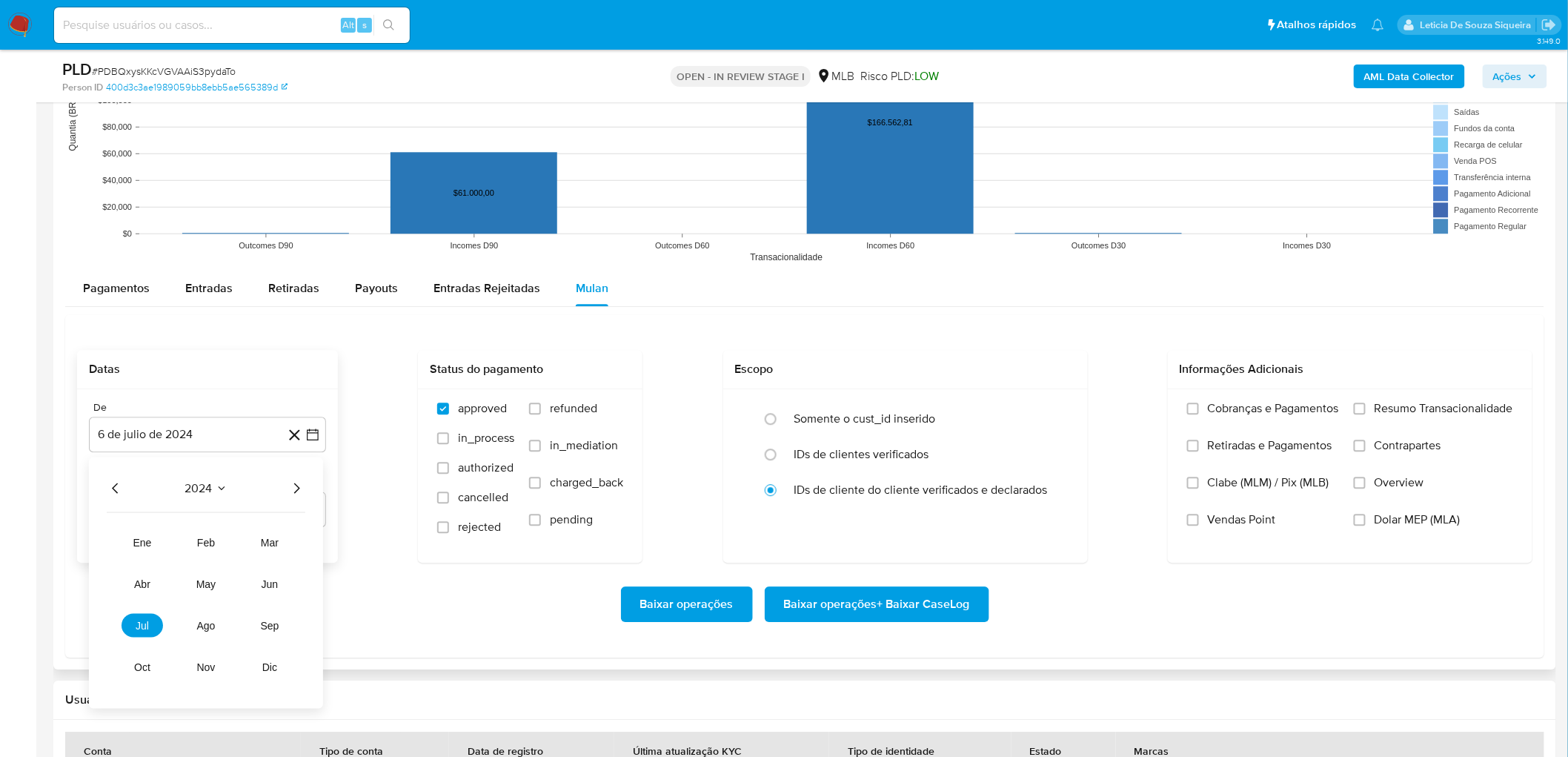 click 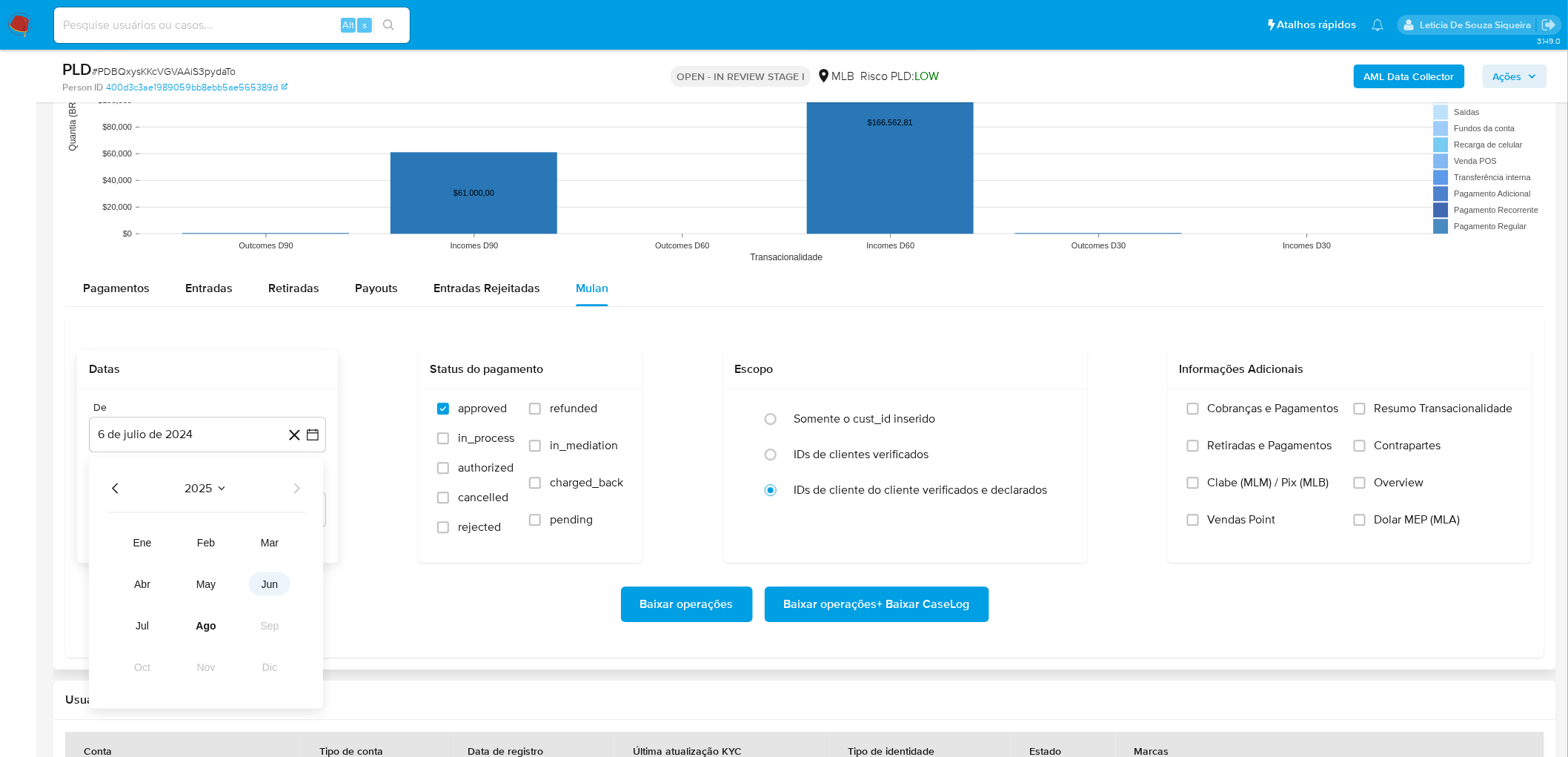 click on "jun" at bounding box center [270, 584] 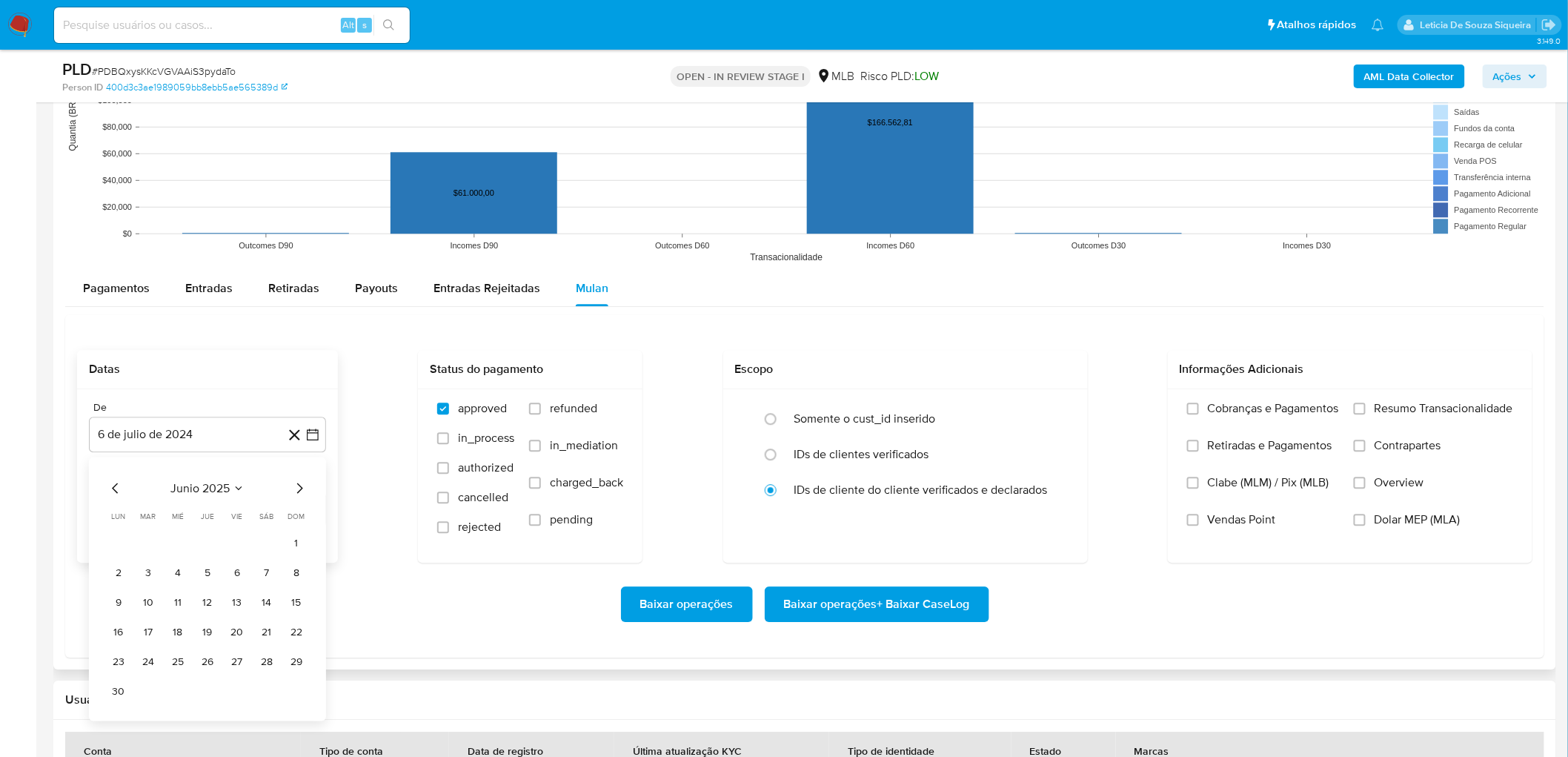 click on "1" at bounding box center [207, 543] 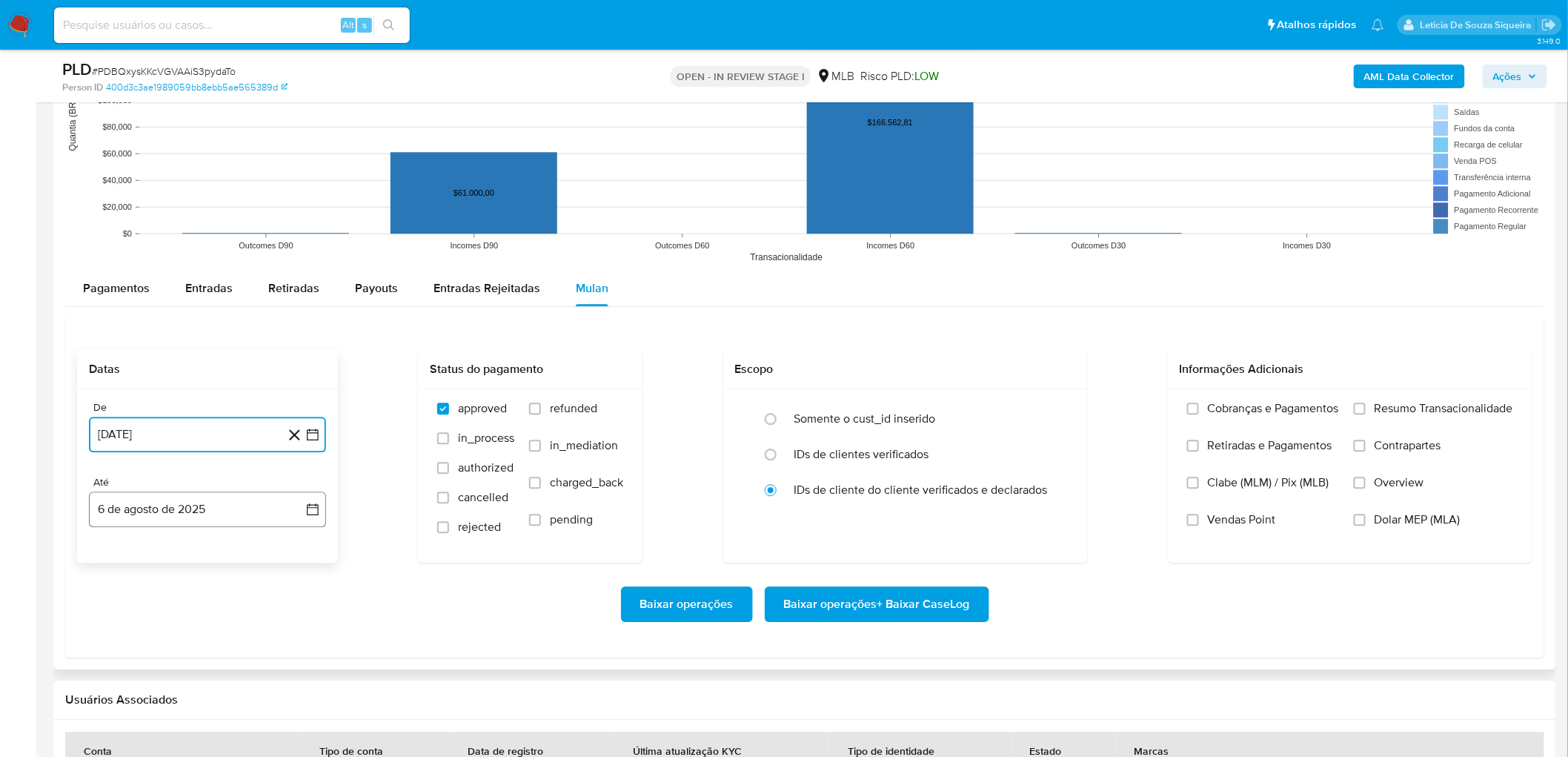 click on "6 de agosto de 2025" at bounding box center [207, 509] 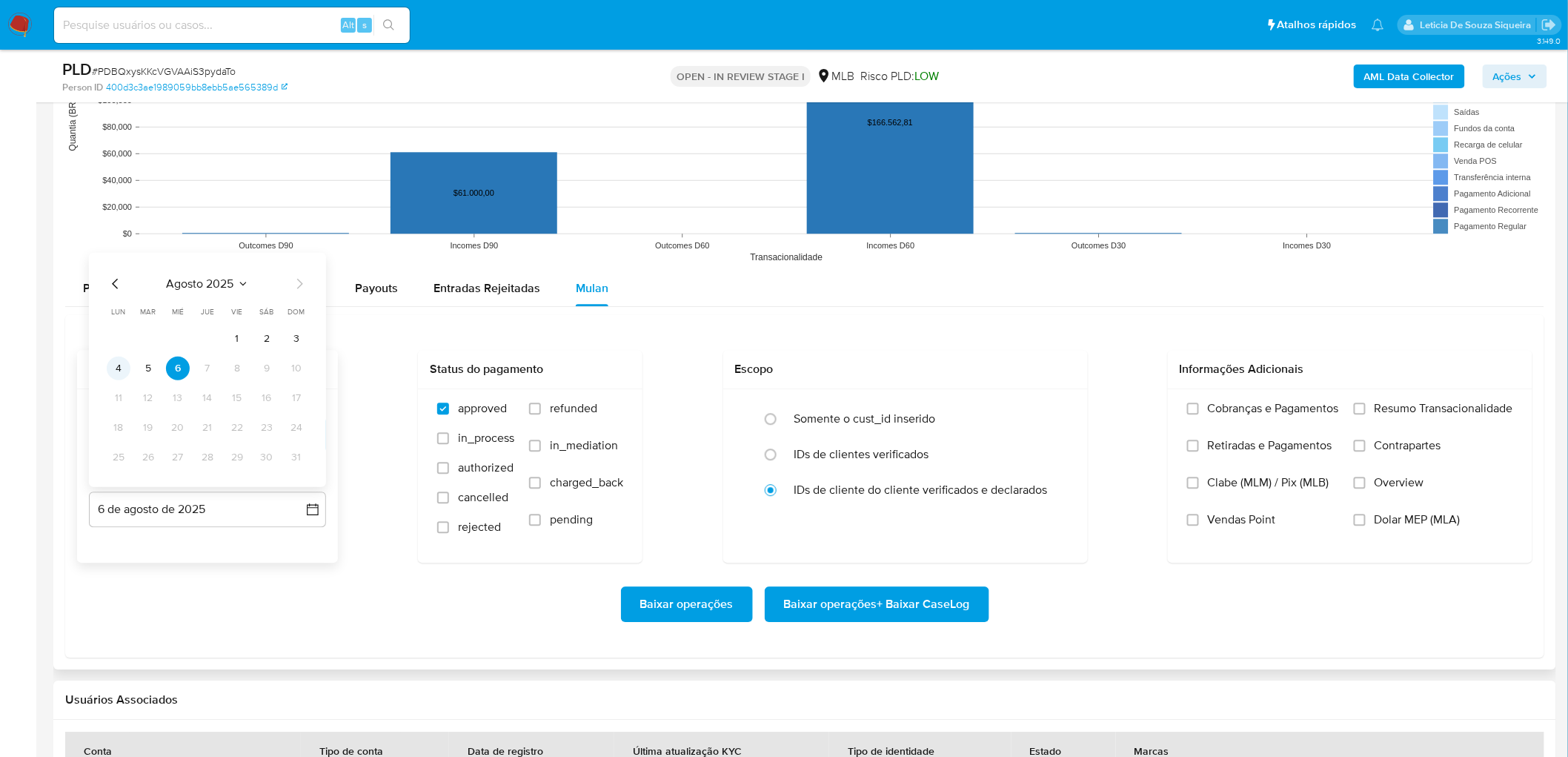 click on "4" at bounding box center (119, 368) 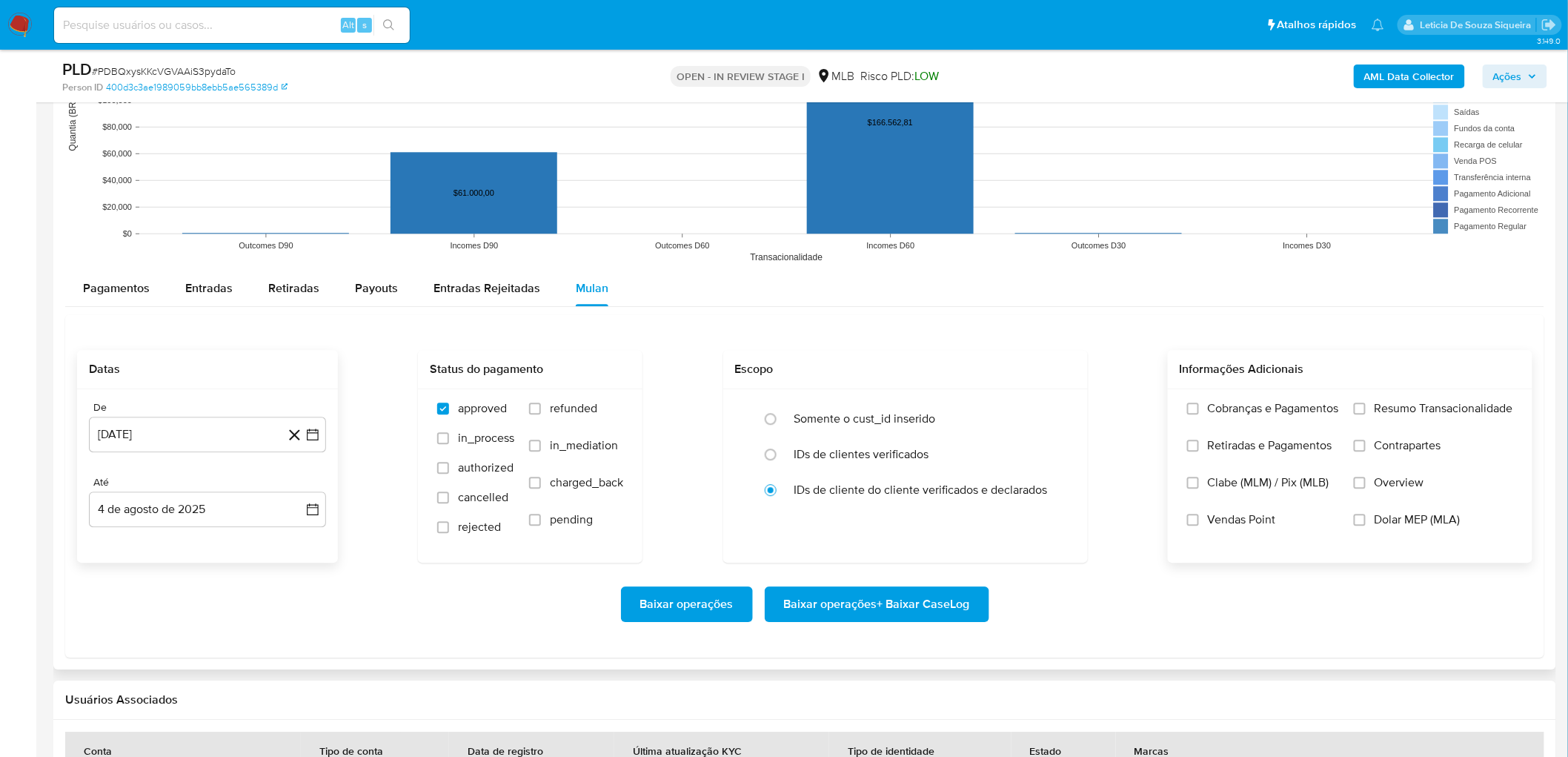 click on "Cobranças e Pagamentos Retiradas e Pagamentos Clabe (MLM) / Pix (MLB) Vendas Point Resumo Transacionalidade Contrapartes Overview Dolar MEP (MLA)" at bounding box center [1350, 475] 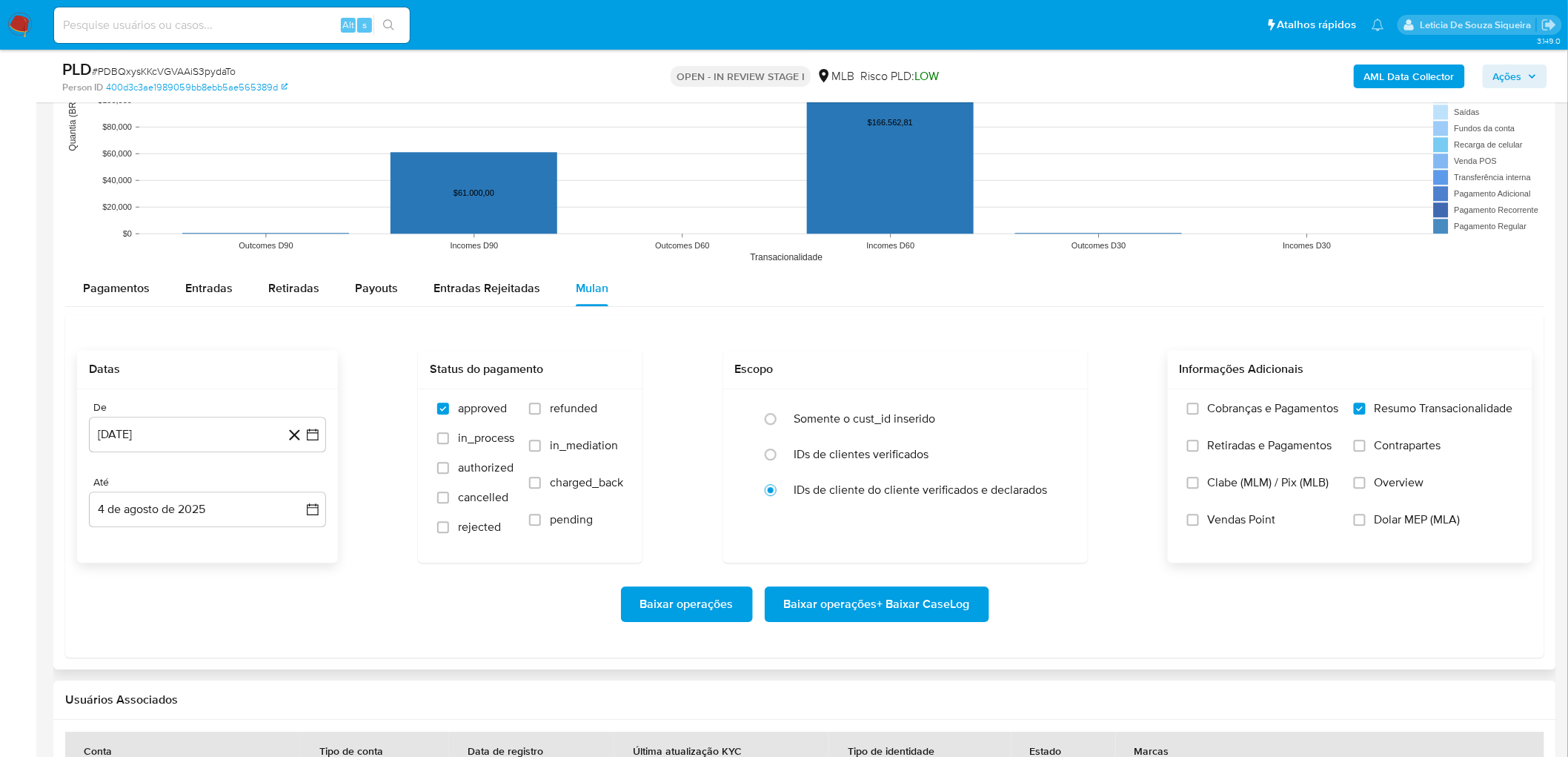 click on "Vendas Point" at bounding box center (1242, 520) 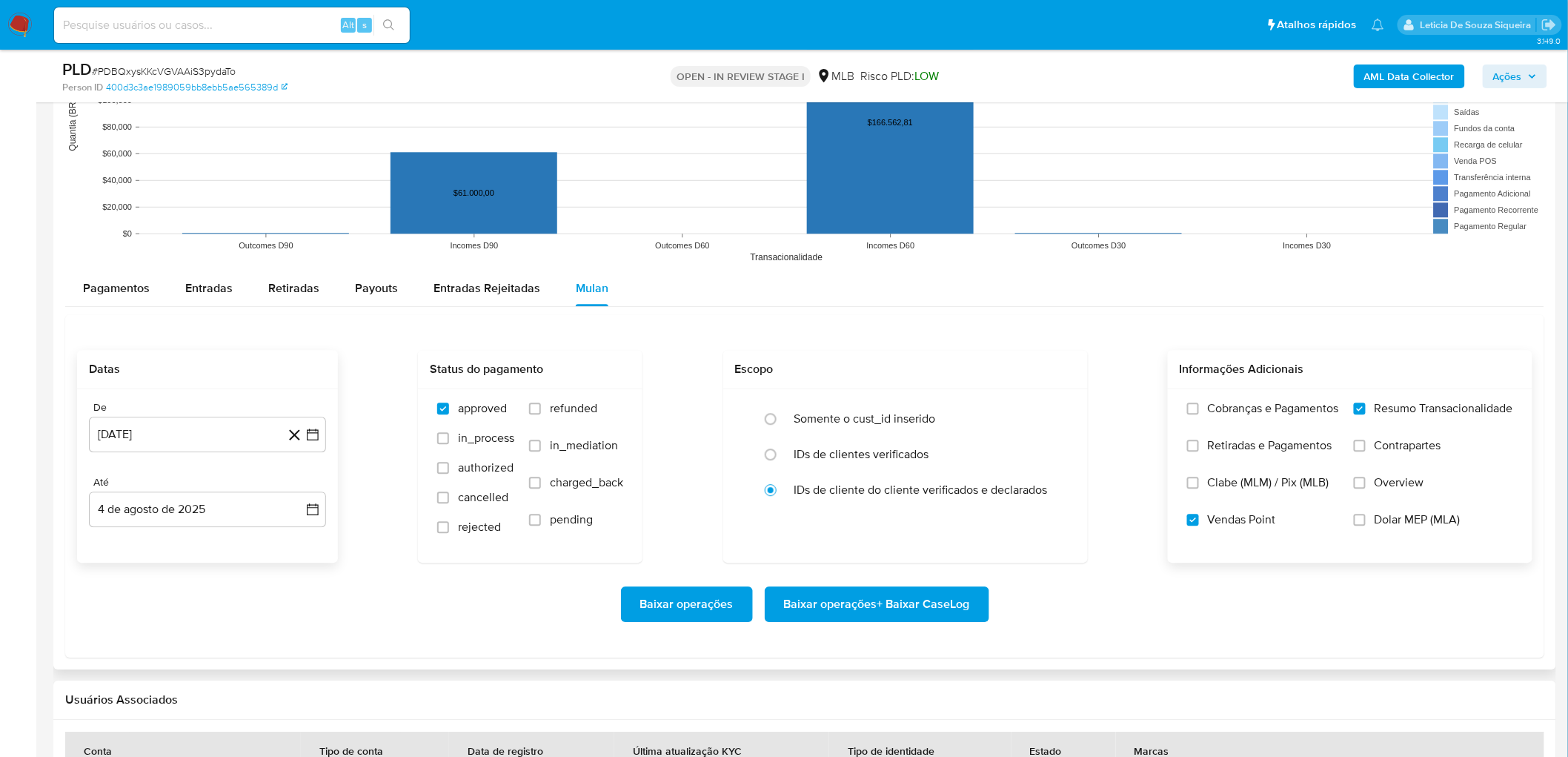 click on "Baixar operações  +   Baixar CaseLog" at bounding box center [877, 604] 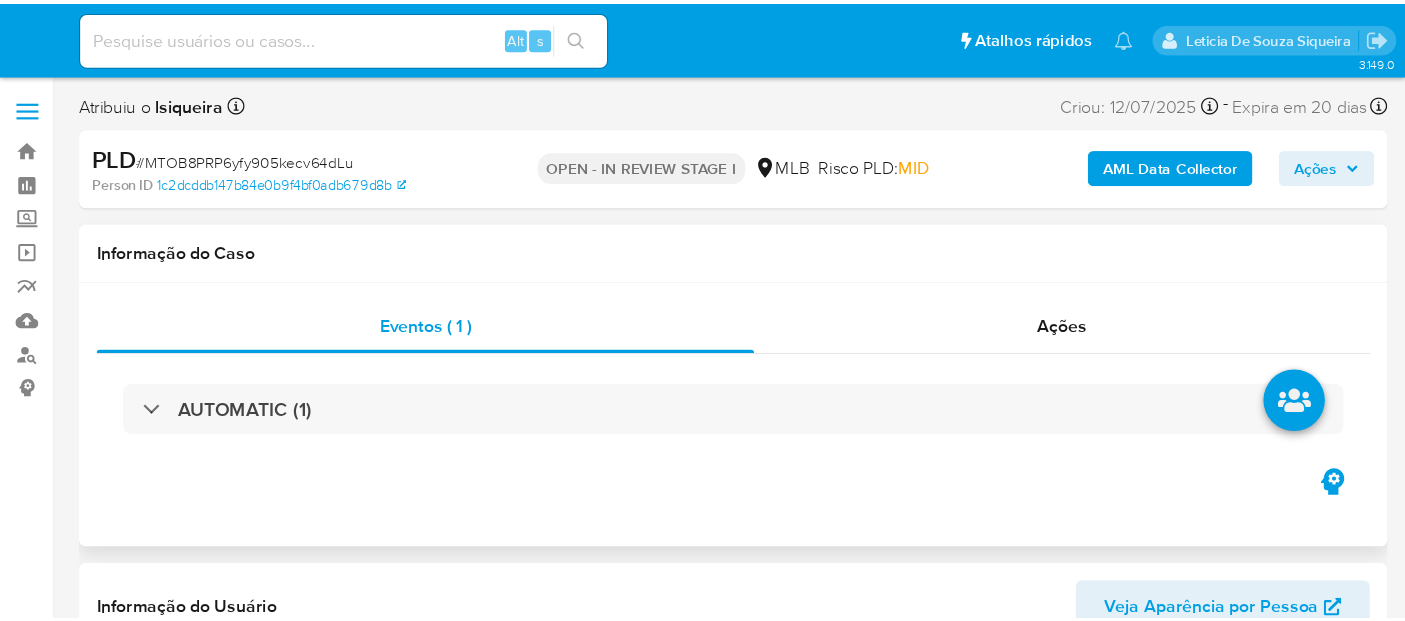 scroll, scrollTop: 0, scrollLeft: 0, axis: both 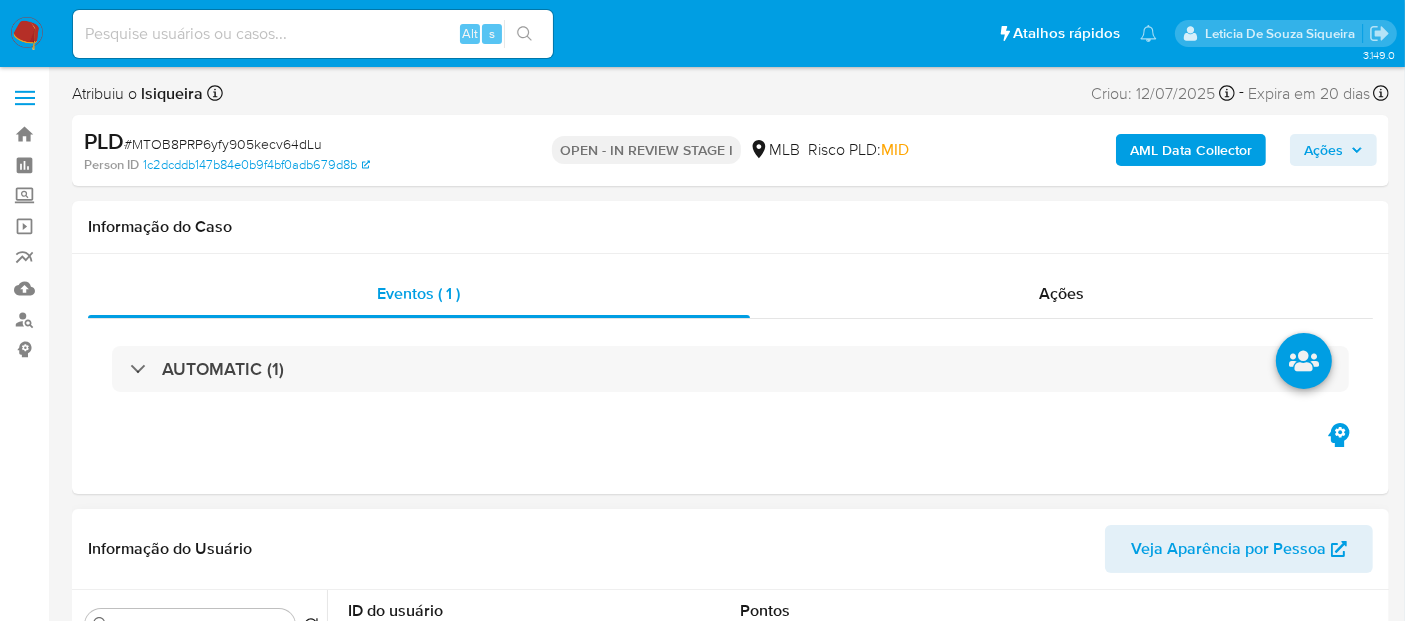 select on "10" 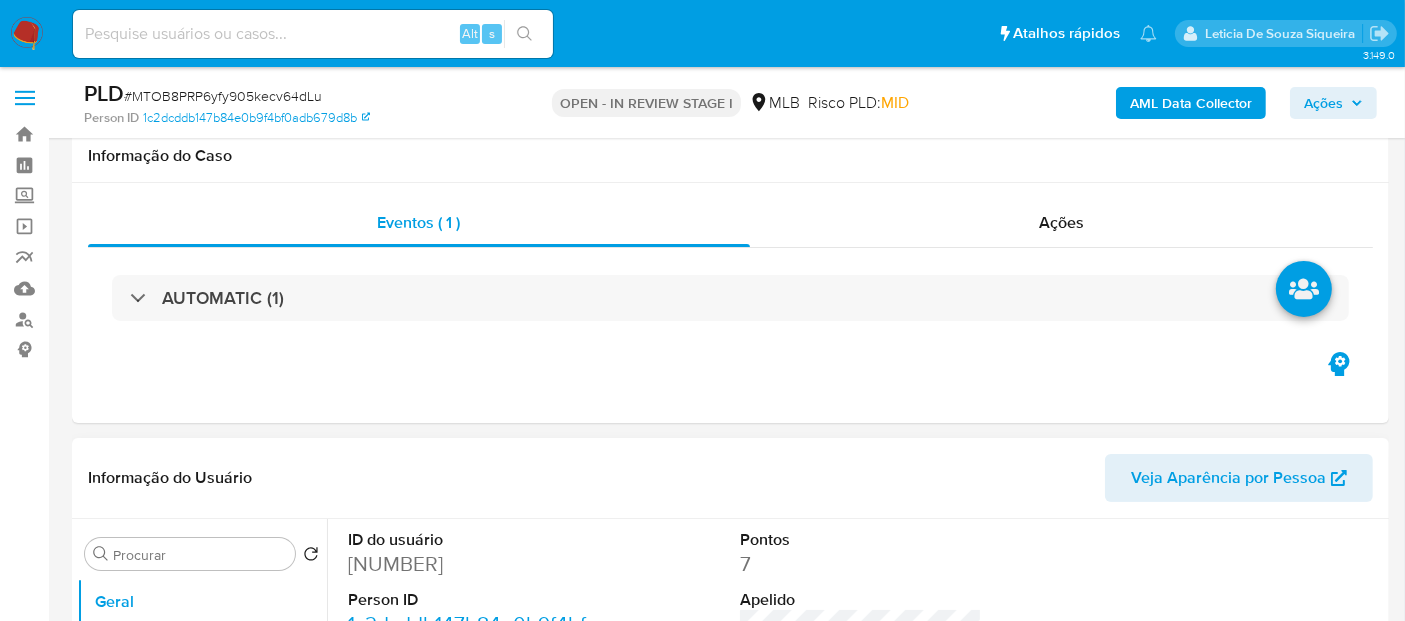 scroll, scrollTop: 222, scrollLeft: 0, axis: vertical 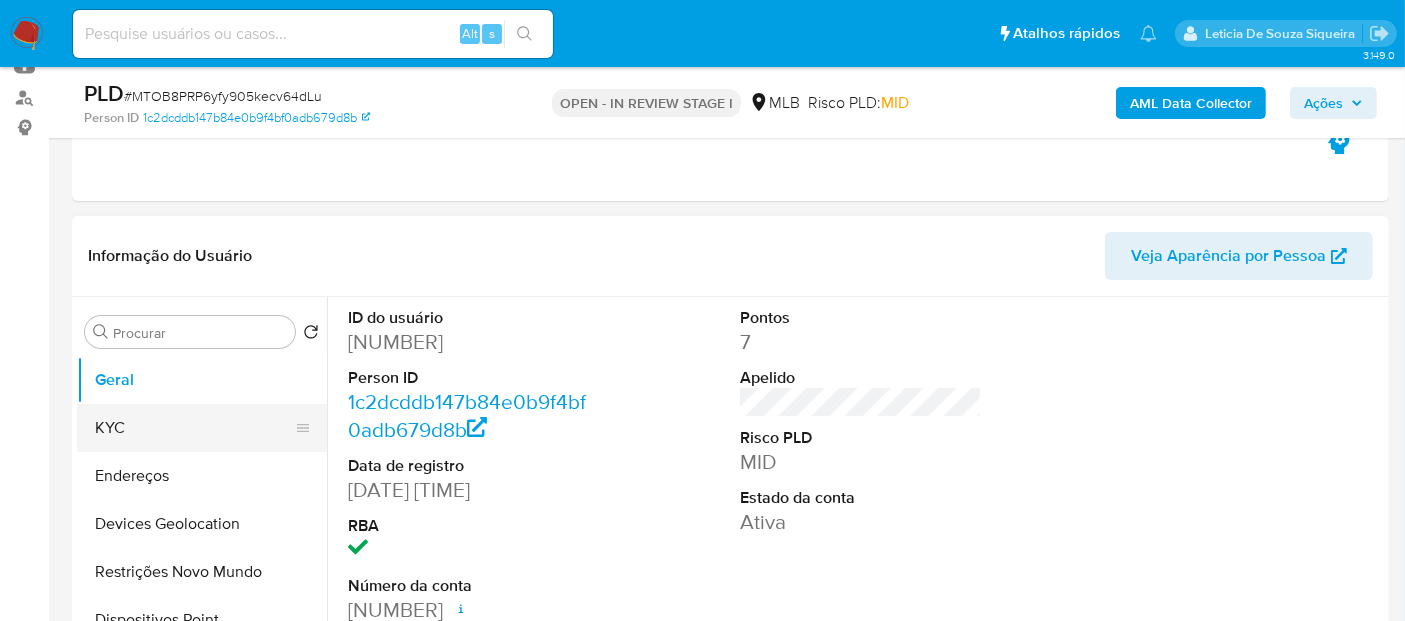 click on "KYC" at bounding box center (194, 428) 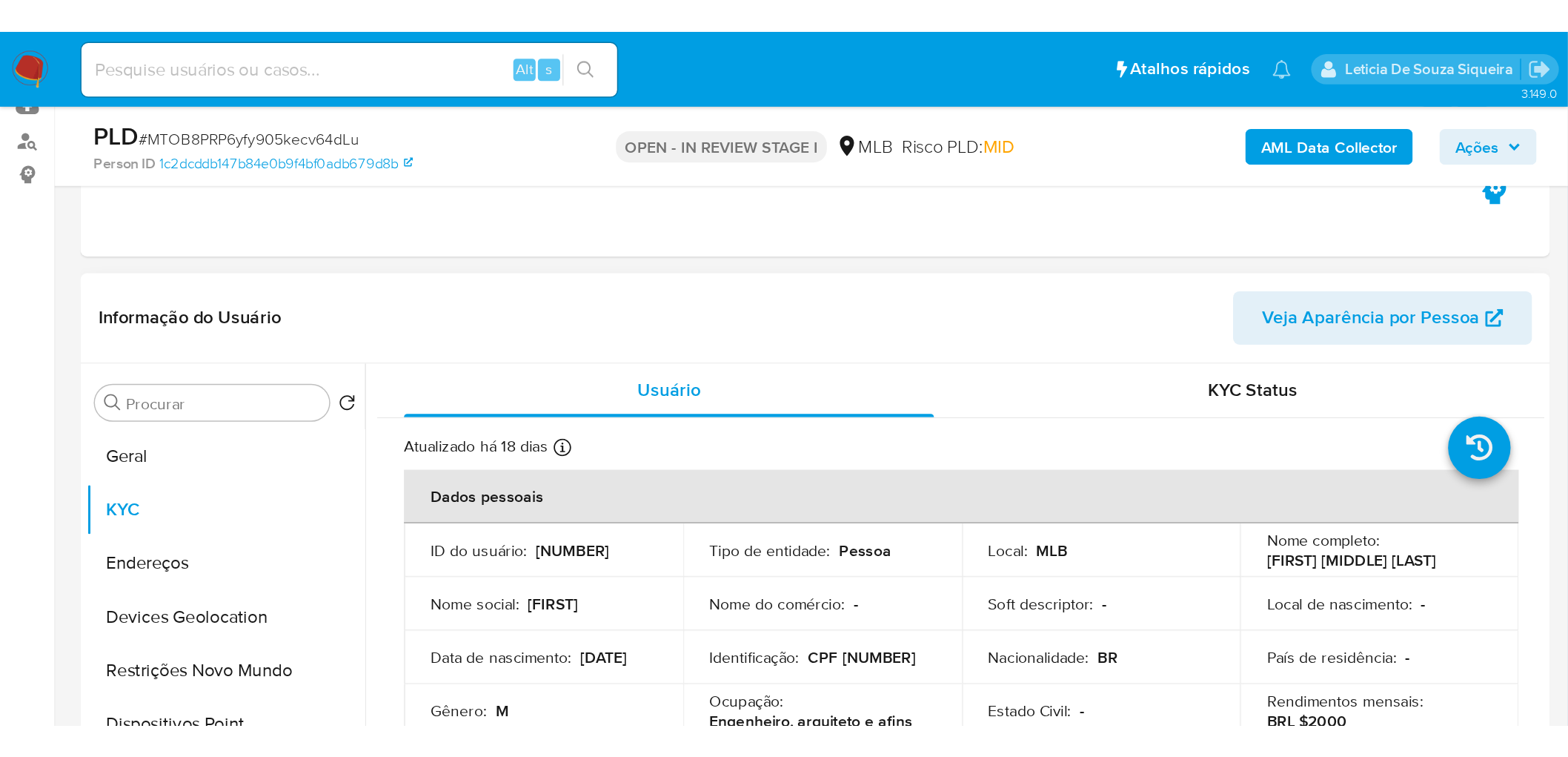 scroll, scrollTop: 165, scrollLeft: 0, axis: vertical 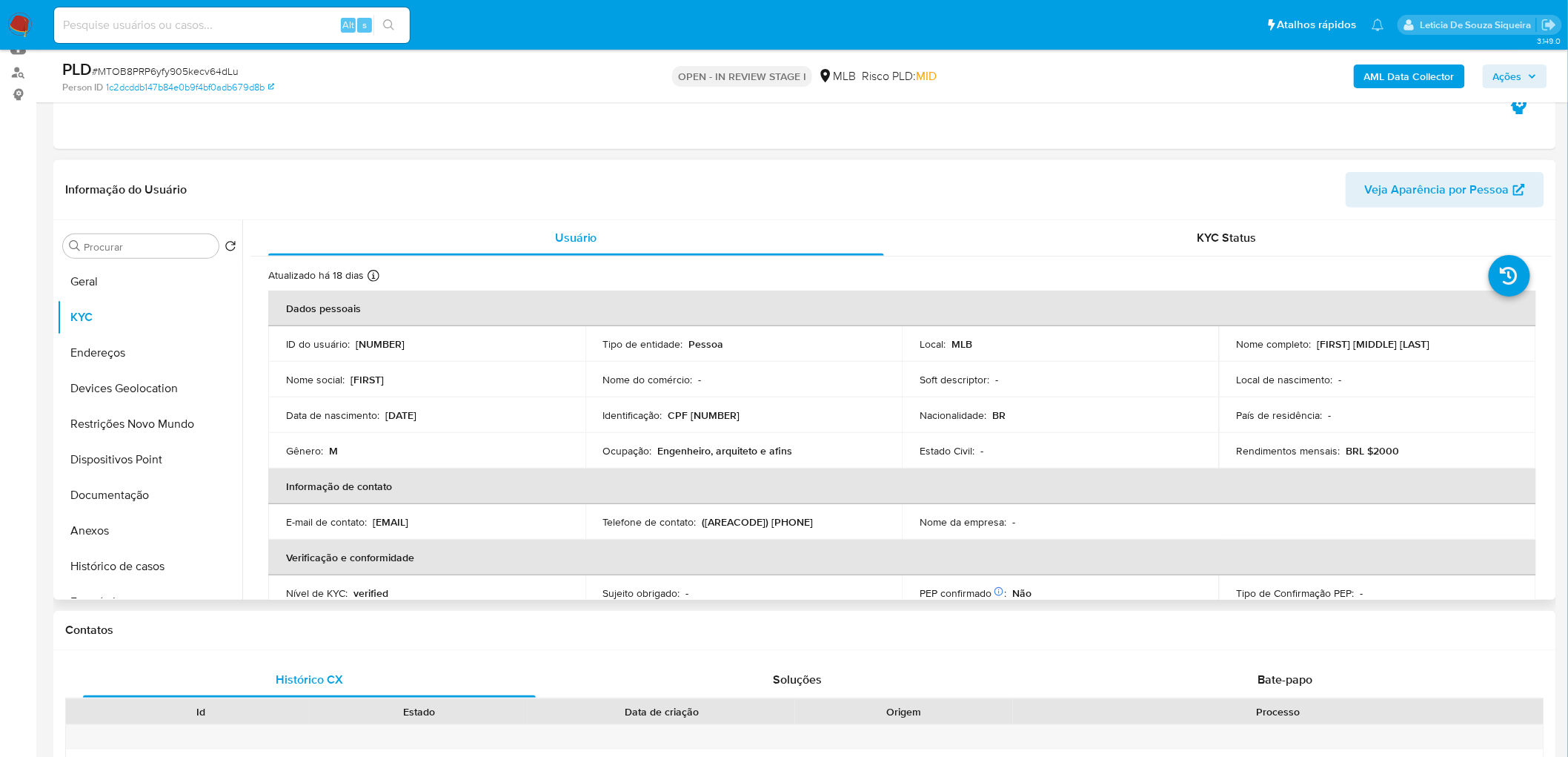 drag, startPoint x: 1472, startPoint y: 348, endPoint x: 1310, endPoint y: 344, distance: 162.04938 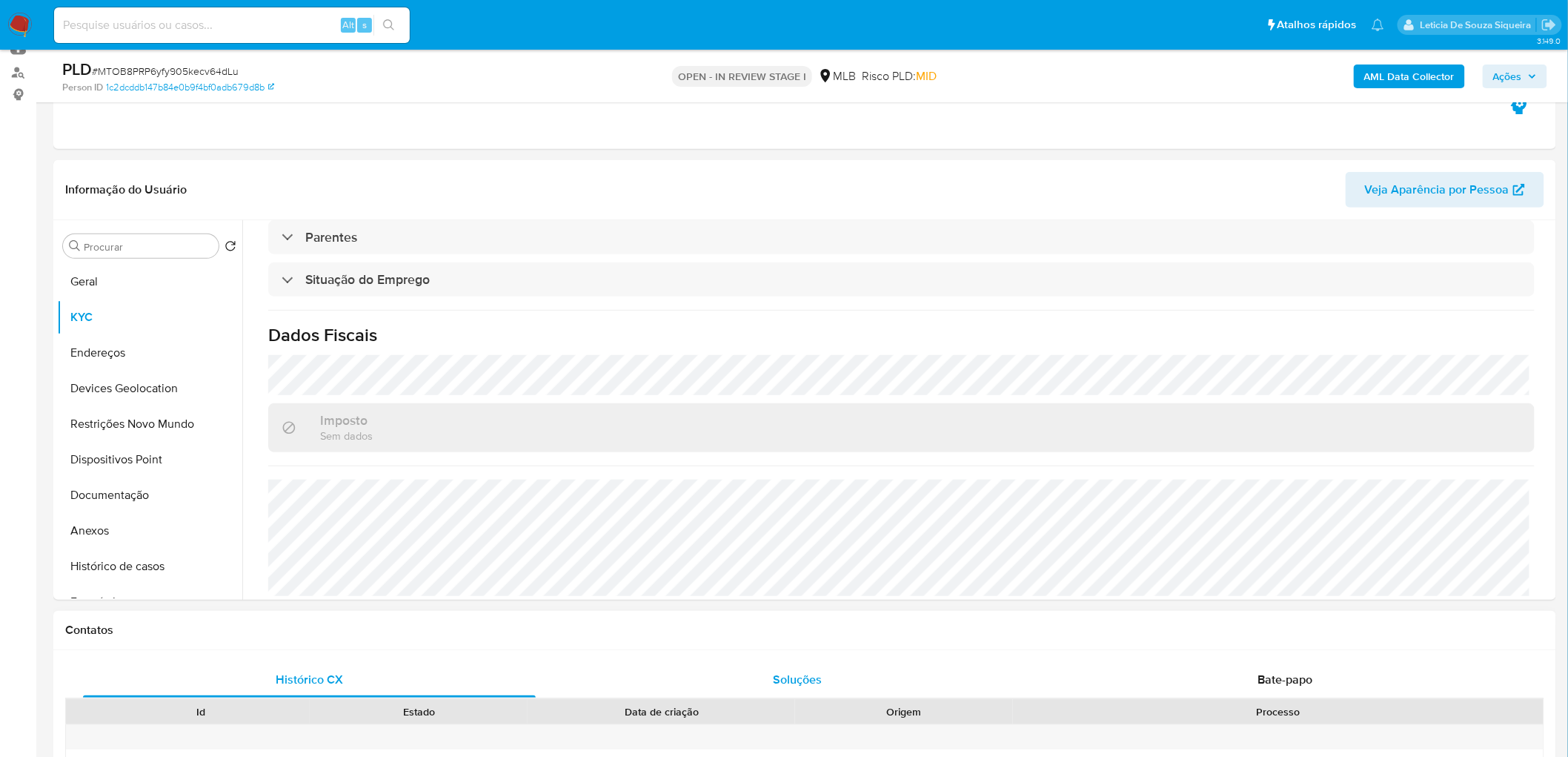 scroll, scrollTop: 617, scrollLeft: 0, axis: vertical 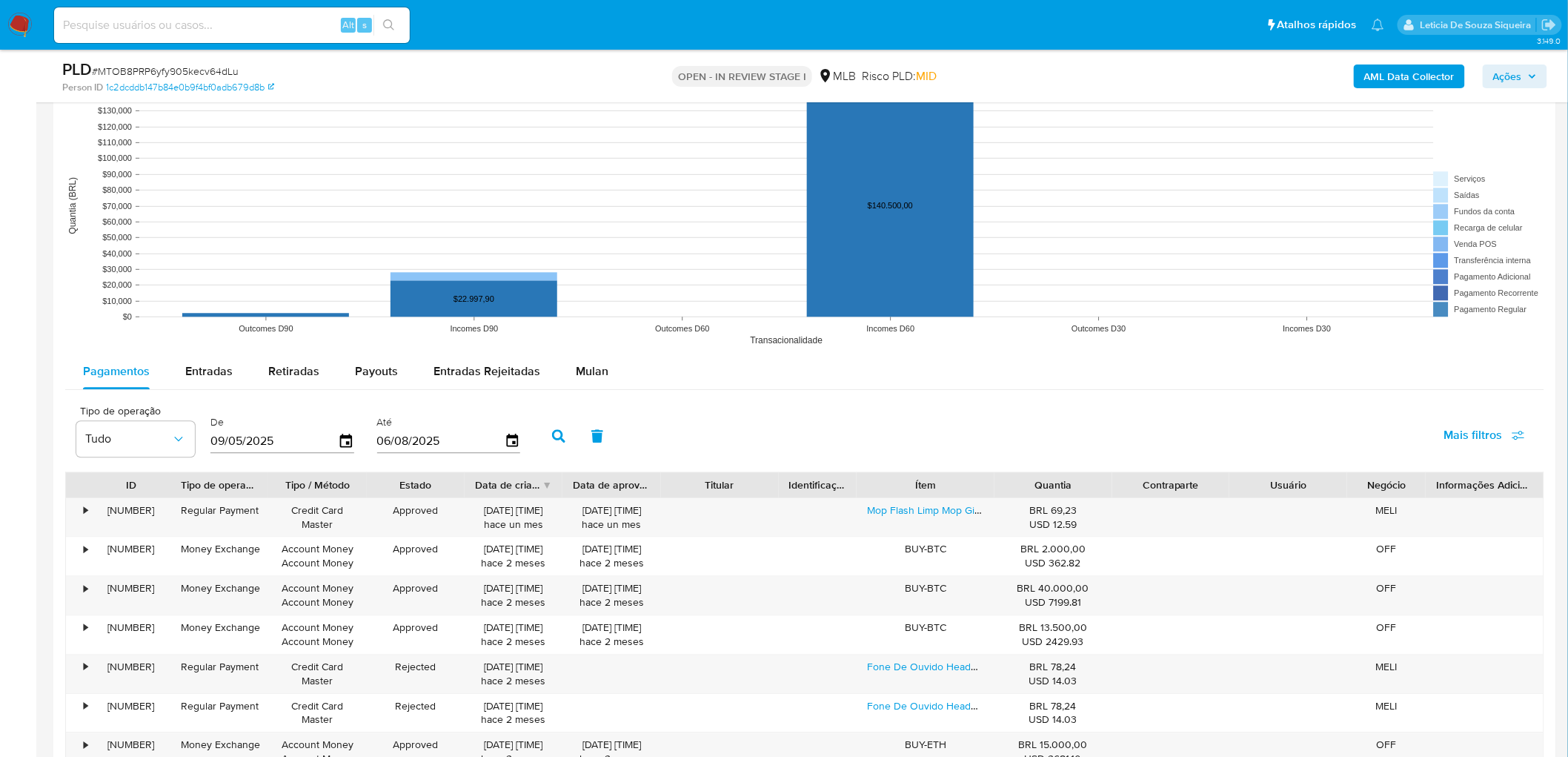 click 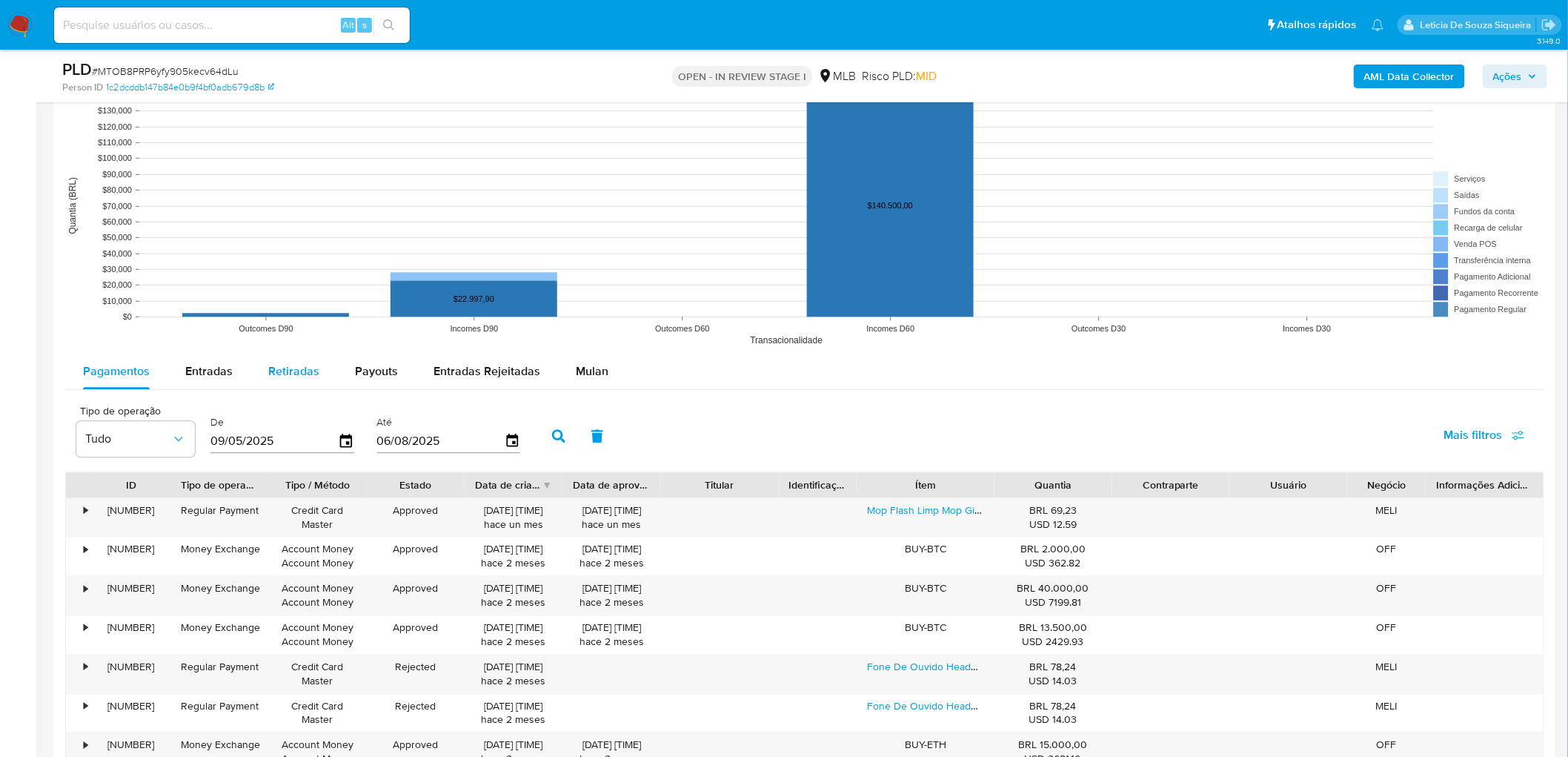 drag, startPoint x: 583, startPoint y: 374, endPoint x: 293, endPoint y: 378, distance: 290.02758 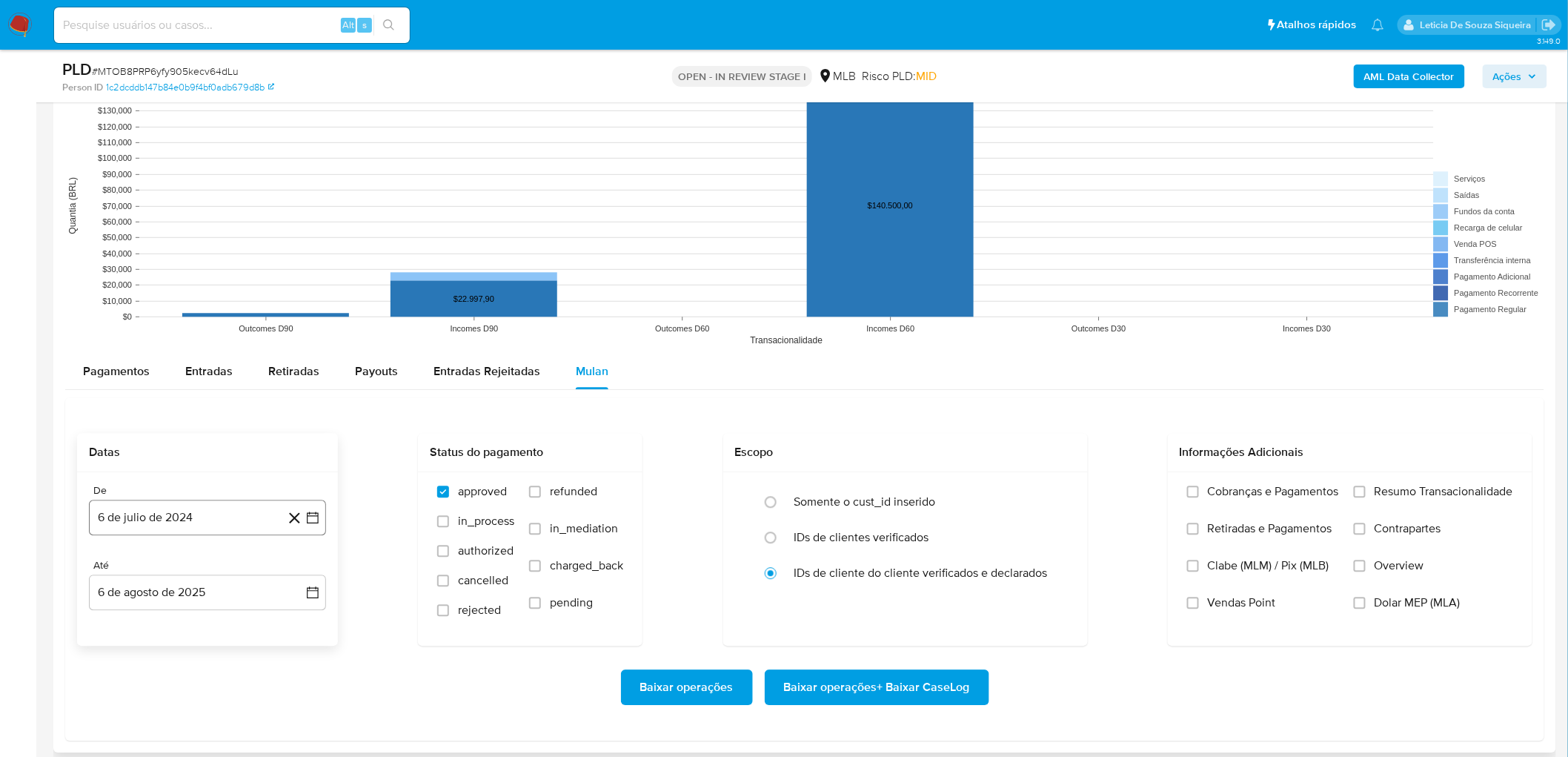 click on "6 de julio de 2024" at bounding box center (207, 518) 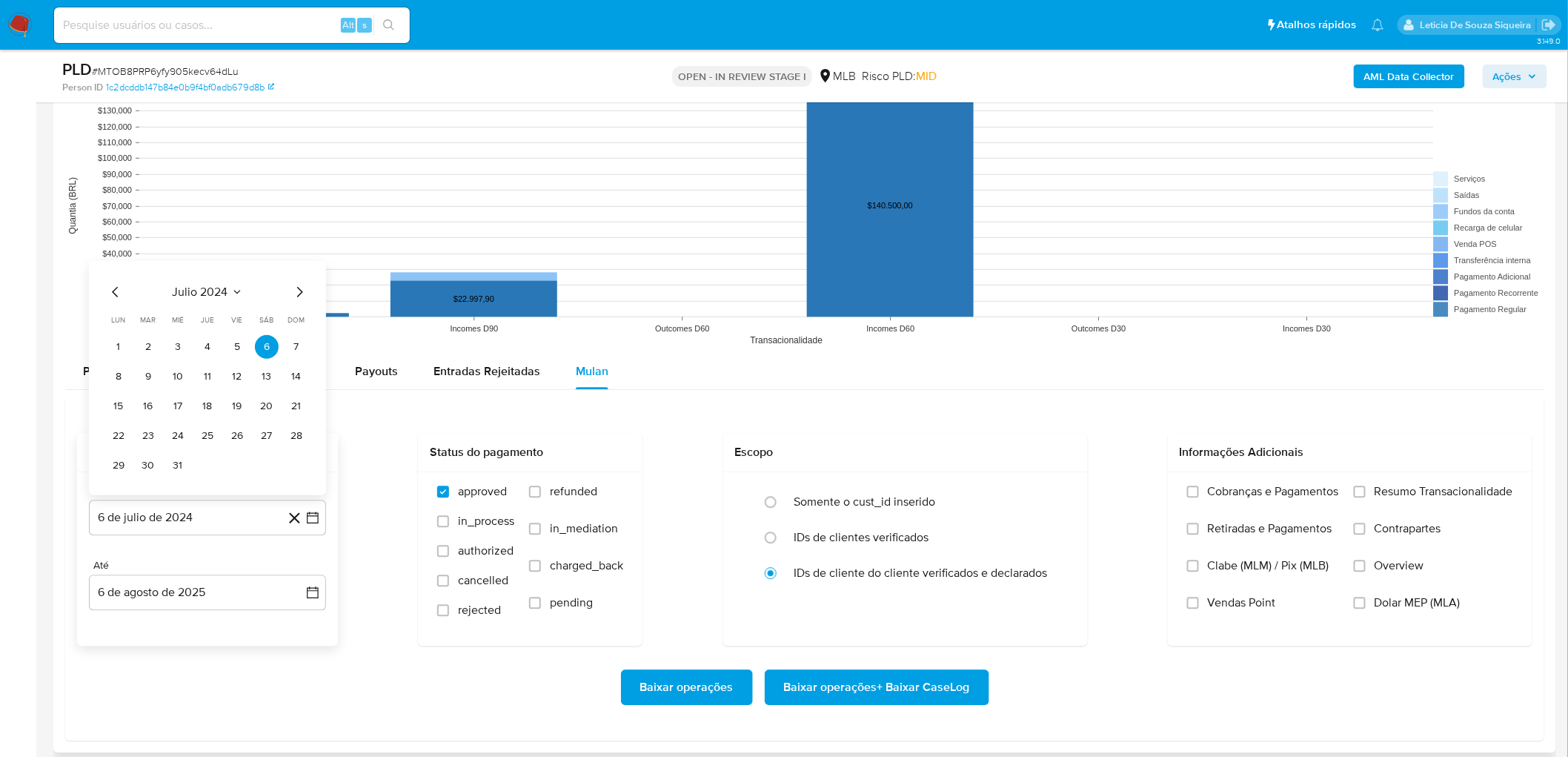 click on "julio 2024" at bounding box center [200, 291] 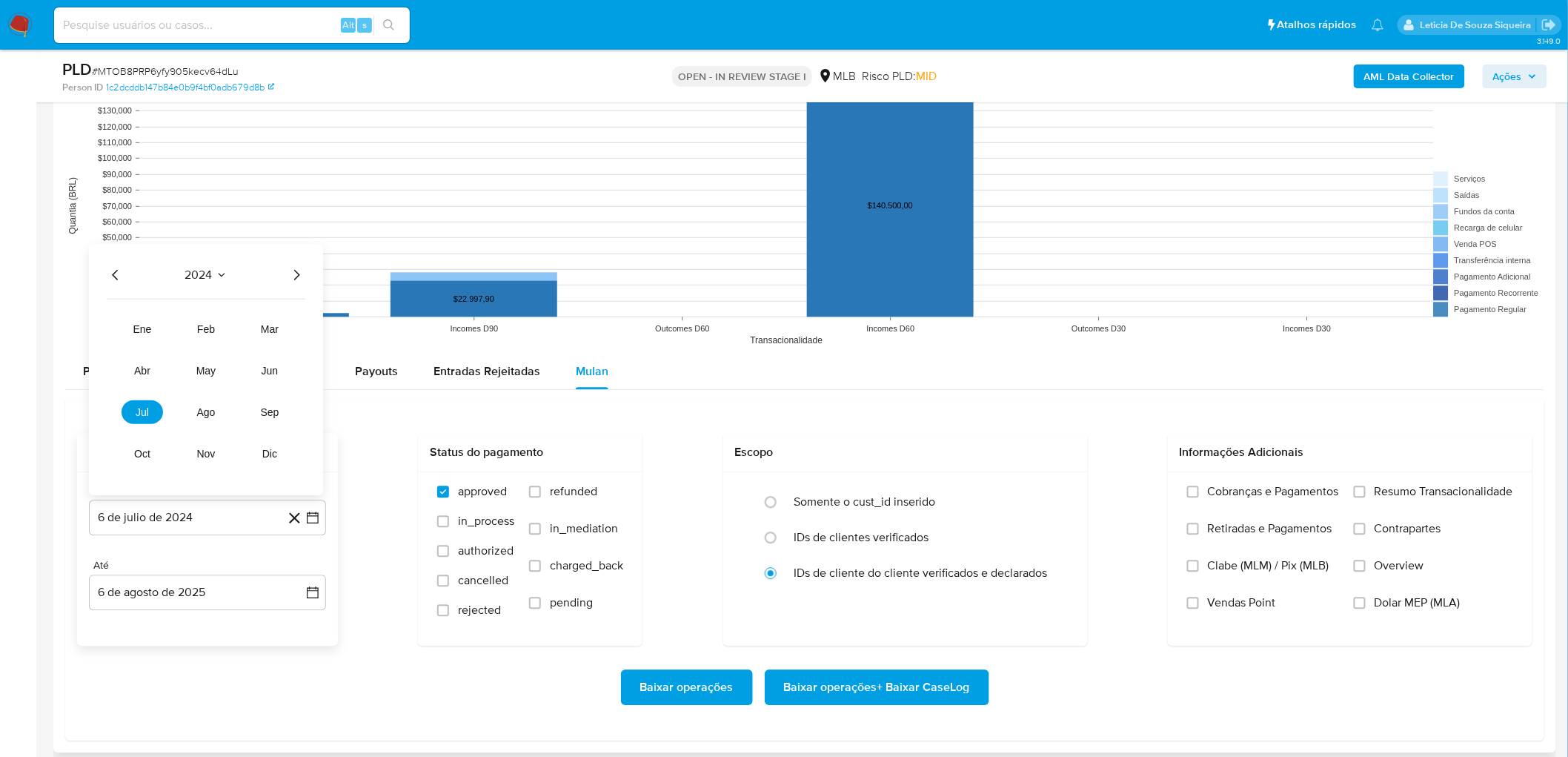 click 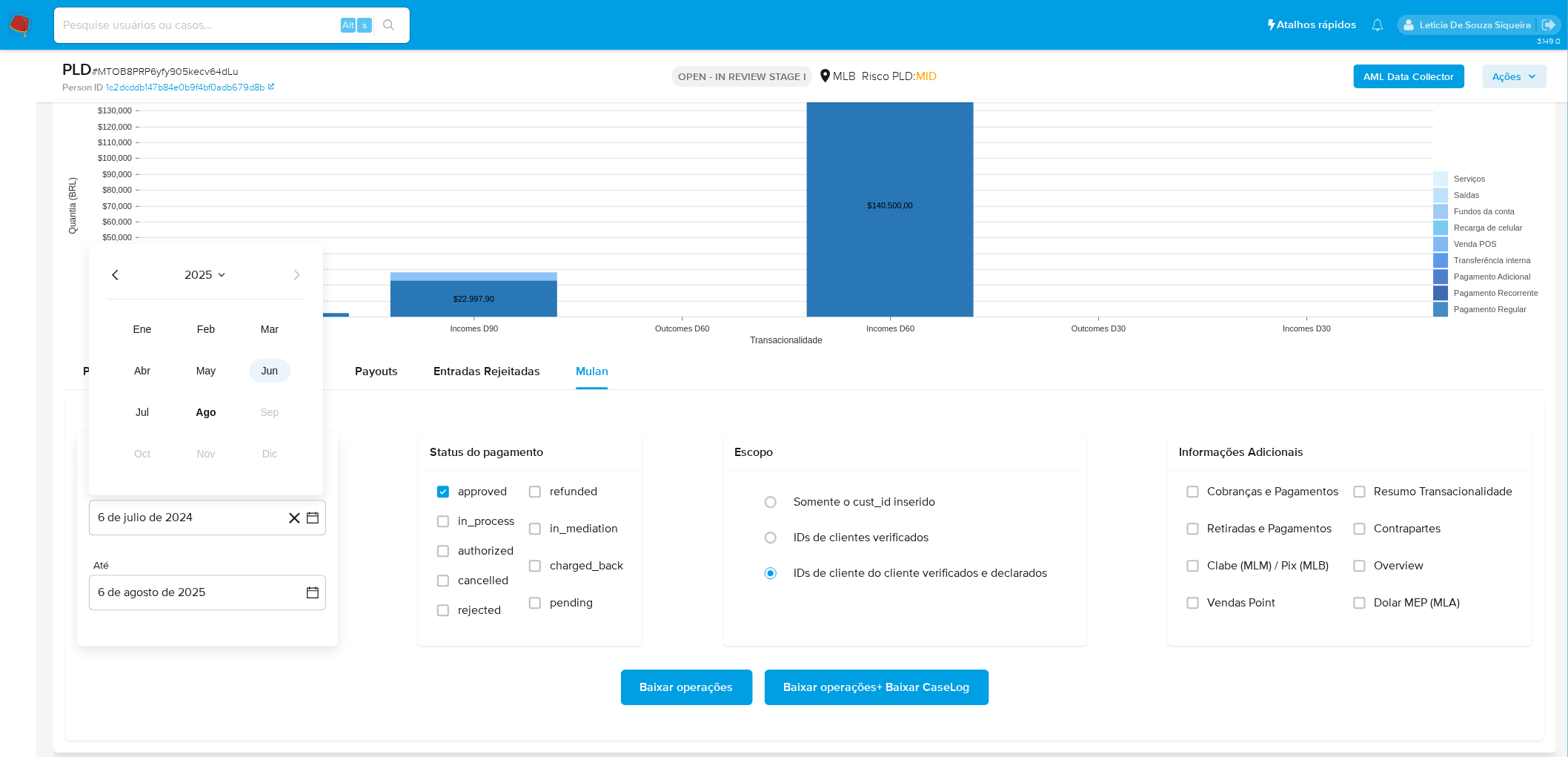 click on "jun" at bounding box center [270, 370] 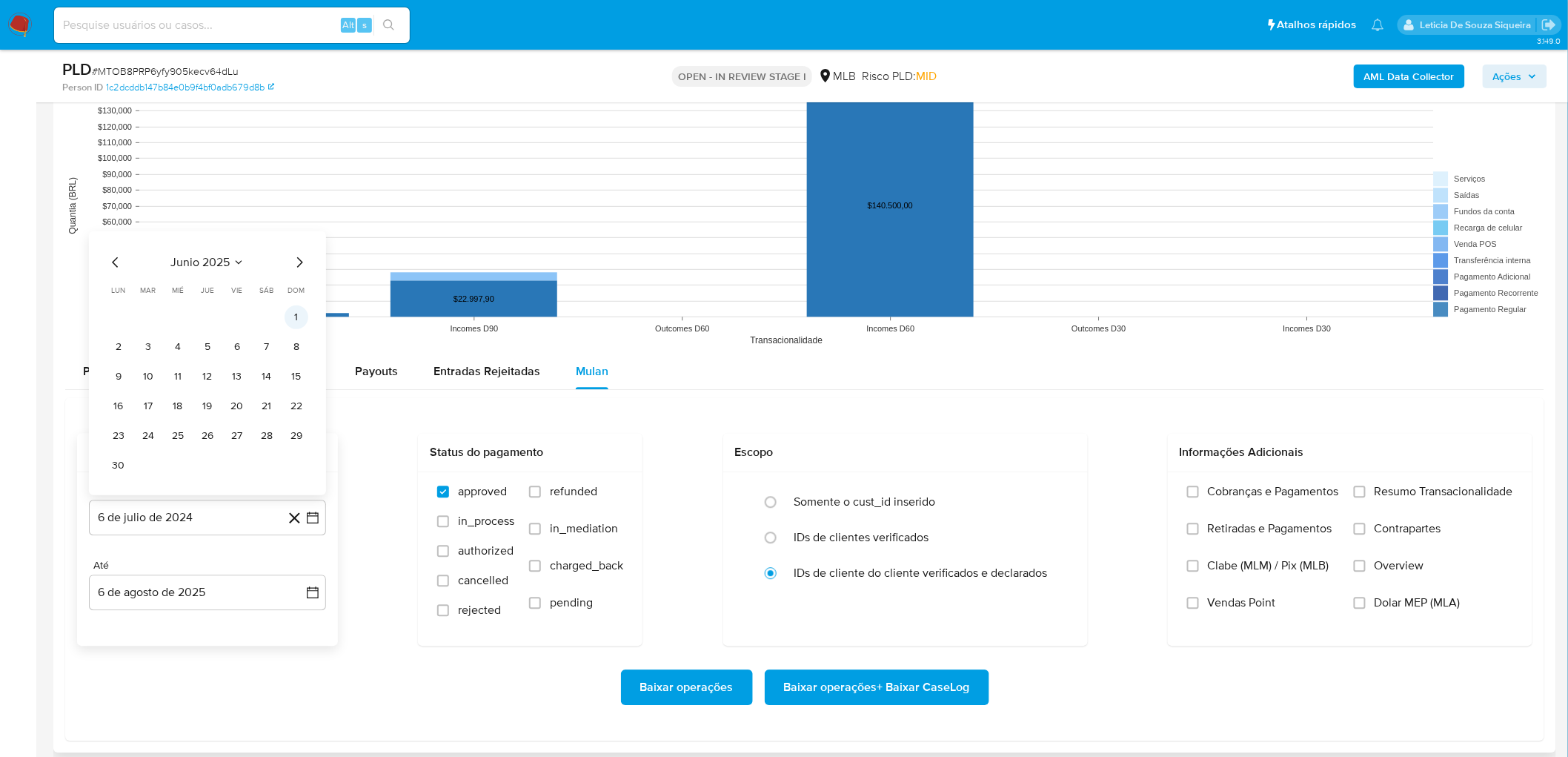 drag, startPoint x: 296, startPoint y: 315, endPoint x: 227, endPoint y: 434, distance: 137.5573 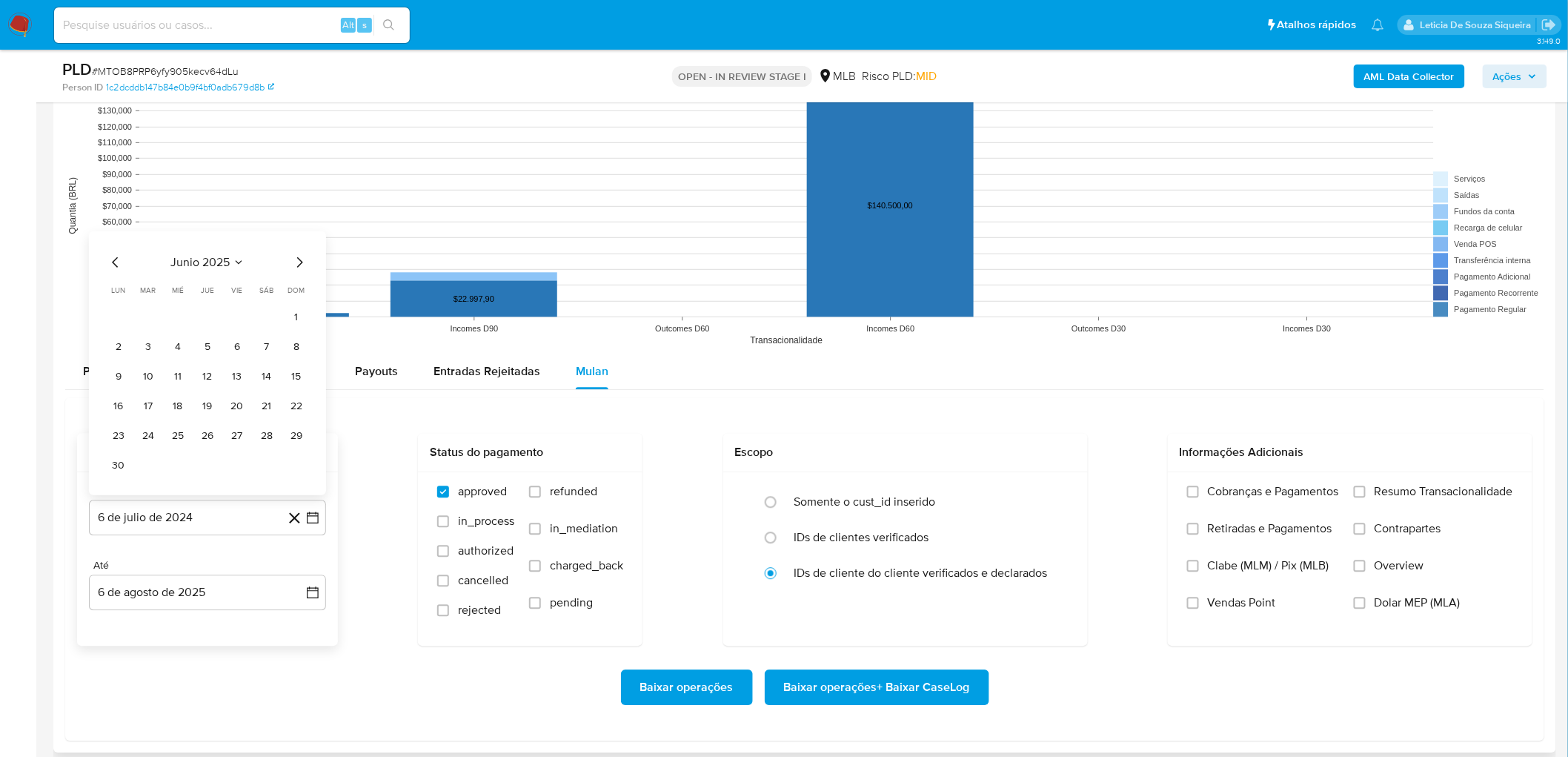 click on "1" at bounding box center [296, 317] 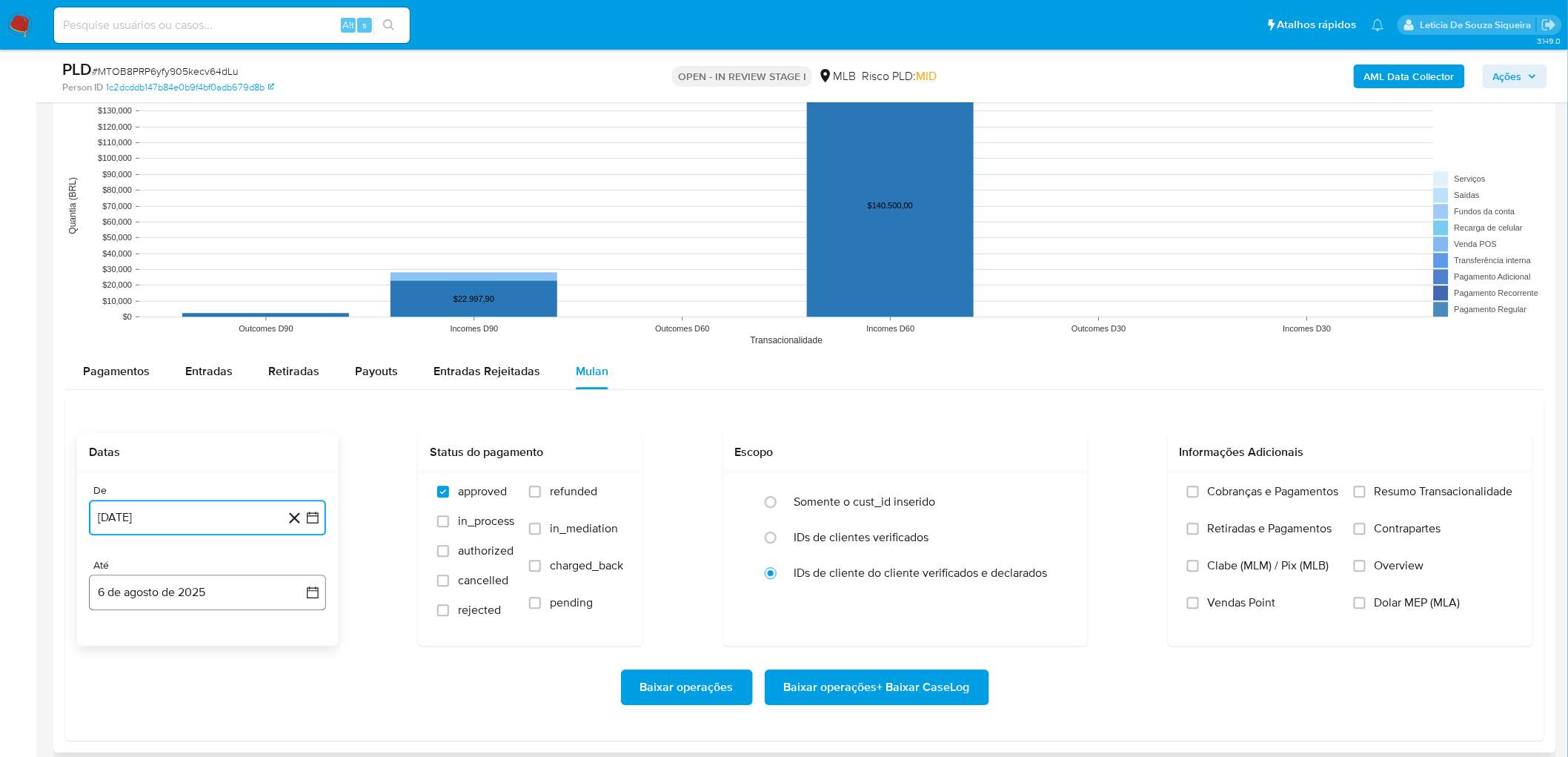 click on "6 de agosto de 2025" at bounding box center [207, 592] 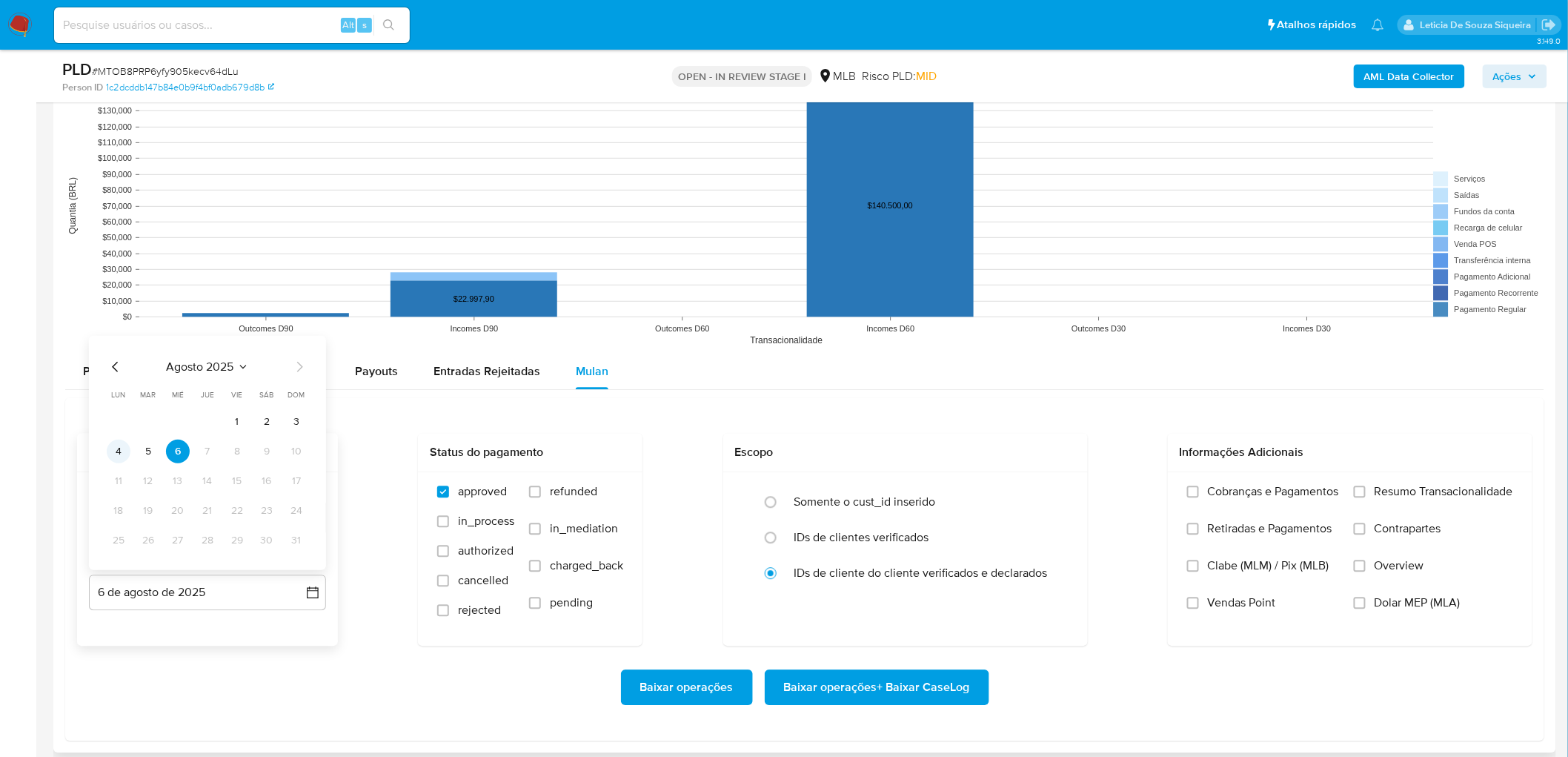 click on "agosto 2025 agosto 2025 lun lunes mar martes mié miércoles jue jueves vie viernes sáb sábado dom domingo 1 2 3 4 5 6 7 8 9 10 11 12 13 14 15 16 17 18 19 20 21 22 23 24 25 26 27 28 29 30 31" at bounding box center [207, 452] 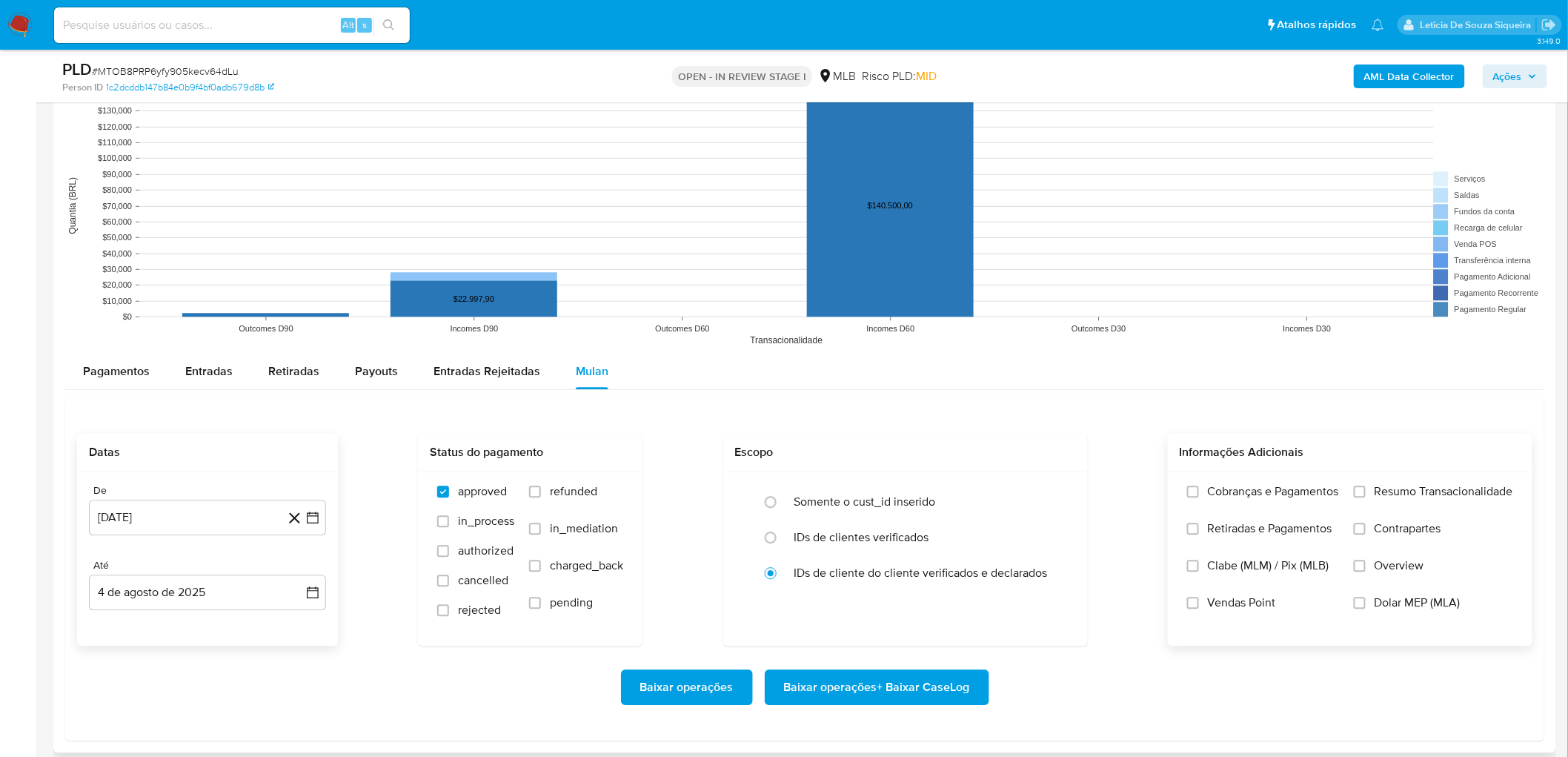 click on "Resumo Transacionalidade" at bounding box center [1444, 492] 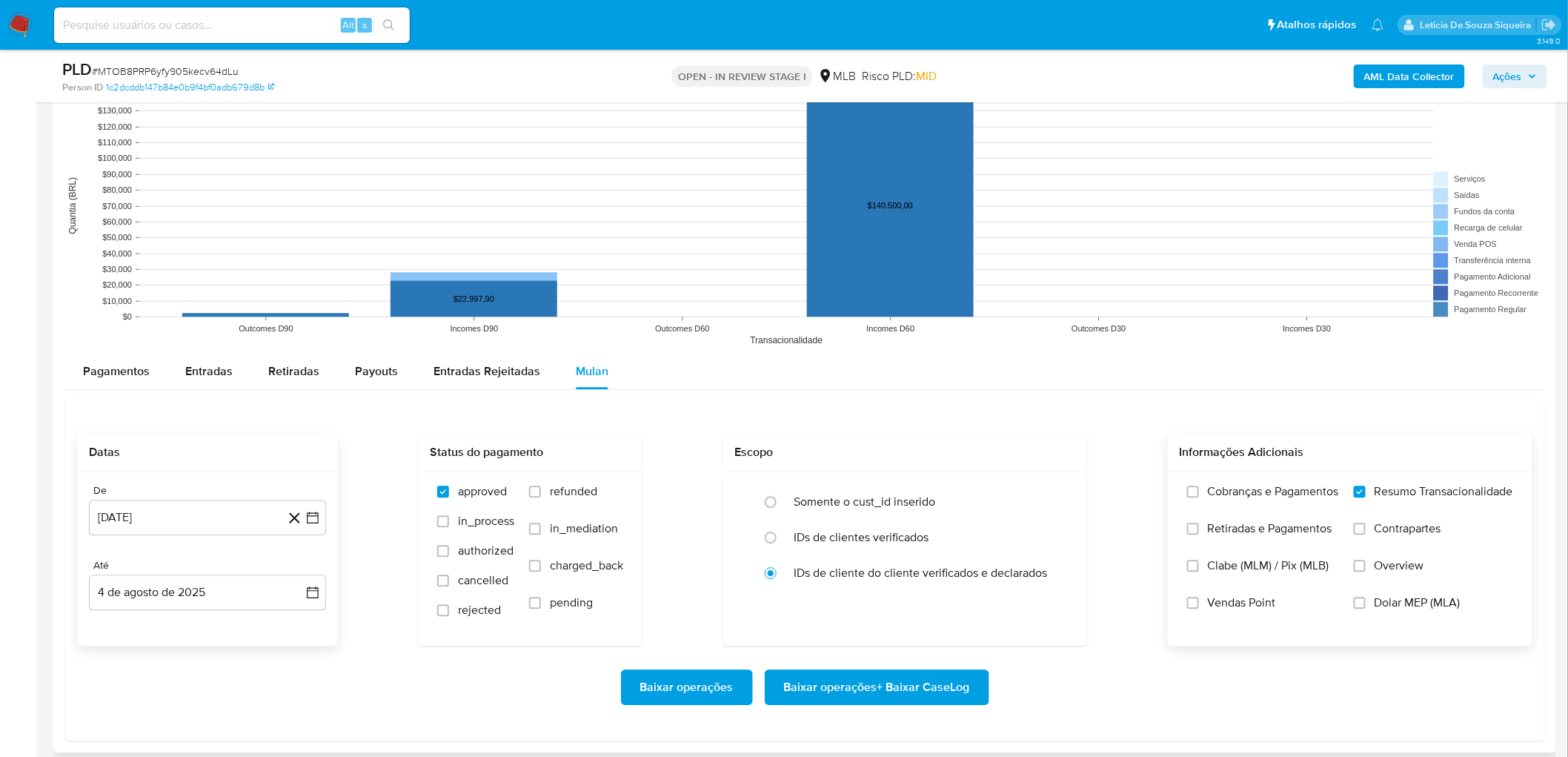 click on "Vendas Point" at bounding box center (1242, 603) 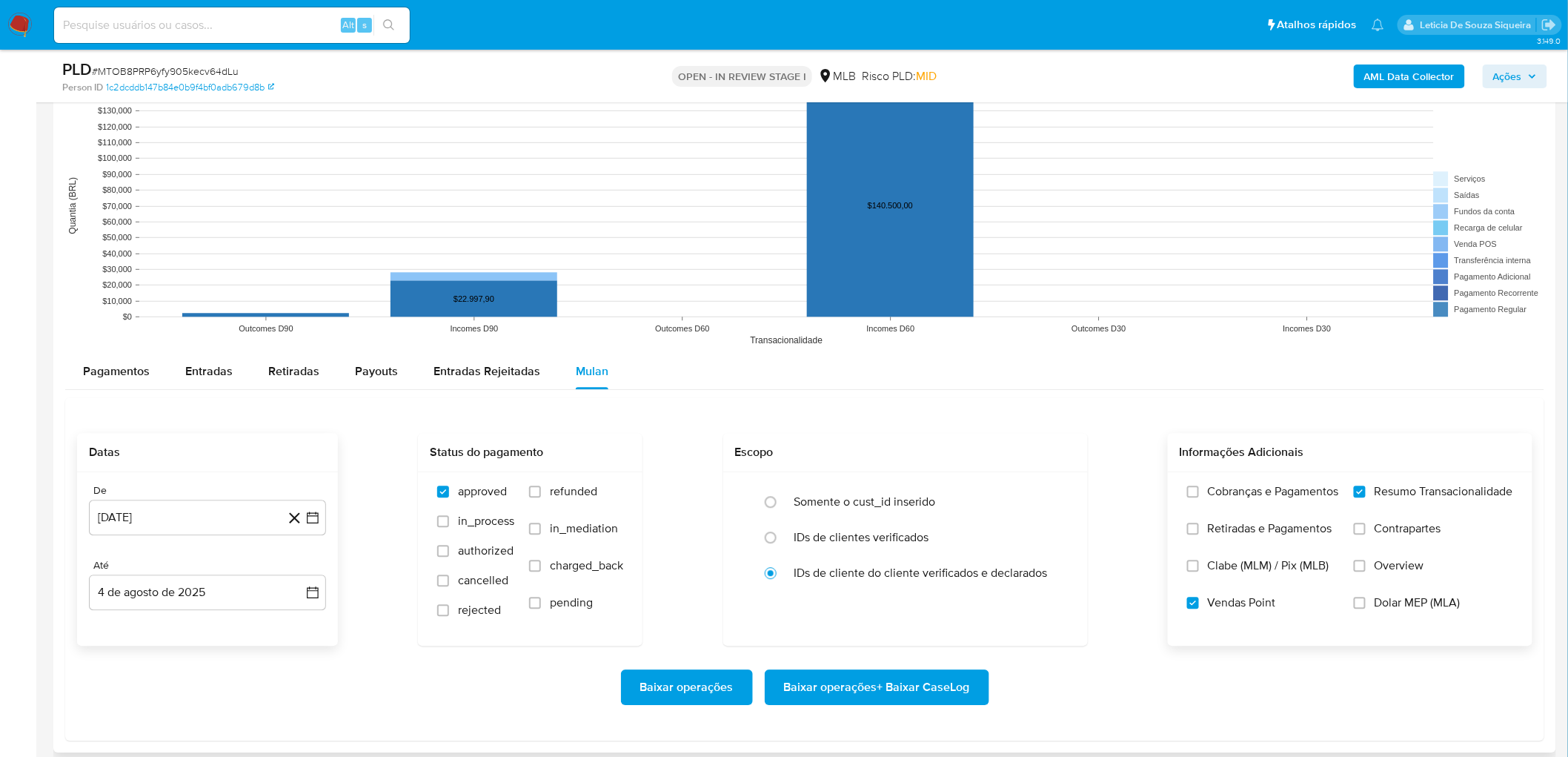 click on "Baixar operações  +   Baixar CaseLog" at bounding box center [877, 687] 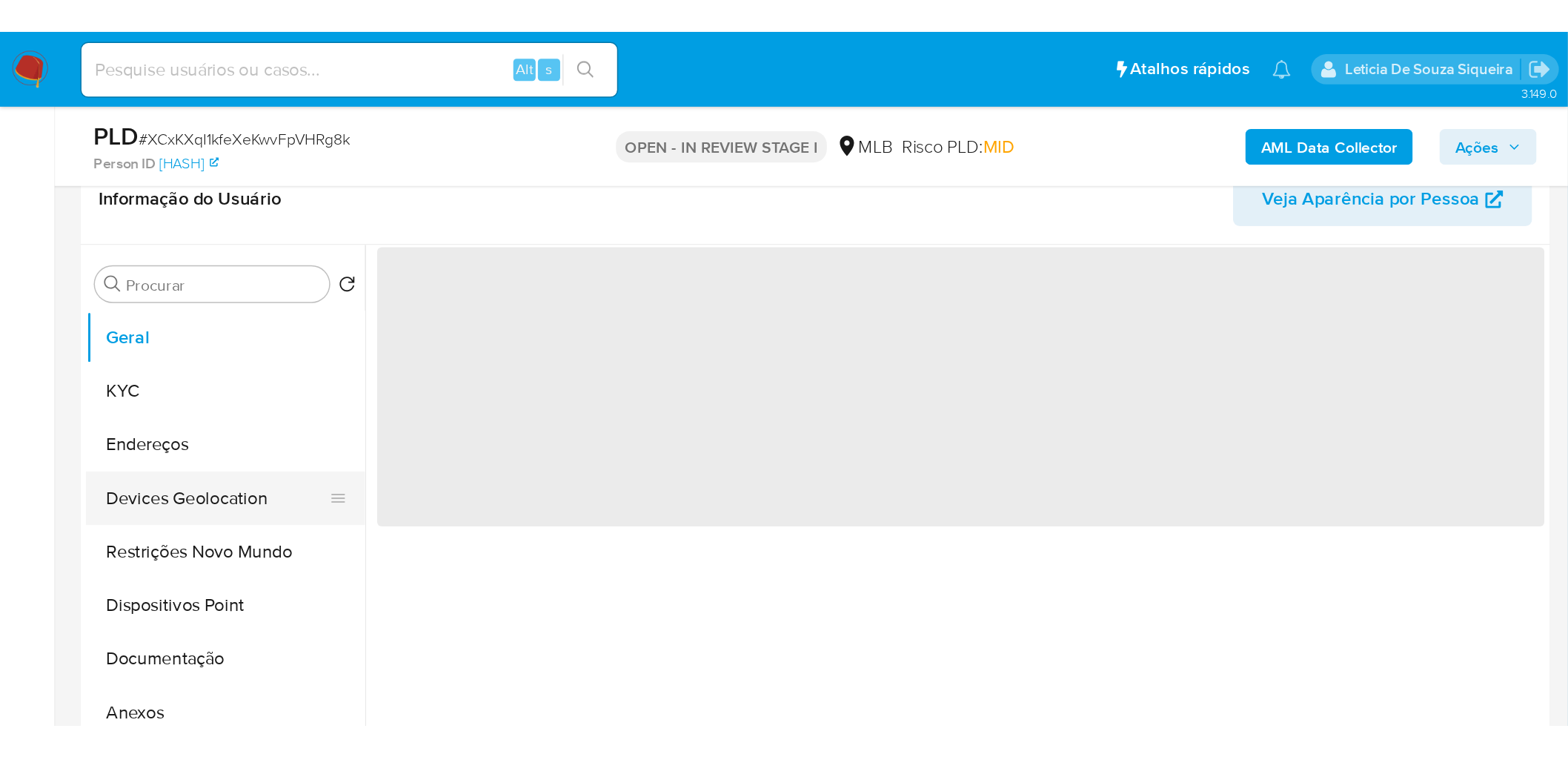 scroll, scrollTop: 247, scrollLeft: 0, axis: vertical 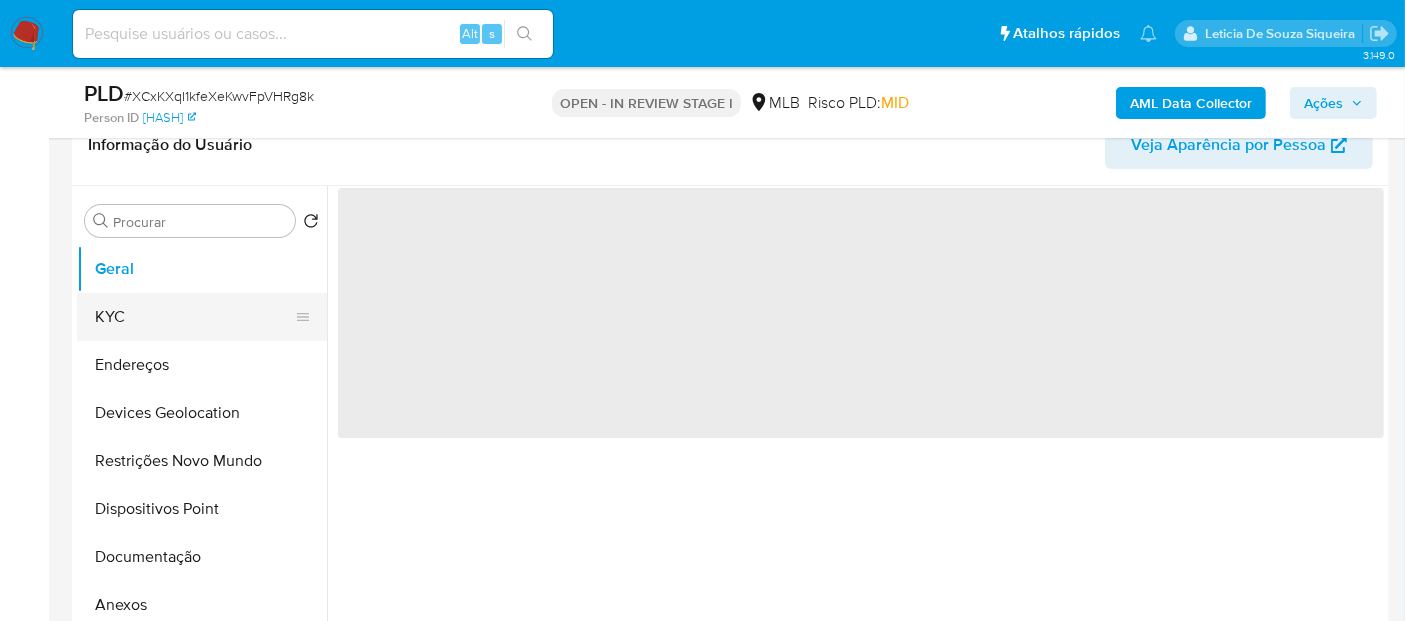 drag, startPoint x: 157, startPoint y: 326, endPoint x: 191, endPoint y: 294, distance: 46.69047 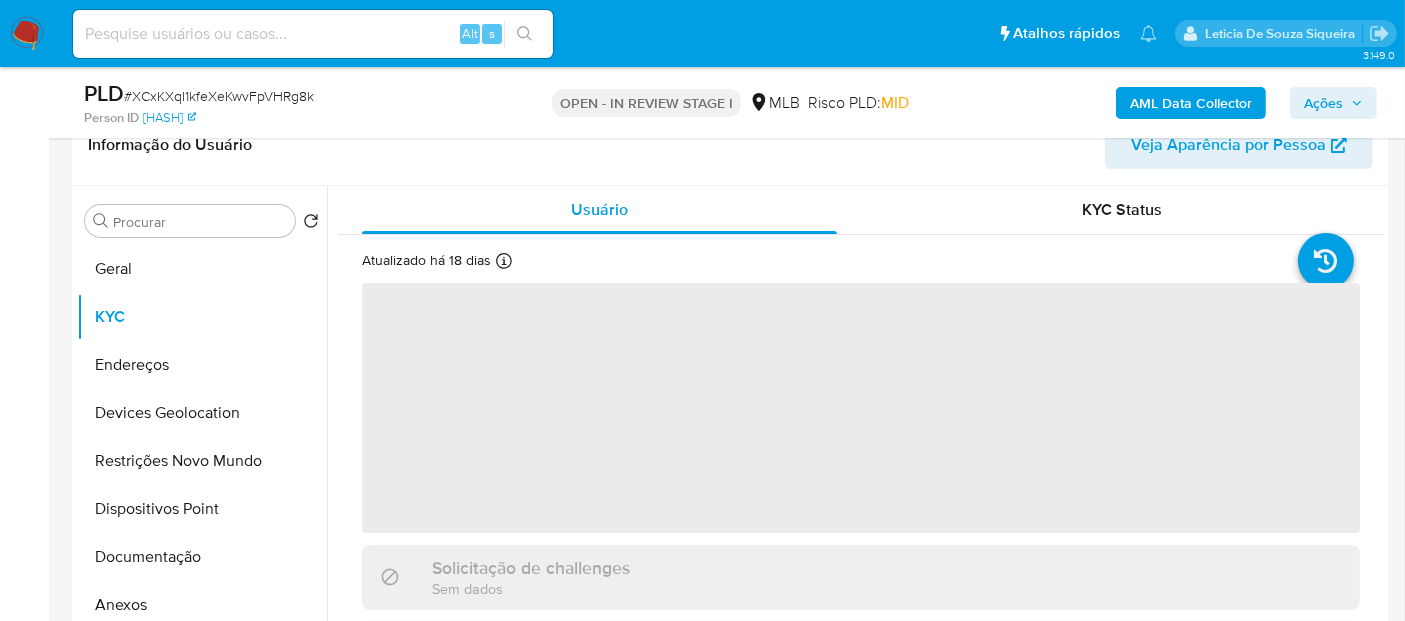 select on "10" 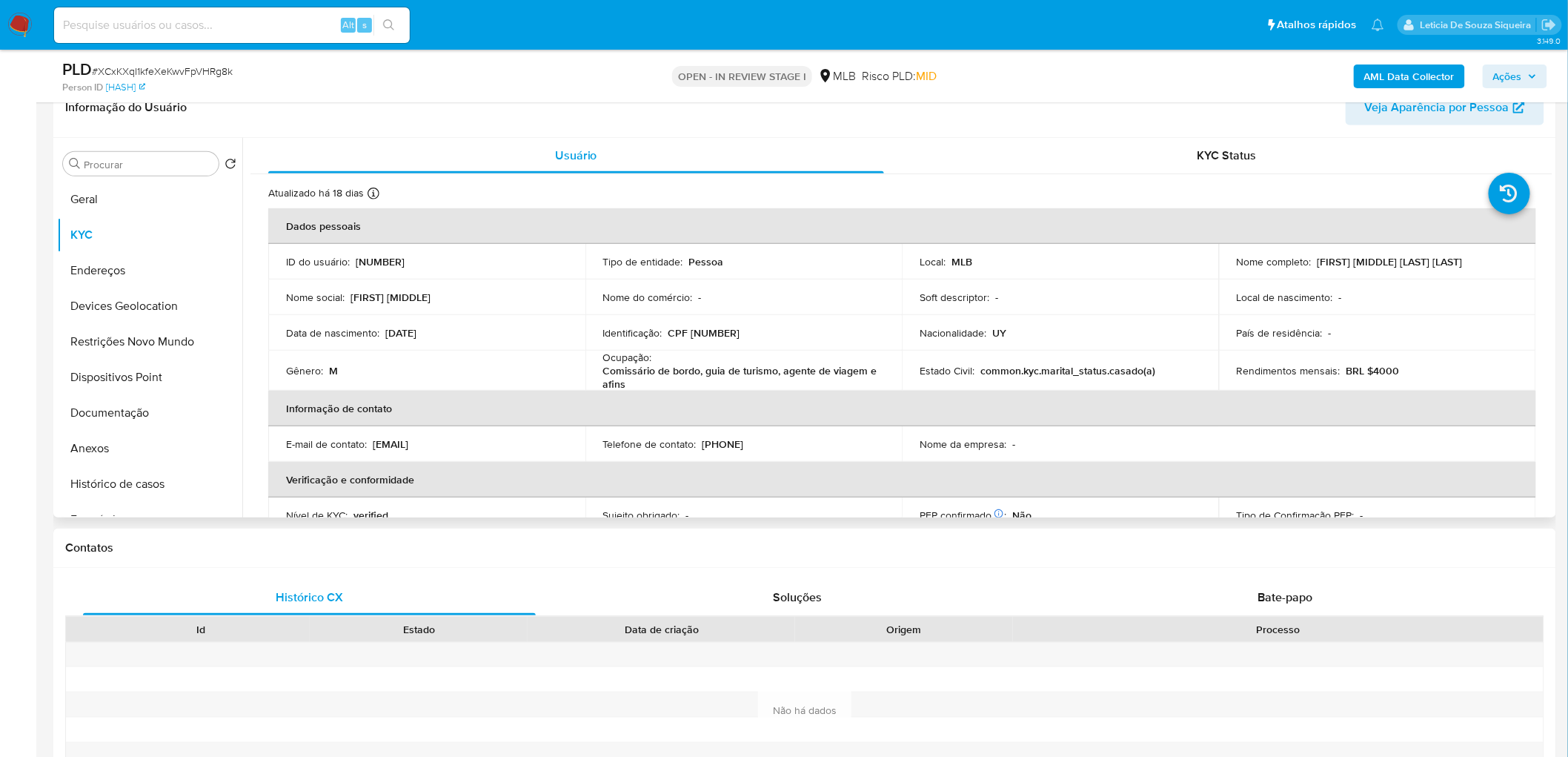 drag, startPoint x: 1475, startPoint y: 261, endPoint x: 1316, endPoint y: 258, distance: 159.0283 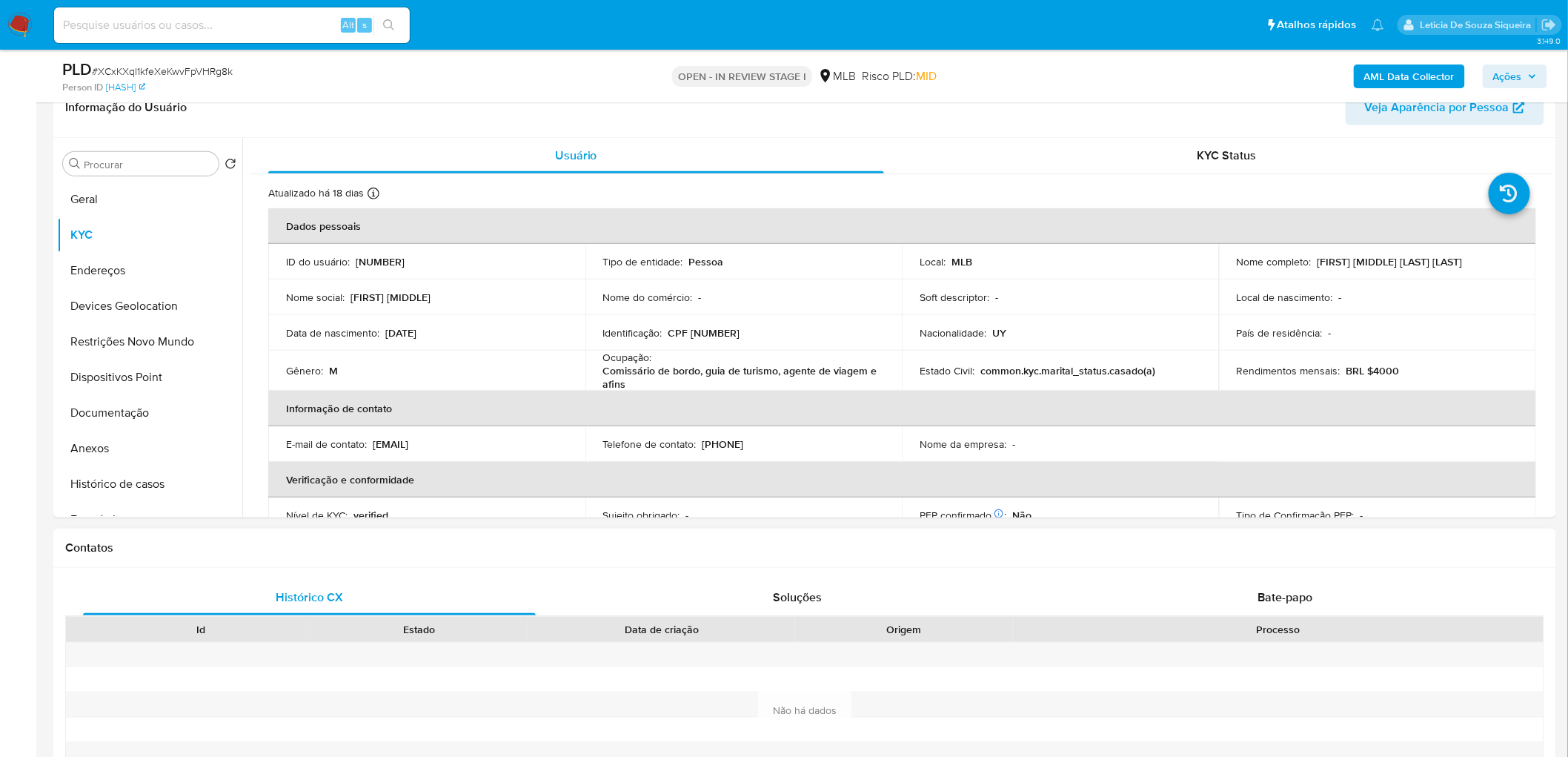 copy on "Daniel Enrique Sambucetti Tonna" 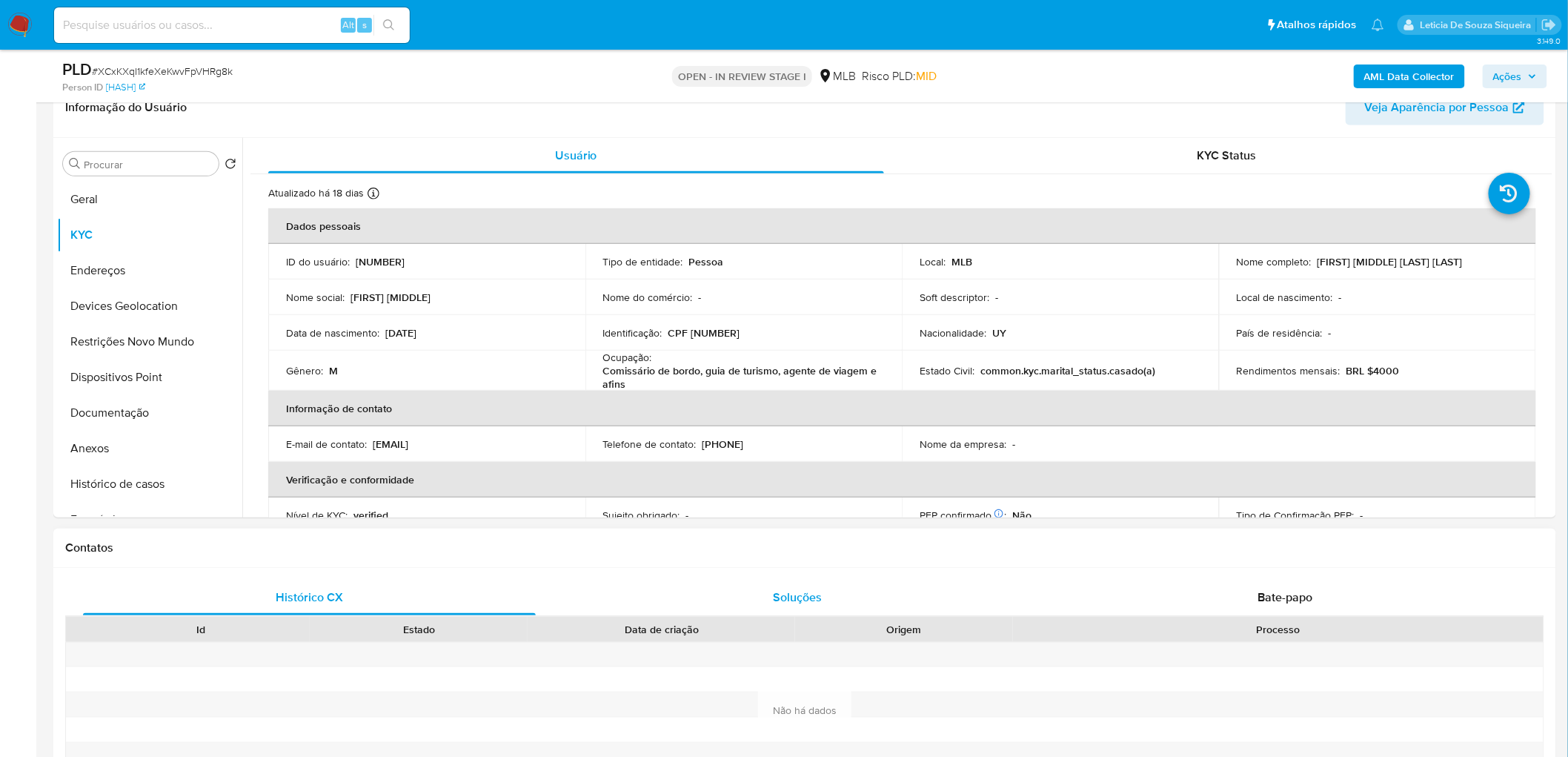 click on "Soluções" at bounding box center (797, 598) 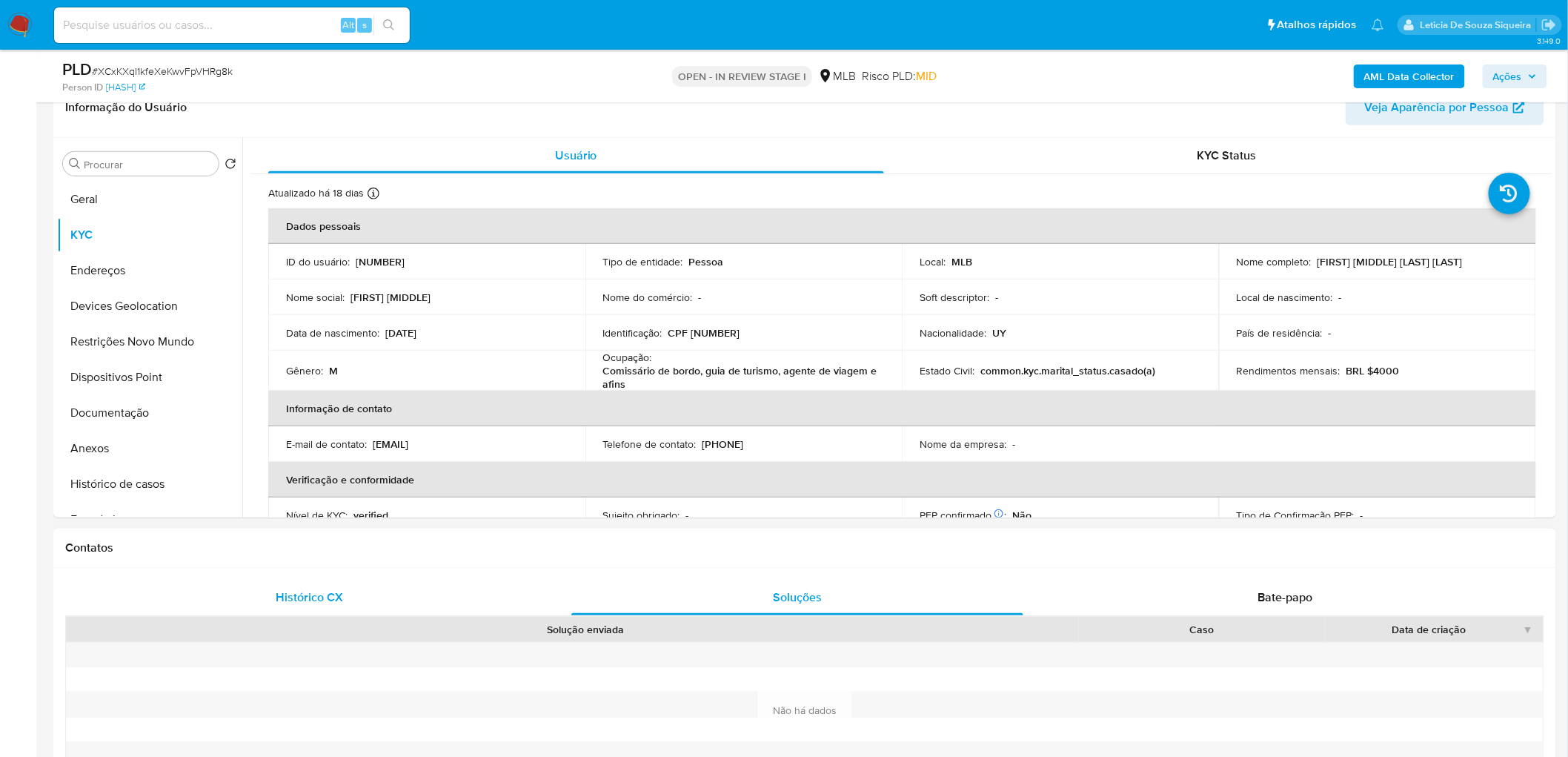 click on "Histórico CX" at bounding box center [309, 598] 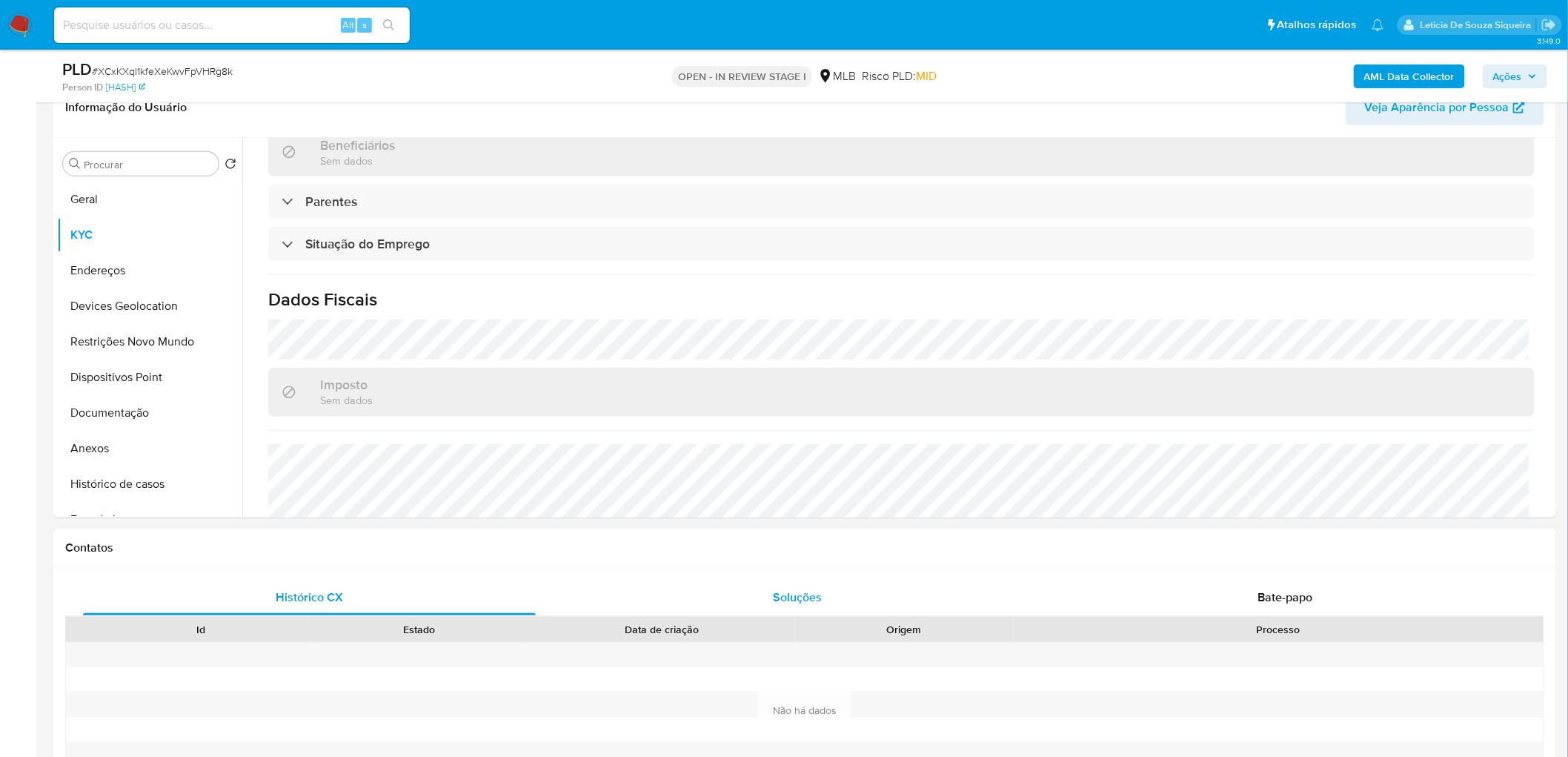 scroll, scrollTop: 621, scrollLeft: 0, axis: vertical 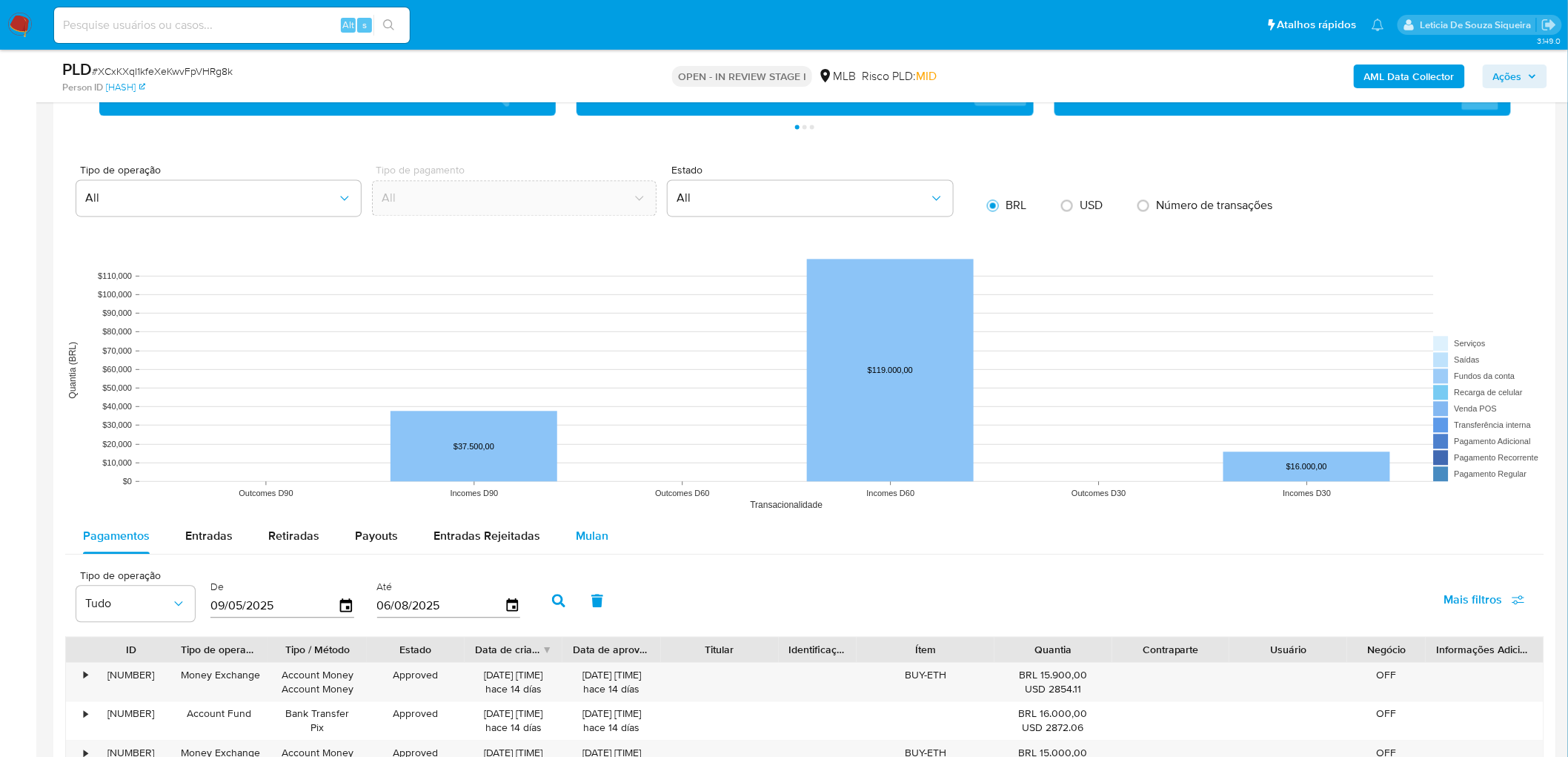 click on "Mulan" at bounding box center (592, 536) 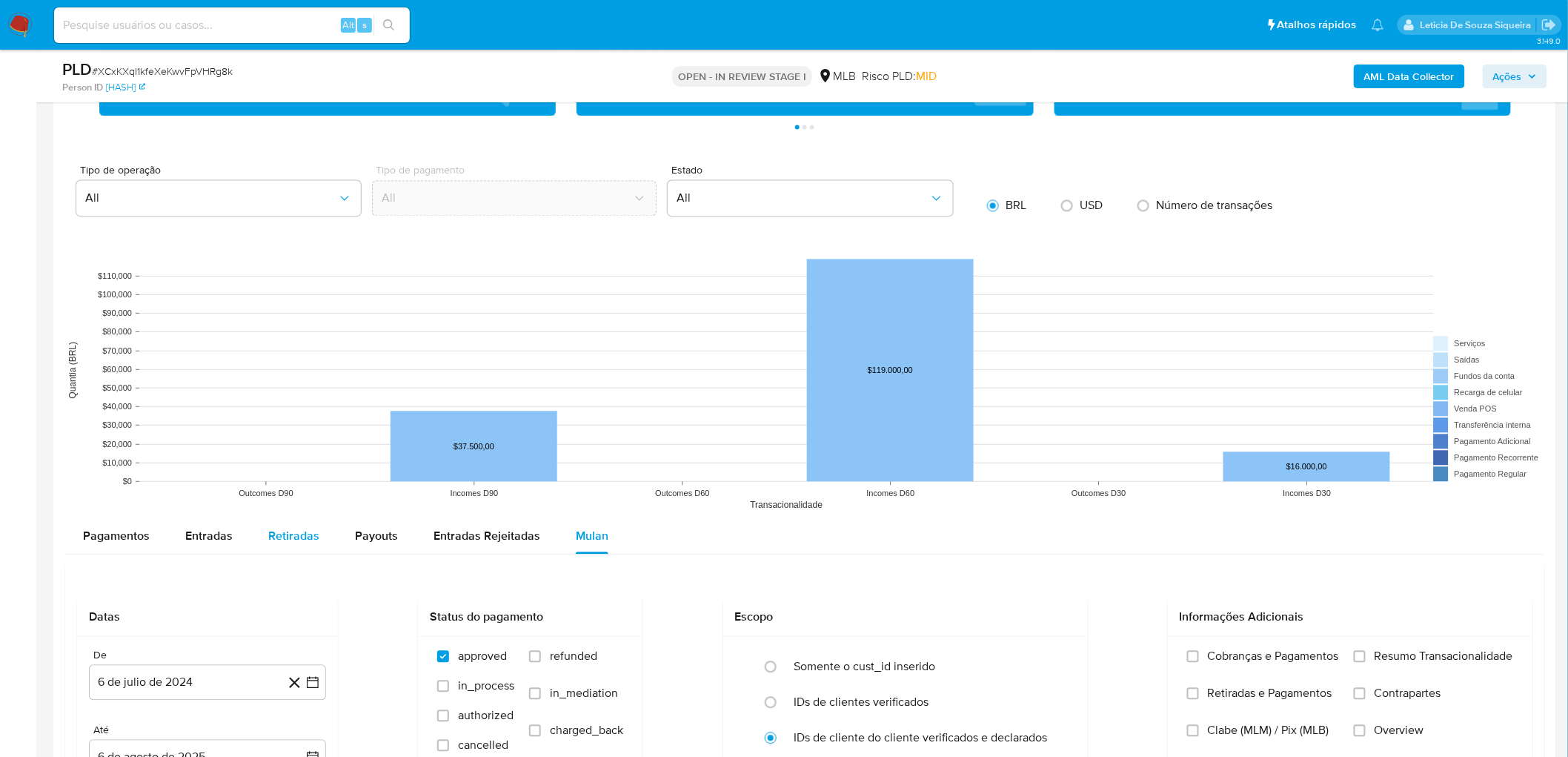 scroll, scrollTop: 1400, scrollLeft: 0, axis: vertical 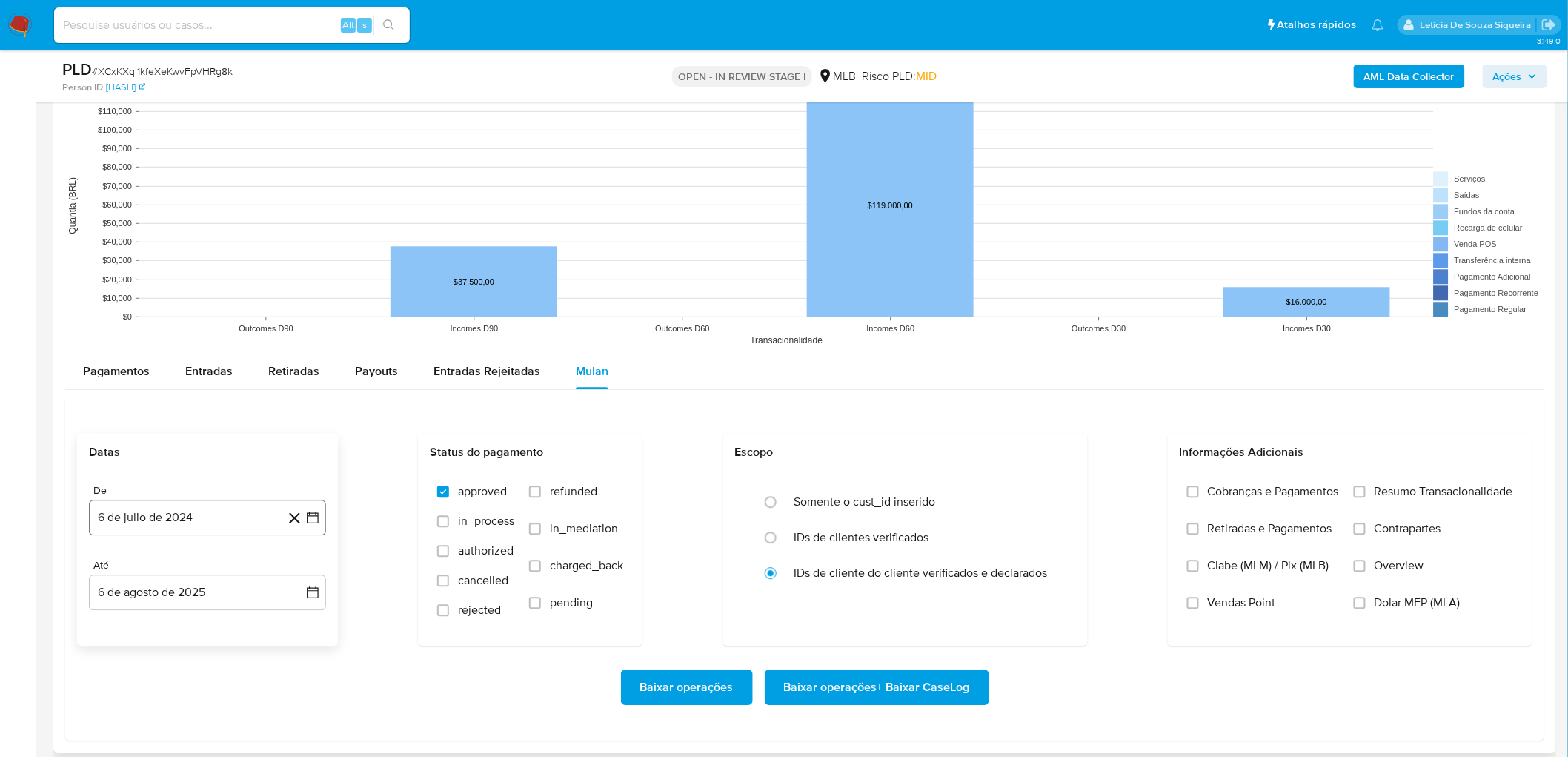click on "6 de julio de 2024" at bounding box center [207, 518] 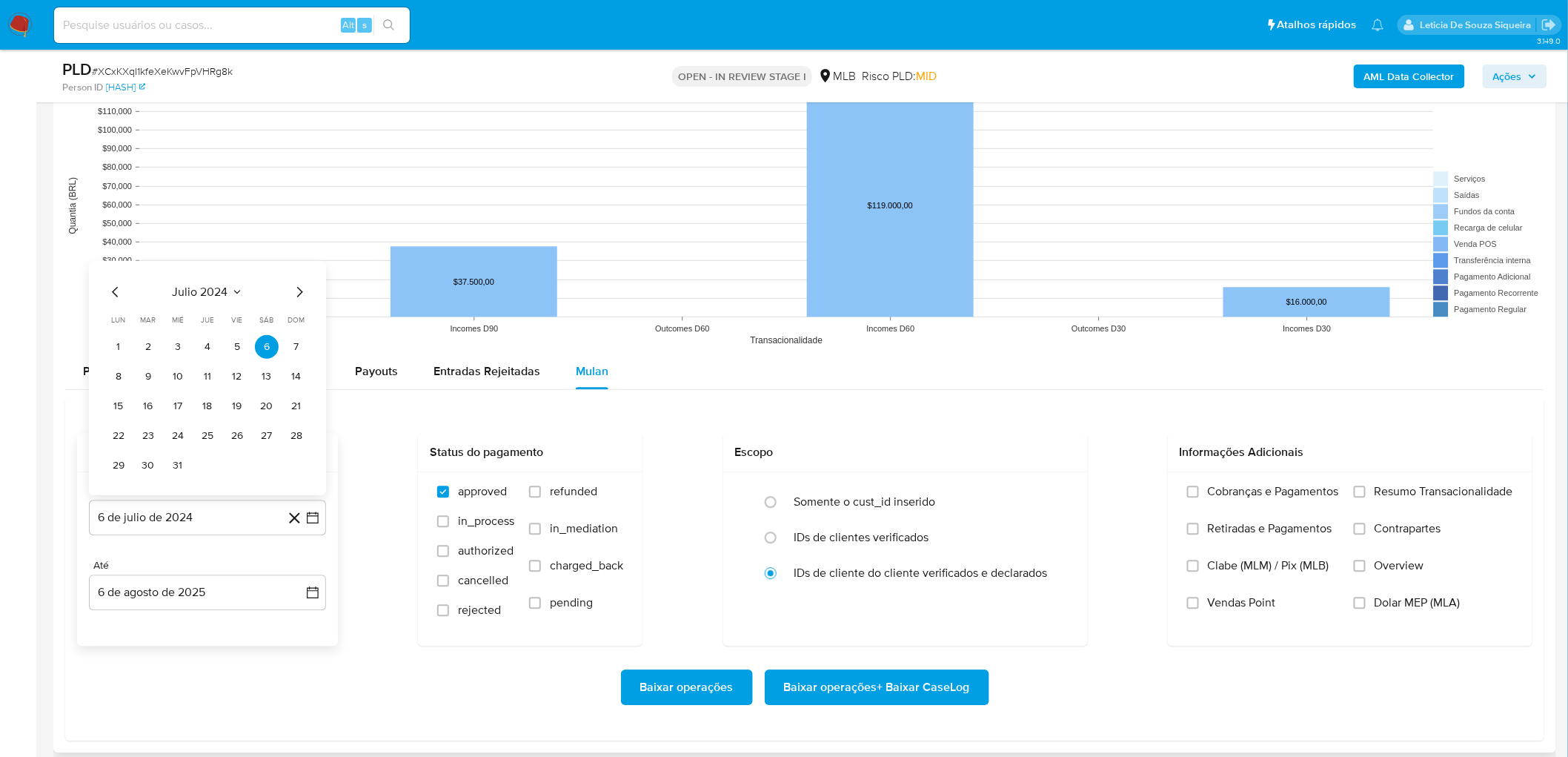 click on "julio 2024" at bounding box center [200, 291] 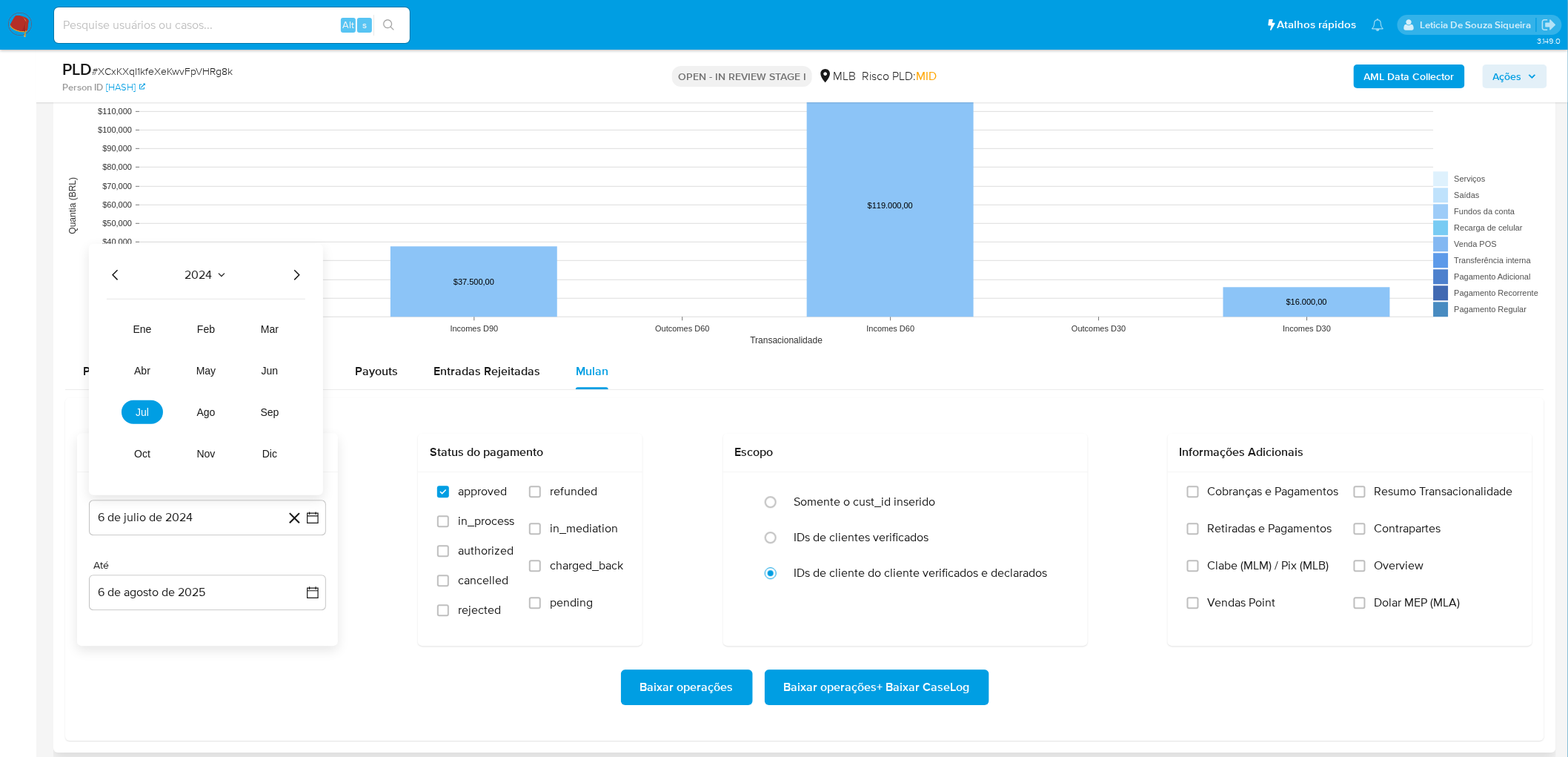 click 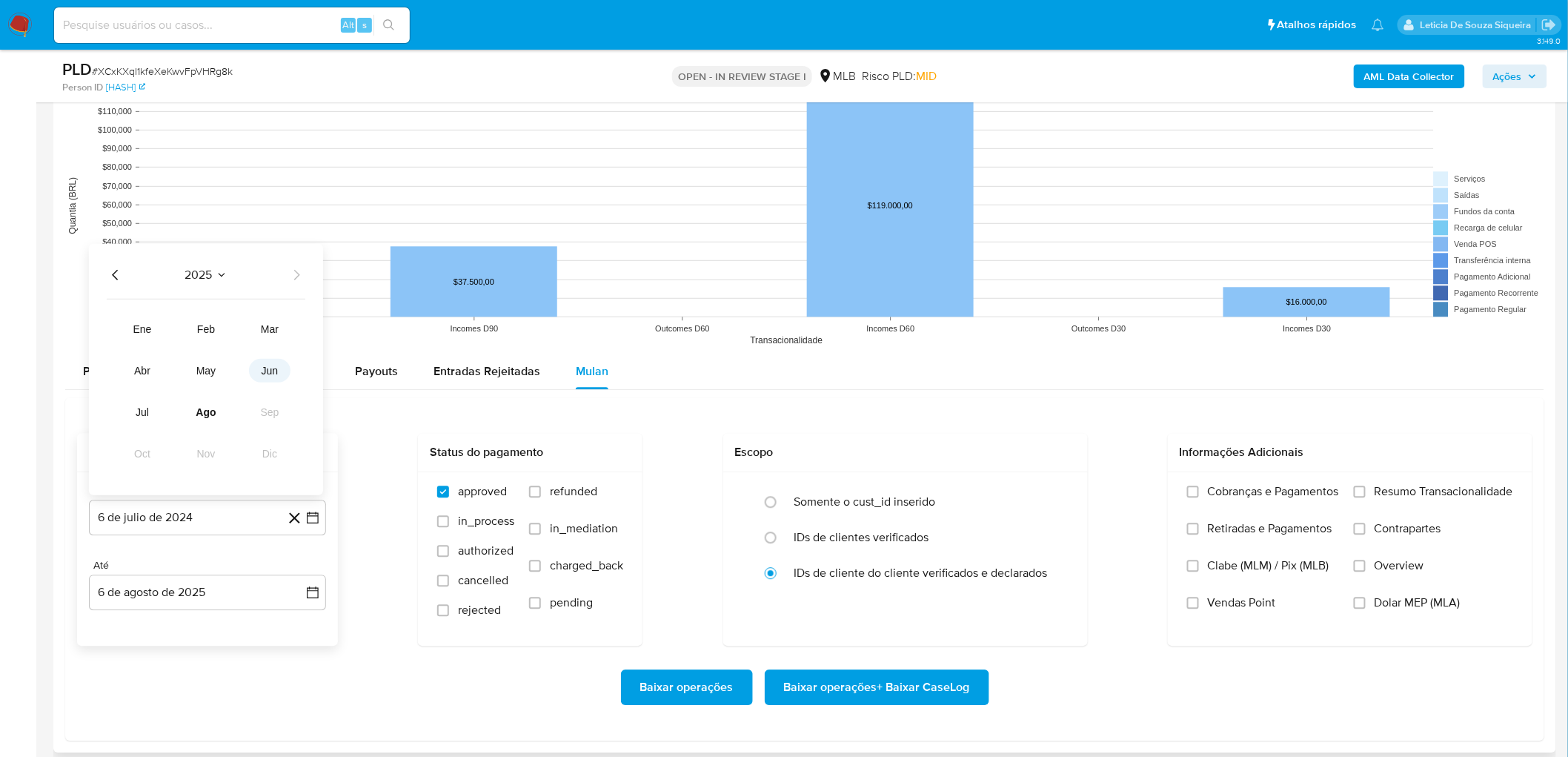 click on "jun" at bounding box center [270, 370] 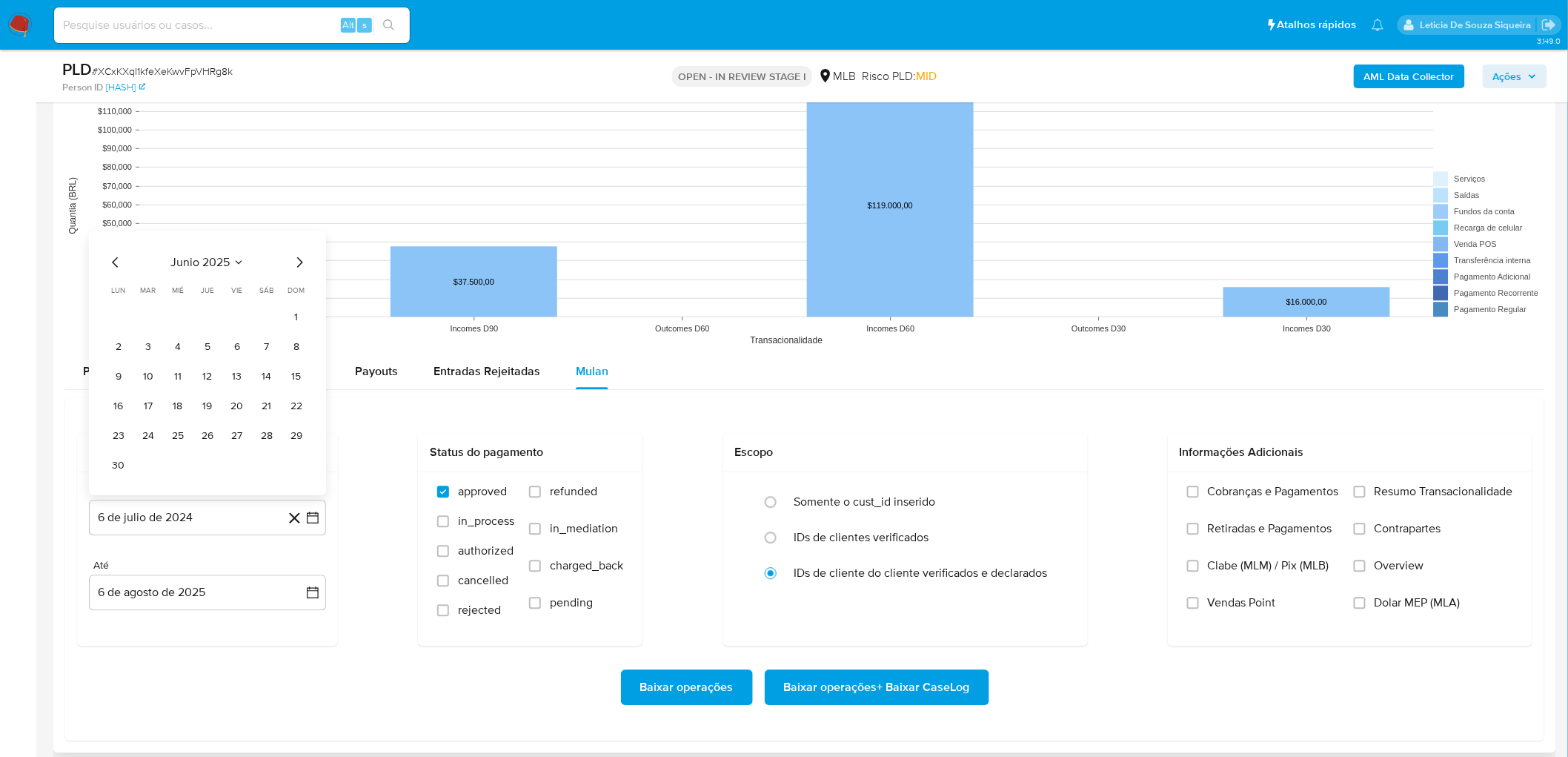 drag, startPoint x: 296, startPoint y: 320, endPoint x: 285, endPoint y: 363, distance: 44.384682 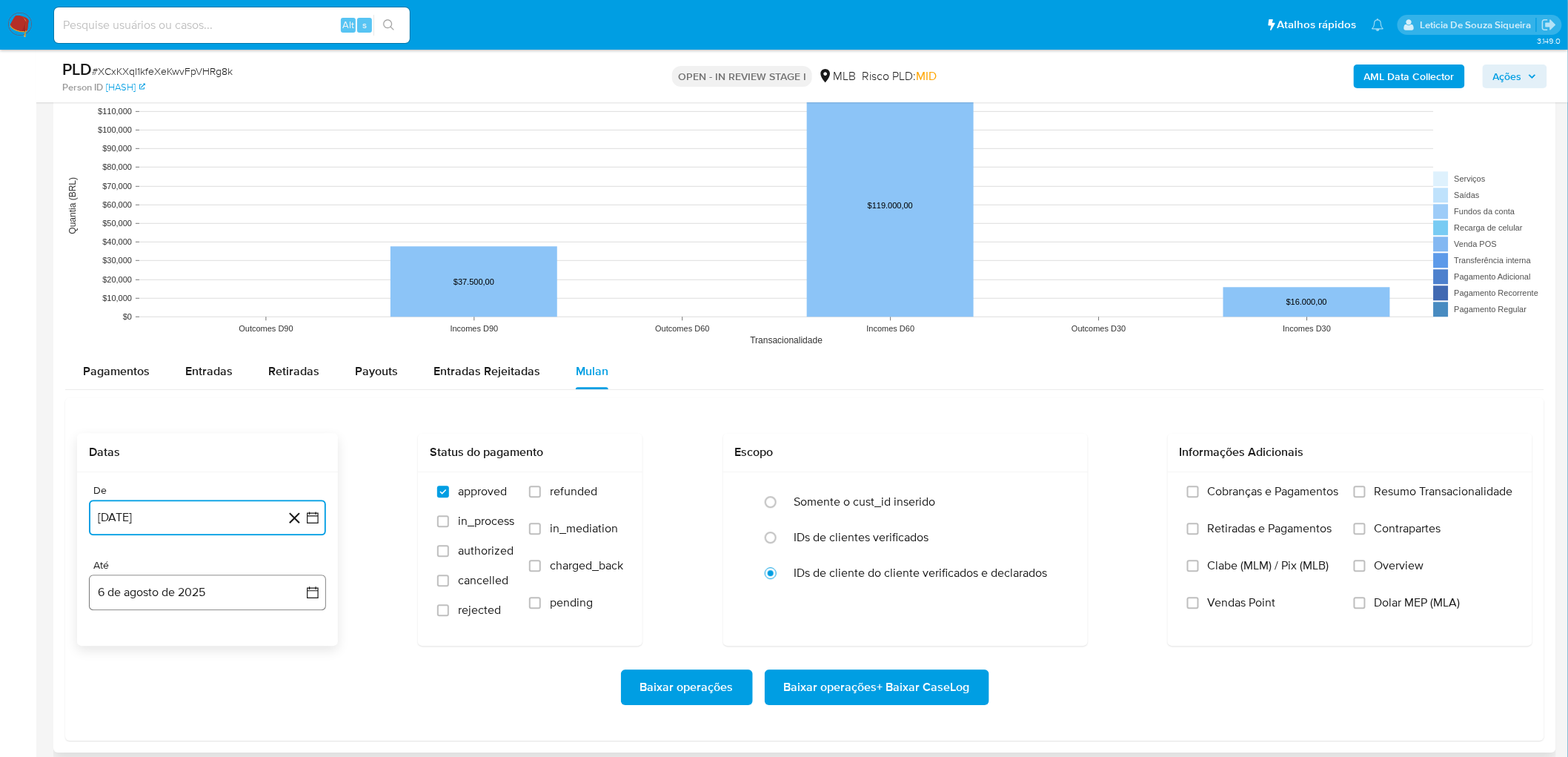click on "6 de agosto de 2025" at bounding box center (207, 592) 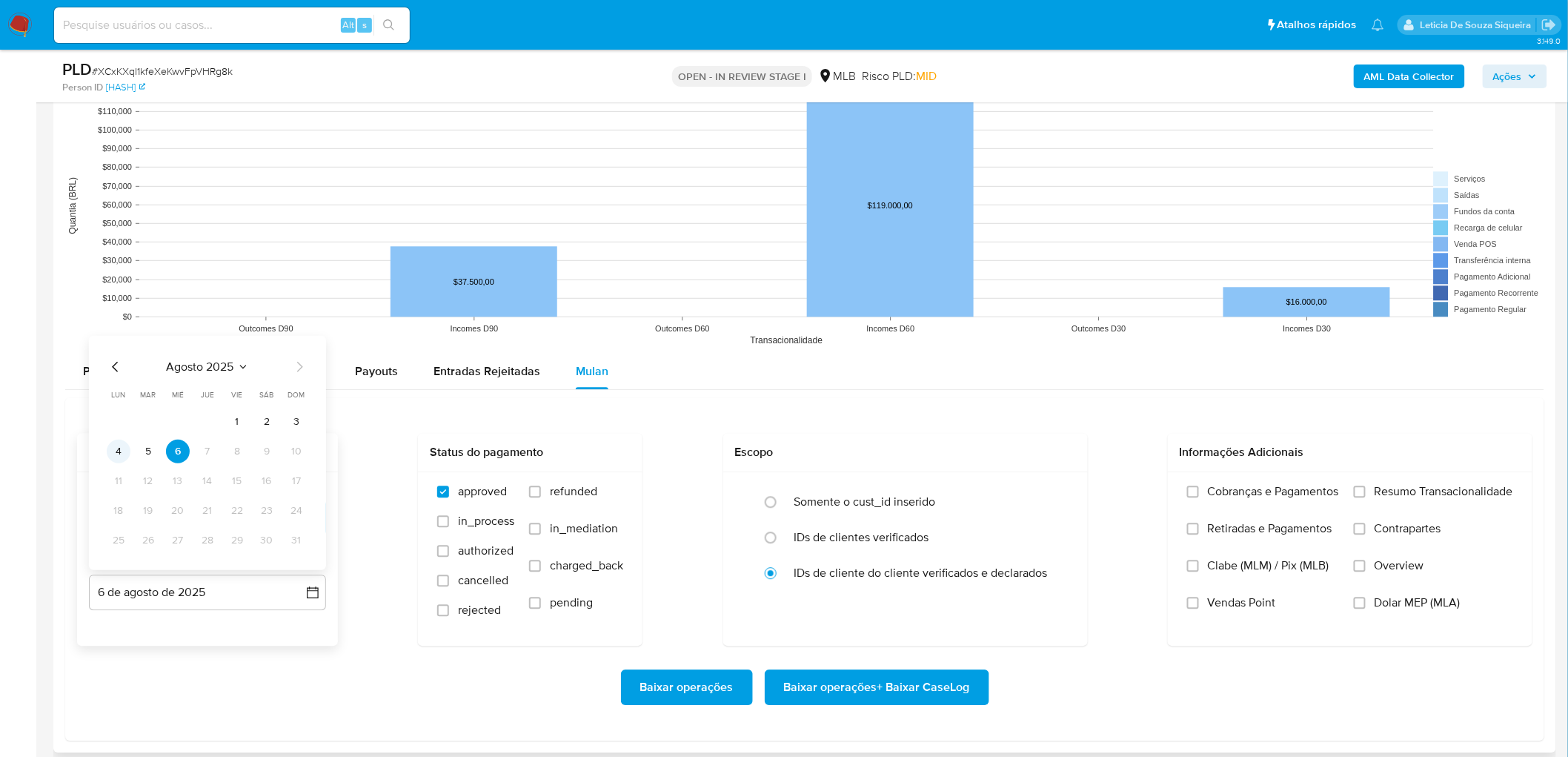 click on "4" at bounding box center [119, 451] 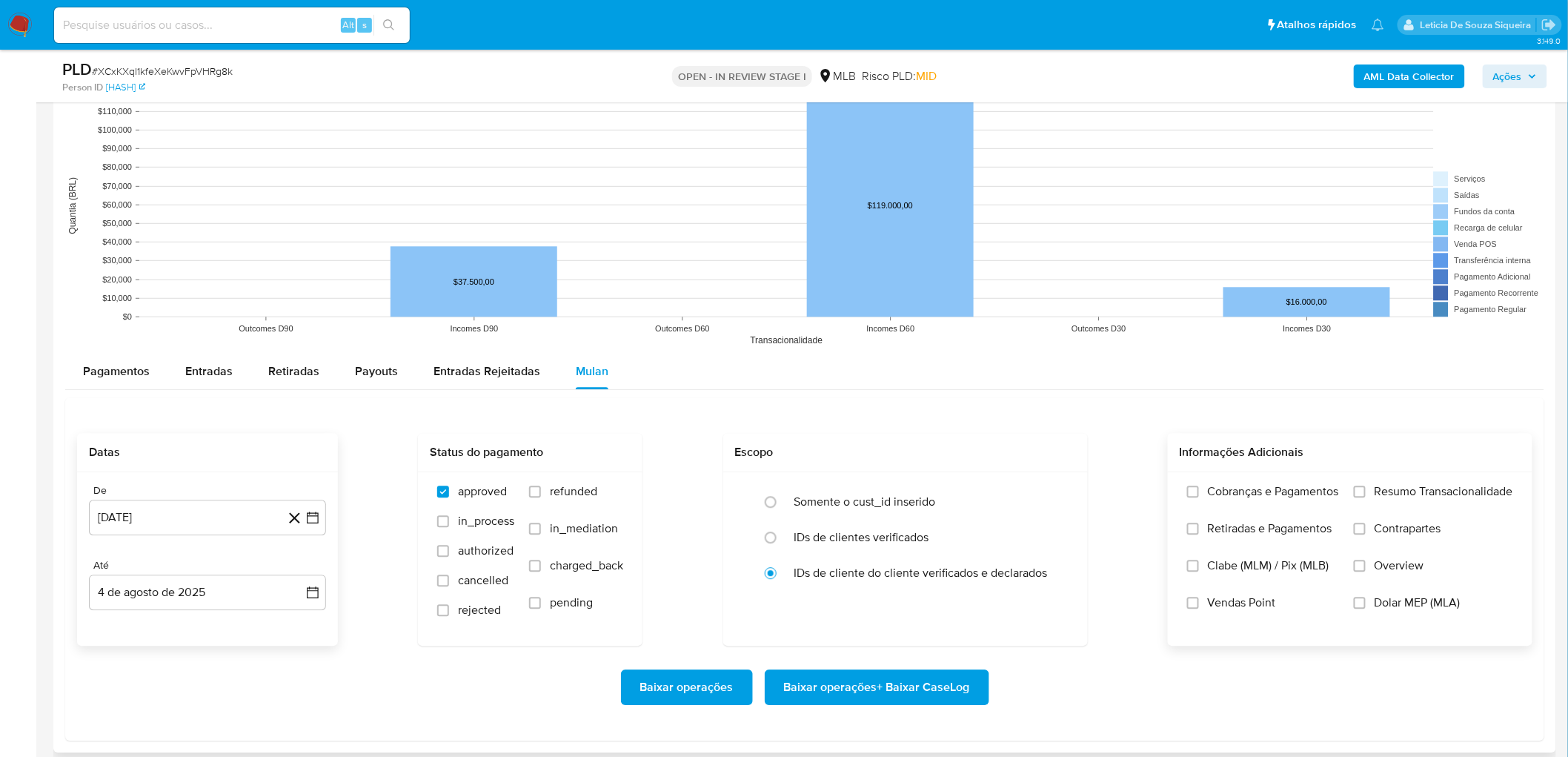 click on "Resumo Transacionalidade" at bounding box center [1444, 492] 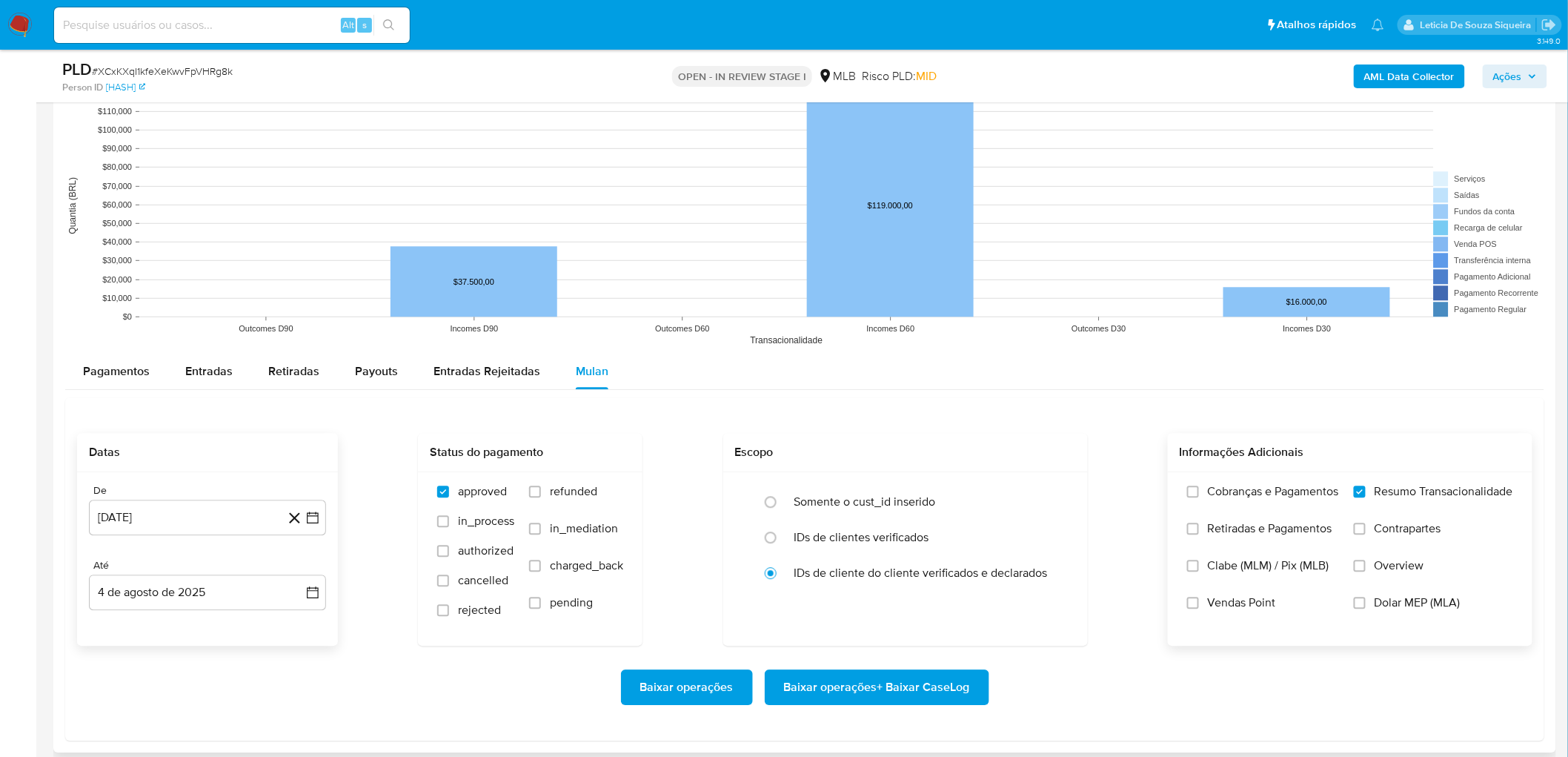 click on "Vendas Point" at bounding box center [1242, 603] 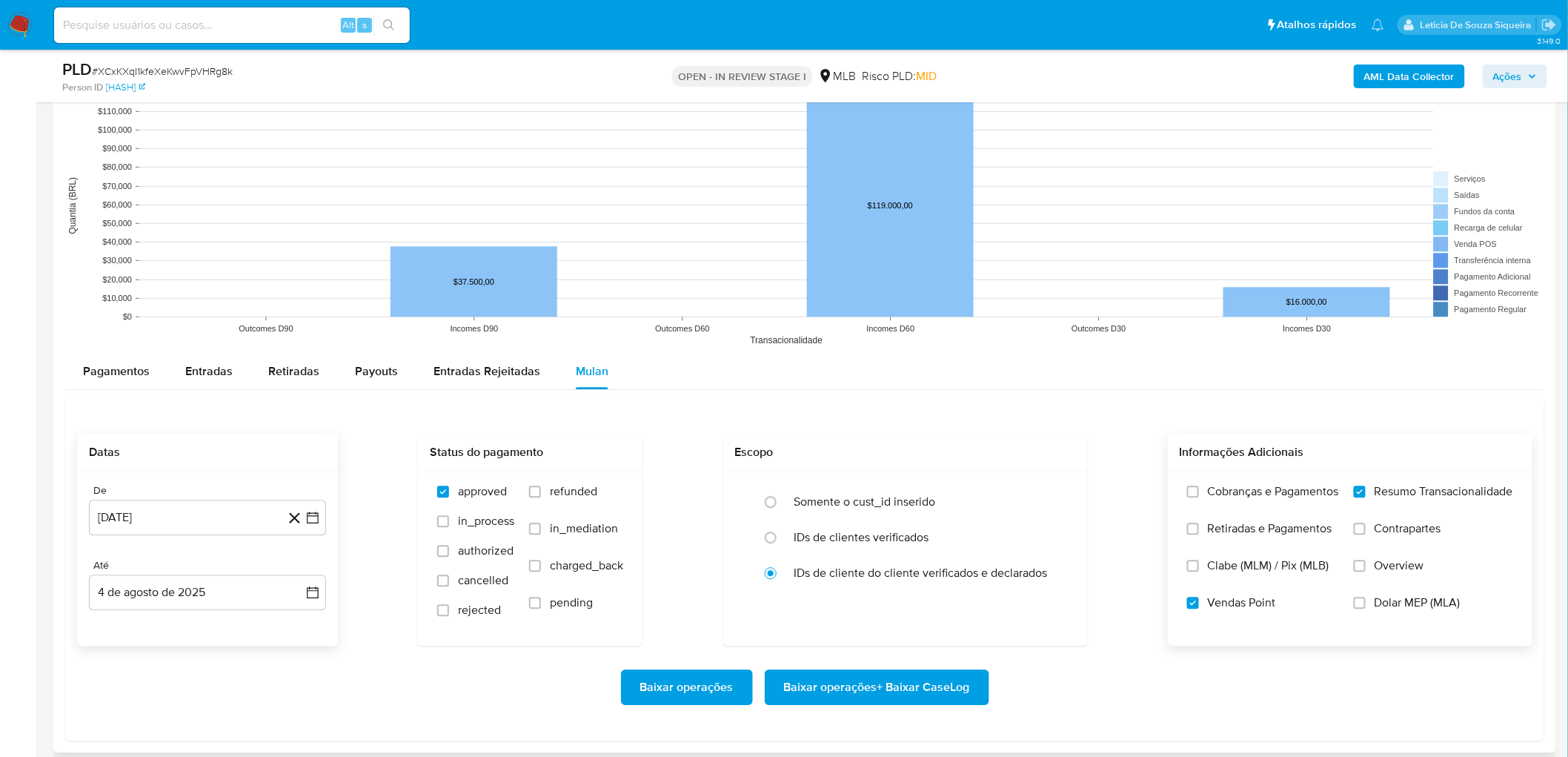 click on "Baixar operações  +   Baixar CaseLog" at bounding box center (877, 687) 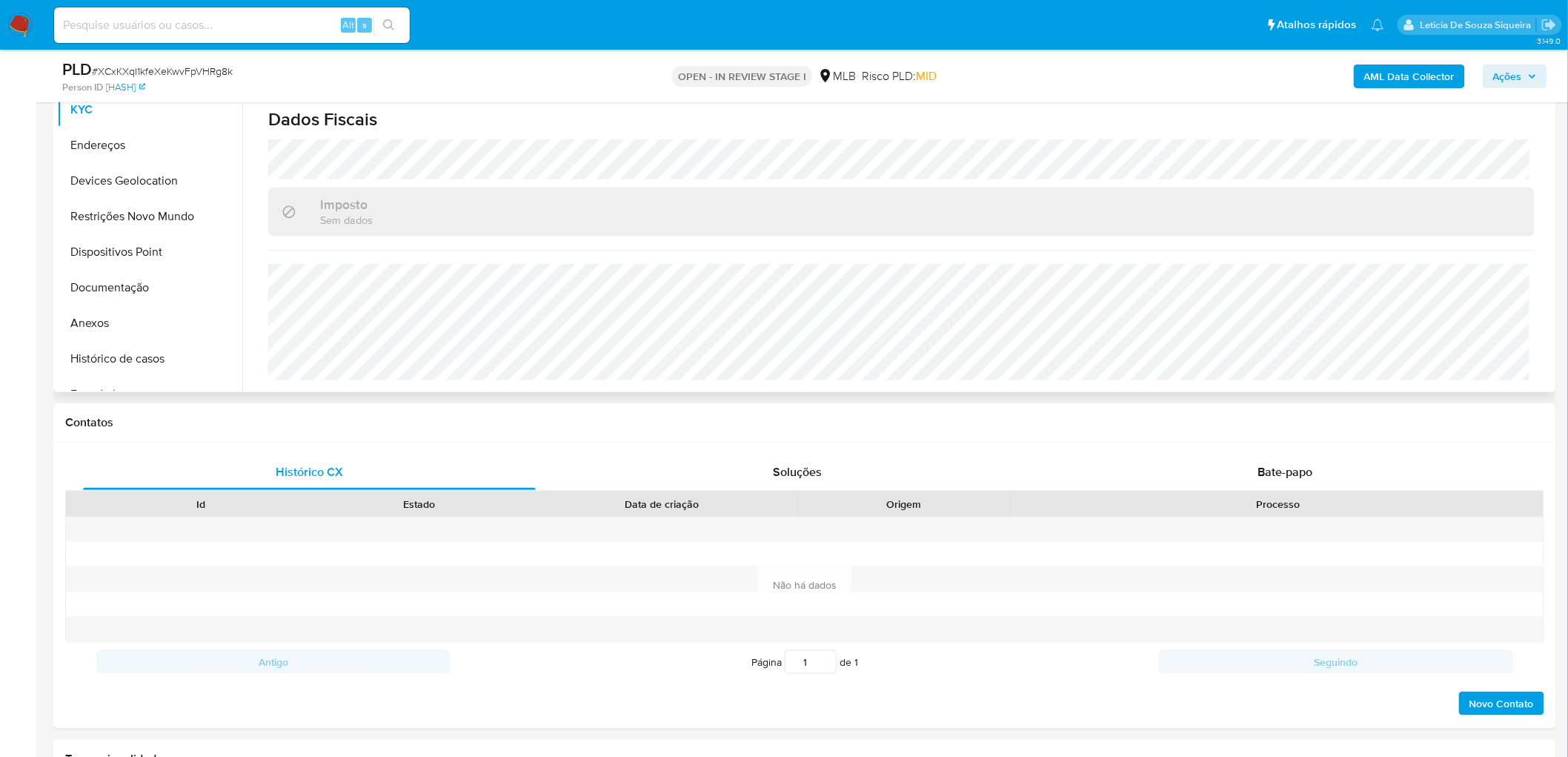 scroll, scrollTop: 329, scrollLeft: 0, axis: vertical 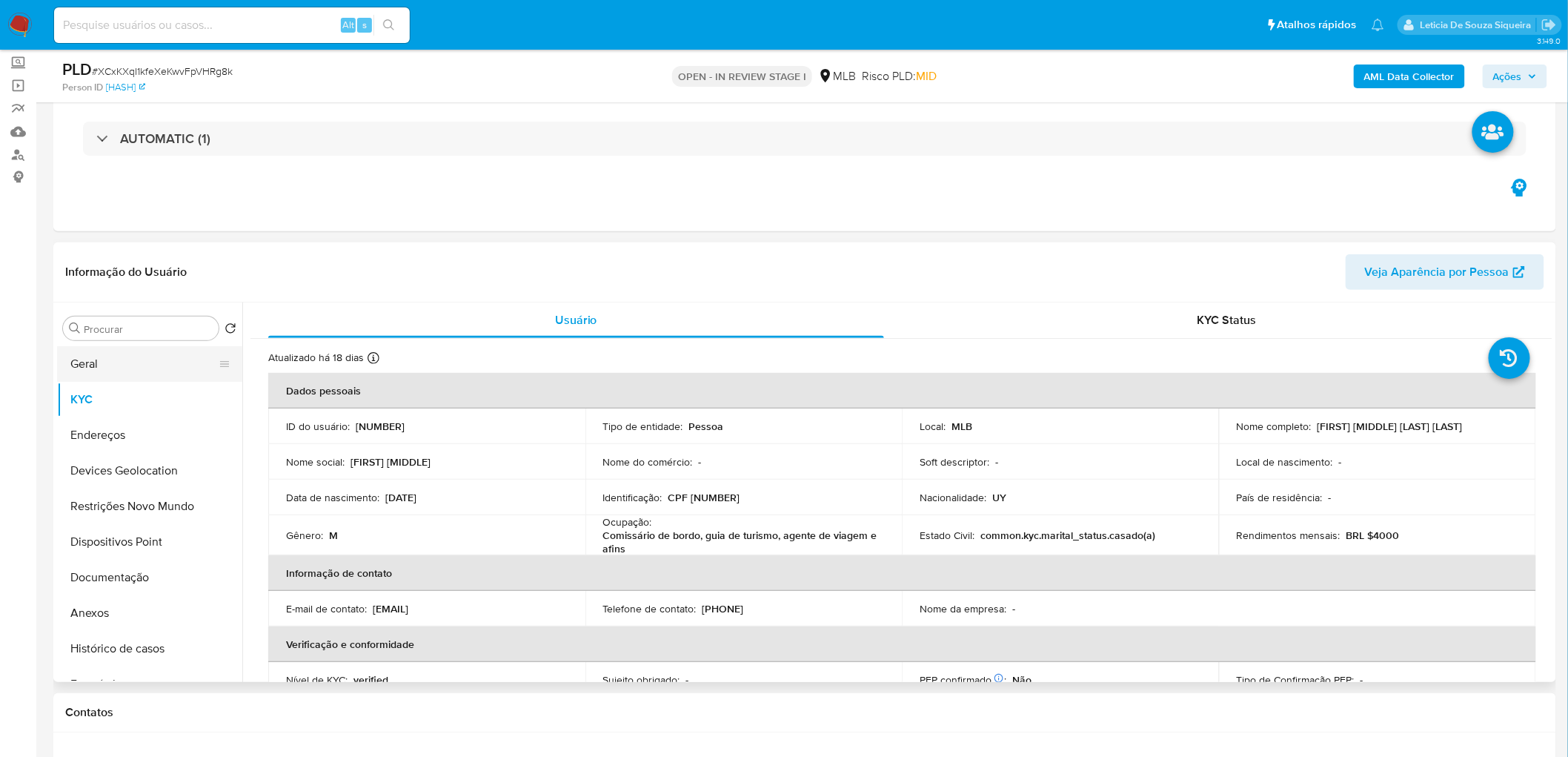 drag, startPoint x: 95, startPoint y: 371, endPoint x: 79, endPoint y: 367, distance: 16.492423 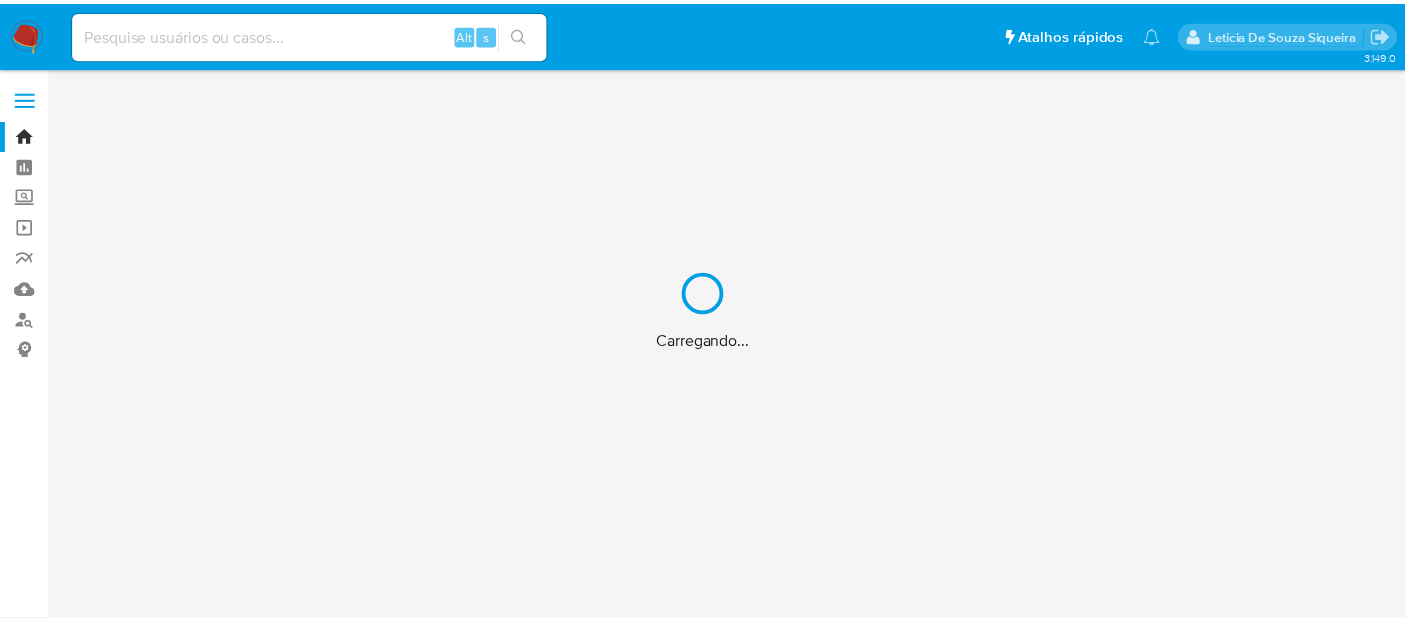 scroll, scrollTop: 0, scrollLeft: 0, axis: both 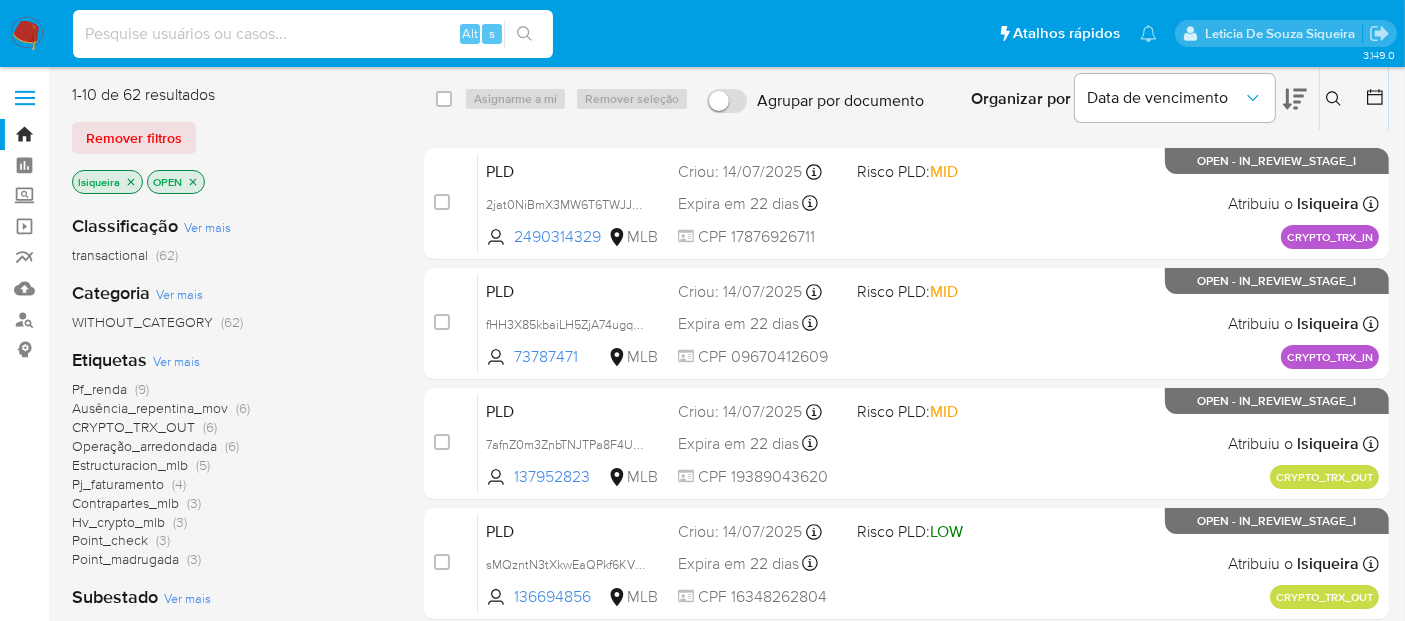 click at bounding box center (313, 34) 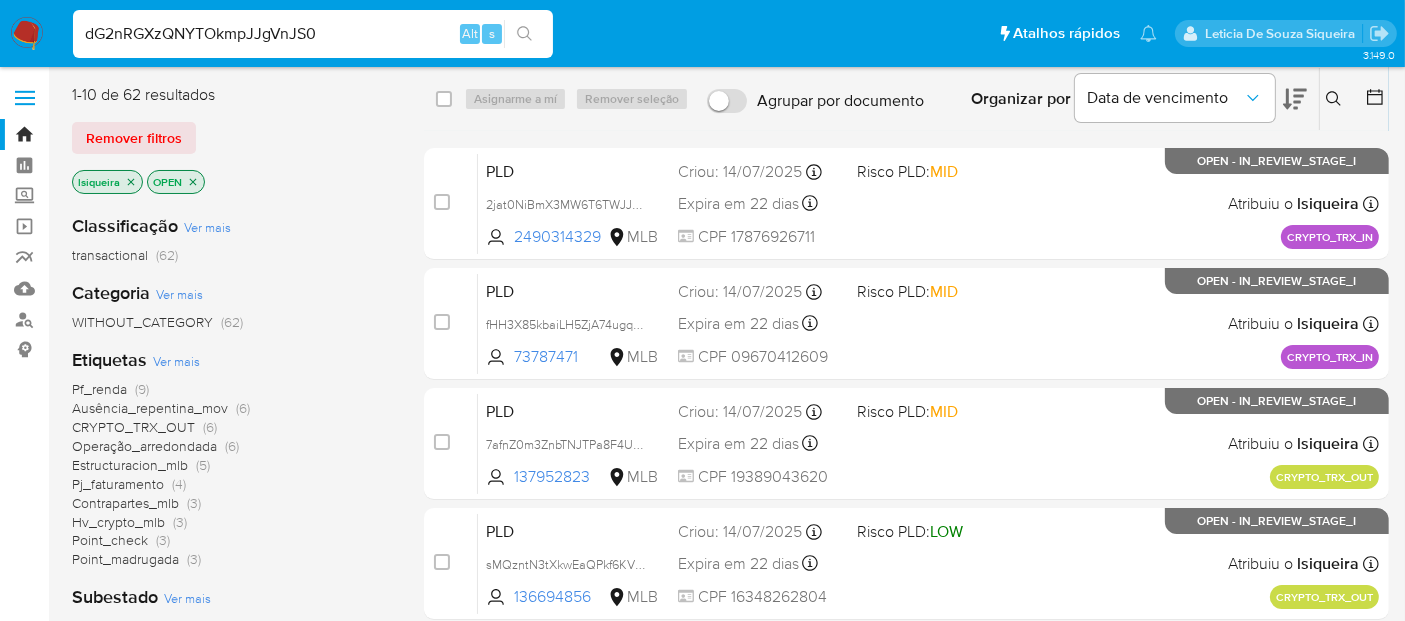 type on "dG2nRGXzQNYTOkmpJJgVnJS0" 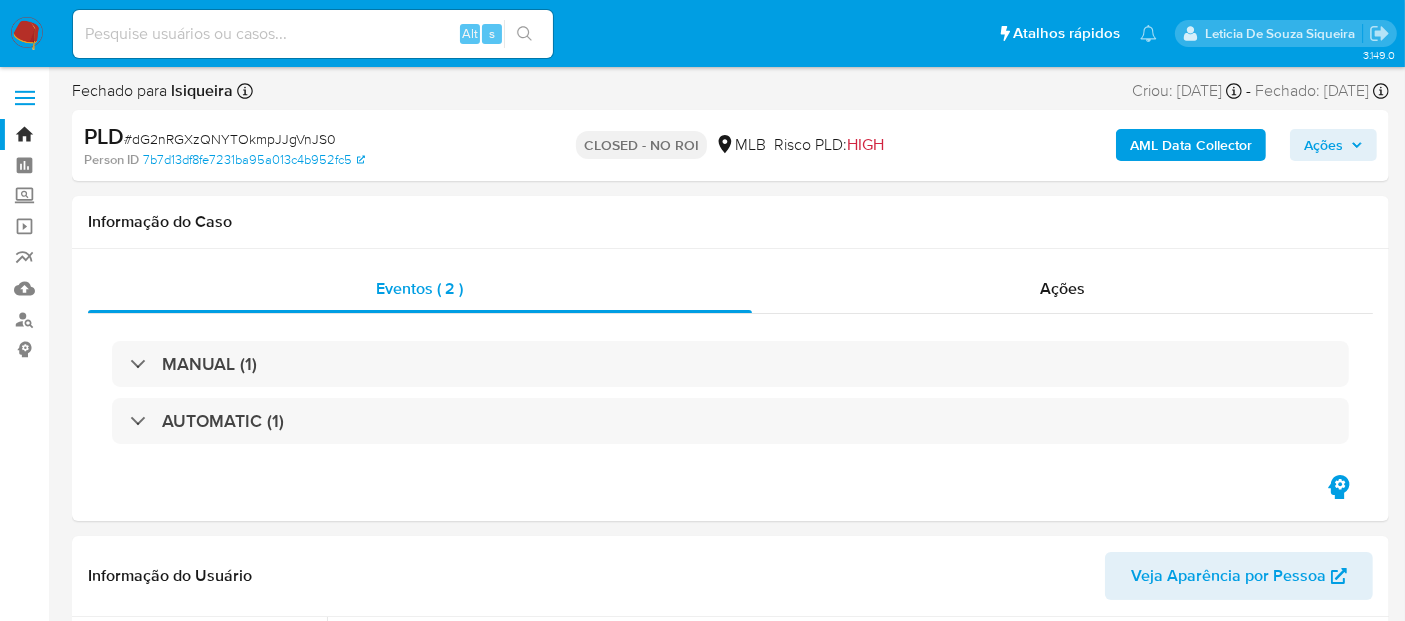 select on "10" 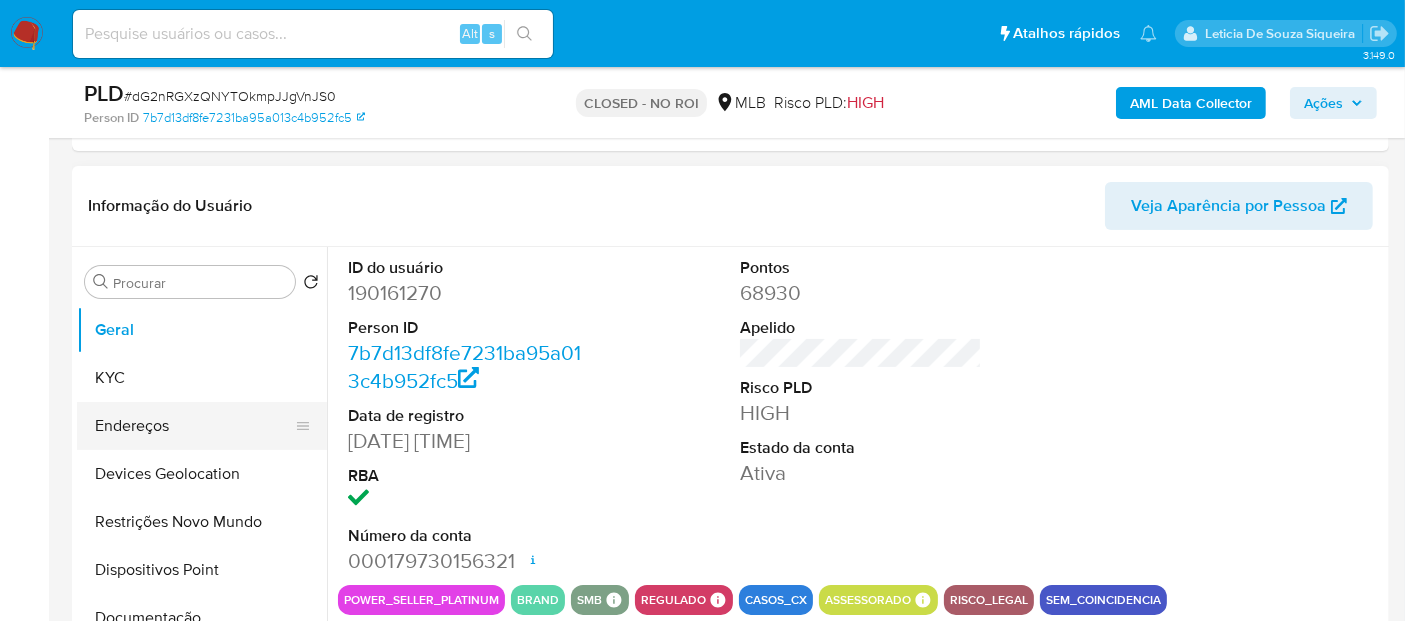 scroll, scrollTop: 333, scrollLeft: 0, axis: vertical 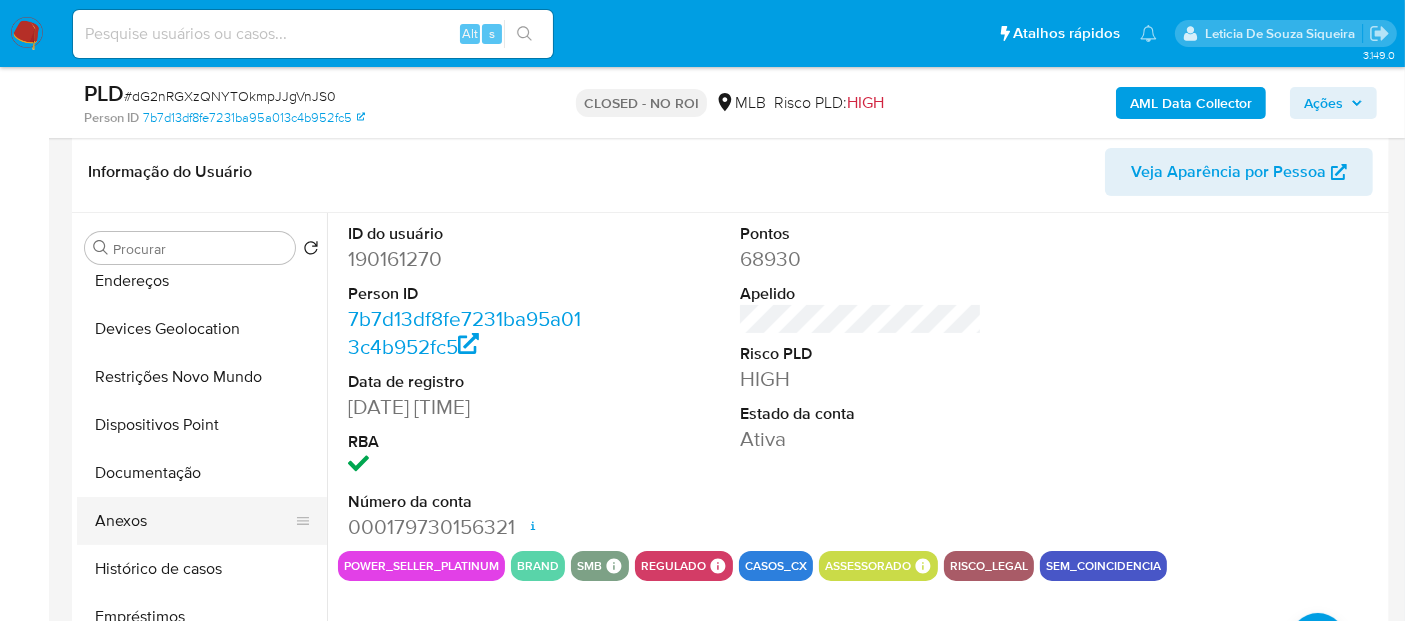 click on "Anexos" at bounding box center [194, 521] 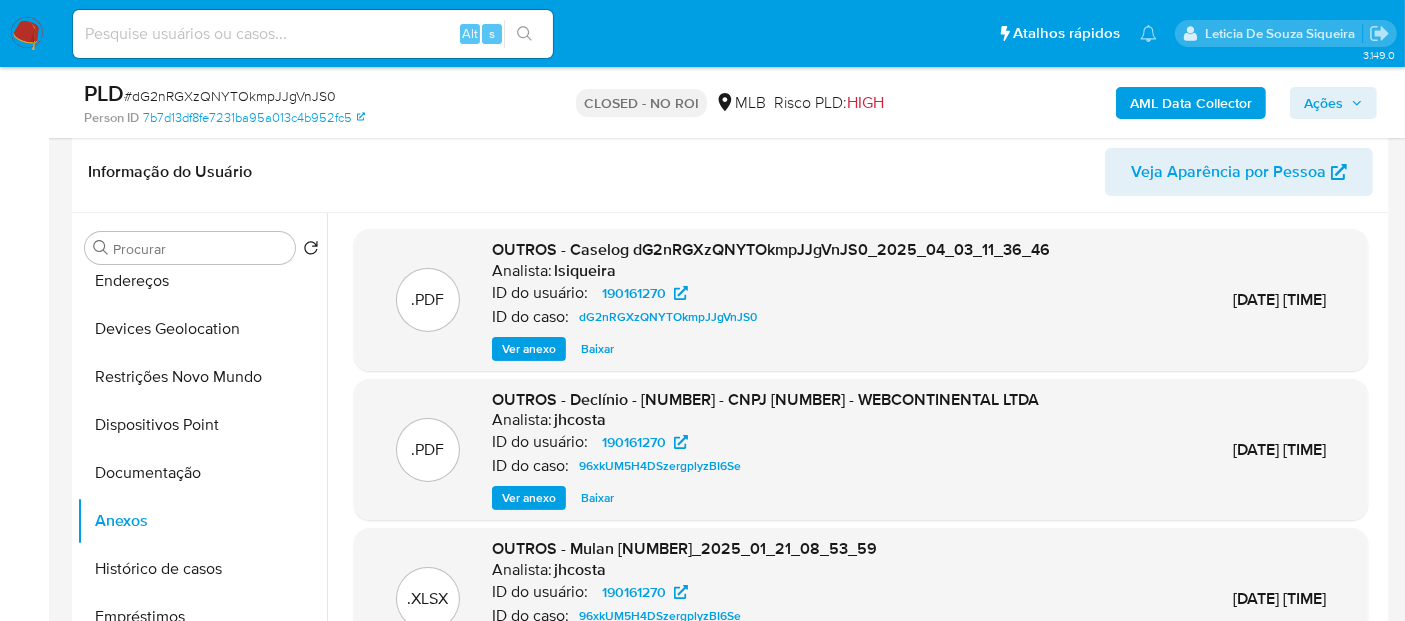 click on "Ver anexo" at bounding box center (529, 349) 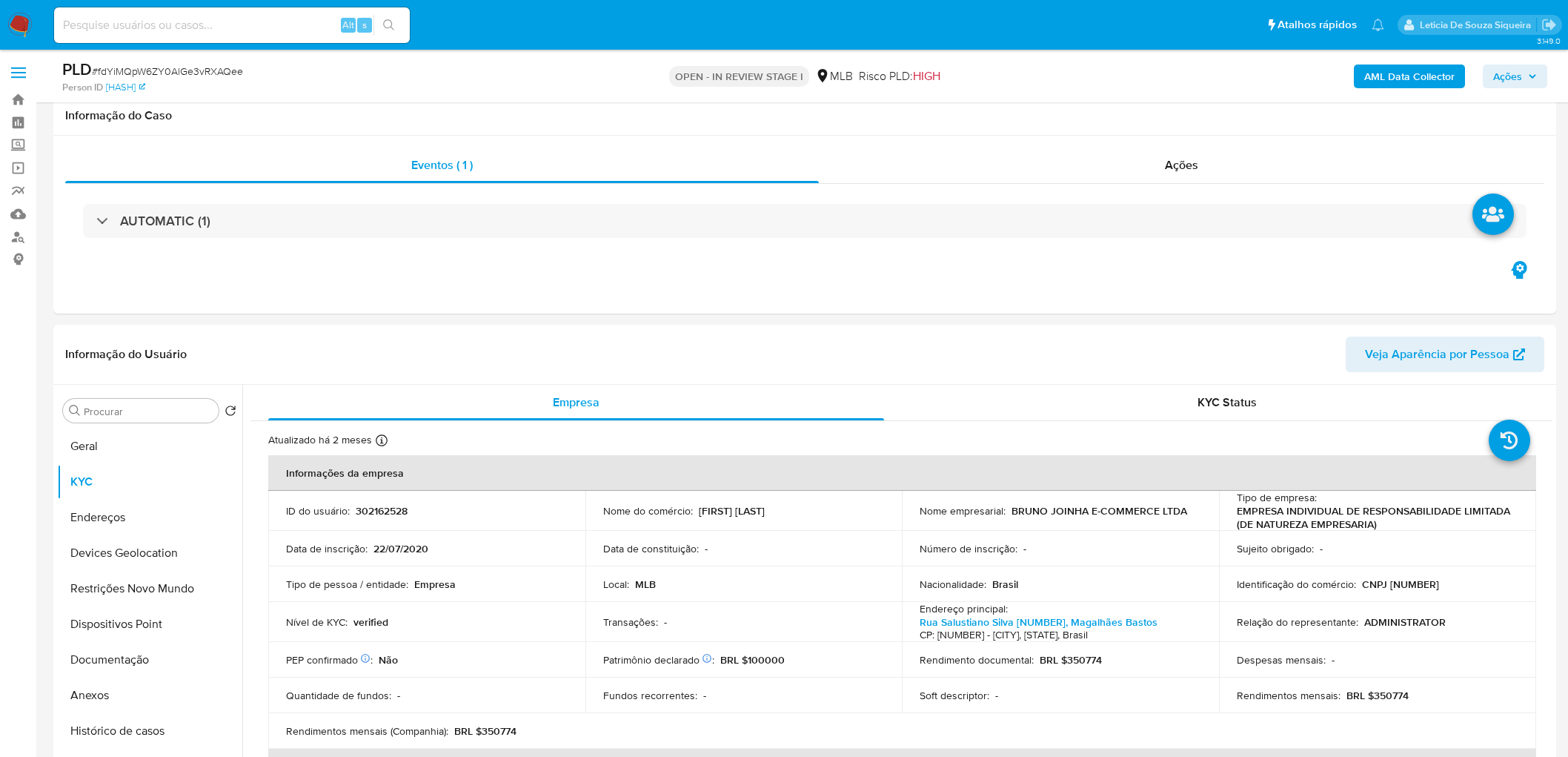 scroll, scrollTop: 1400, scrollLeft: 0, axis: vertical 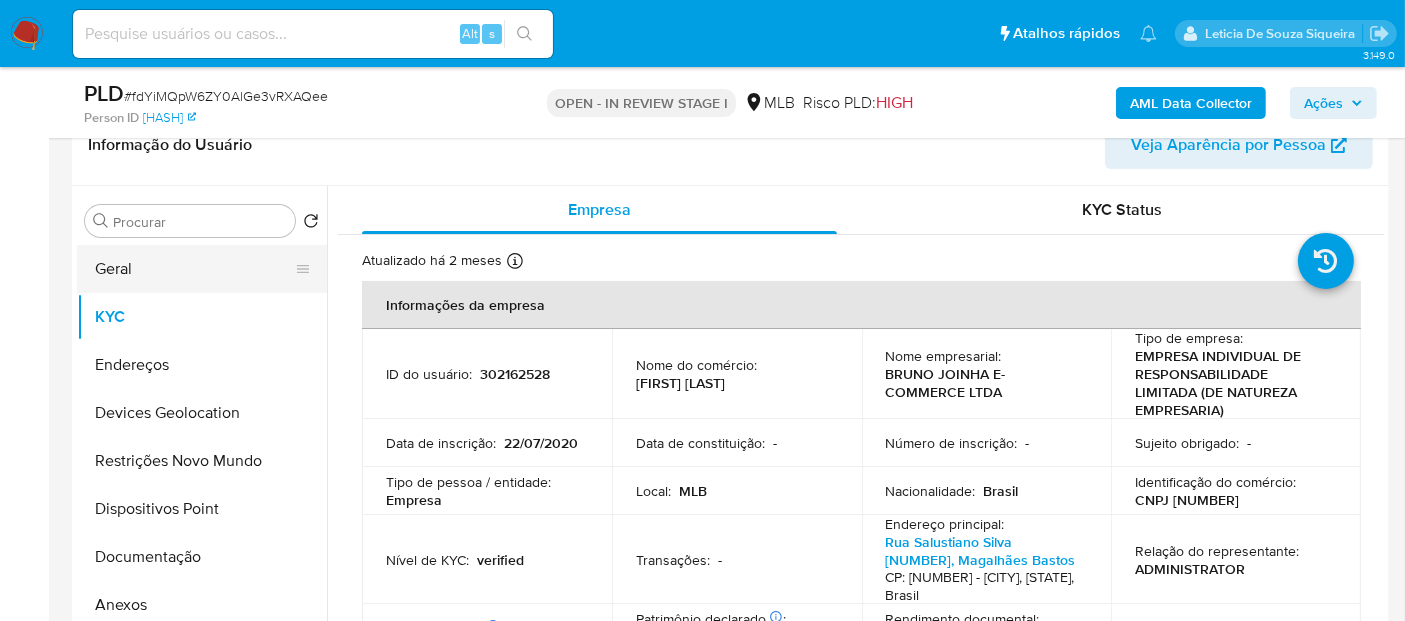 click on "Geral" at bounding box center (194, 269) 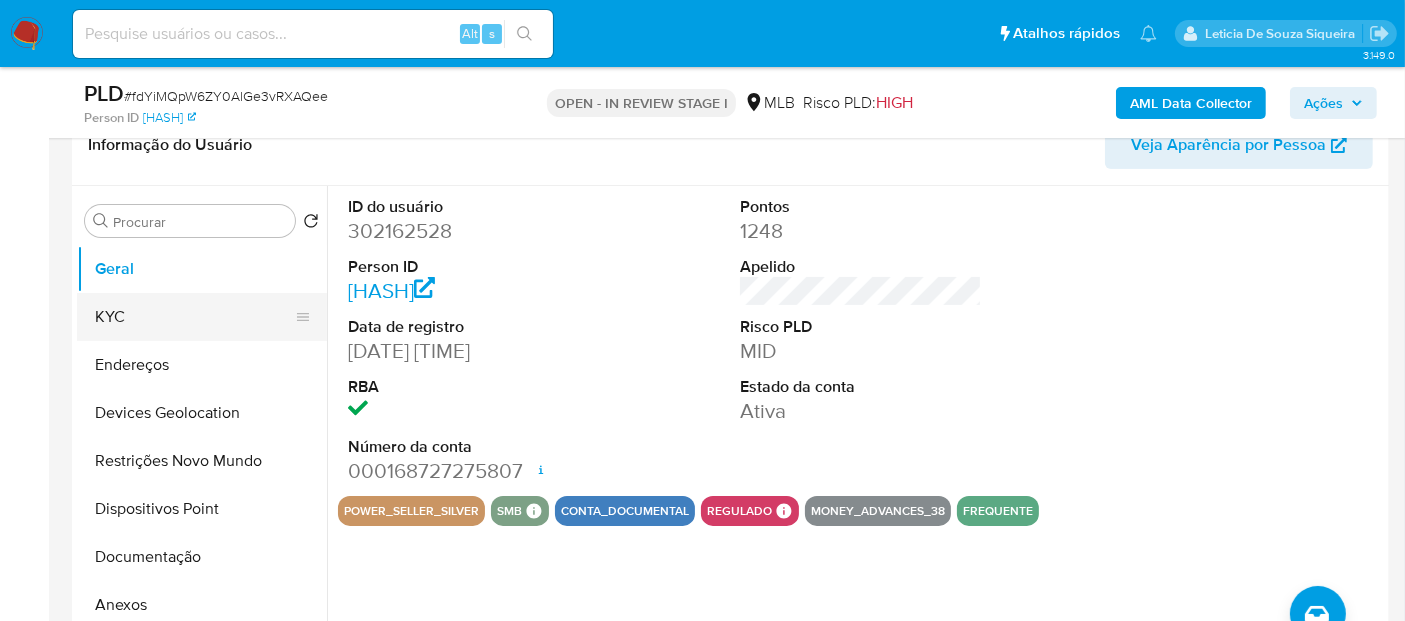 click on "KYC" at bounding box center (194, 317) 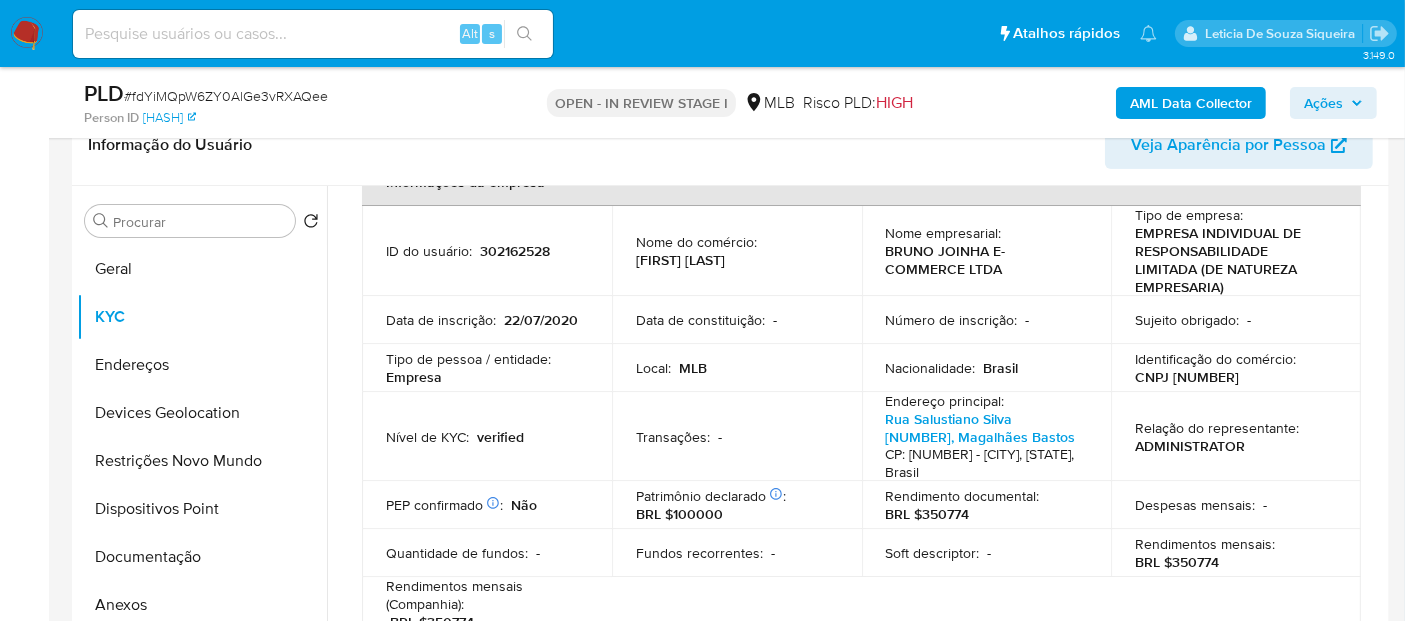 scroll, scrollTop: 333, scrollLeft: 0, axis: vertical 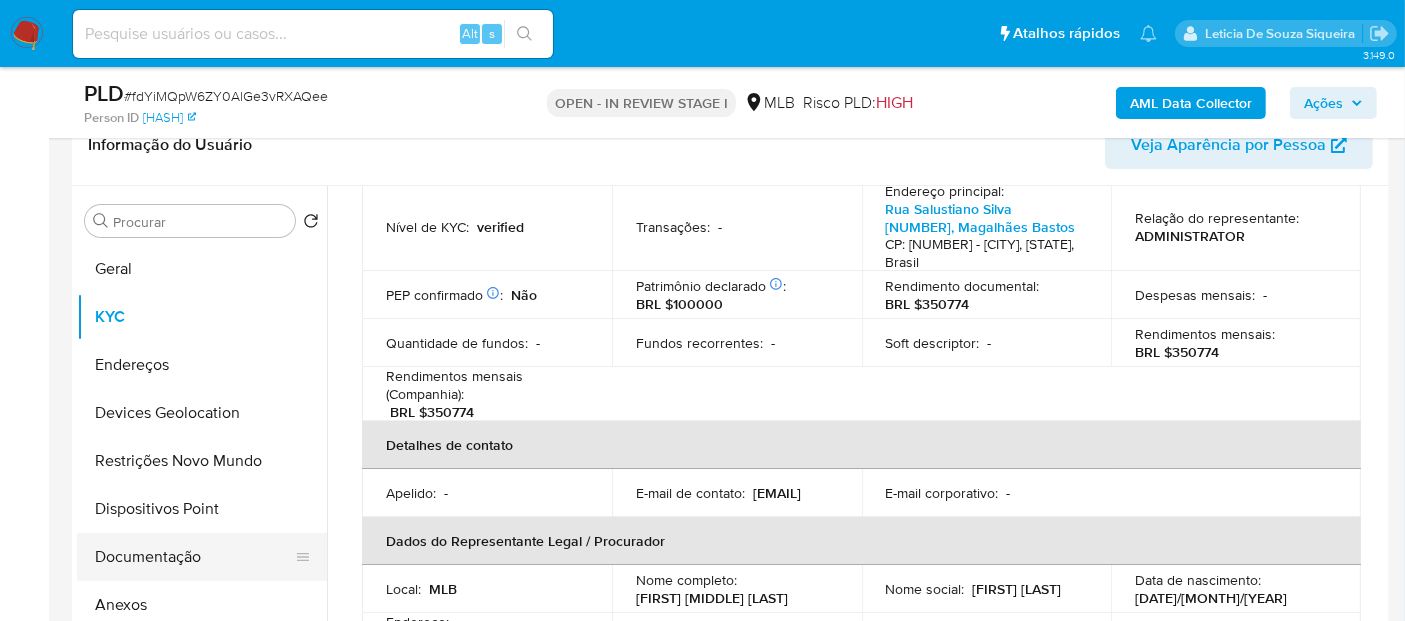 click on "Documentação" at bounding box center (194, 557) 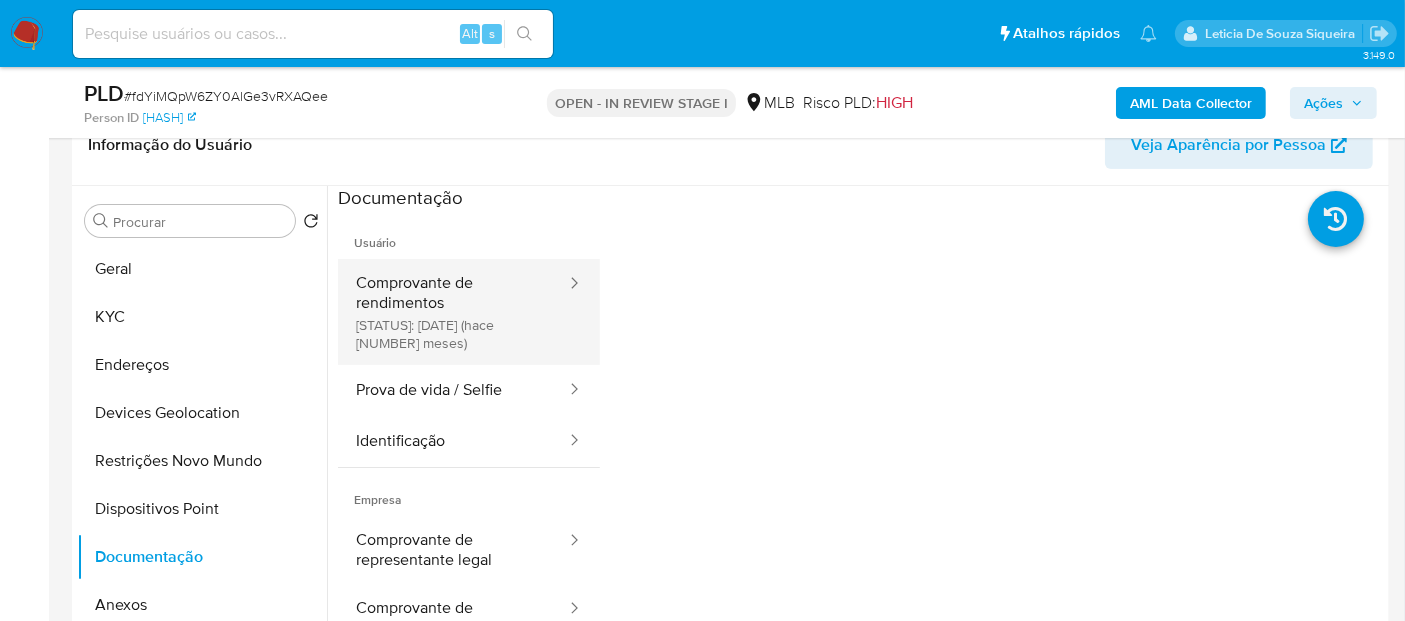 click on "Comprovante de rendimentos Concluído: 10/06/2025 (hace 2 meses)" at bounding box center [453, 312] 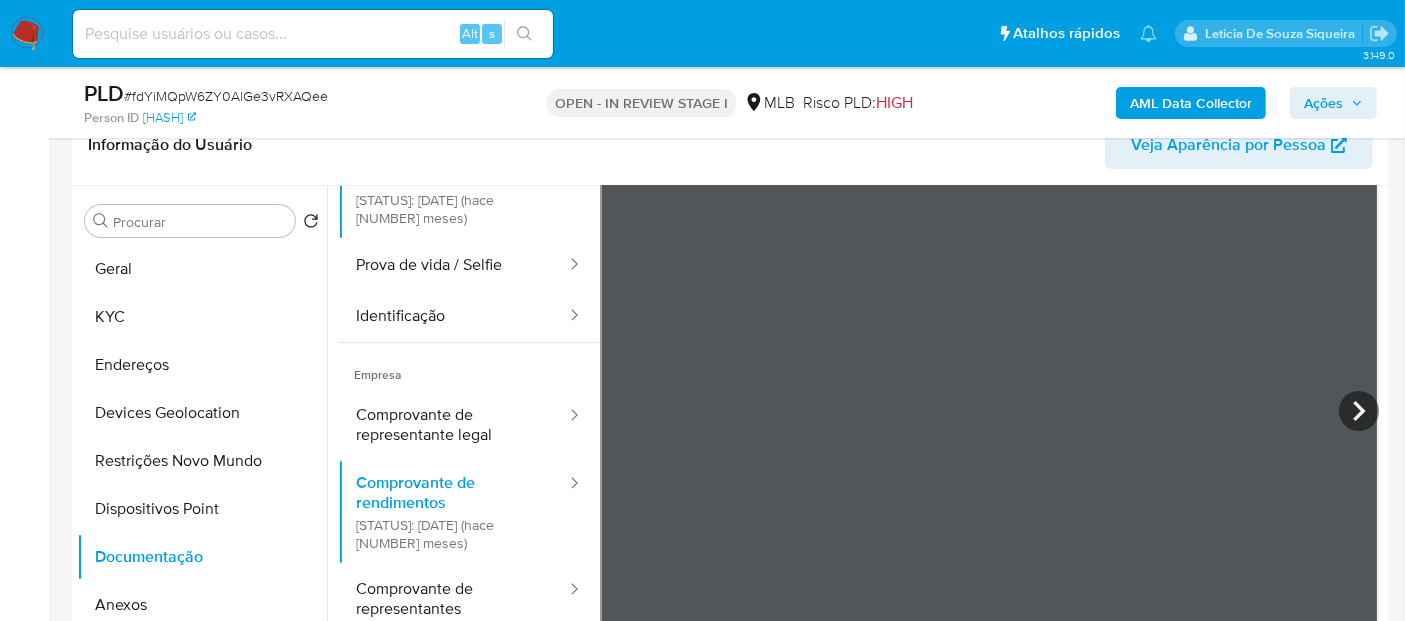 scroll, scrollTop: 174, scrollLeft: 0, axis: vertical 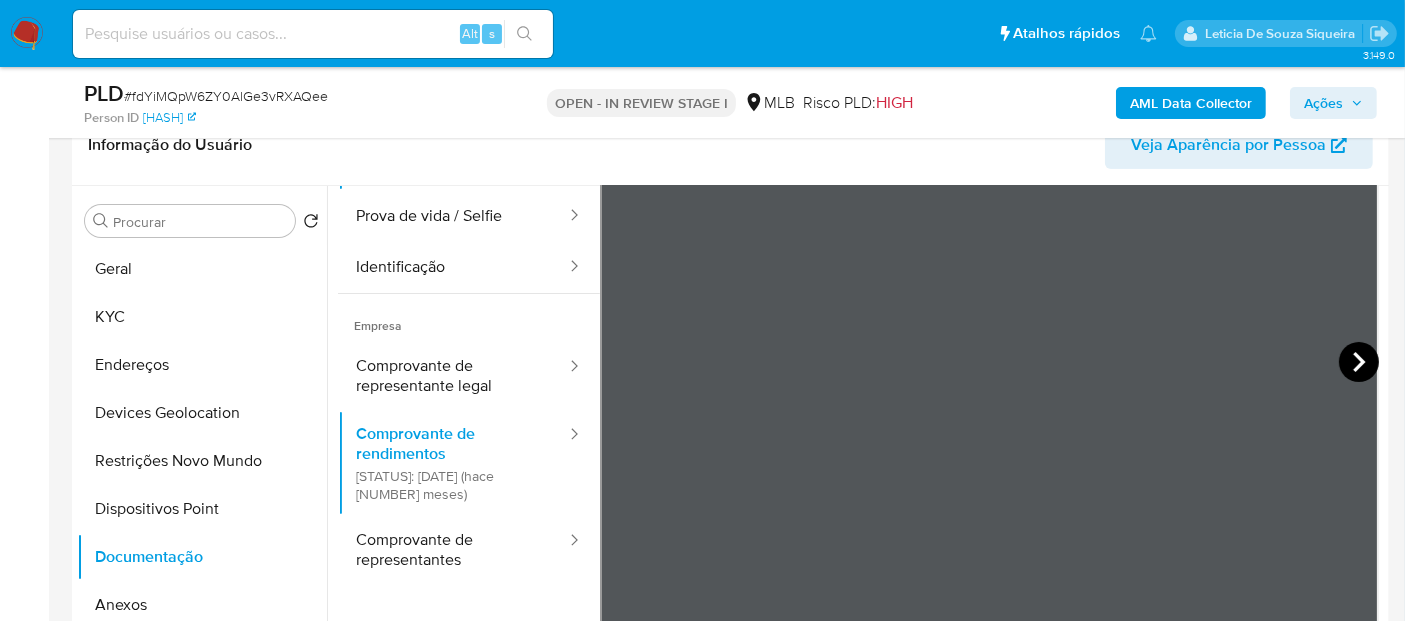 click 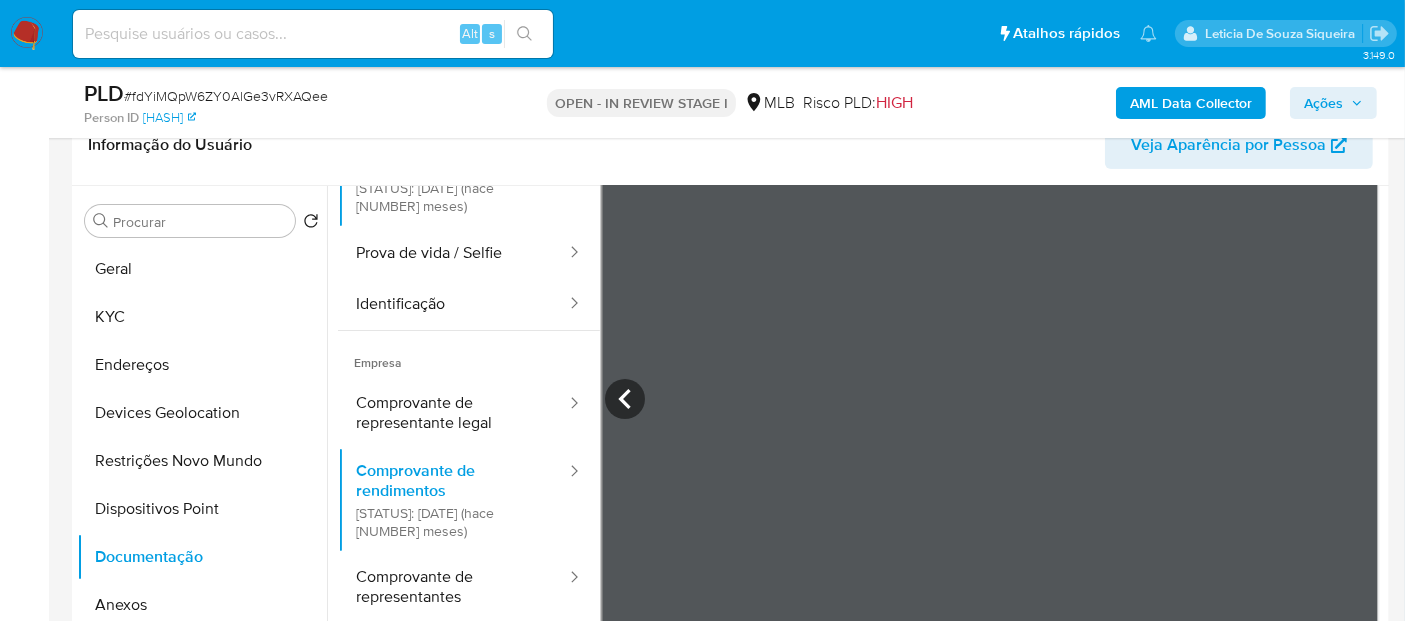 scroll, scrollTop: 174, scrollLeft: 0, axis: vertical 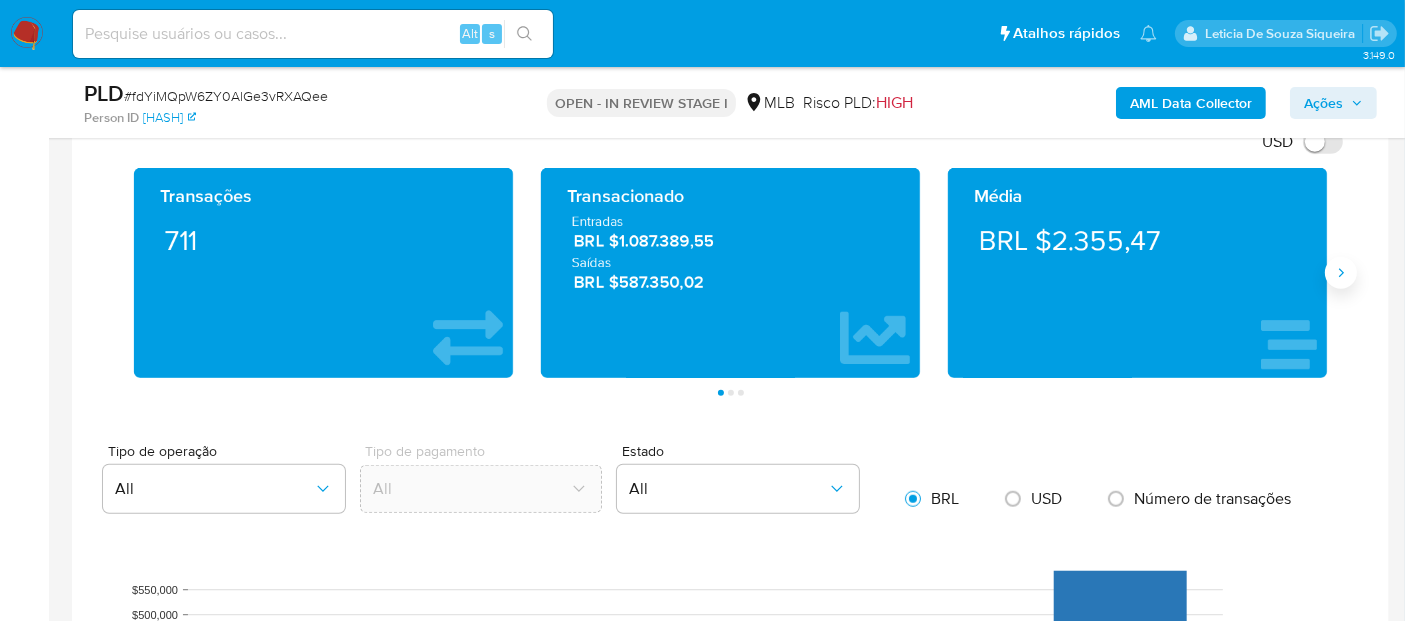 click at bounding box center [1341, 273] 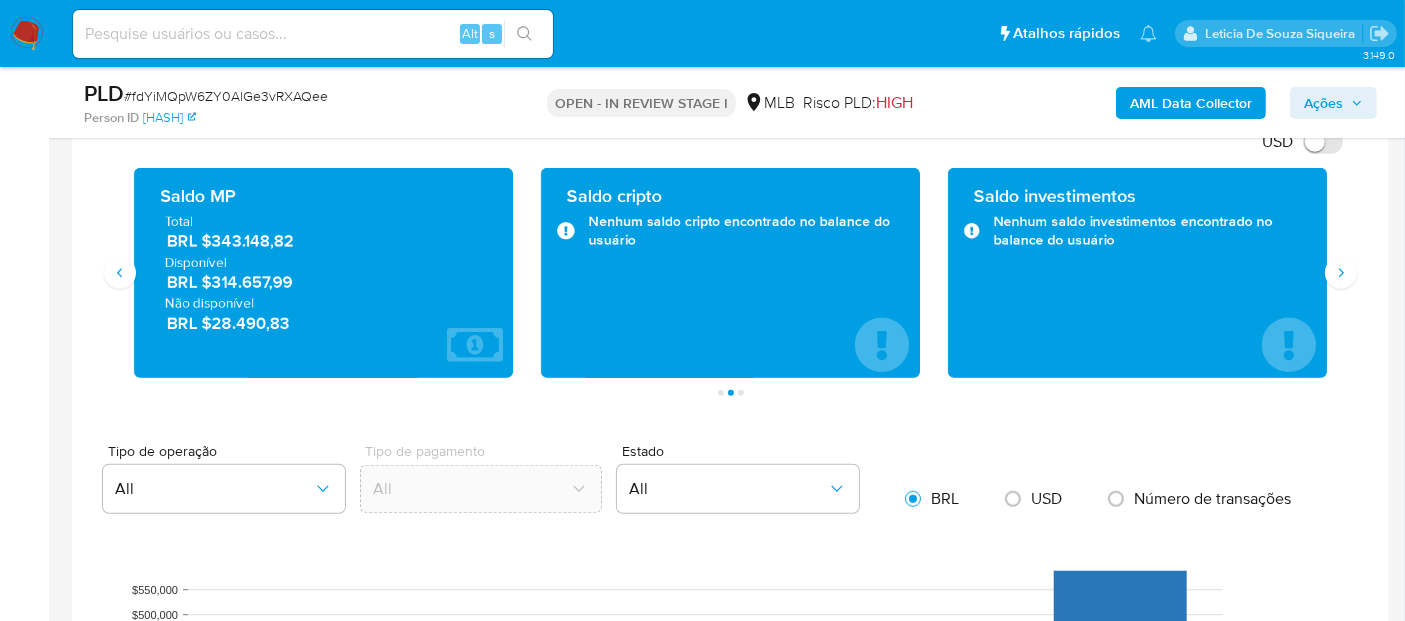 drag, startPoint x: 308, startPoint y: 281, endPoint x: 211, endPoint y: 276, distance: 97.128784 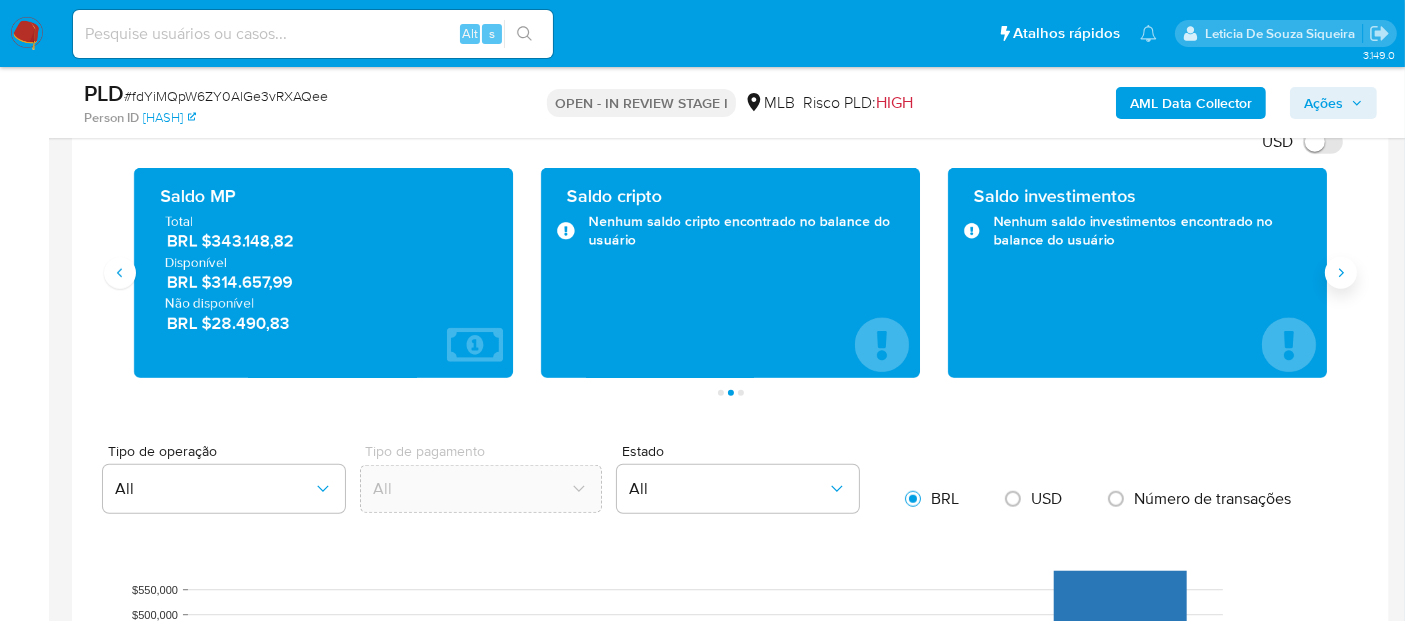 click 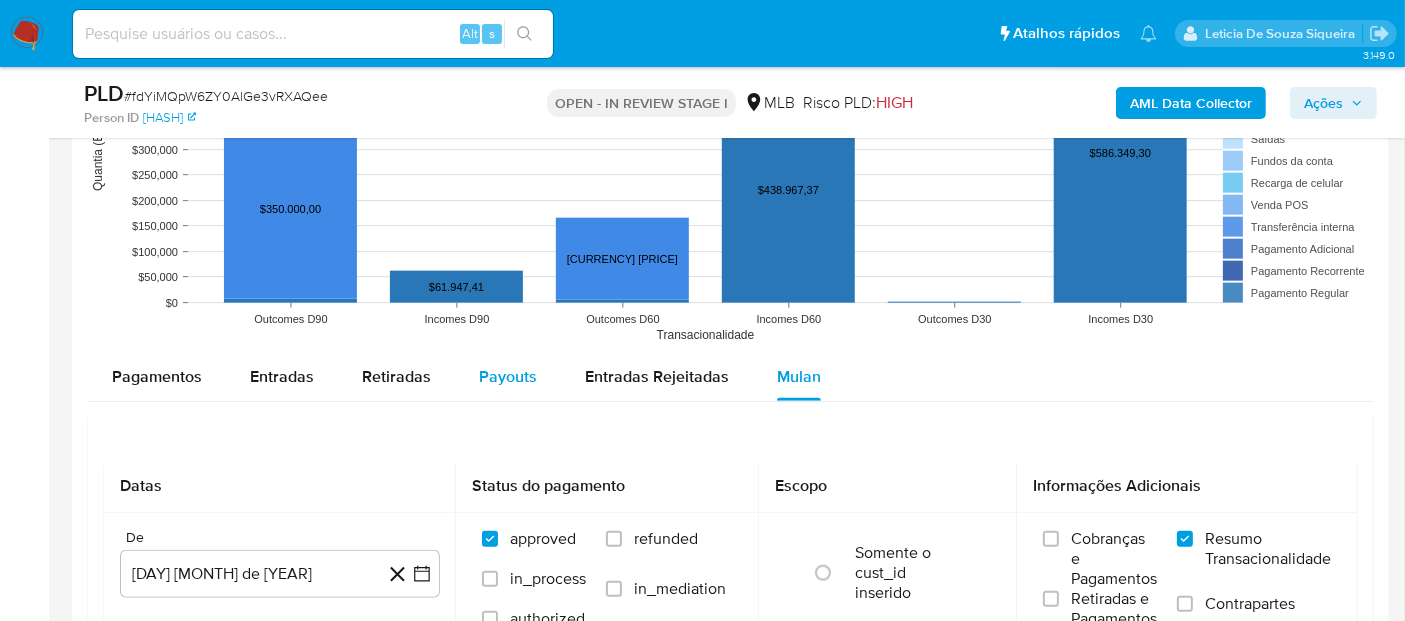 scroll, scrollTop: 2000, scrollLeft: 0, axis: vertical 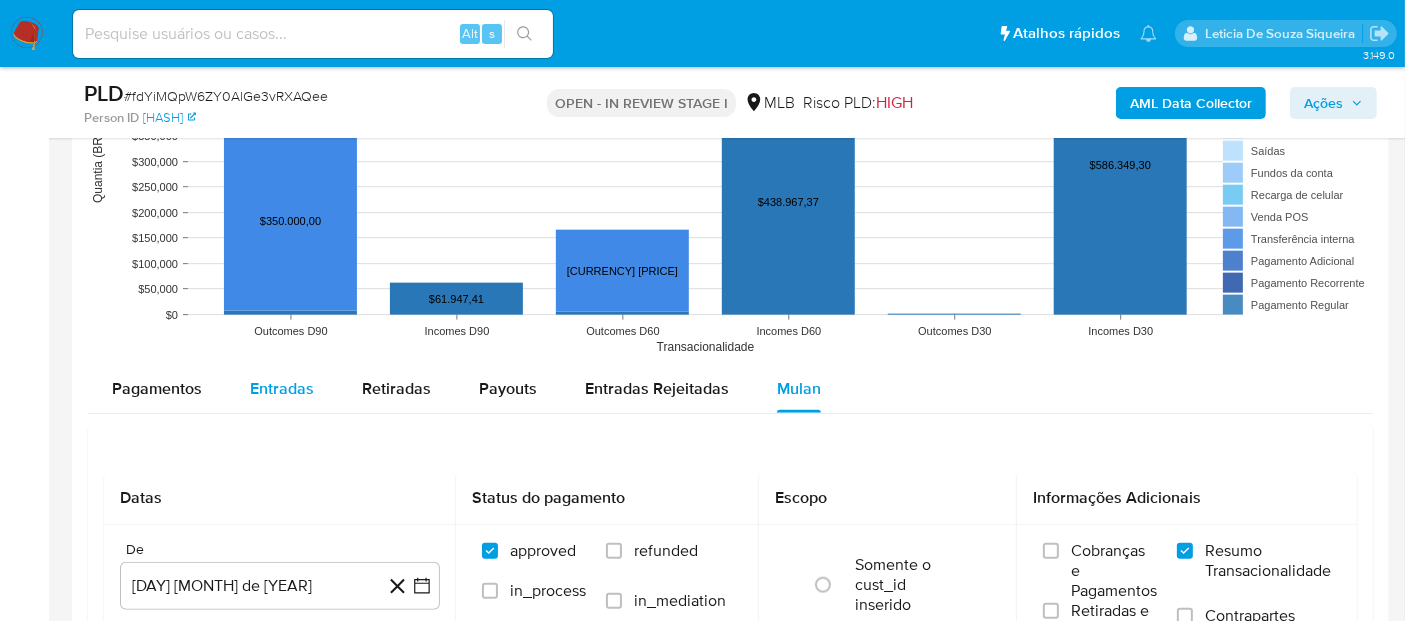 click on "Entradas" at bounding box center [282, 388] 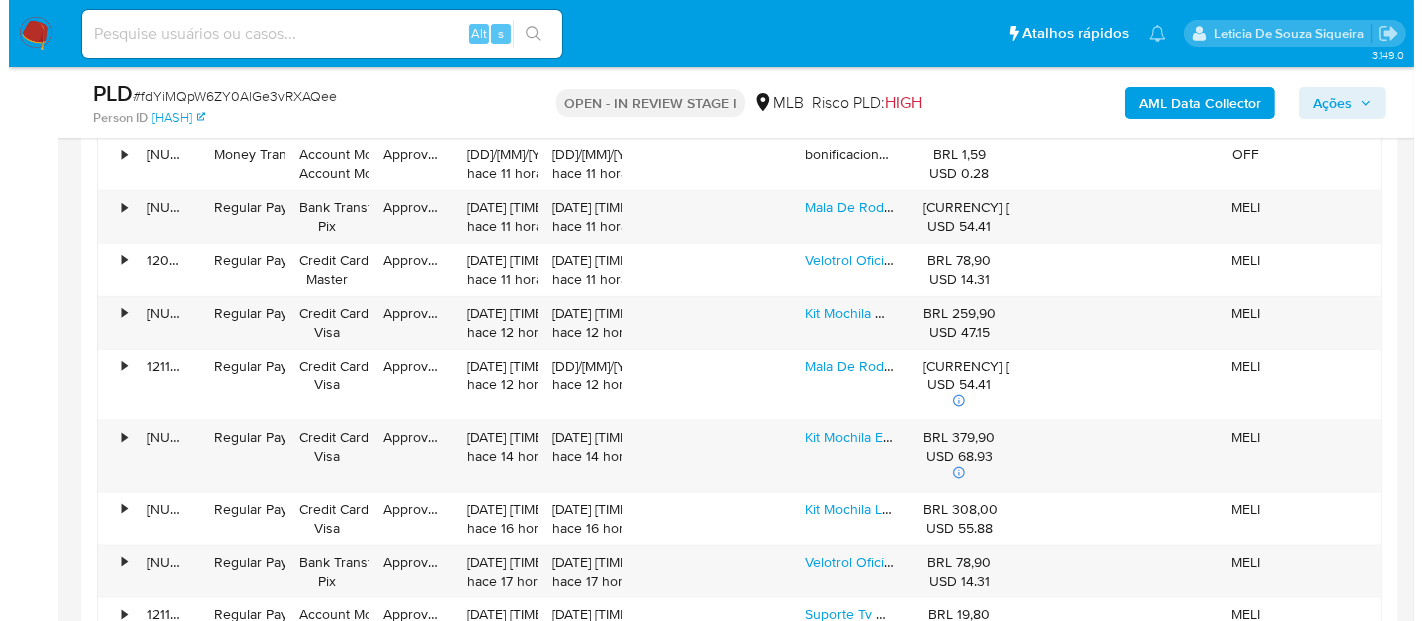 scroll, scrollTop: 2222, scrollLeft: 0, axis: vertical 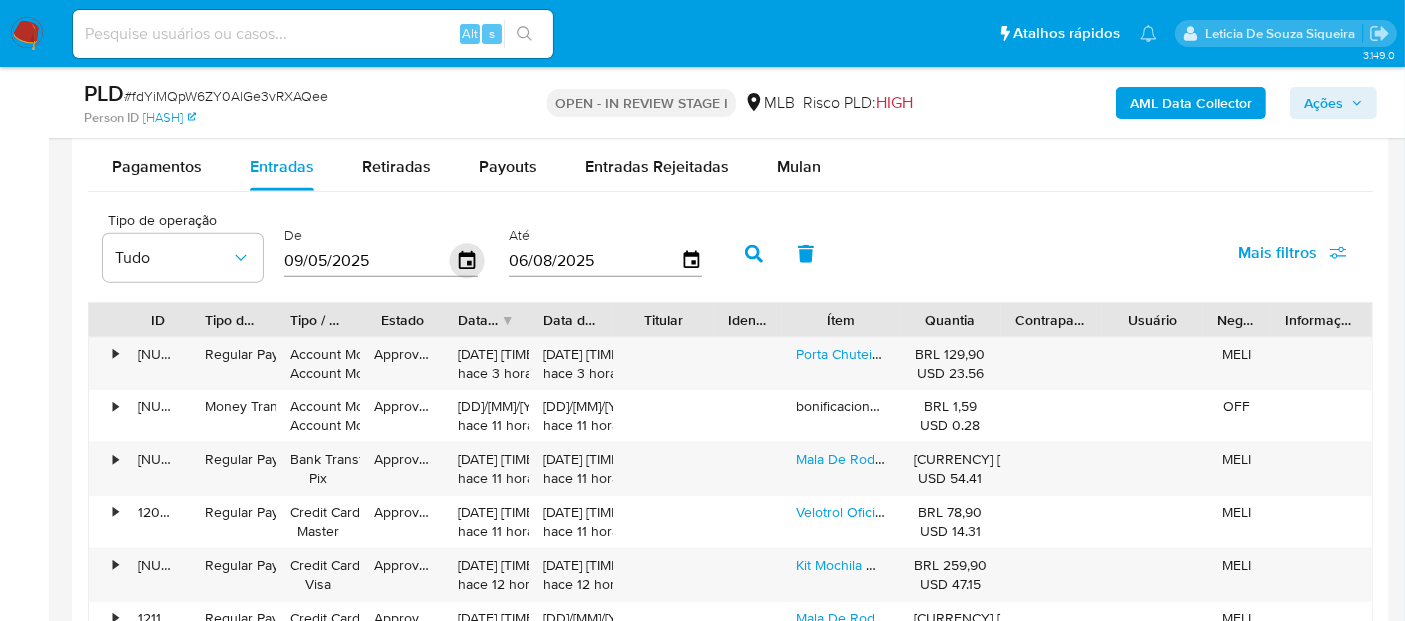 click 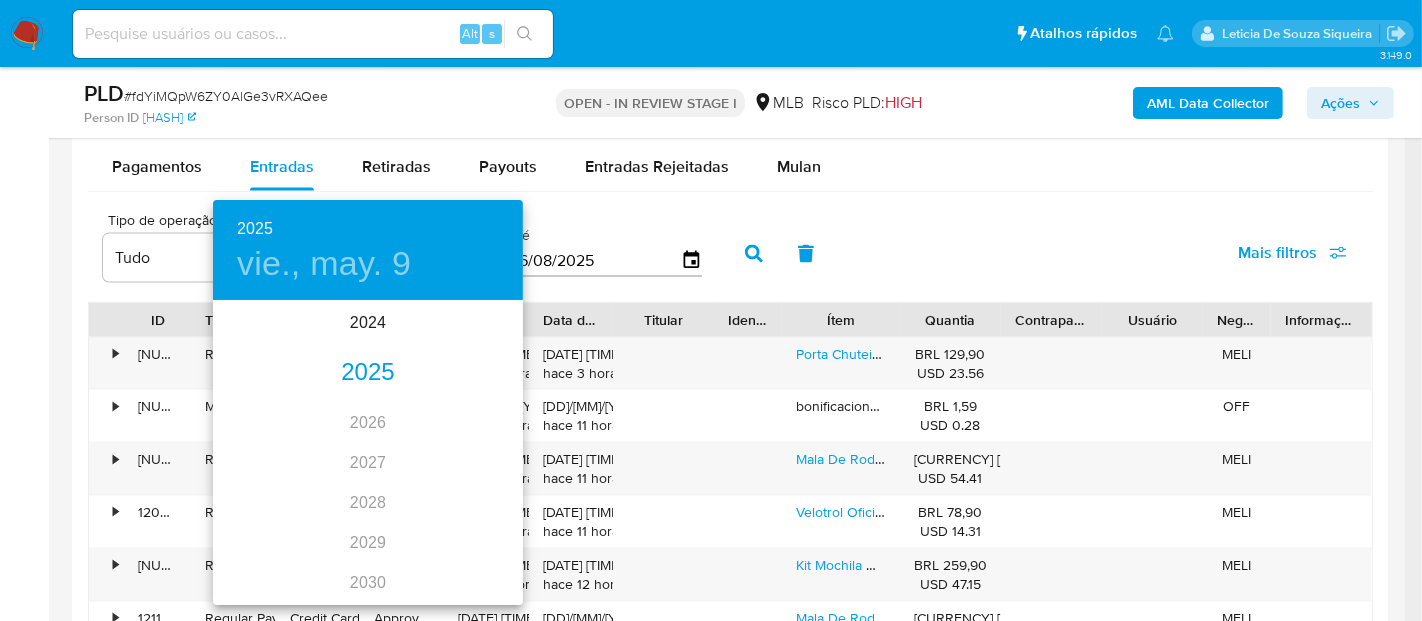click on "2025" at bounding box center [368, 373] 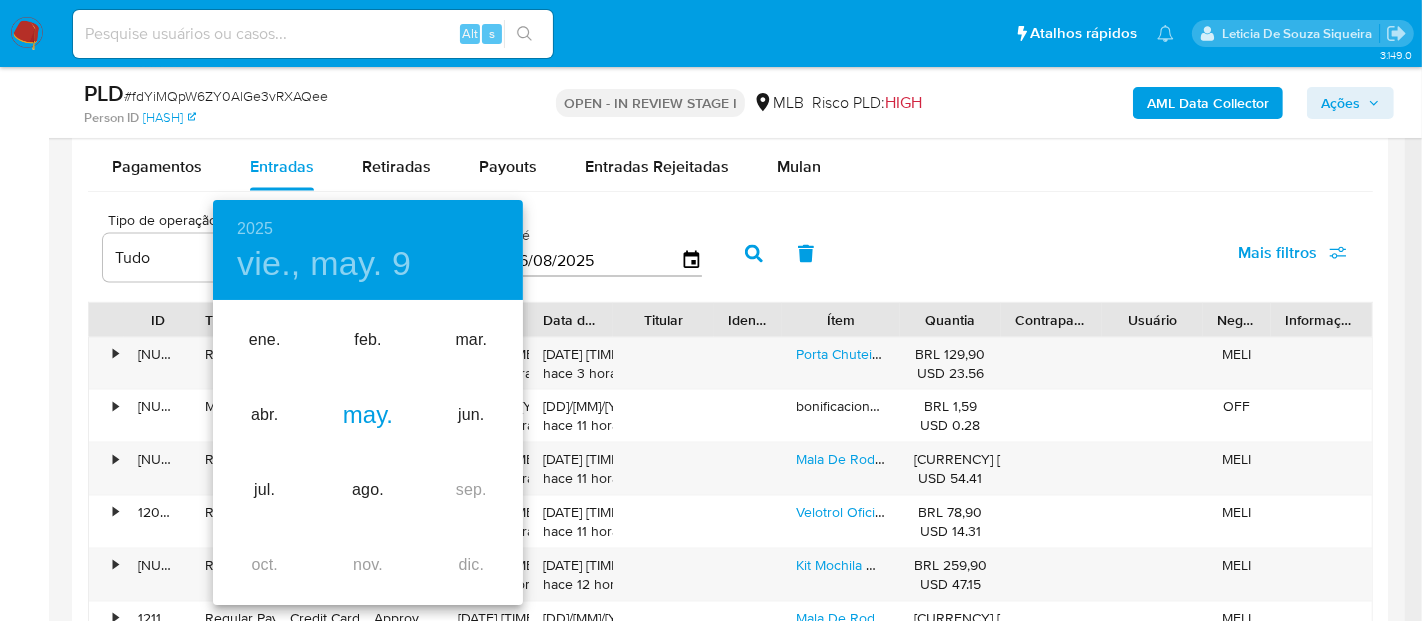 click on "may." at bounding box center (367, 415) 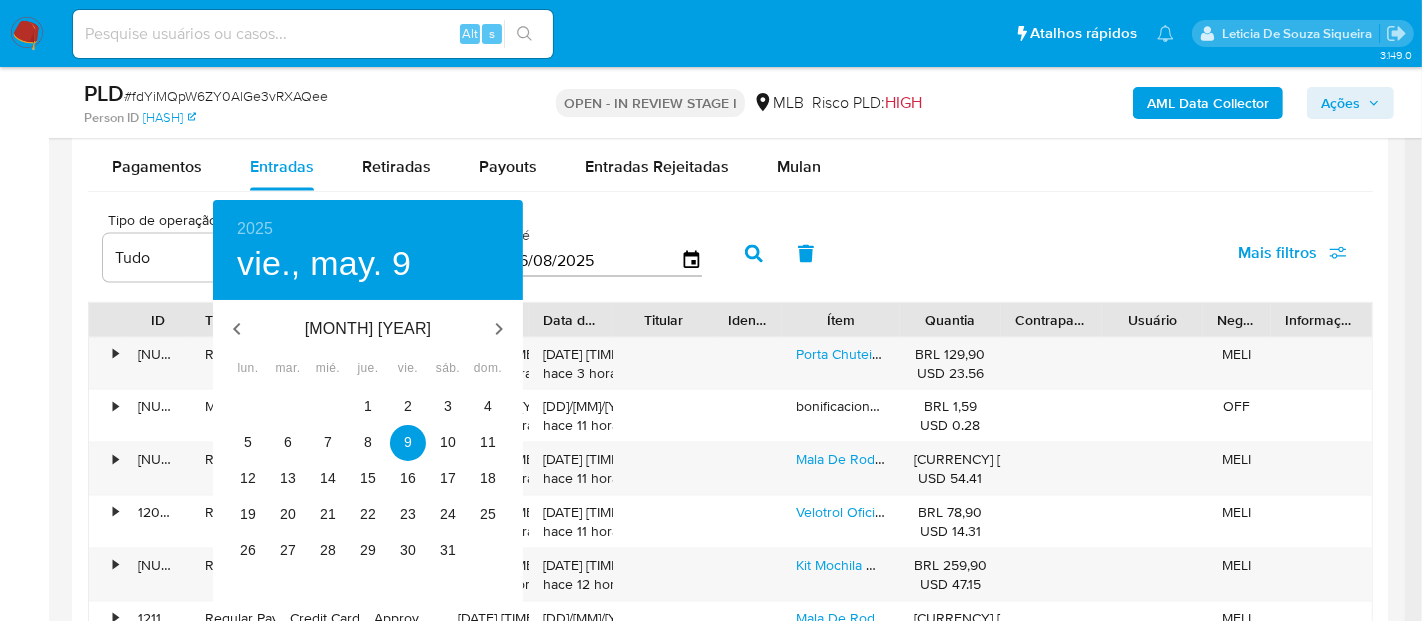 click at bounding box center (711, 310) 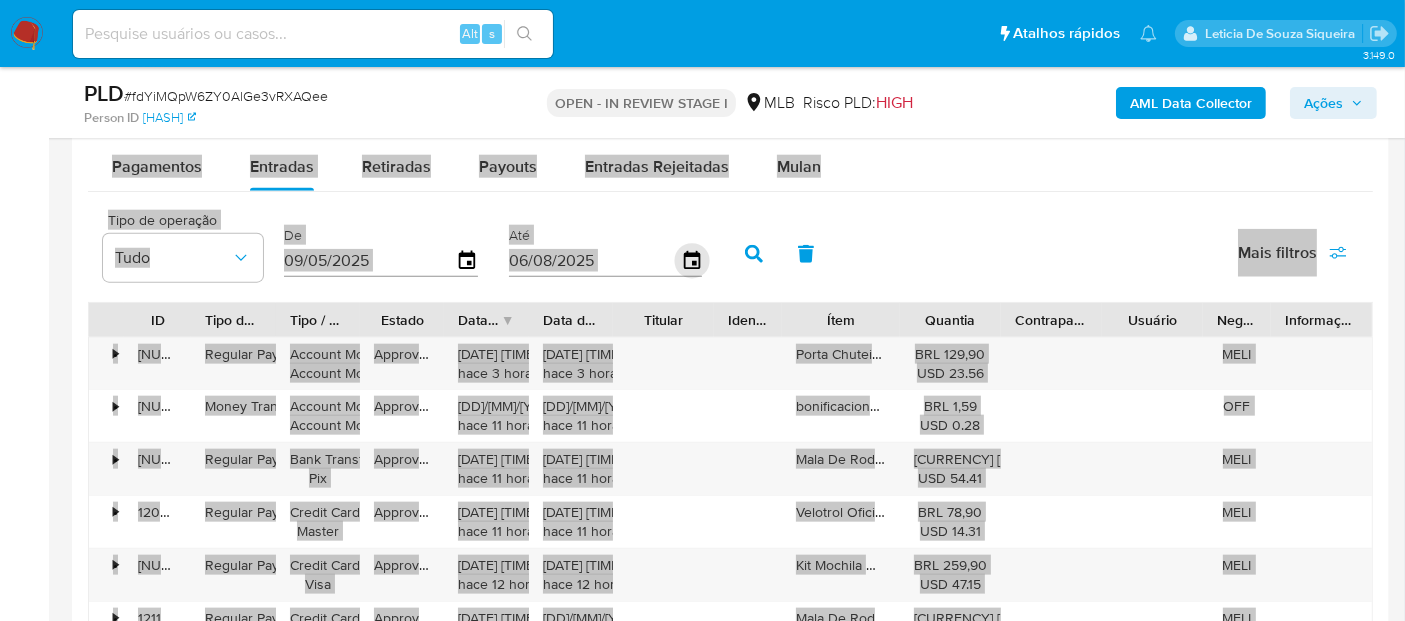 click 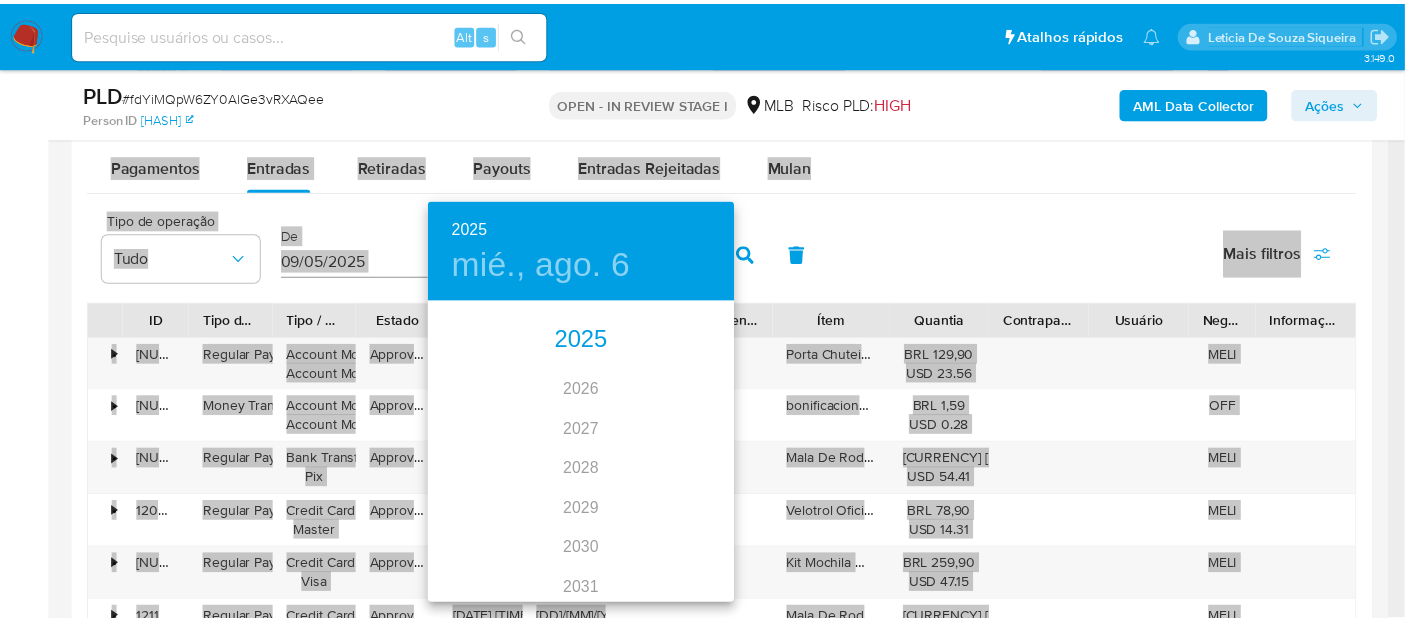 scroll, scrollTop: 0, scrollLeft: 0, axis: both 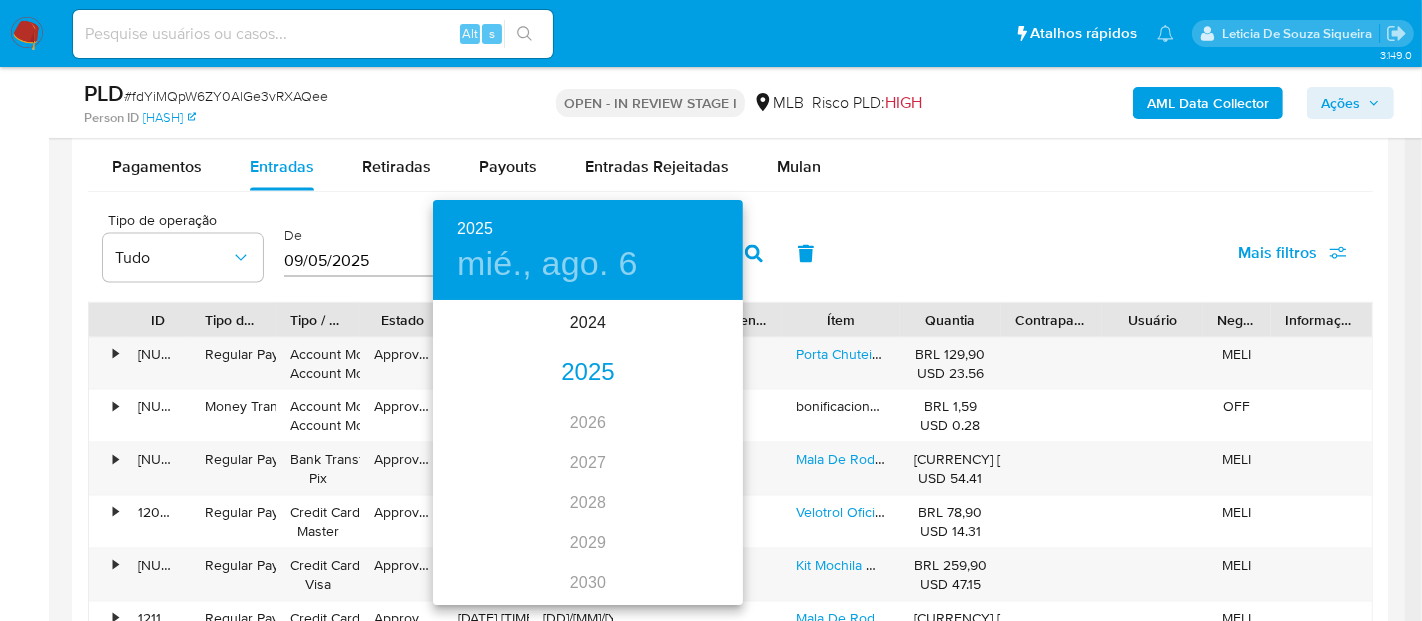 click on "2025" at bounding box center (588, 373) 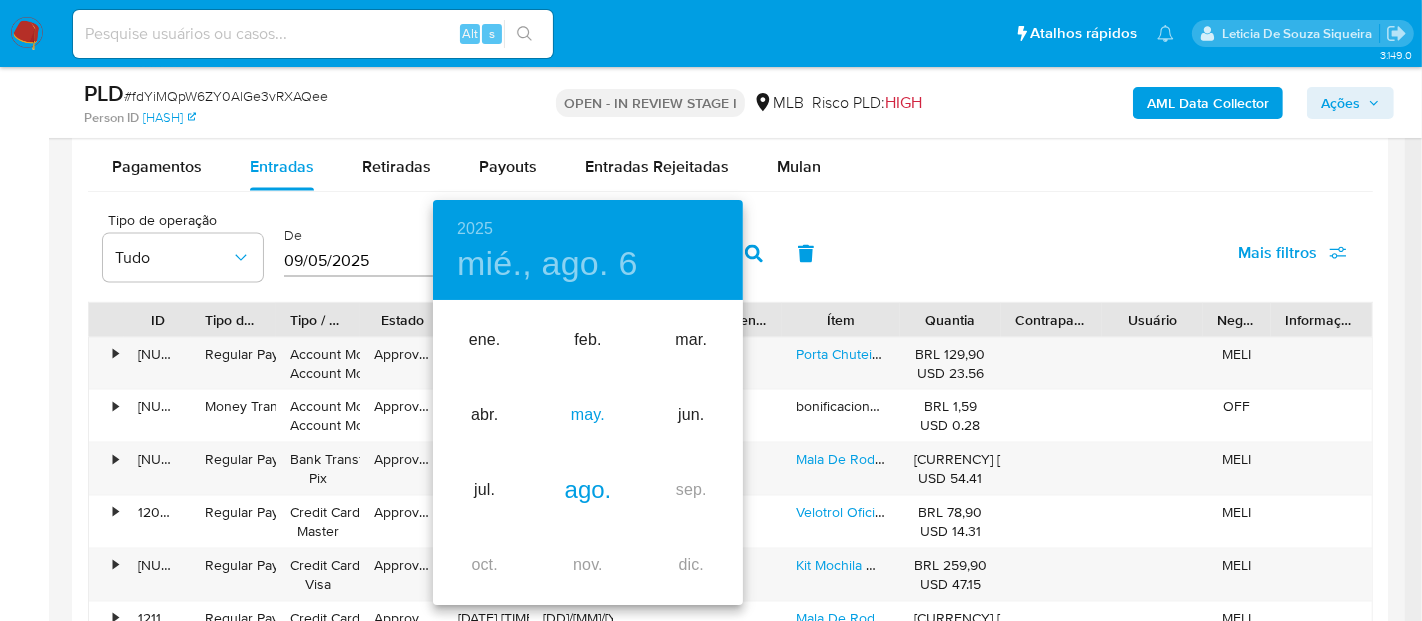click on "may." at bounding box center (587, 415) 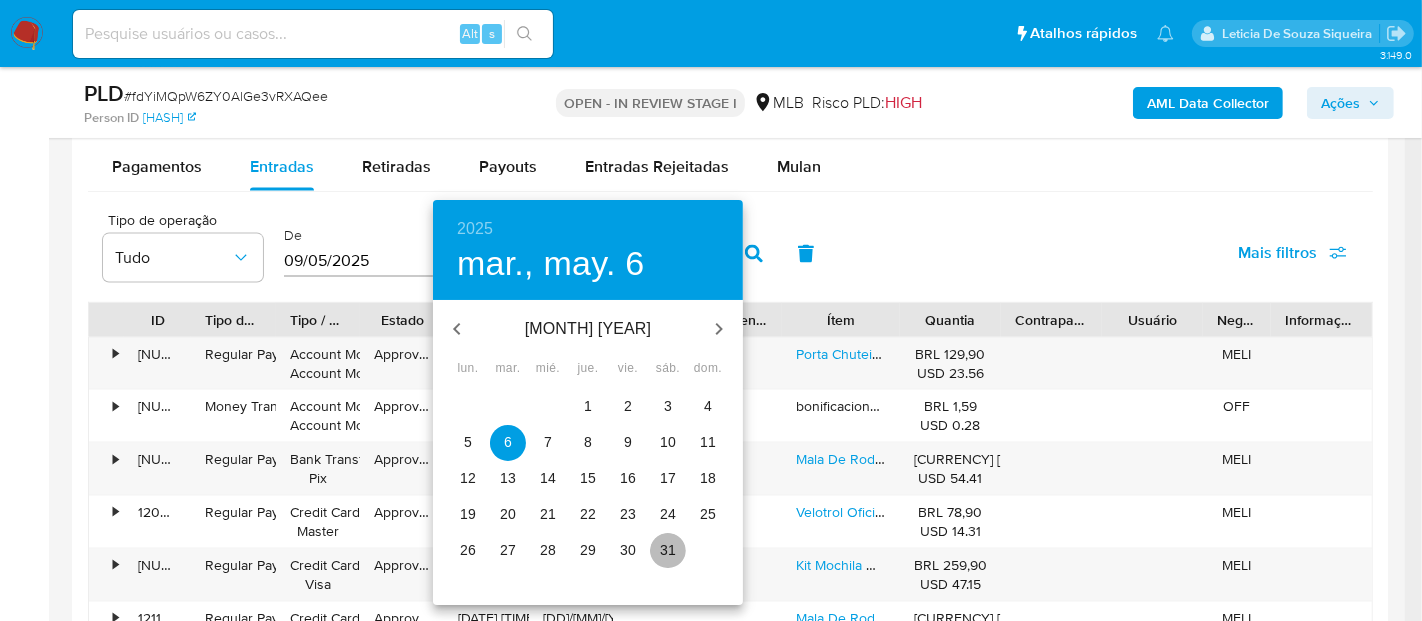 click on "31" at bounding box center (668, 550) 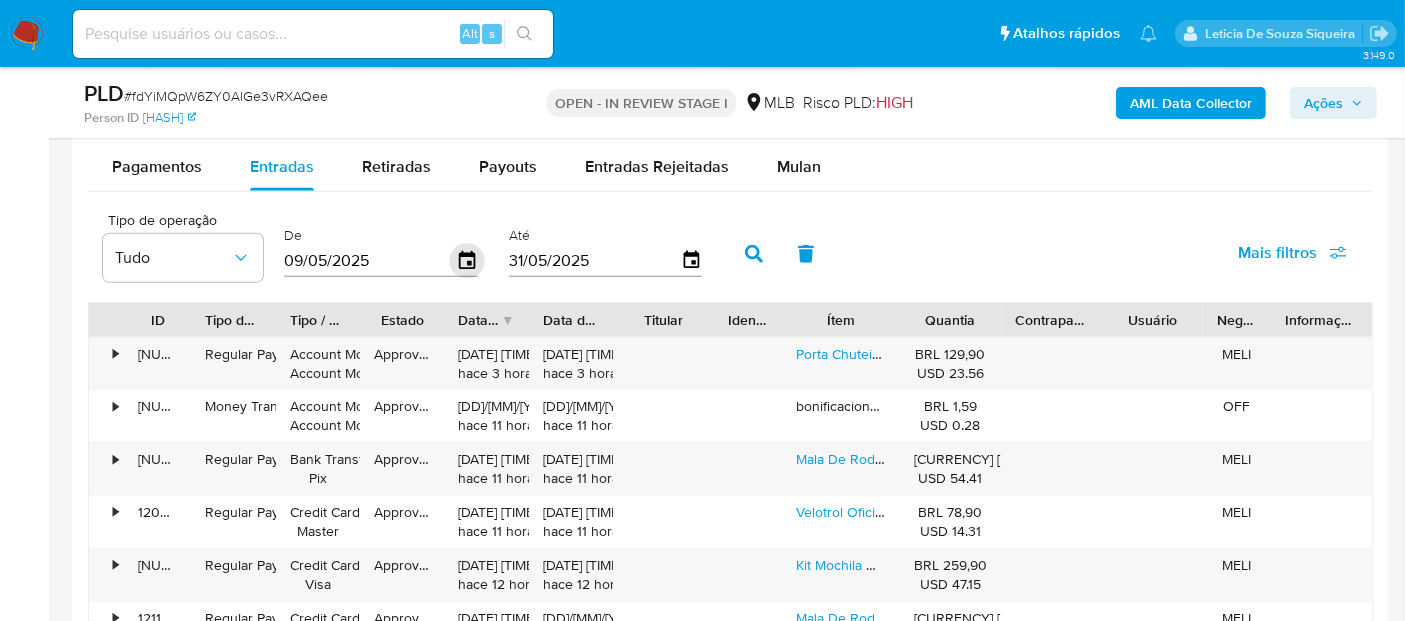click 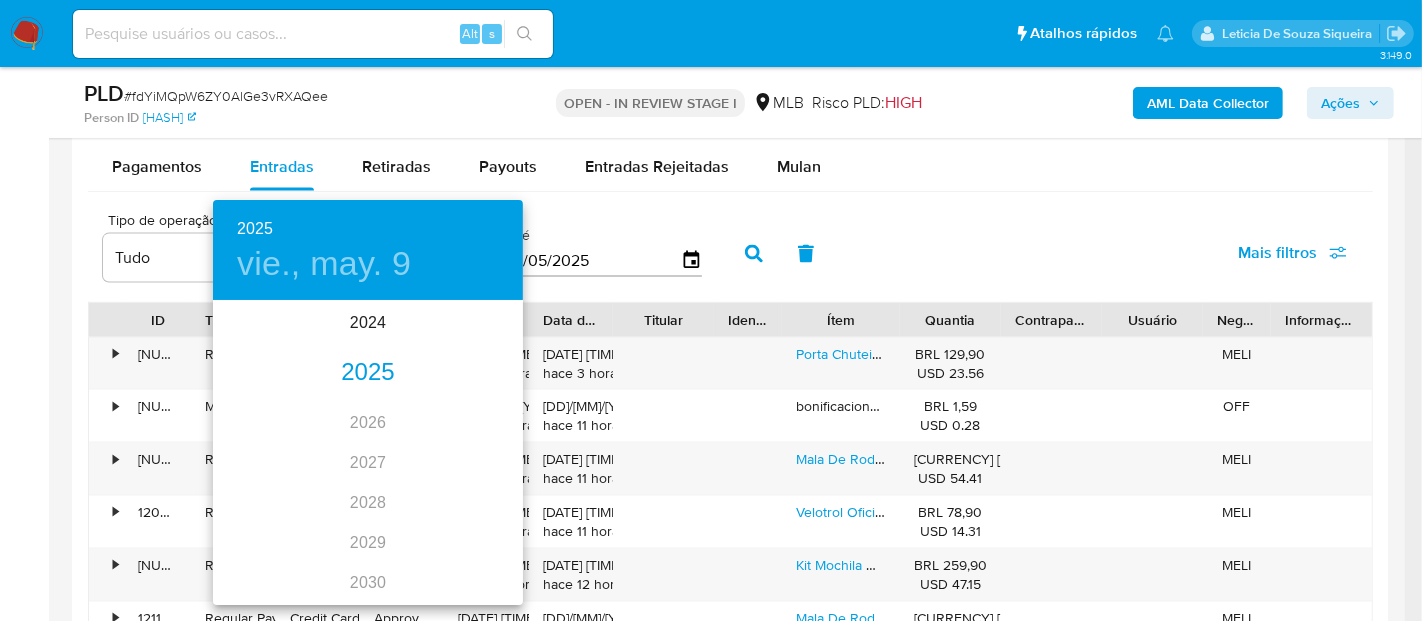 click on "2025" at bounding box center [368, 373] 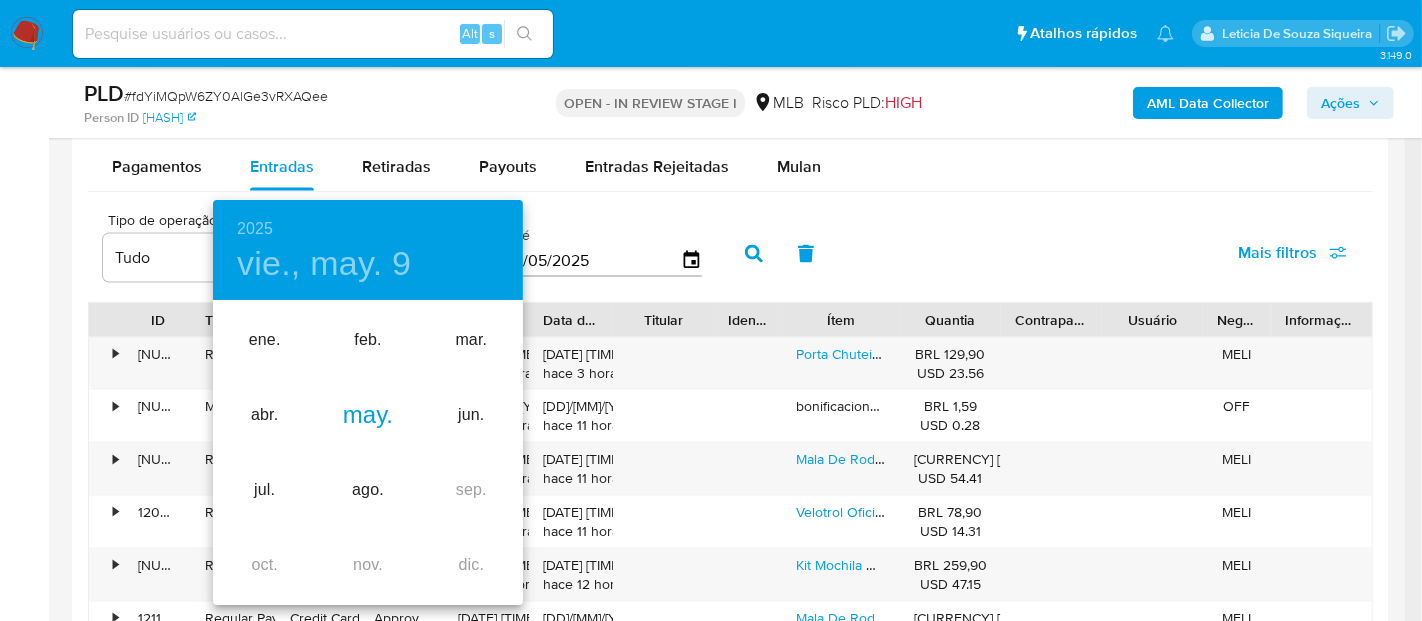 click on "may." at bounding box center (367, 415) 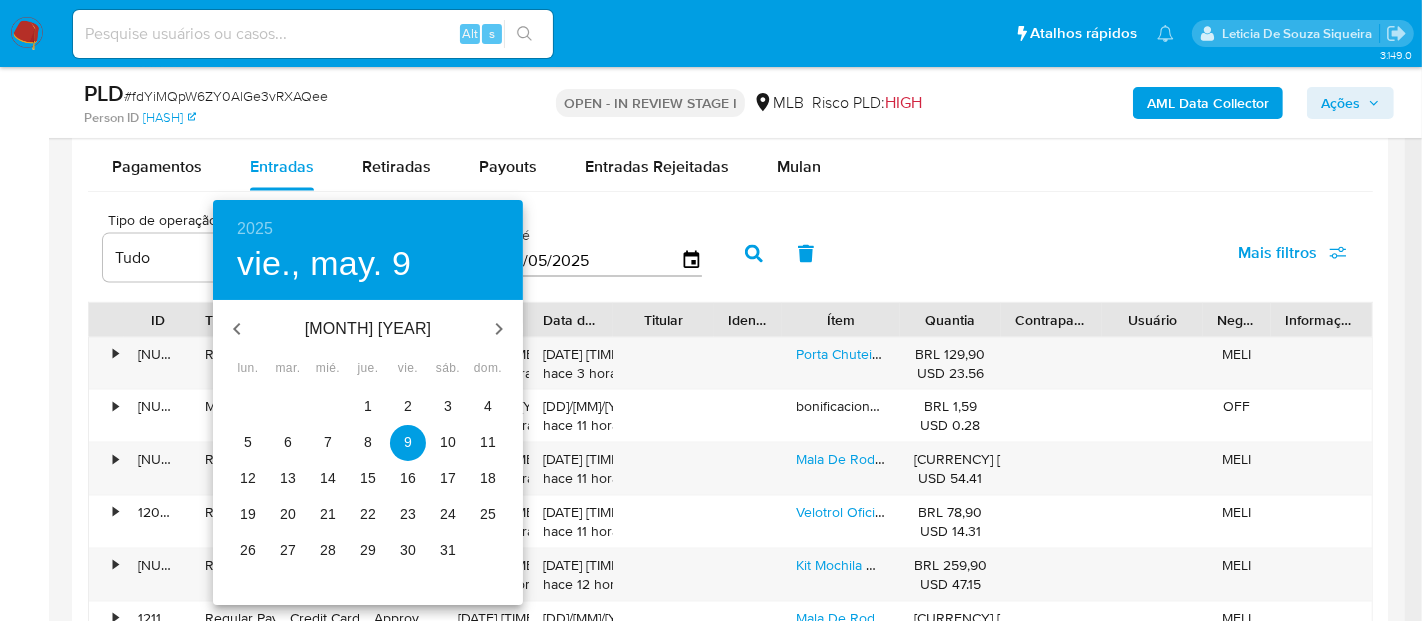 click on "1" at bounding box center [368, 406] 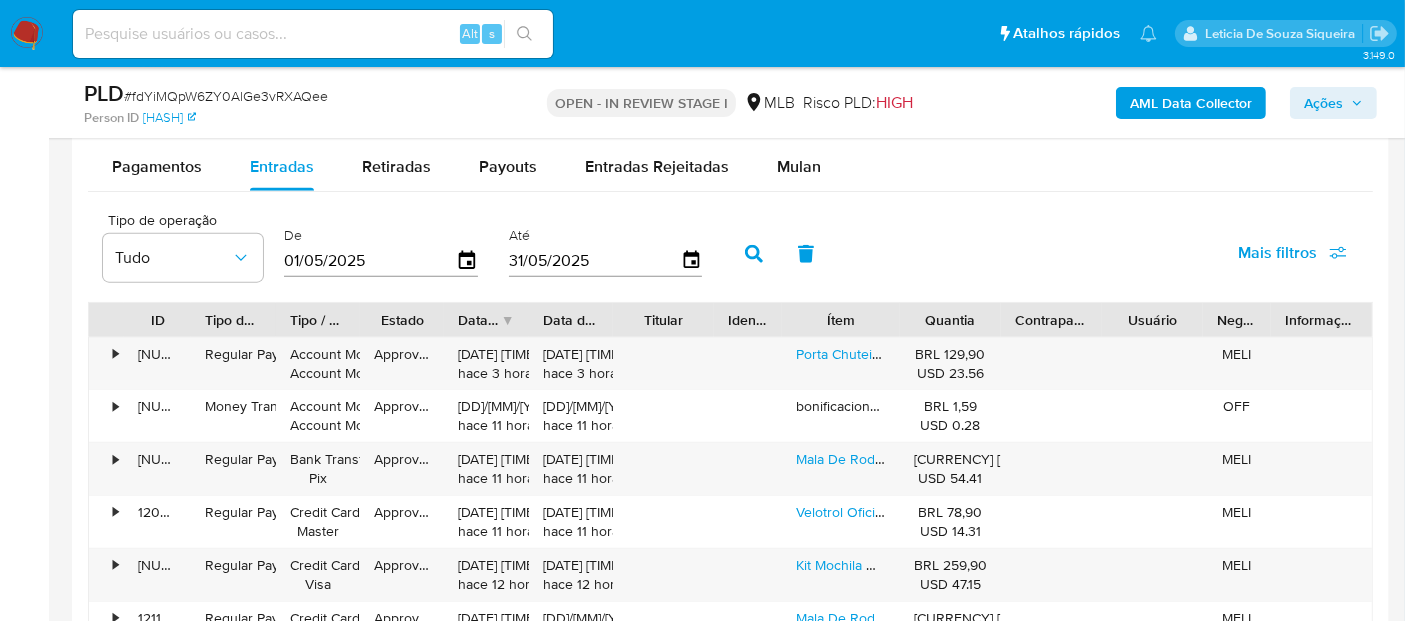 click 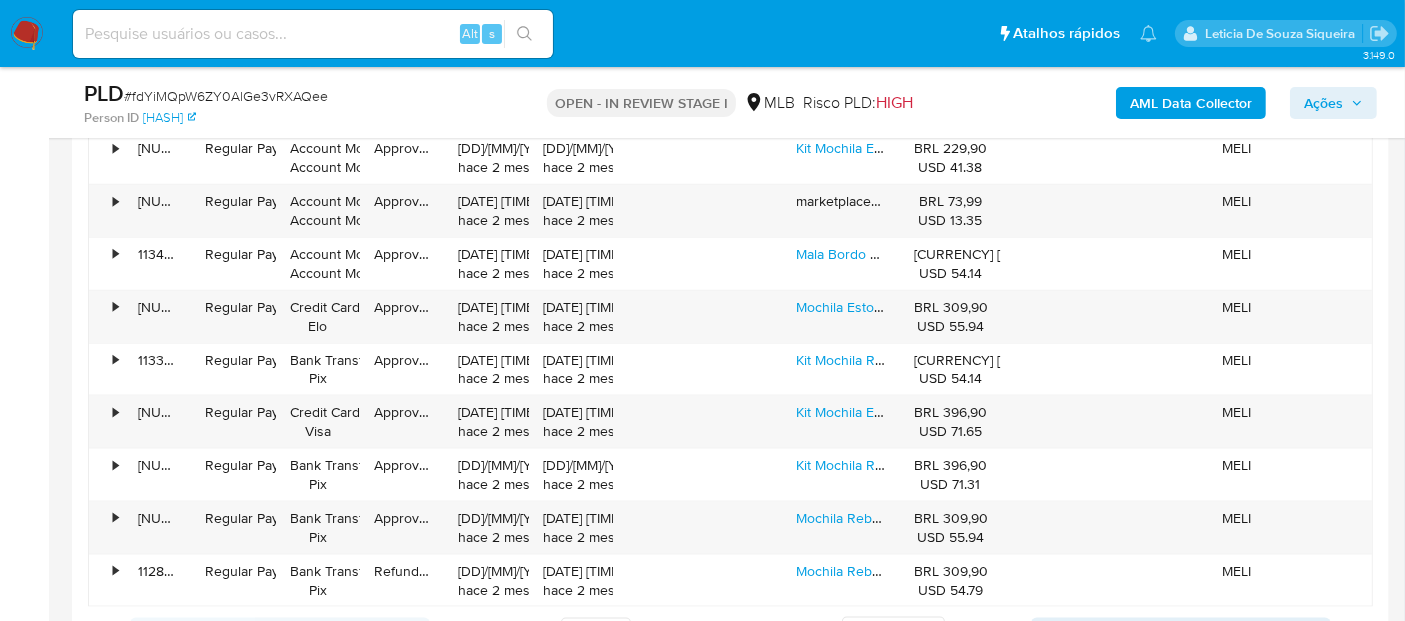 scroll, scrollTop: 2555, scrollLeft: 0, axis: vertical 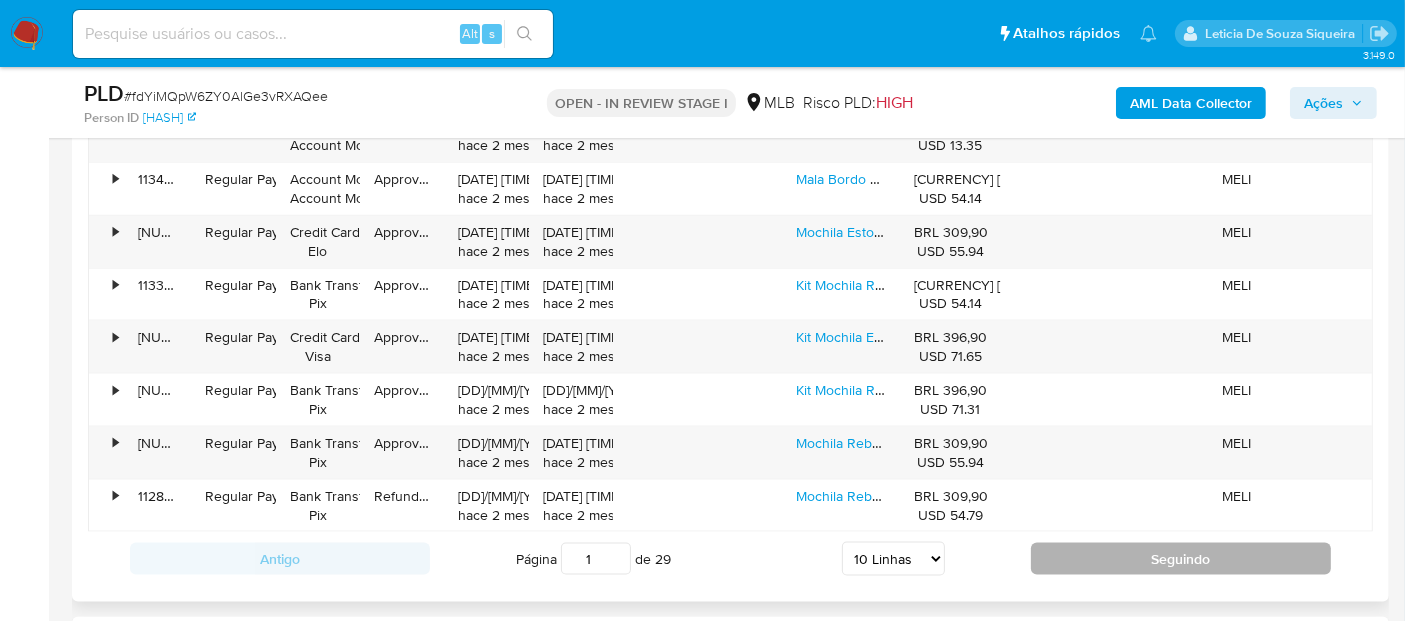 click on "Seguindo" at bounding box center [1181, 559] 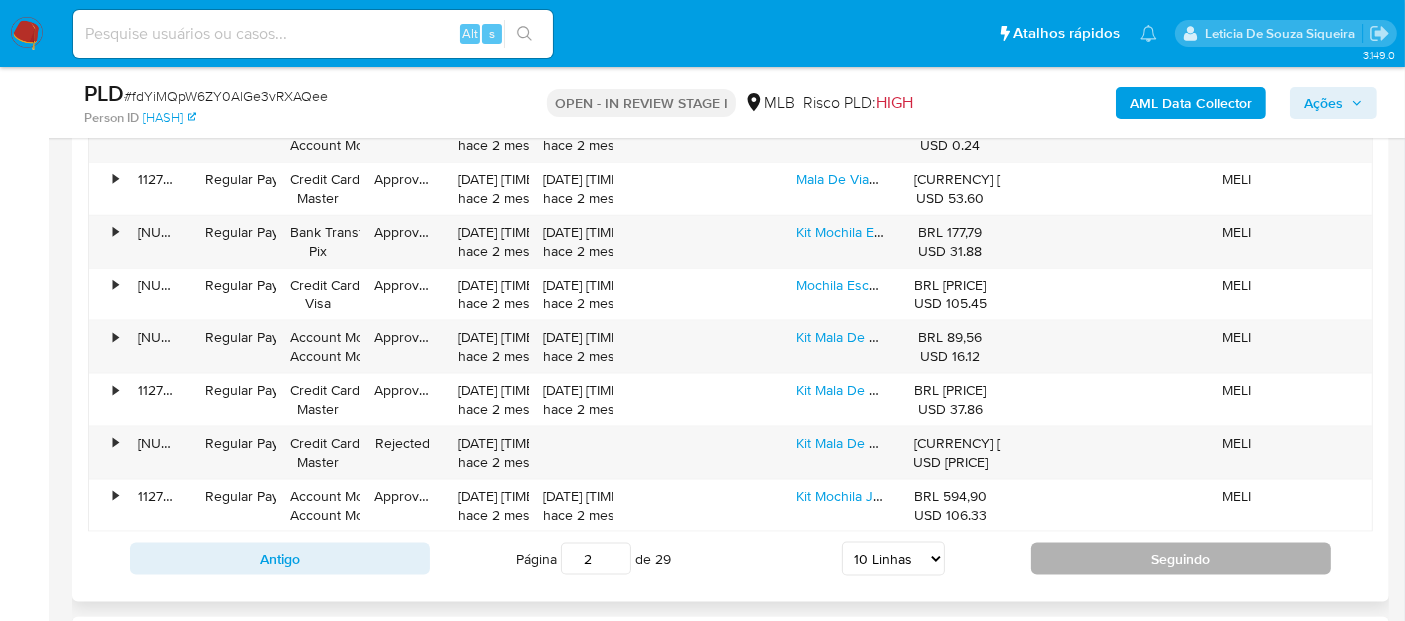 click on "Seguindo" at bounding box center (1181, 559) 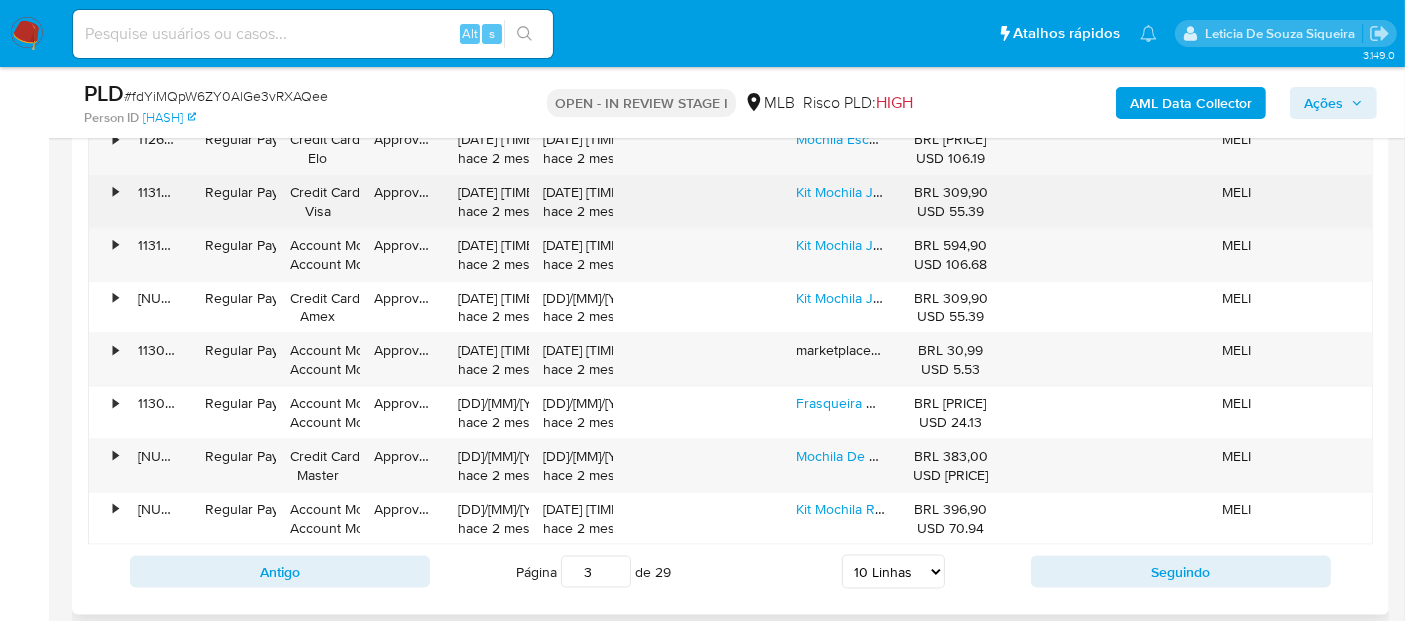 scroll, scrollTop: 2666, scrollLeft: 0, axis: vertical 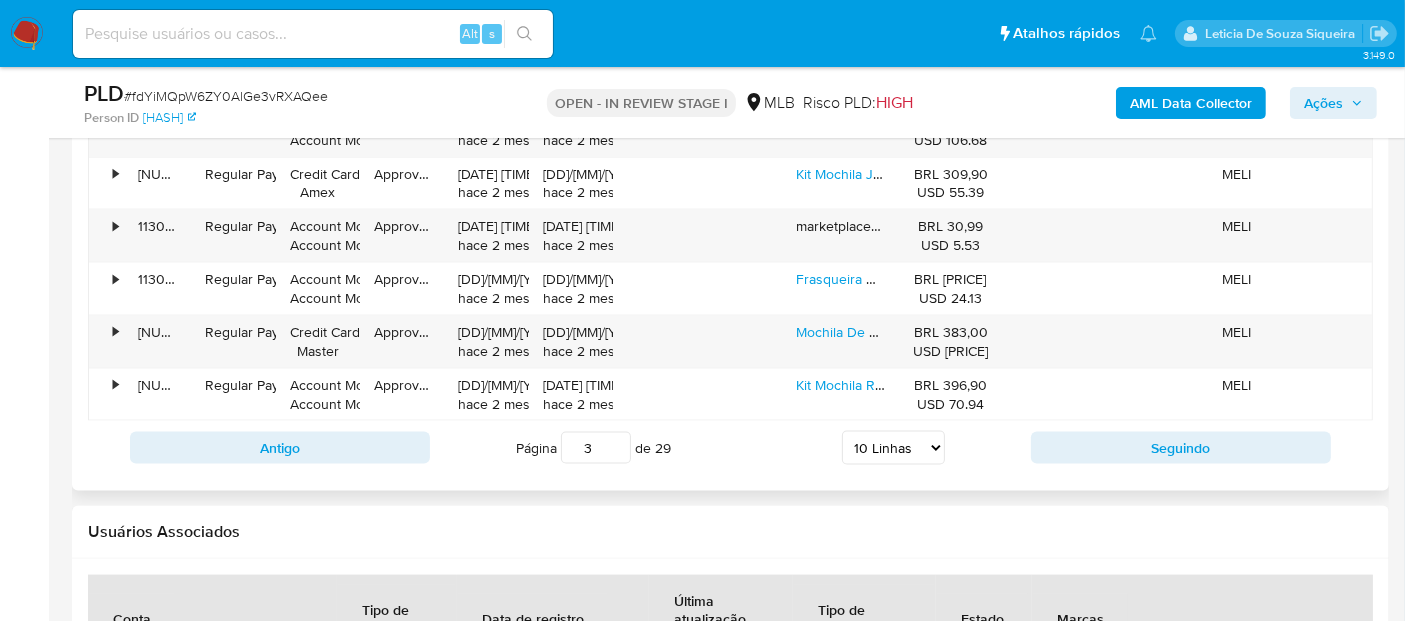 click on "5   Linhas 10   Linhas 20   Linhas 25   Linhas 50   Linhas 100   Linhas" at bounding box center (893, 448) 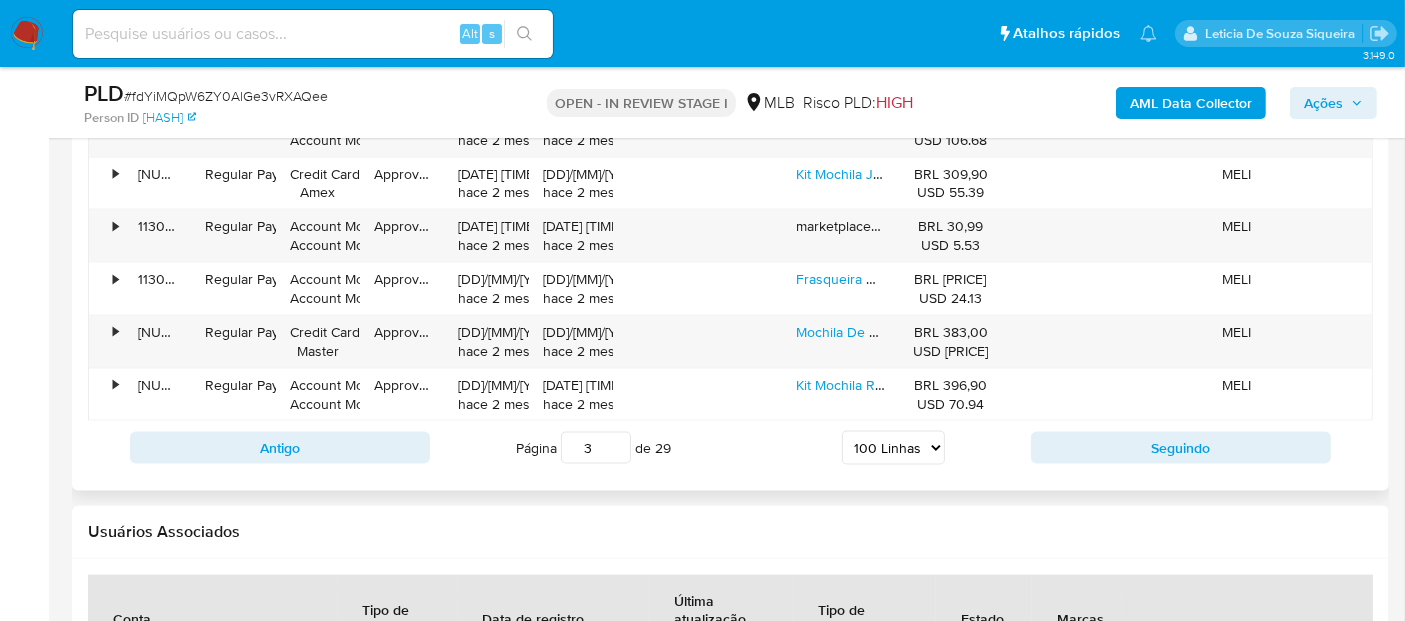 click on "5   Linhas 10   Linhas 20   Linhas 25   Linhas 50   Linhas 100   Linhas" at bounding box center [893, 448] 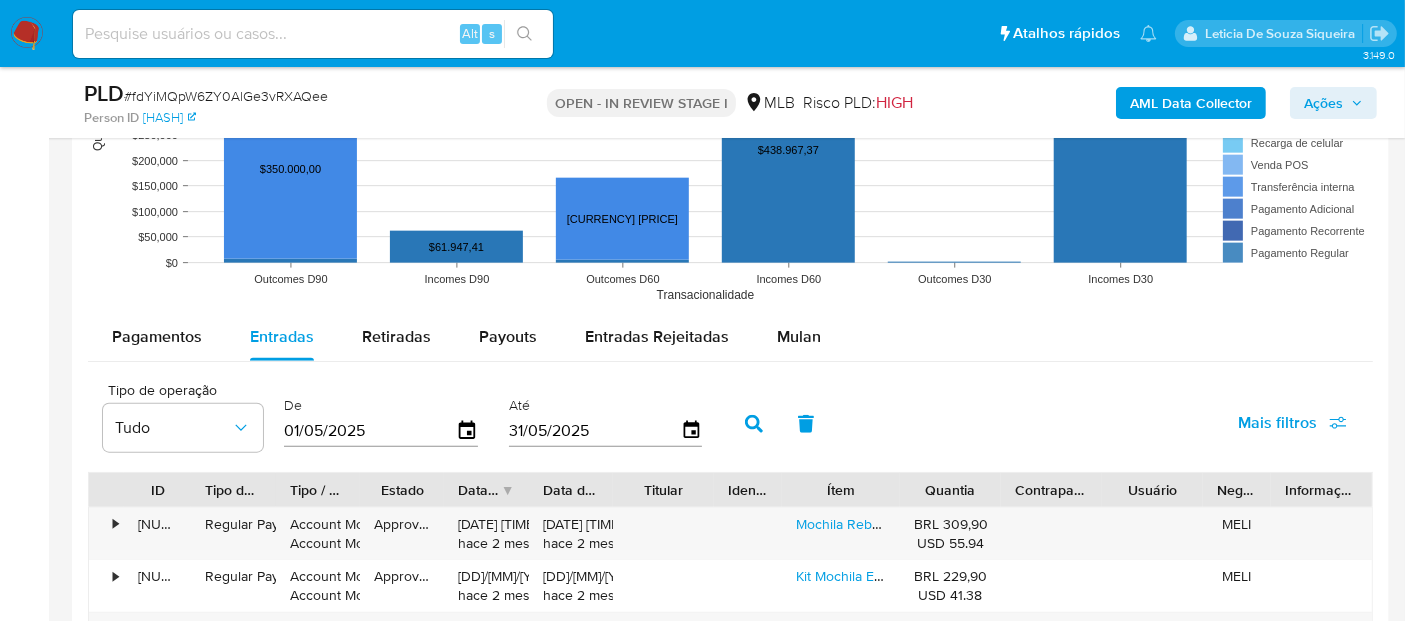 scroll, scrollTop: 2000, scrollLeft: 0, axis: vertical 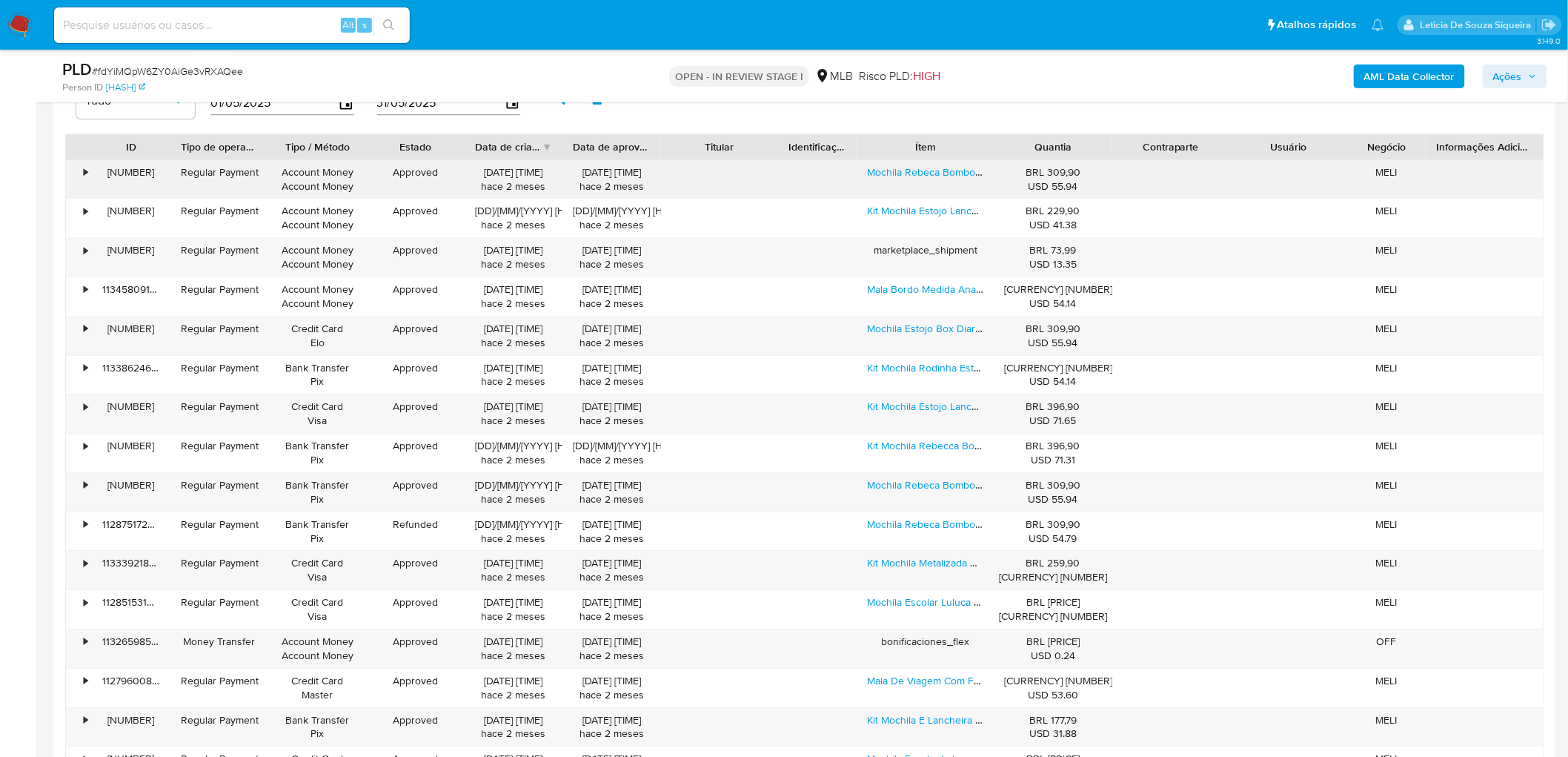 drag, startPoint x: 1093, startPoint y: 447, endPoint x: 1026, endPoint y: 172, distance: 283.04417 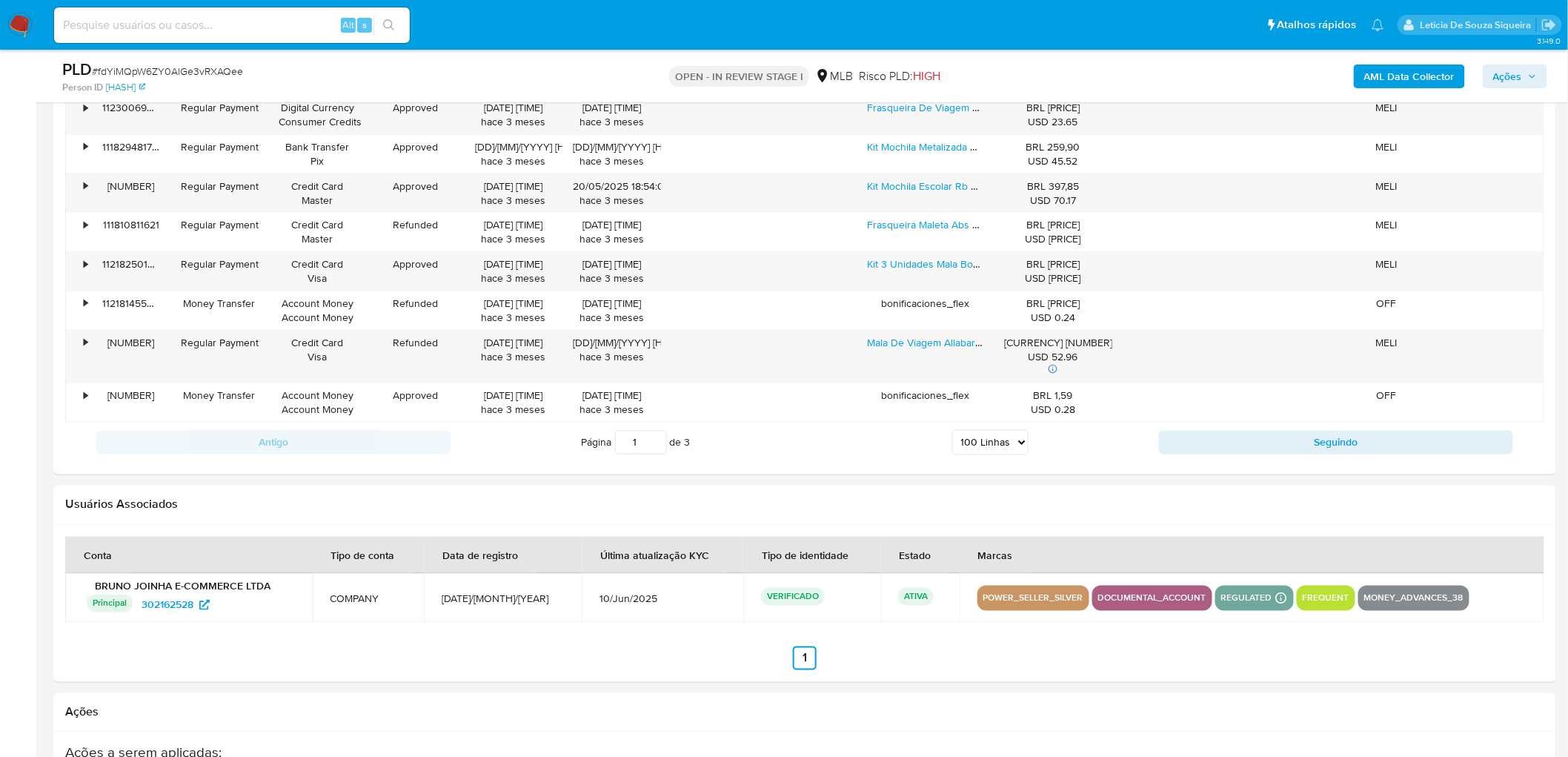 scroll, scrollTop: 5610, scrollLeft: 0, axis: vertical 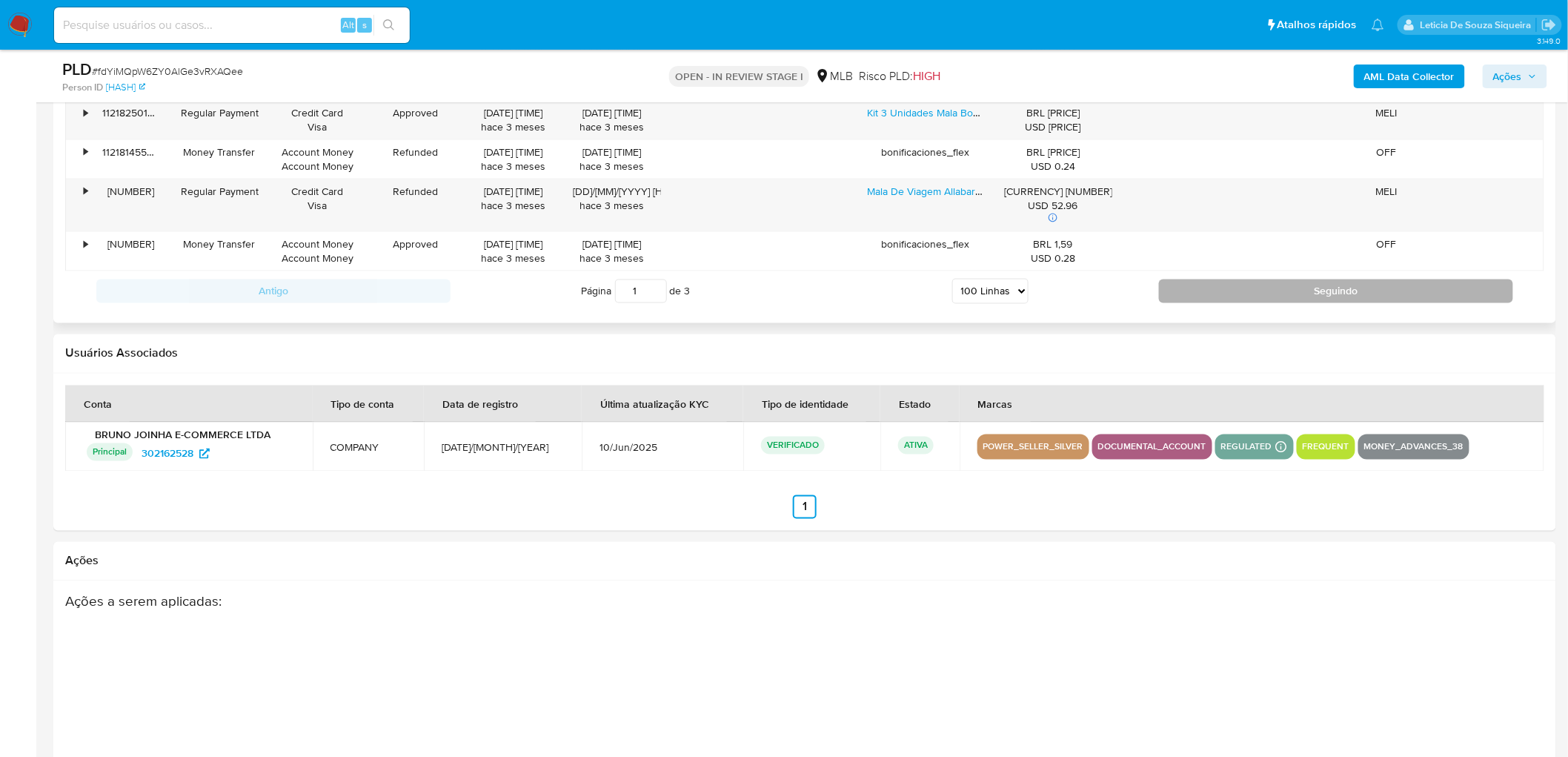 click on "Seguindo" at bounding box center [1336, 291] 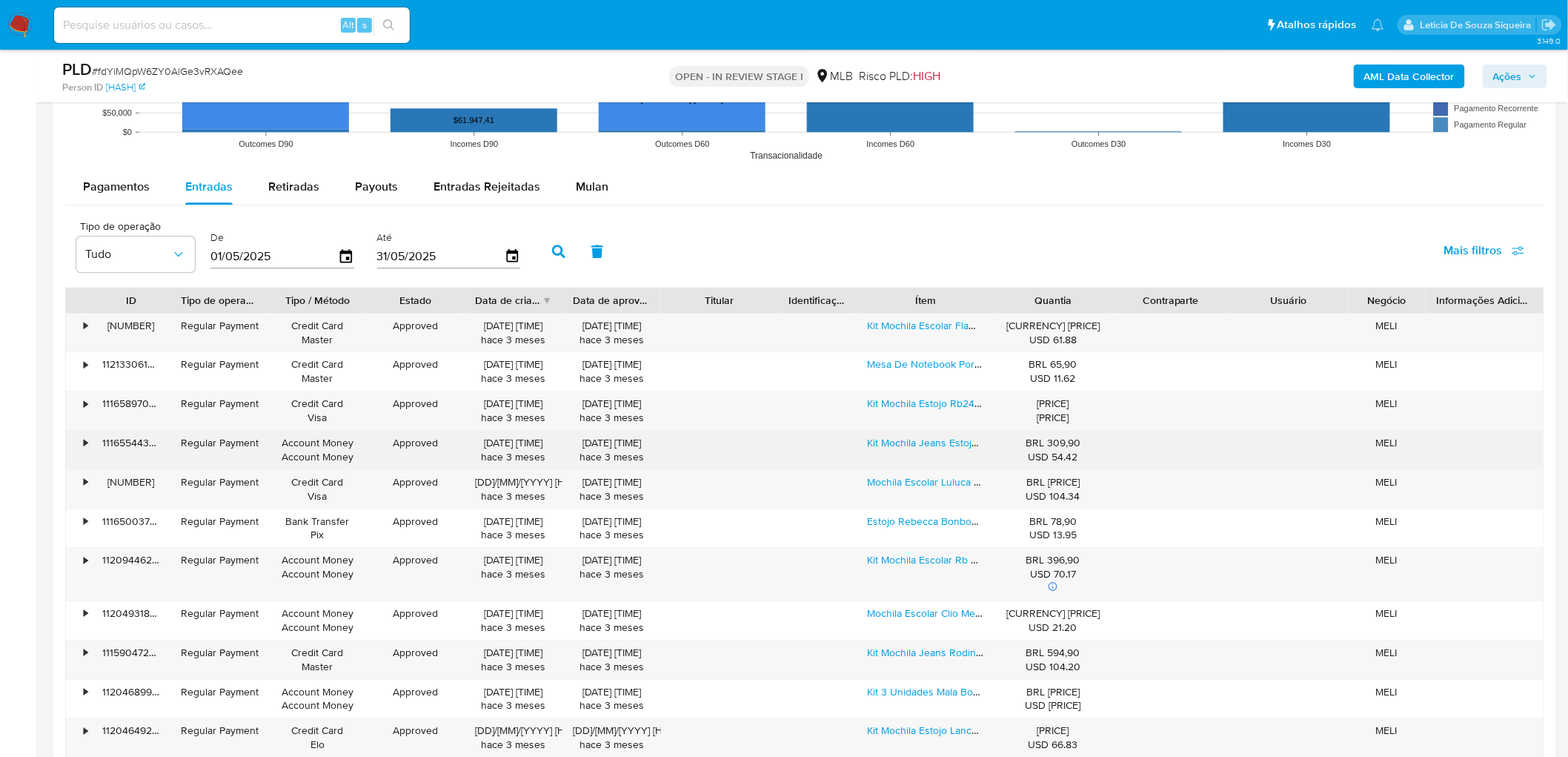 scroll, scrollTop: 1596, scrollLeft: 0, axis: vertical 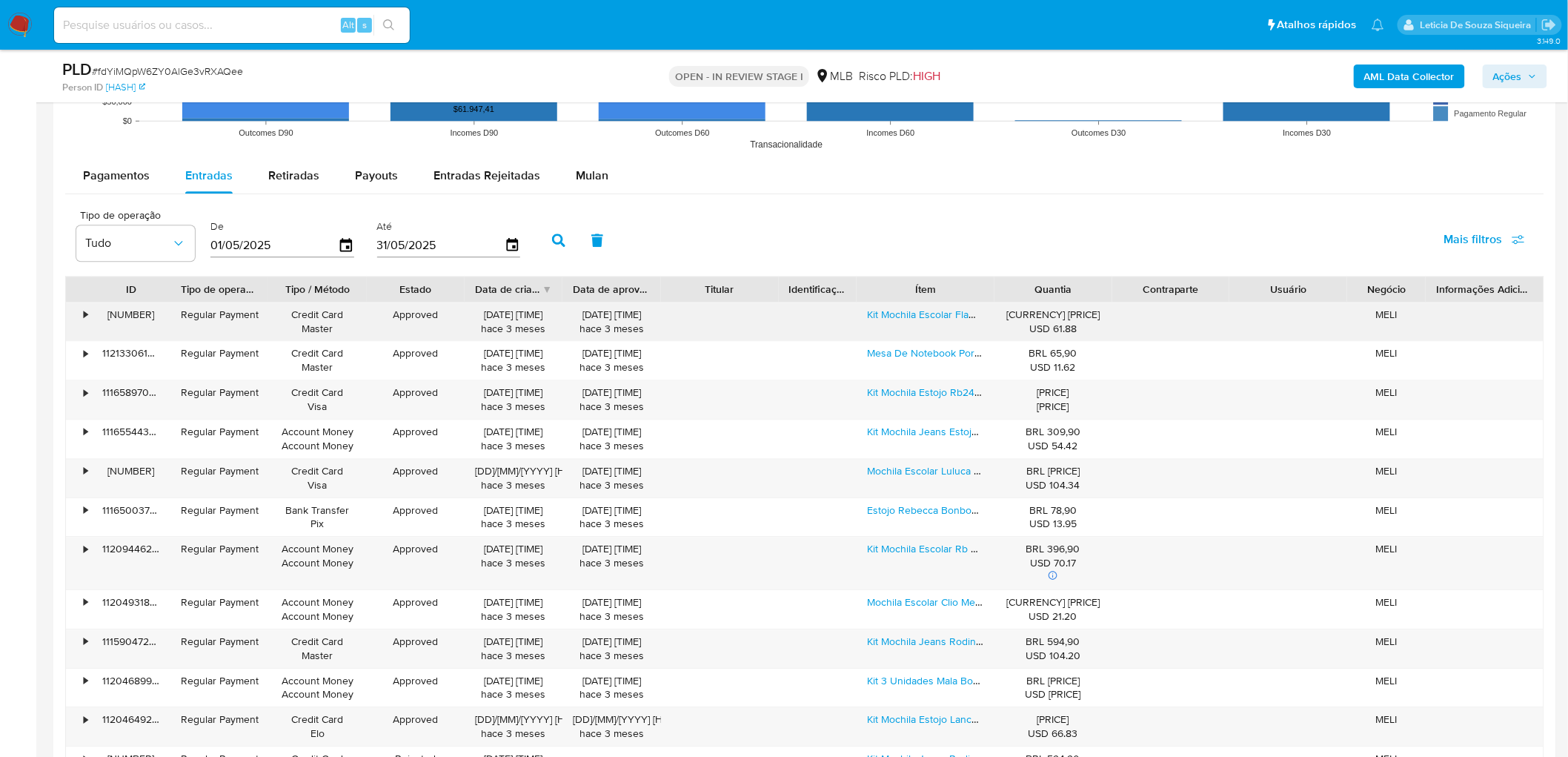 click on "• 112176417256 Regular Payment Credit Card Master Approved 19/05/2025 20:01:52 hace 3 meses 19/05/2025 20:01:55 hace 3 meses Kit Mochila Escolar Flamengo Futebol Rubro Negro Time BRL 349,90 USD 61.88 MELI • 112133061844 Regular Payment Credit Card Master Approved 19/05/2025 13:26:03 hace 3 meses 19/05/2025 13:26:05 hace 3 meses Mesa De Notebook Portátil Bandeja Porta Copos Versátil  BRL 65,90 USD 11.62 MELI • 111658970051 Regular Payment Credit Card Visa Approved 19/05/2025 11:15:56 hace 3 meses 19/05/2025 11:15:58 hace 3 meses Kit Mochila Estojo Rb2444 Soft Squeeze Rebecca Bonbon  BRL 378,00 USD 66.39 MELI • 111655443553 Regular Payment Account Money Account Money Approved 19/05/2025 10:43:01 hace 3 meses 19/05/2025 10:43:01 hace 3 meses Kit Mochila Jeans Estojo Escolar Rebeca Bombom Rb BRL 309,90 USD 54.42 MELI • 112112488568 Regular Payment Credit Card Visa Approved 19/05/2025 10:25:42 hace 3 meses 19/05/2025 10:25:43 hace 3 meses BRL 589,97 USD 104.34 MELI • 111650037895 Regular Payment" at bounding box center (805, 2343) 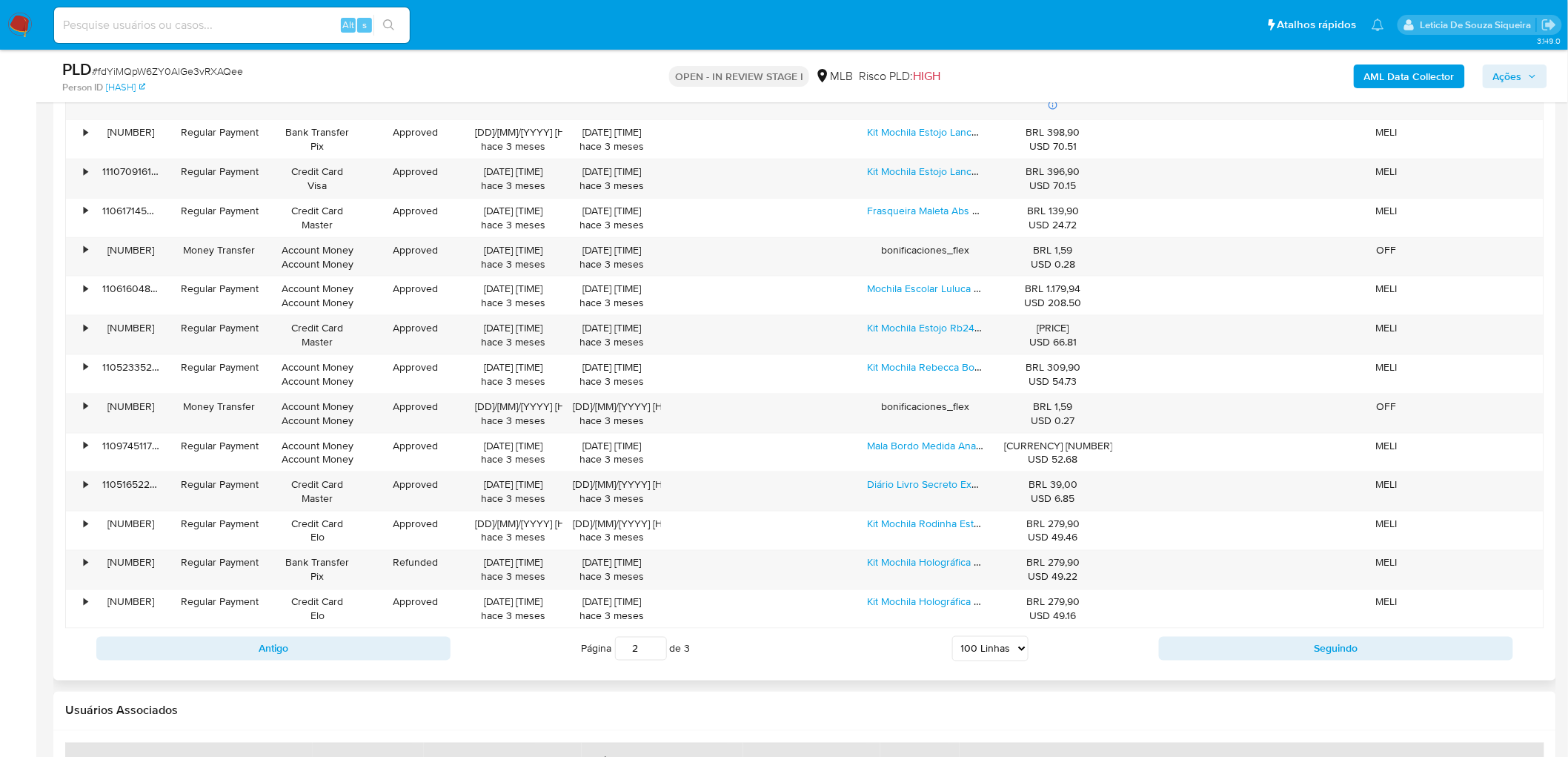 scroll, scrollTop: 5714, scrollLeft: 0, axis: vertical 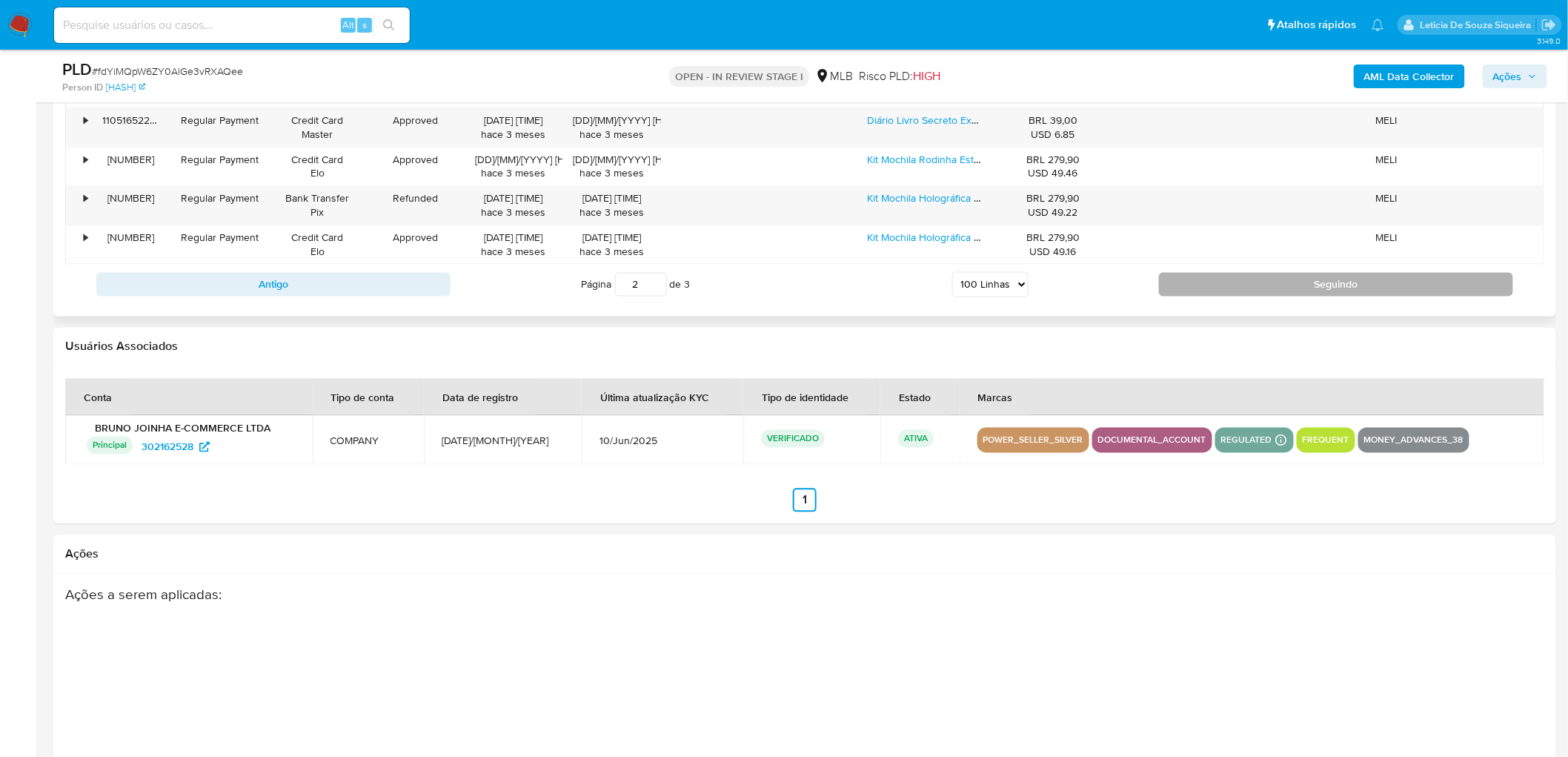 click on "Seguindo" at bounding box center [1336, 285] 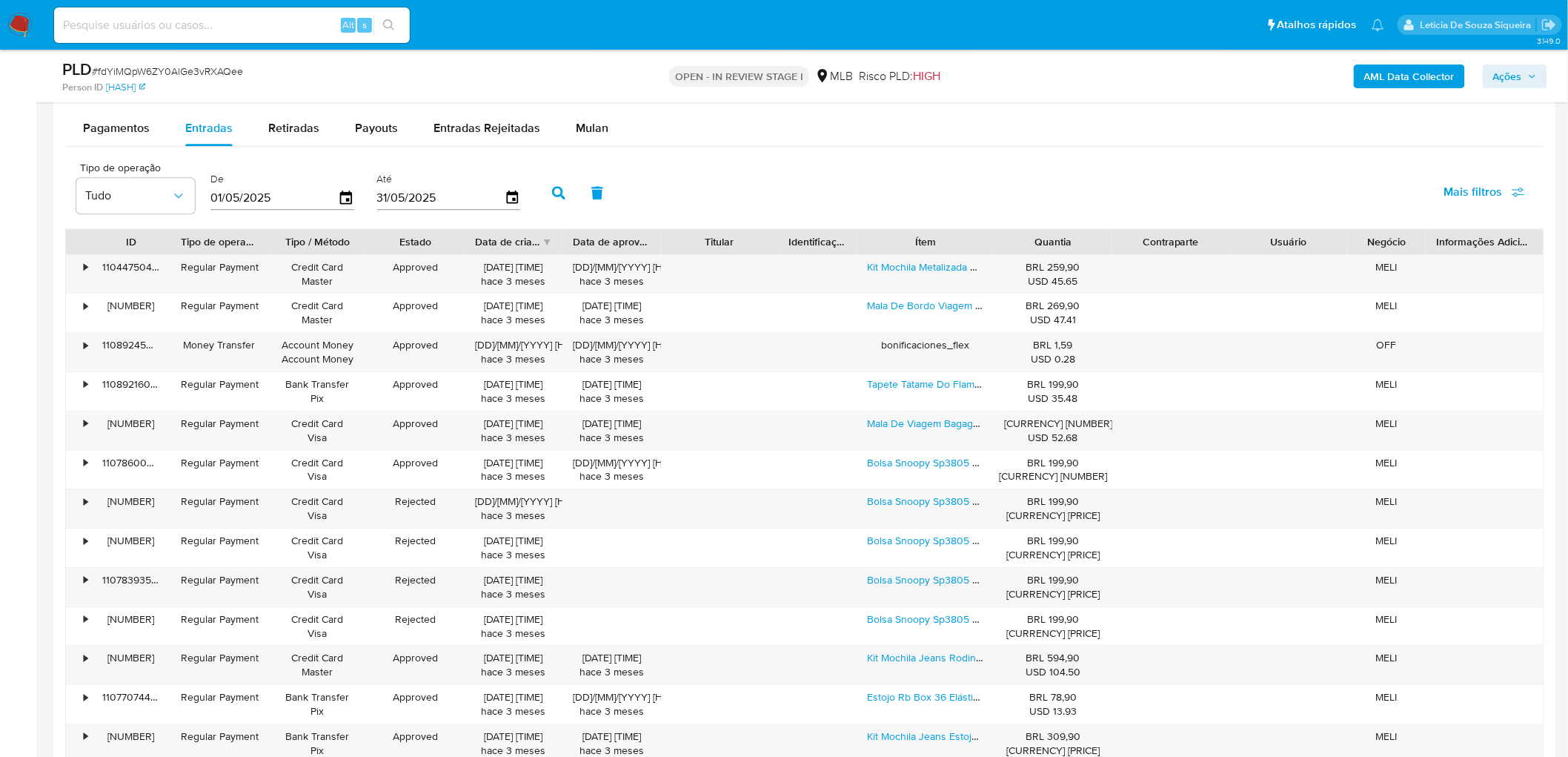 scroll, scrollTop: 1580, scrollLeft: 0, axis: vertical 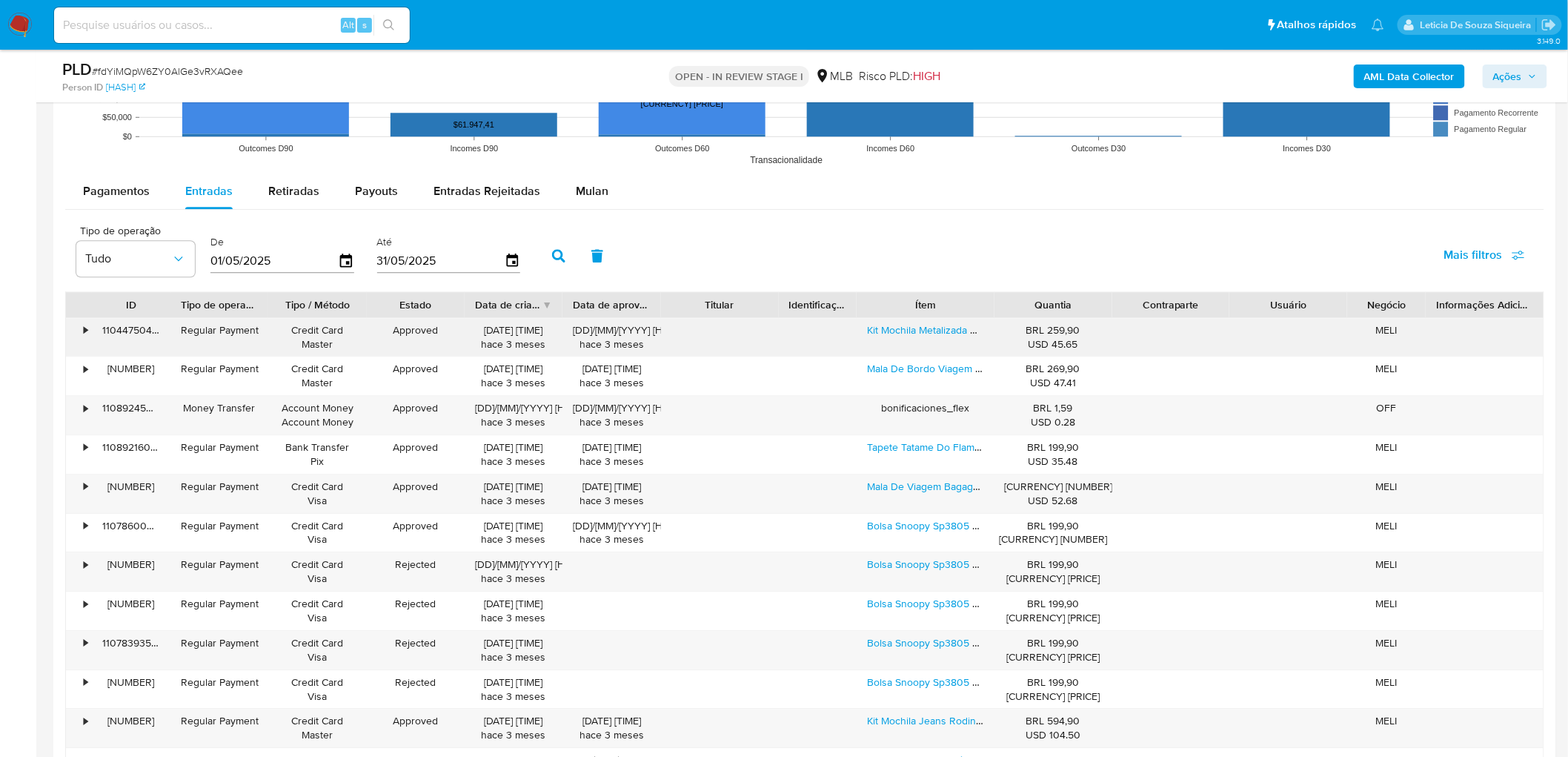 click on "• 110447504055 Regular Payment Credit Card Master Approved 08/05/2025 11:39:17 hace 3 meses 08/05/2025 11:39:20 hace 3 meses Kit Mochila Metalizada Rb Rebecca Bonbon Lançamento 2025 BRL 259,90 USD 45.65 MELI • 110892908290 Regular Payment Credit Card Master Approved 08/05/2025 10:55:57 hace 3 meses 08/05/2025 10:55:59 hace 3 meses Mala De Bordo Viagem Allabard Rodinhas 360 Abs Rígido BRL 269,90 USD 47.41 MELI • 110892450160 Money Transfer Account Money Account Money Approved 08/05/2025 10:51:43 hace 3 meses 08/05/2025 10:51:43 hace 3 meses bonificaciones_flex BRL 1,59 USD 0.28 OFF • 110892160910 Regular Payment Bank Transfer Pix Approved 08/05/2025 10:49:08 hace 3 meses 08/05/2025 10:49:40 hace 3 meses Tapete Tatame Do Flamengo Térmico Infantil Criança Bebê BRL 199,90 USD 35.48 MELI • 110890414702 Regular Payment Credit Card Visa Approved 08/05/2025 10:36:26 hace 3 meses 08/05/2025 10:36:31 hace 3 meses Mala De Viagem Bagagem De Mão Allabard Preta Rosa Cinza BRL 299,90 USD 52.68 MELI •" at bounding box center (805, 2122) 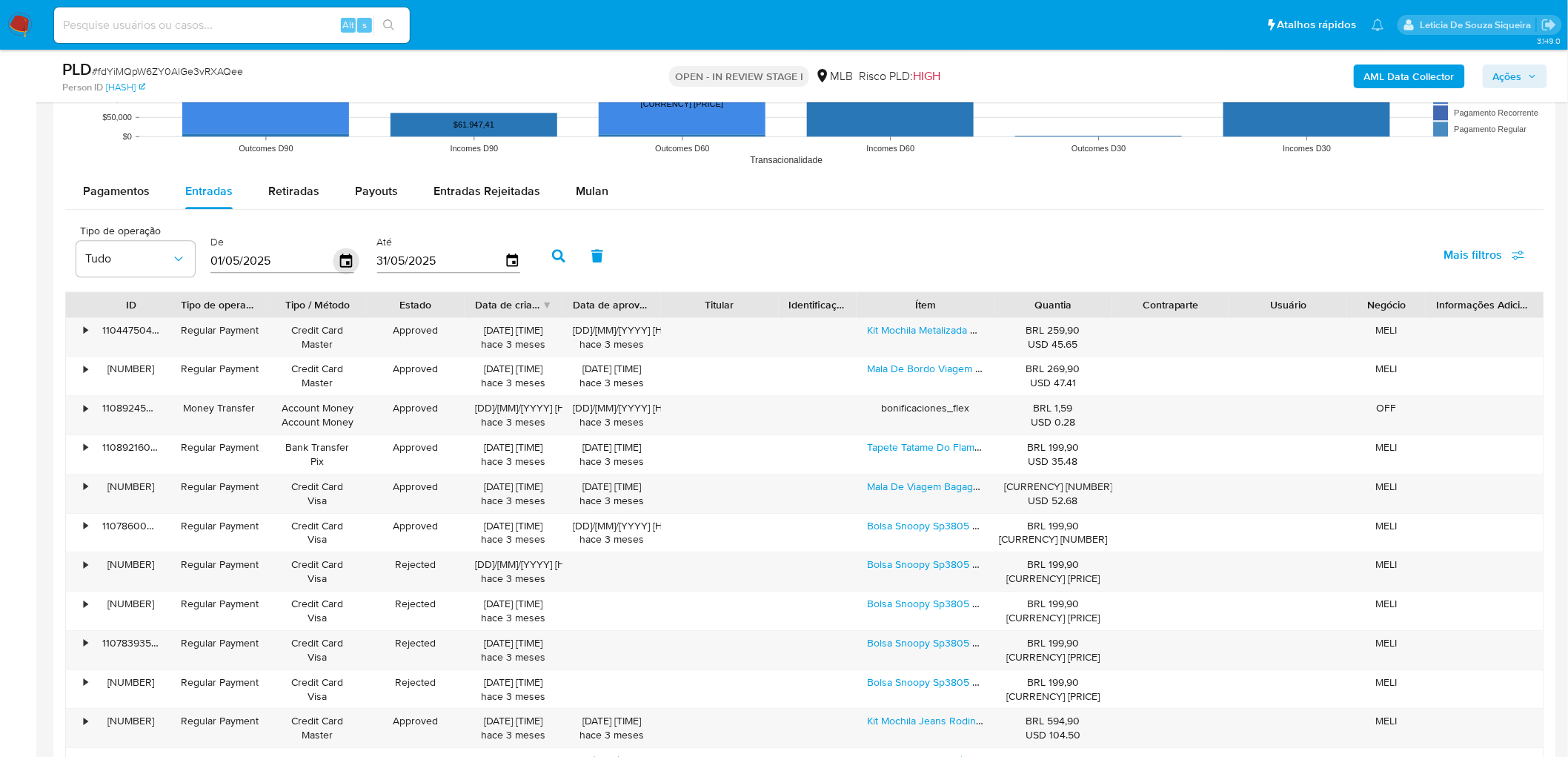 click 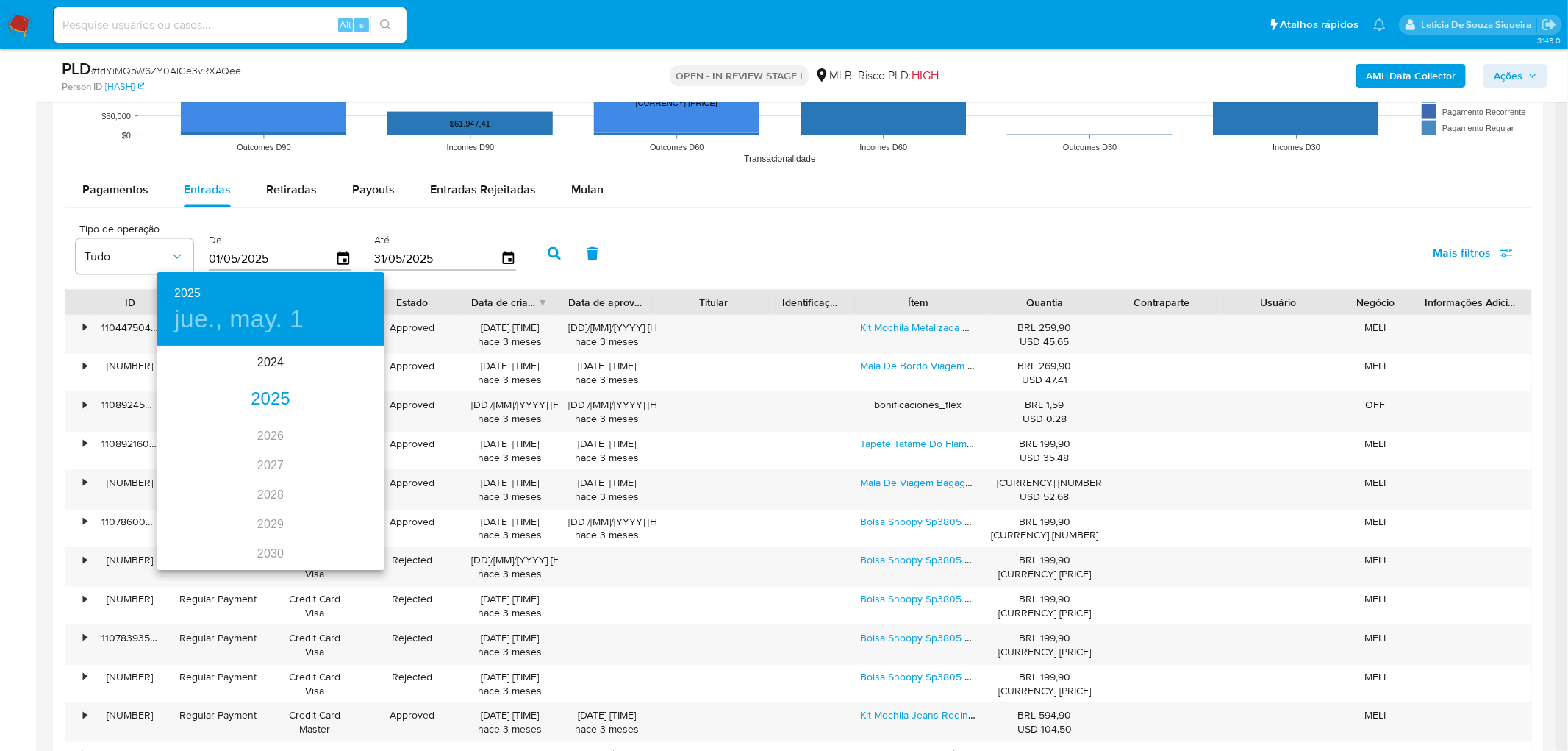 click on "2025" at bounding box center (271, 399) 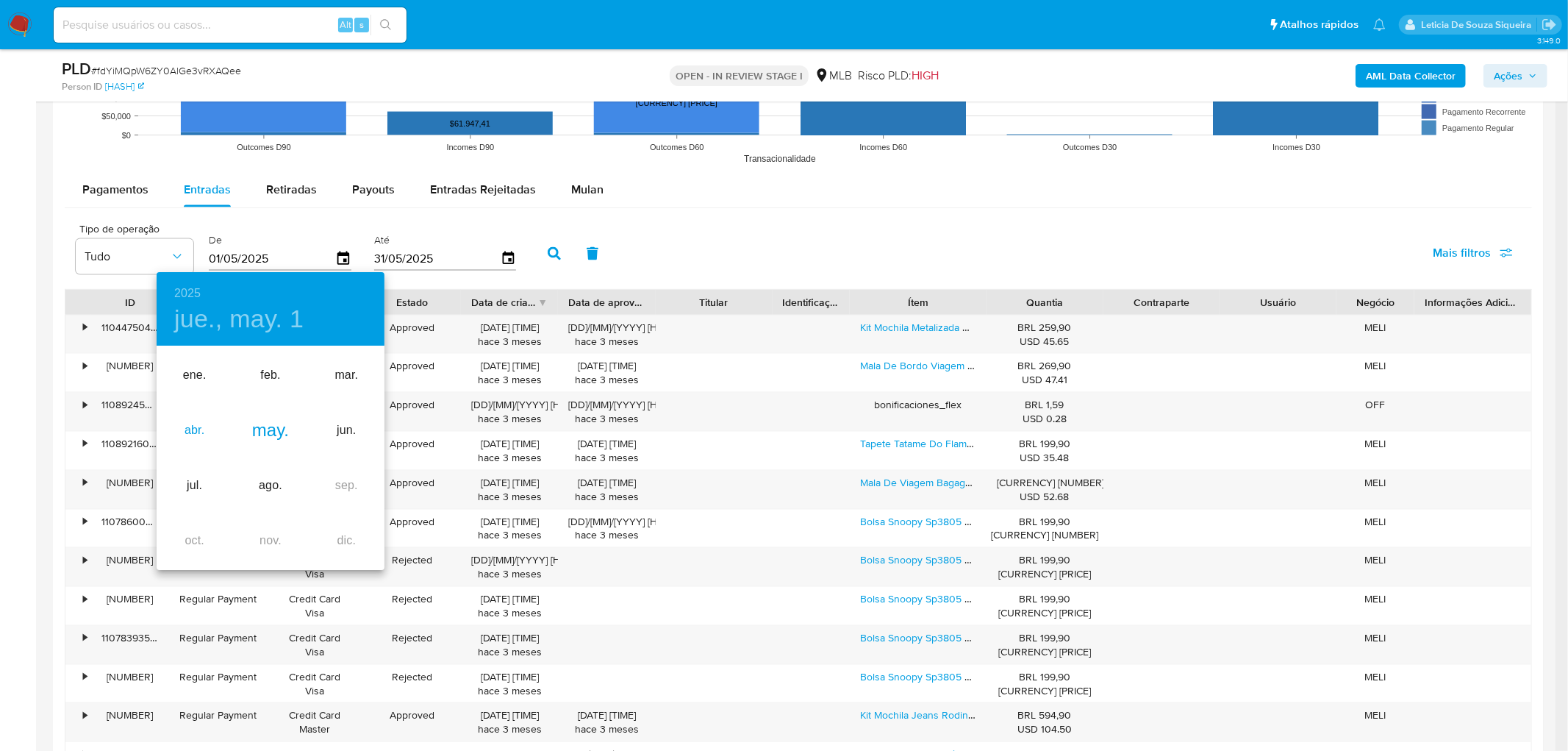 click on "abr." at bounding box center [194, 430] 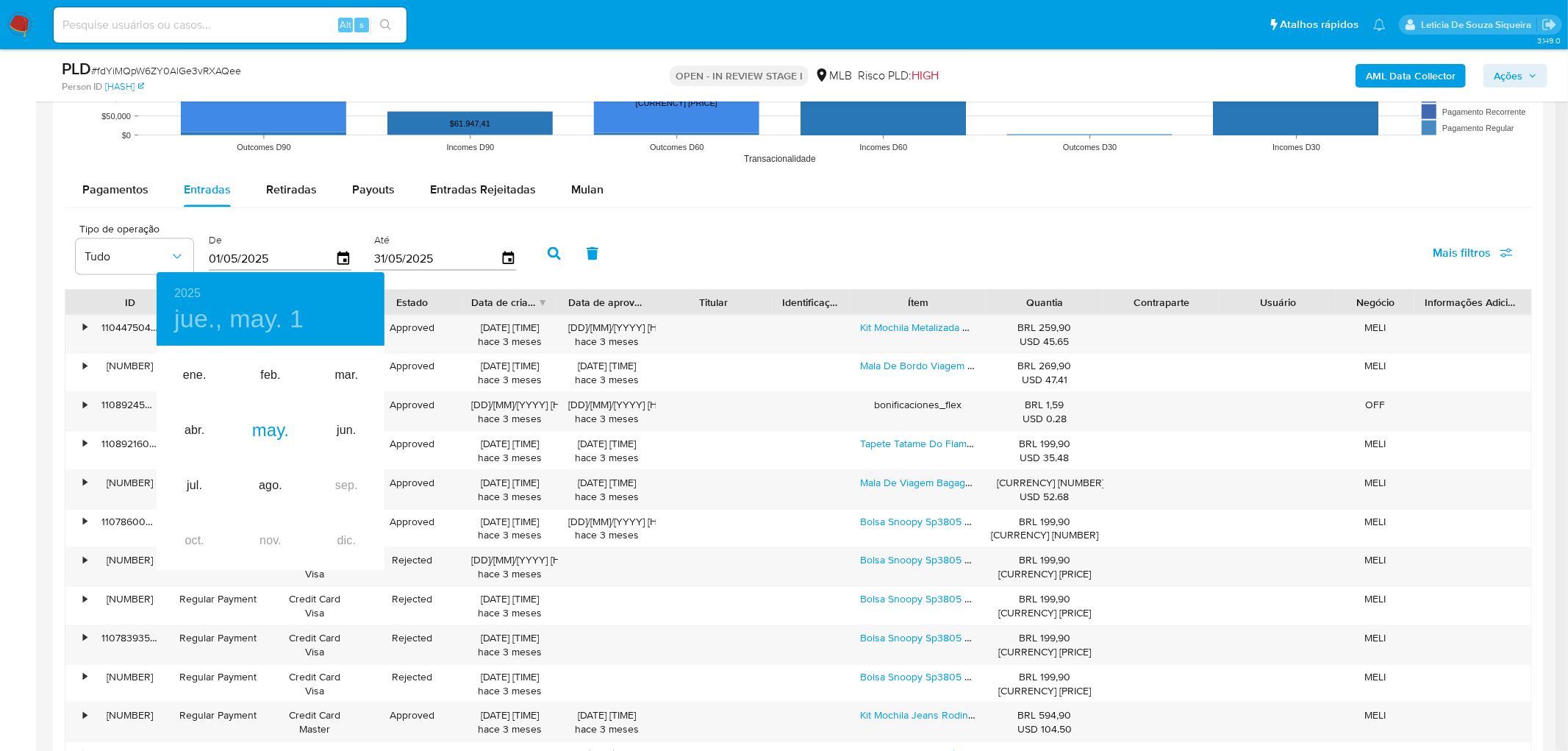 type on "01/04/2025" 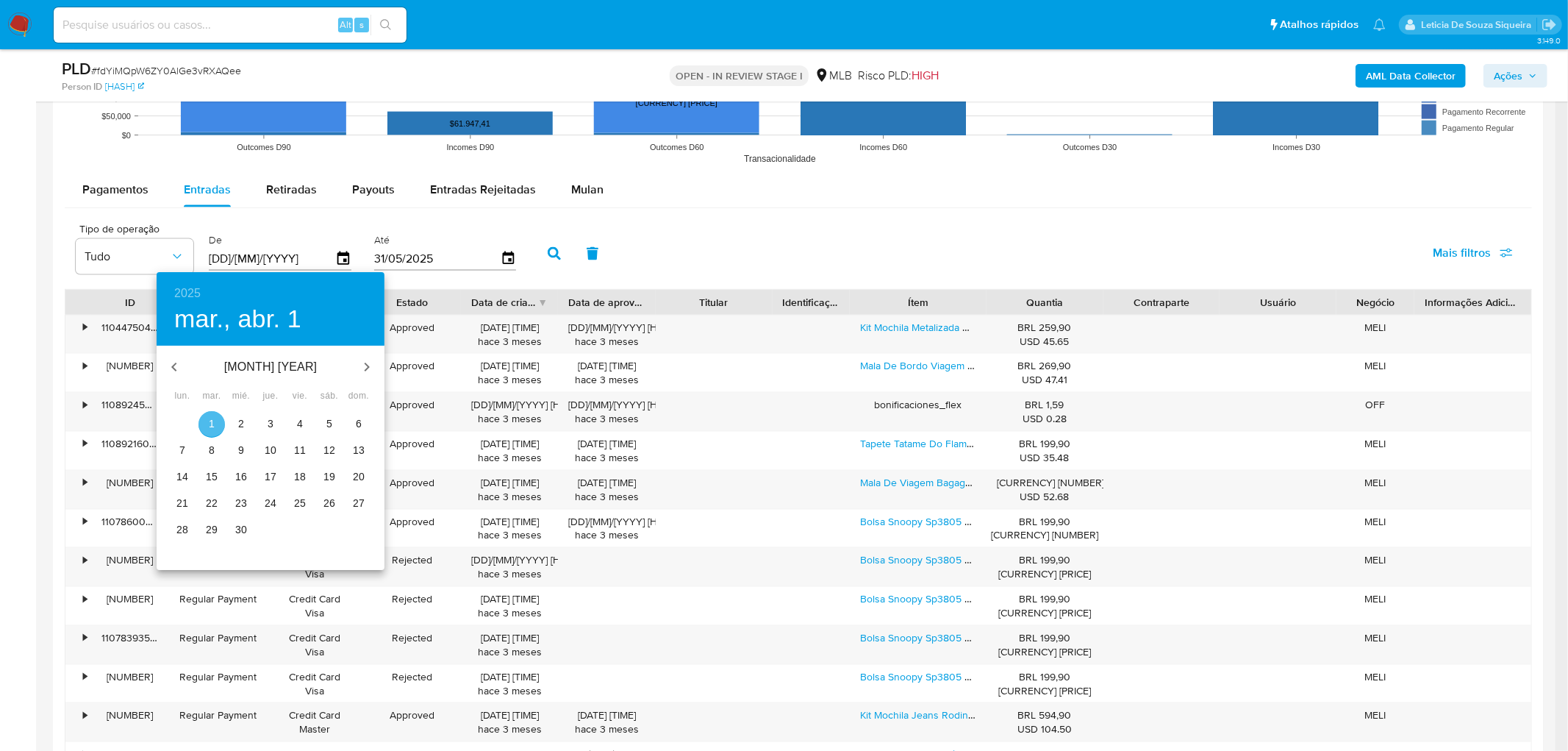 click on "1" at bounding box center (212, 424) 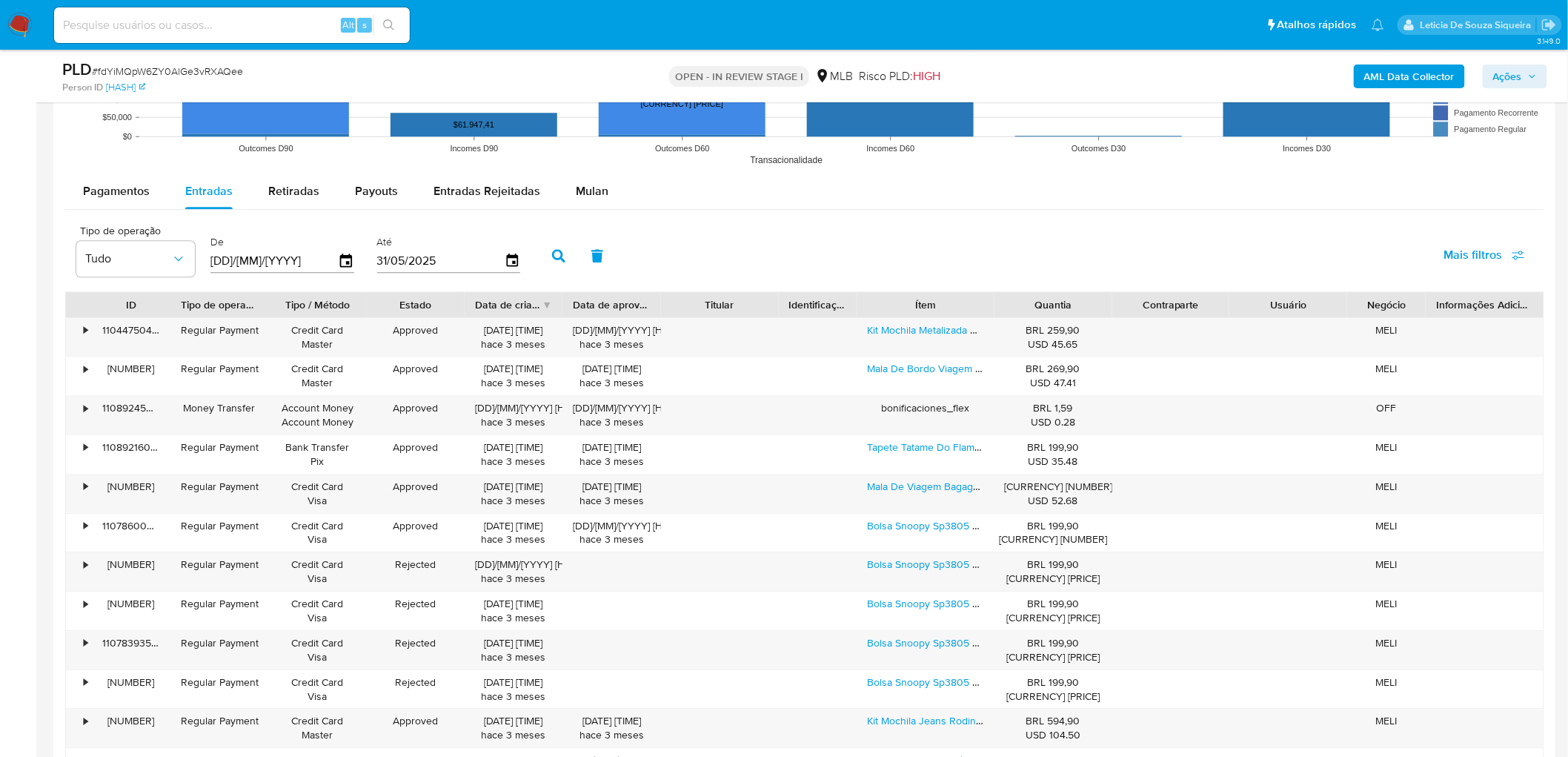 click at bounding box center (559, 256) 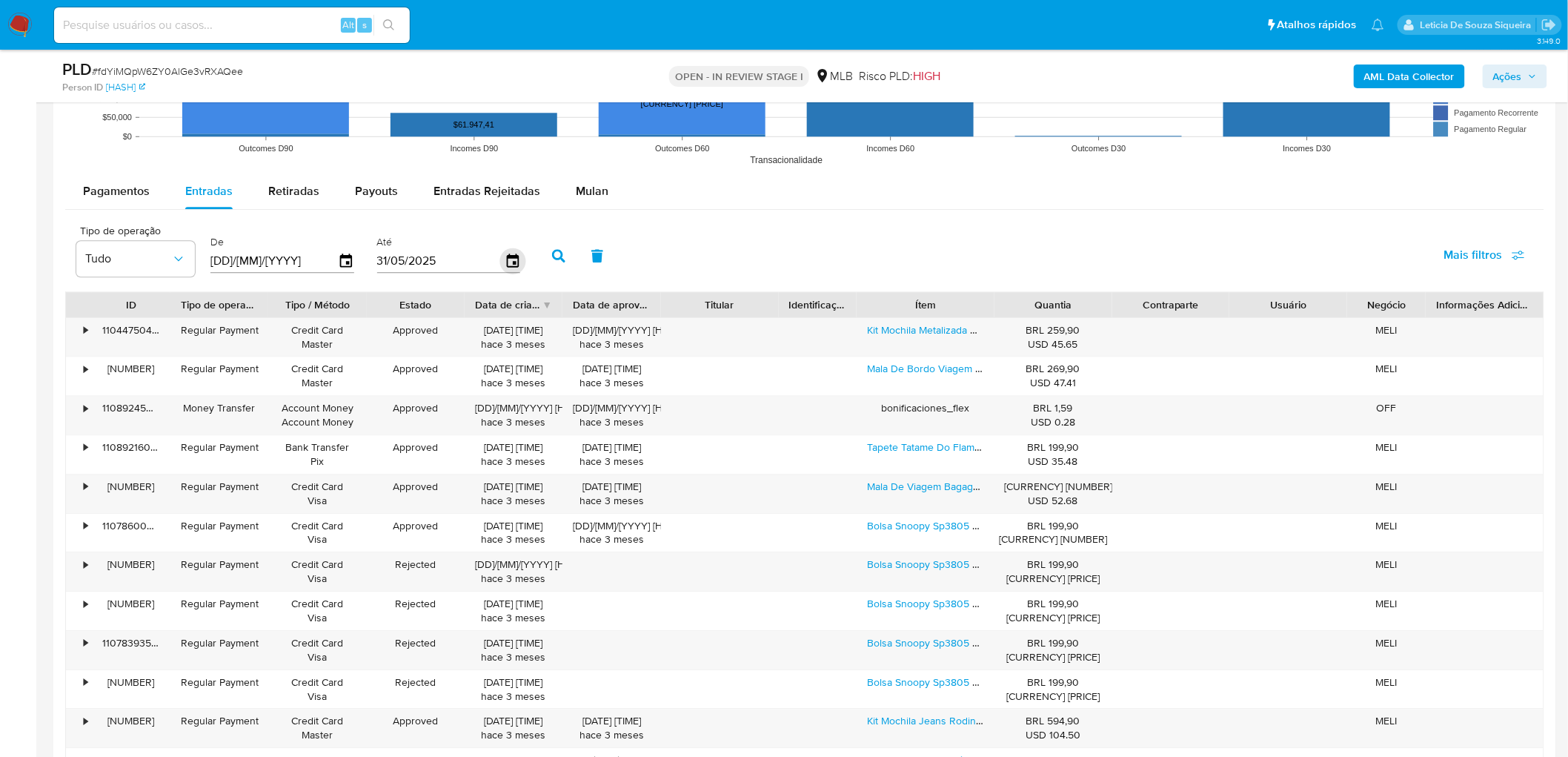 click 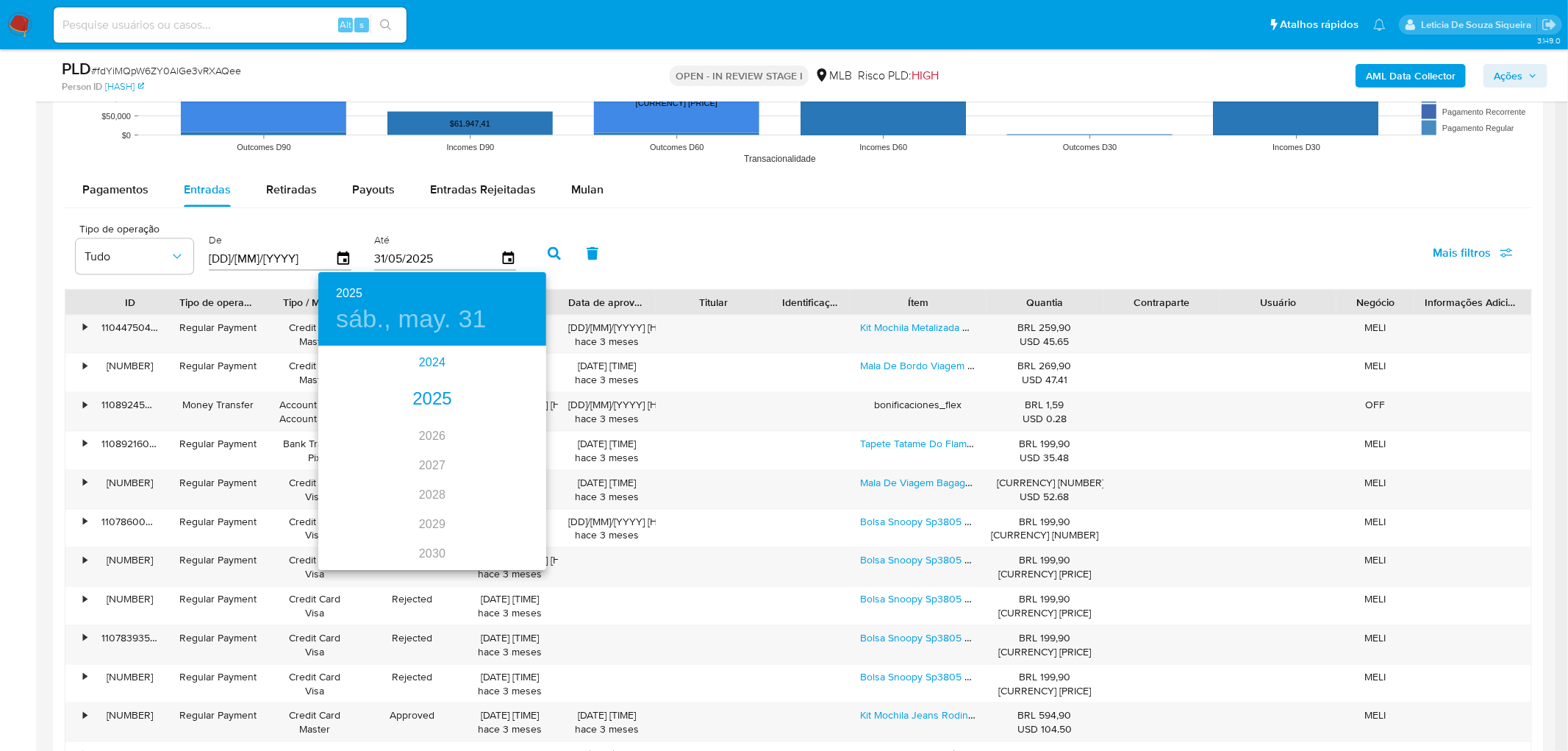 click on "2024" at bounding box center (432, 363) 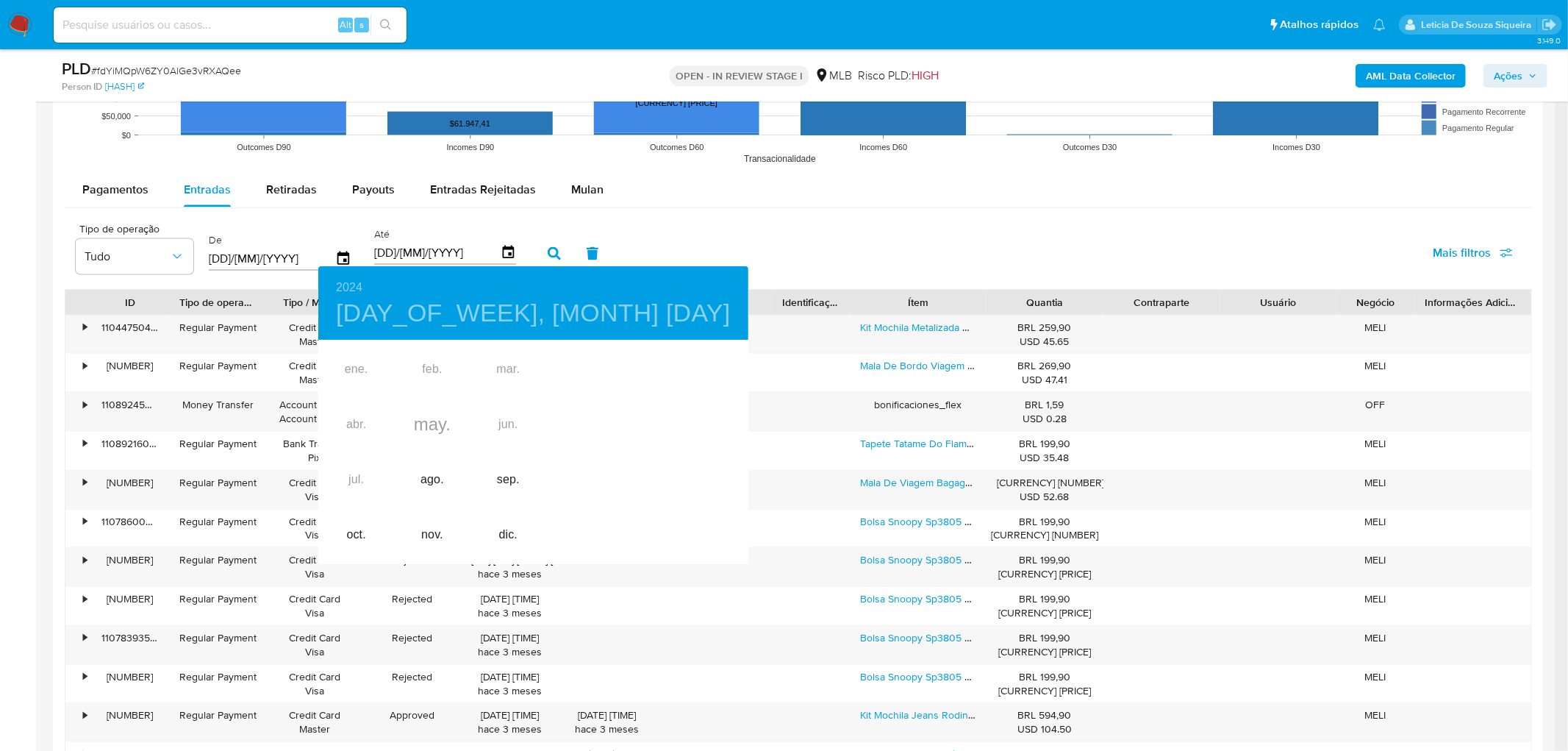 drag, startPoint x: 670, startPoint y: 224, endPoint x: 562, endPoint y: 229, distance: 108.11568 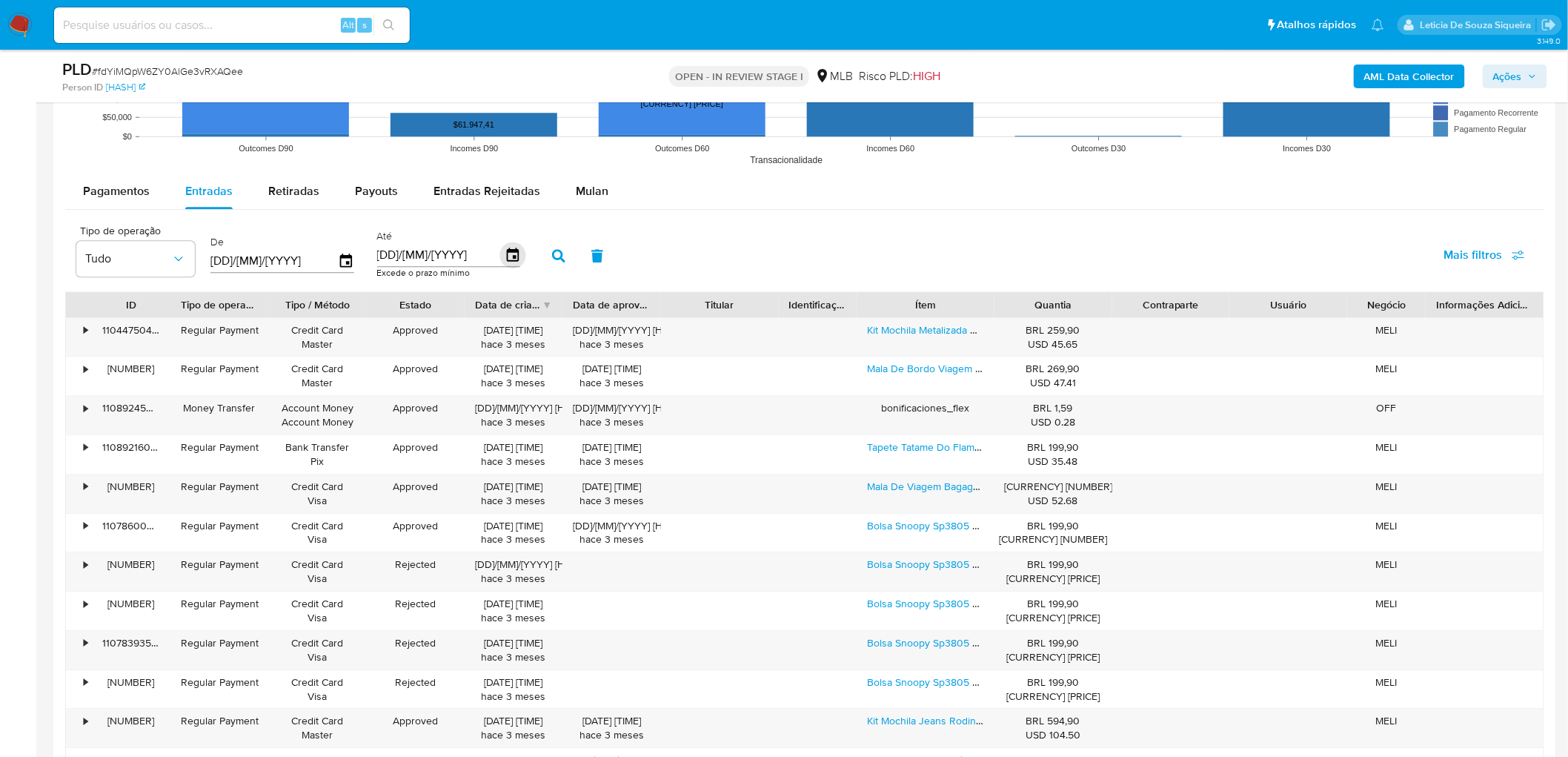 click 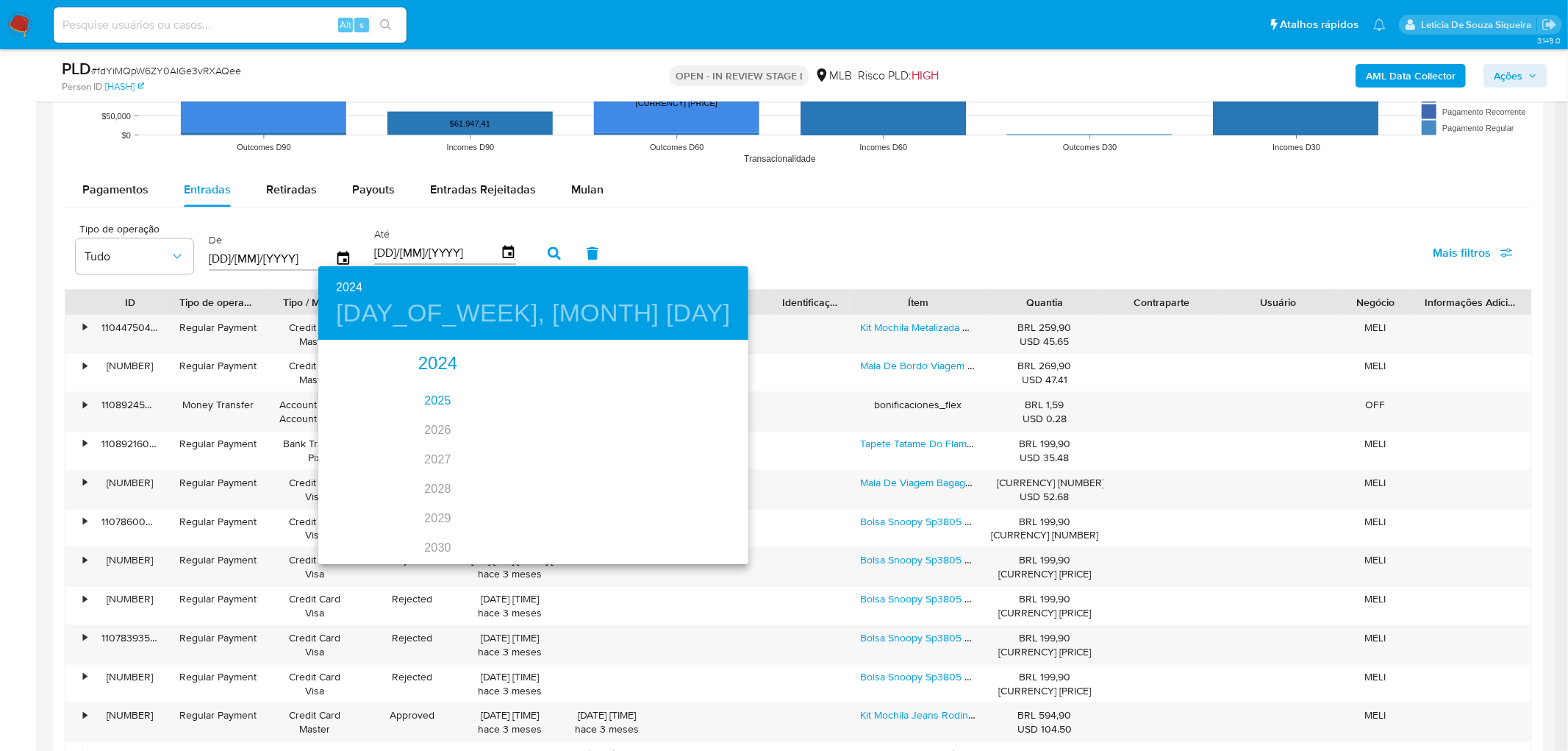 click on "2025" at bounding box center (437, 401) 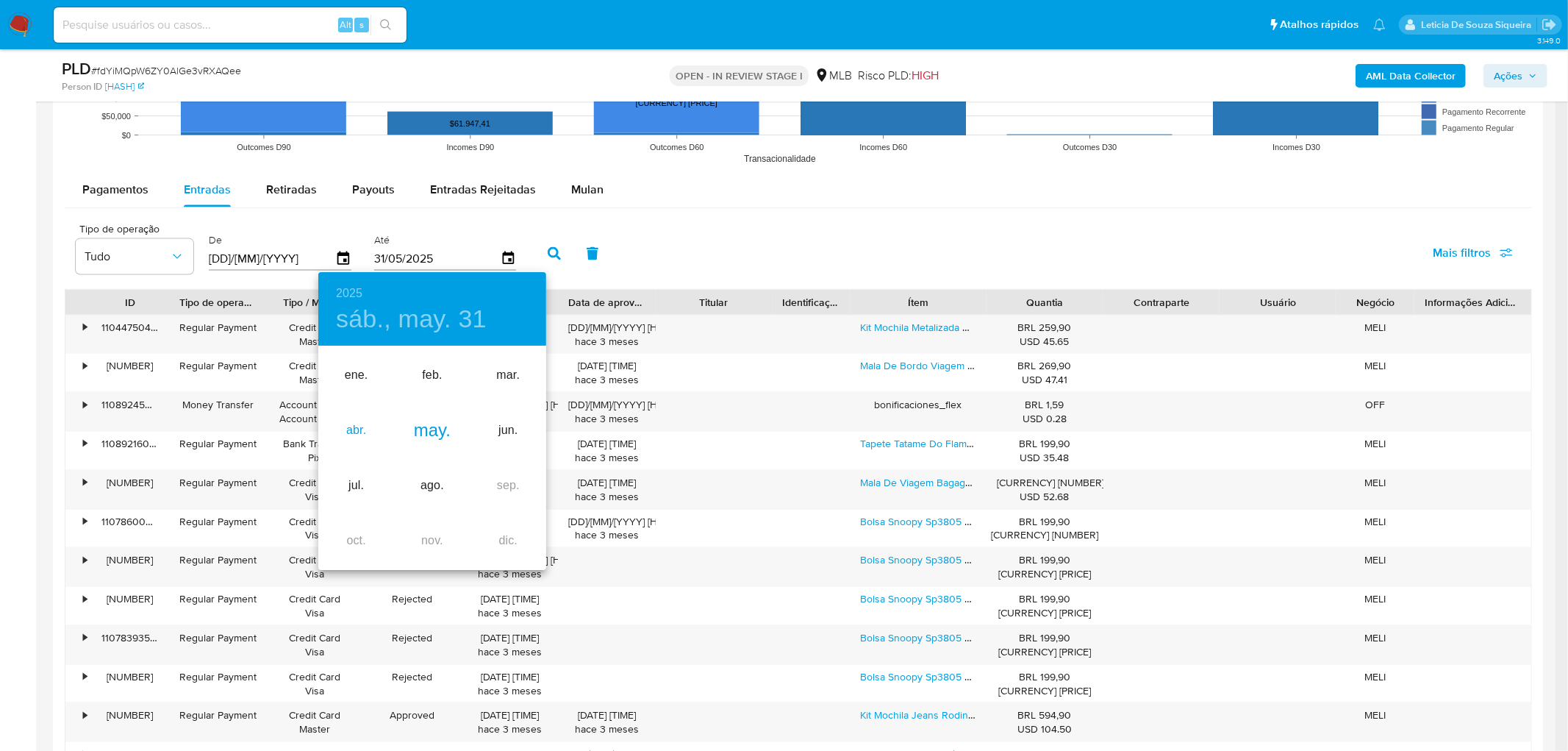 click on "abr." at bounding box center [356, 430] 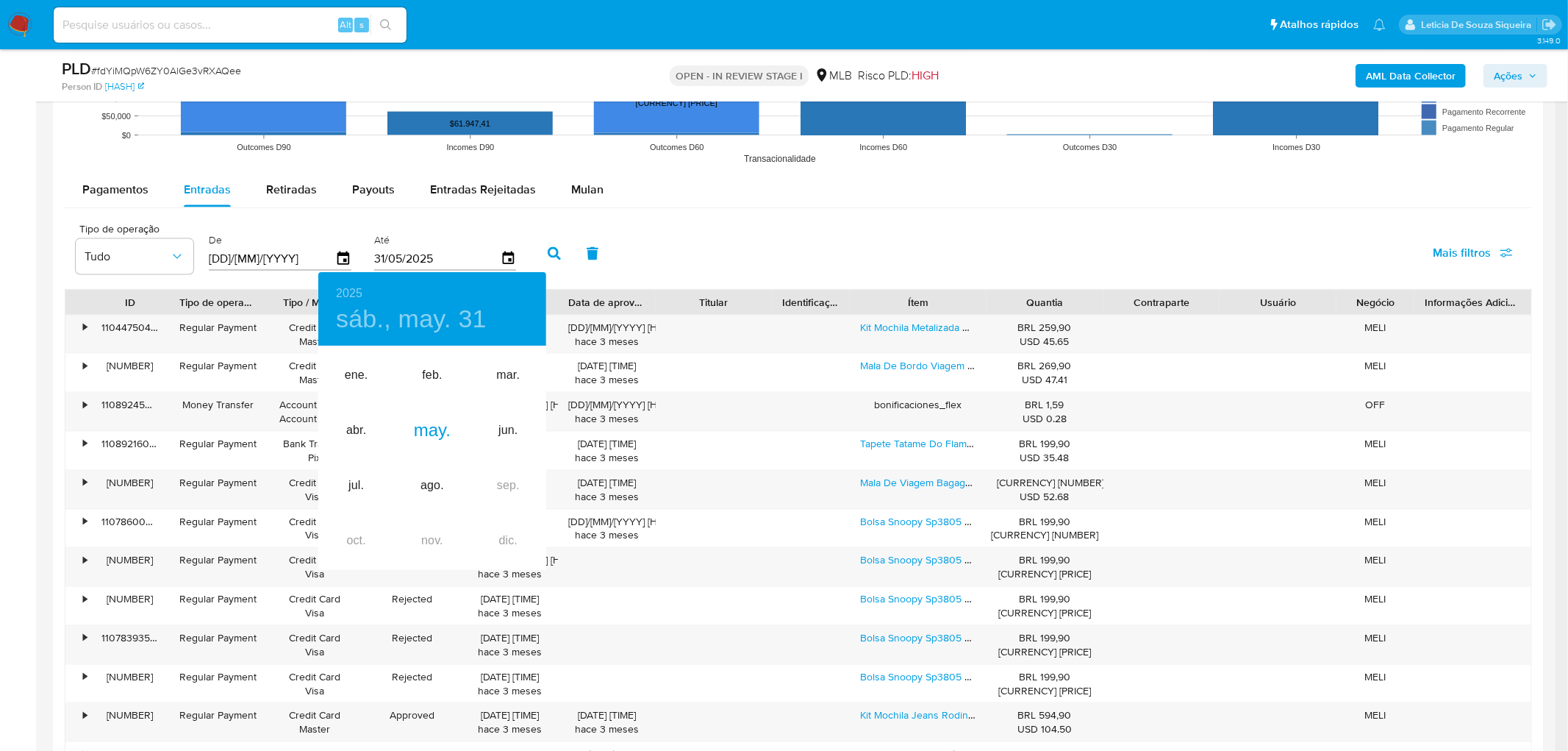 type on "30/04/2025" 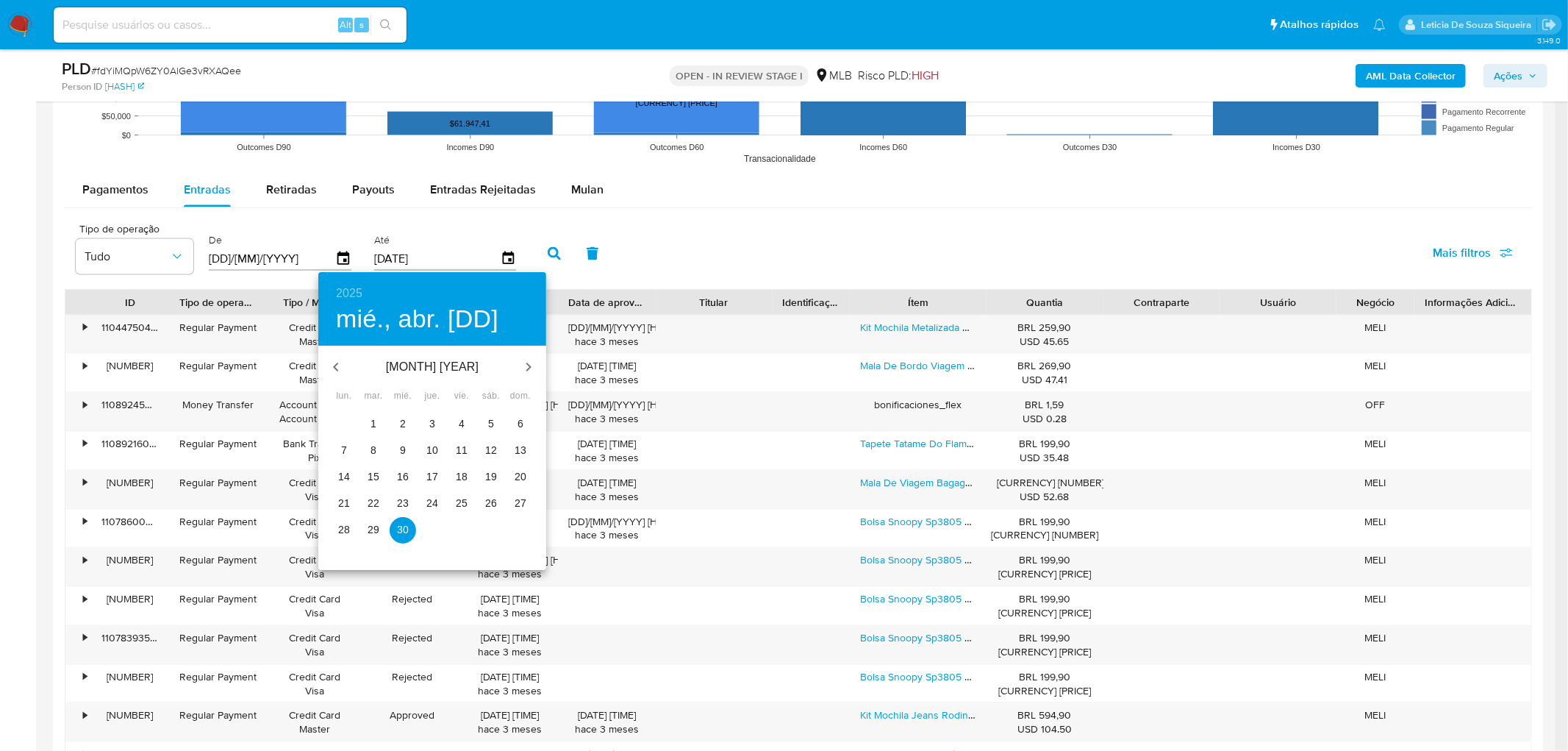click on "30" at bounding box center [403, 530] 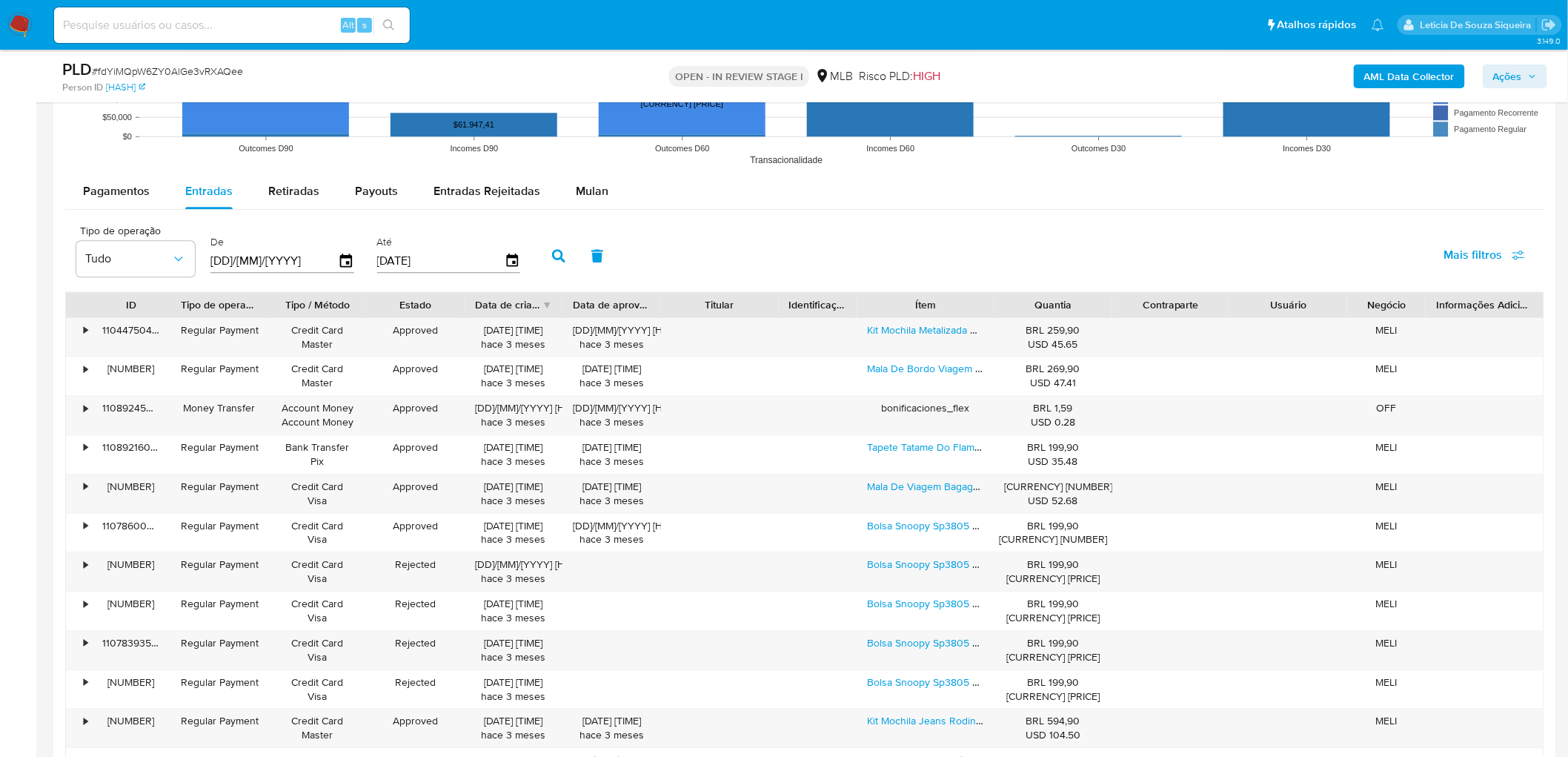 click 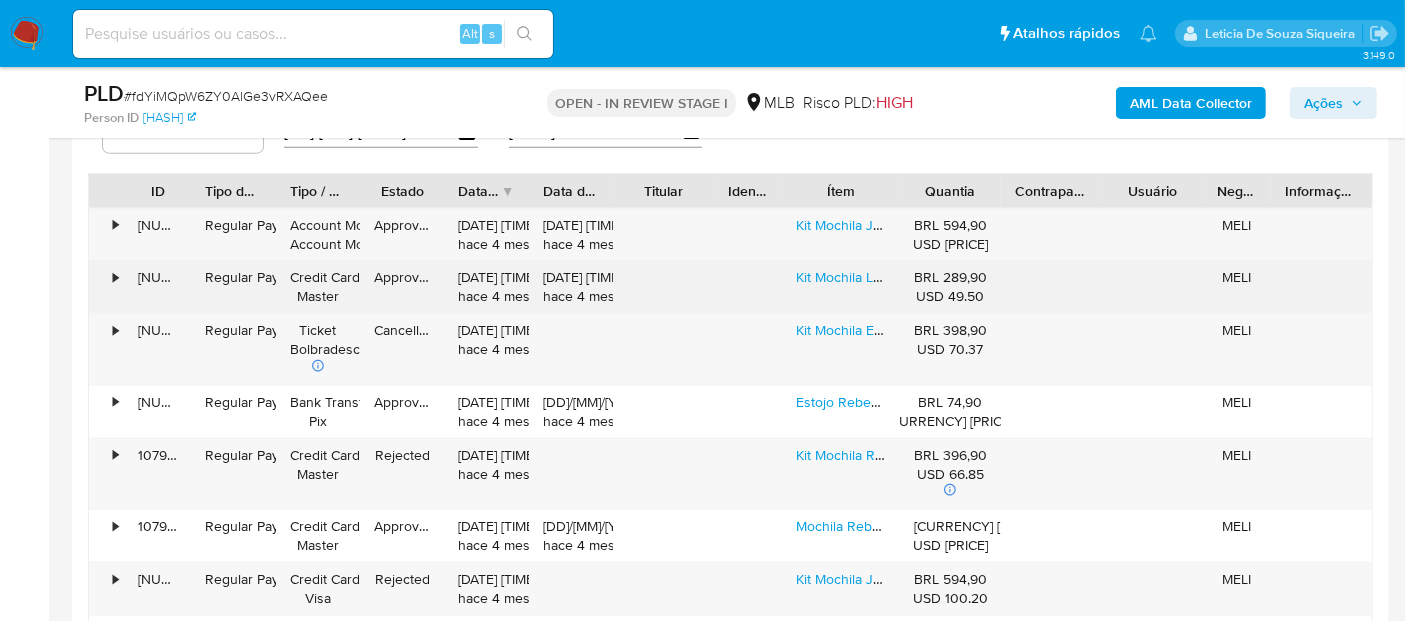 scroll, scrollTop: 2242, scrollLeft: 0, axis: vertical 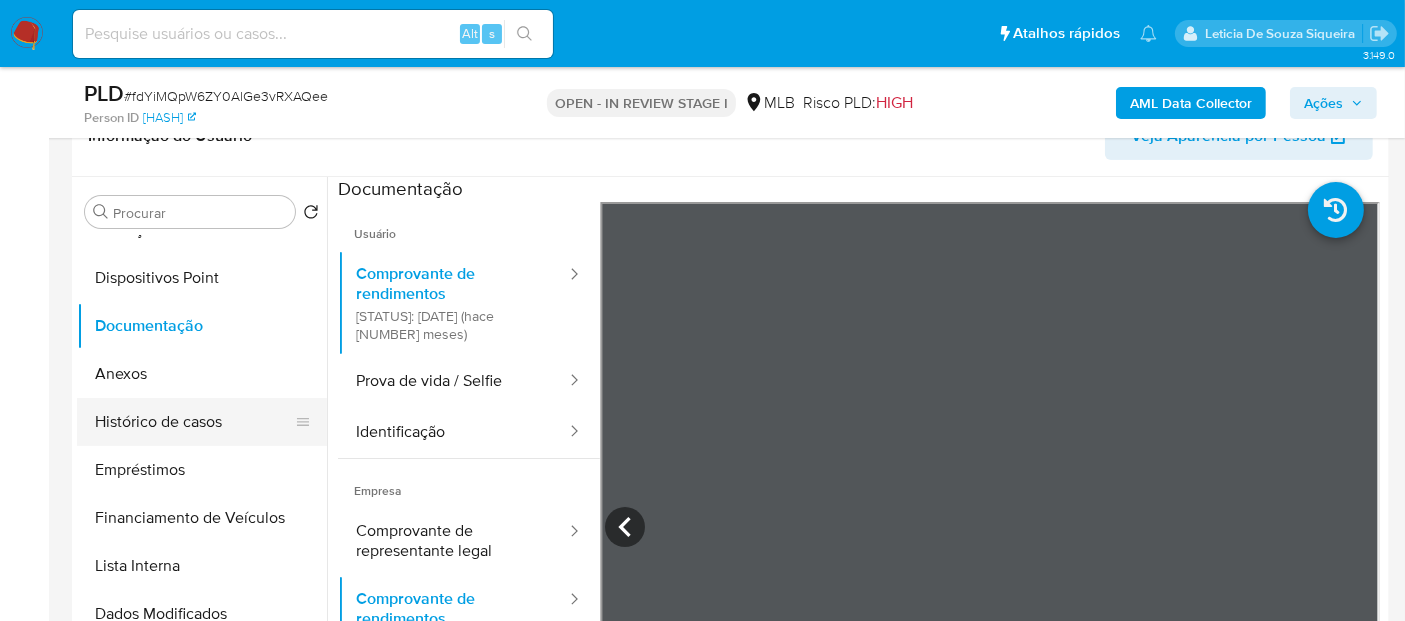 click on "Histórico de casos" at bounding box center [194, 422] 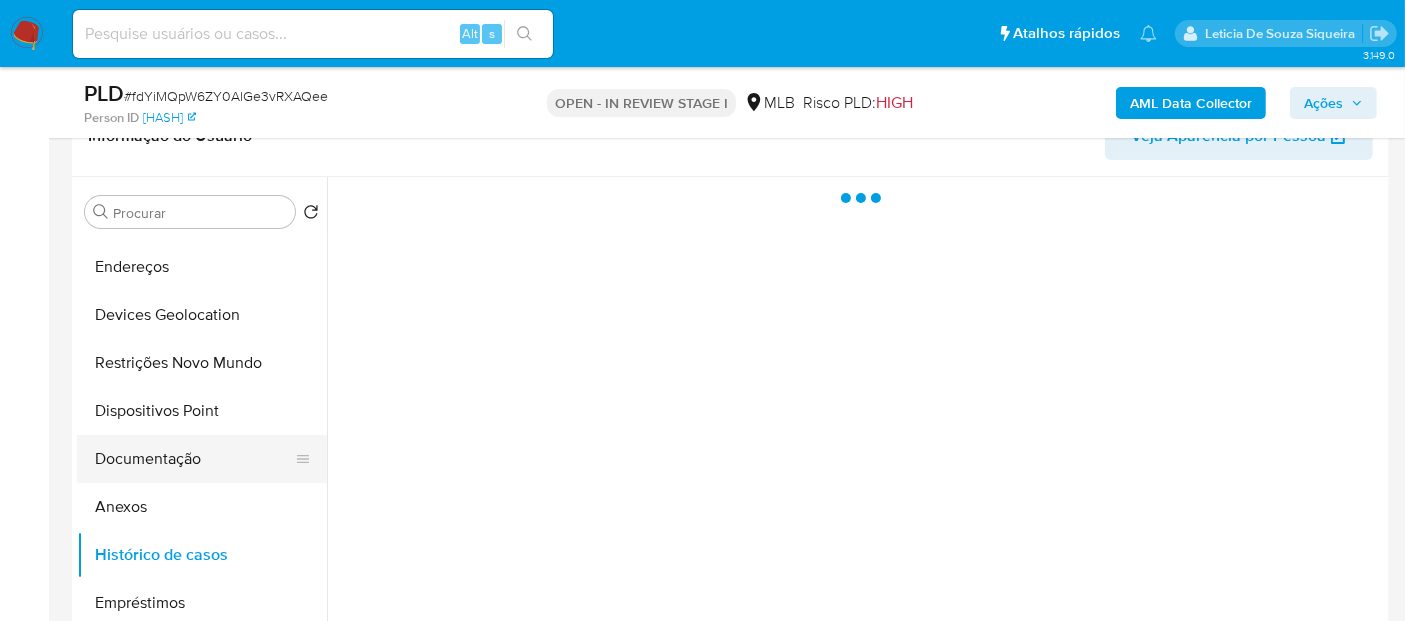 scroll, scrollTop: 0, scrollLeft: 0, axis: both 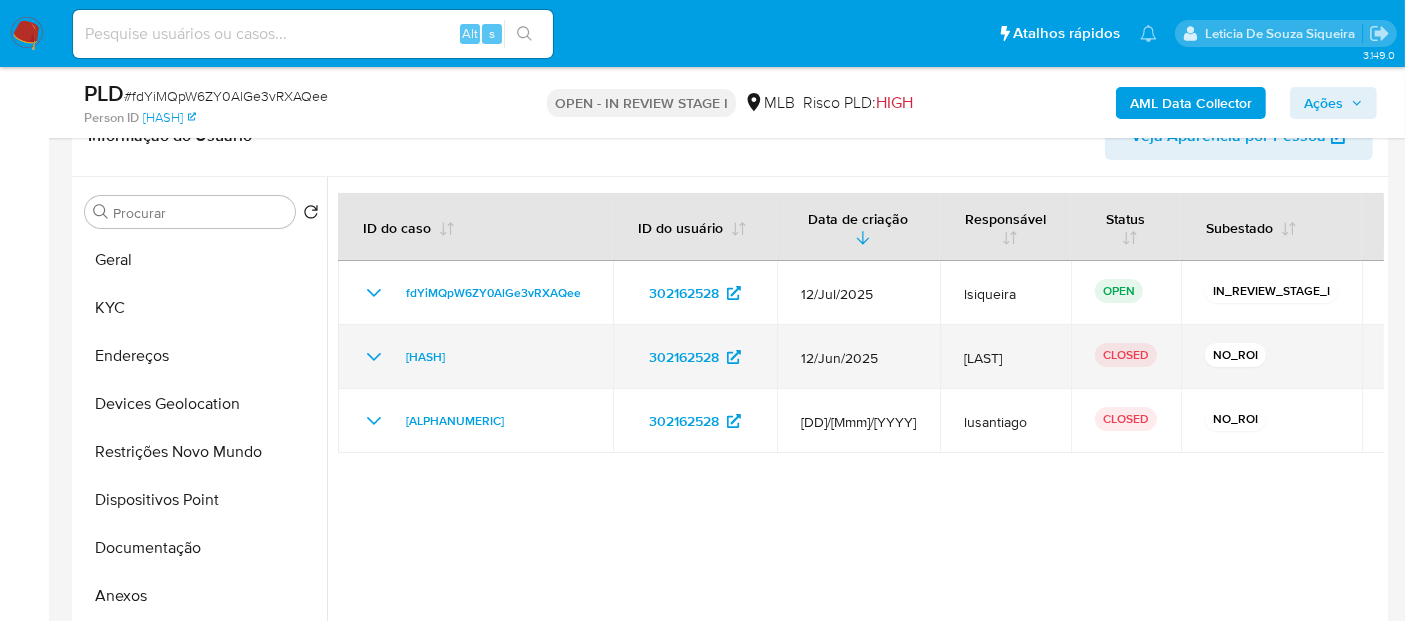 click 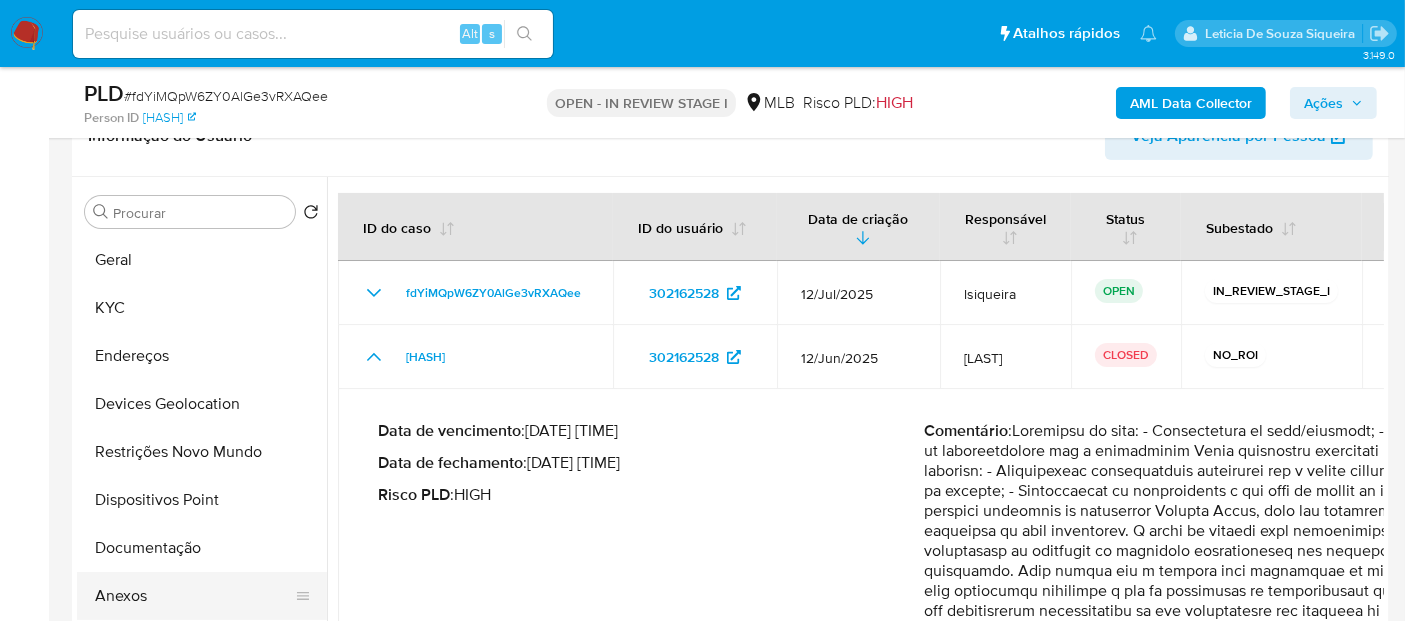click on "Anexos" at bounding box center [194, 596] 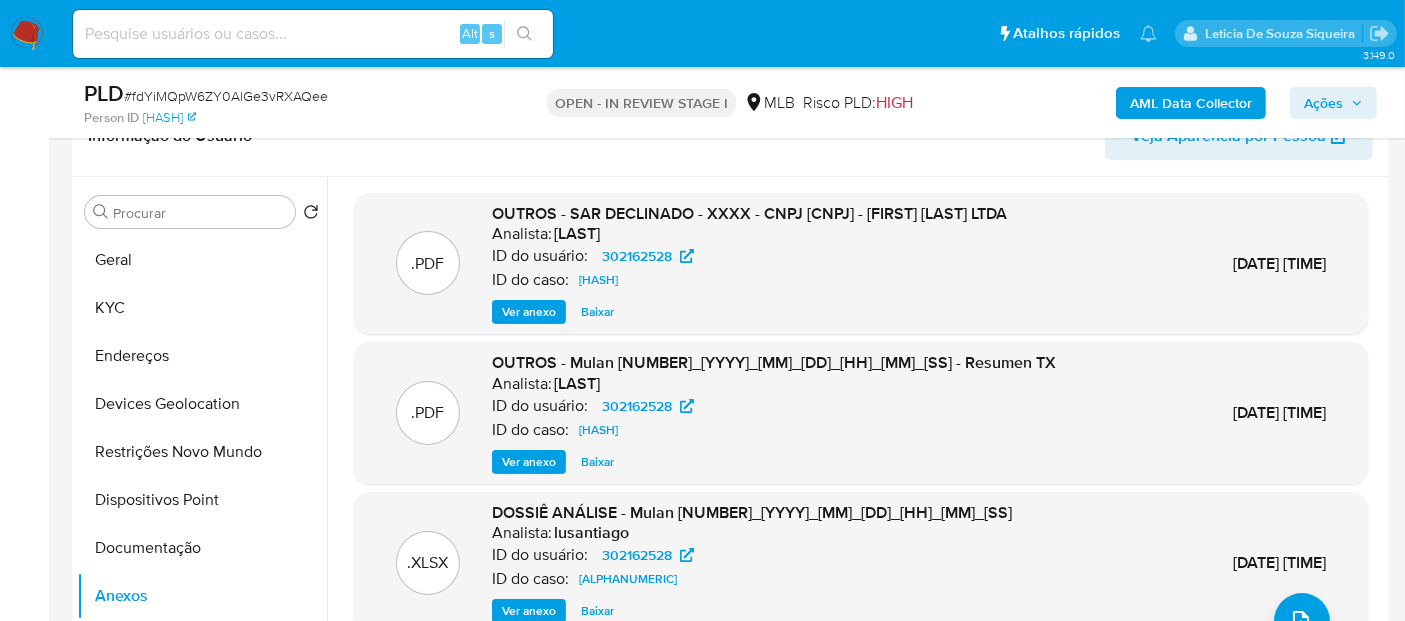 click on "Ver anexo" at bounding box center (529, 312) 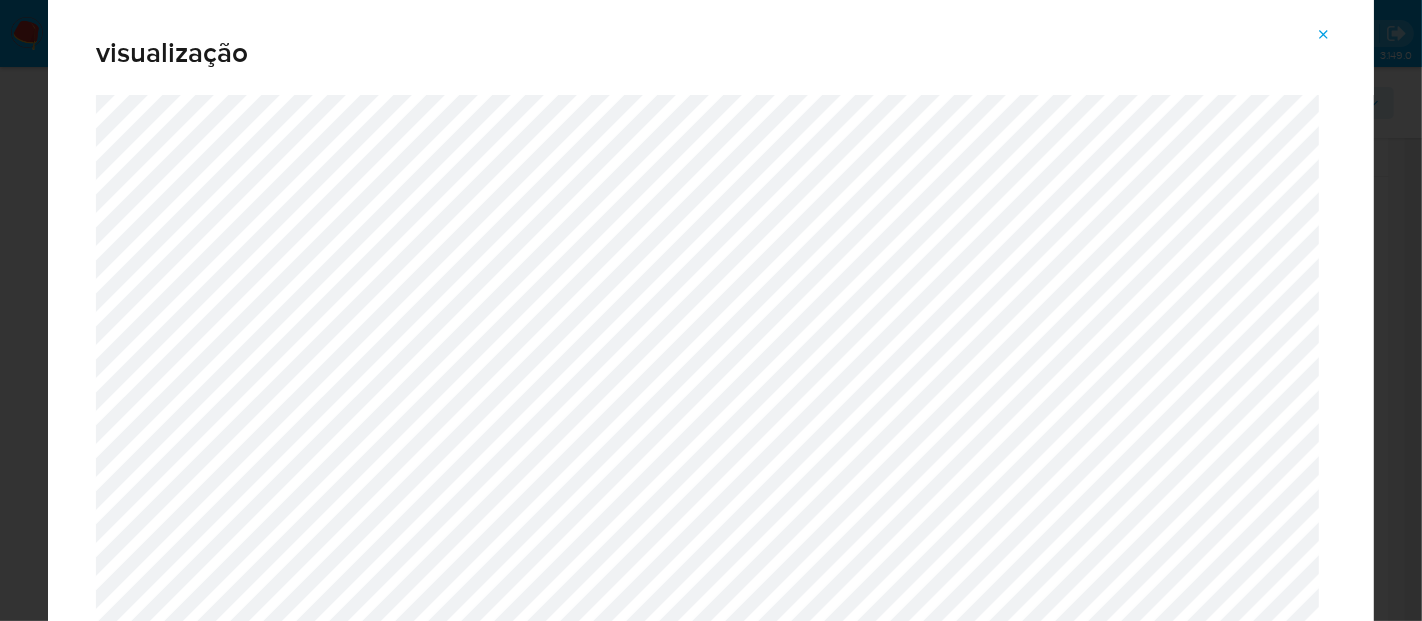 click 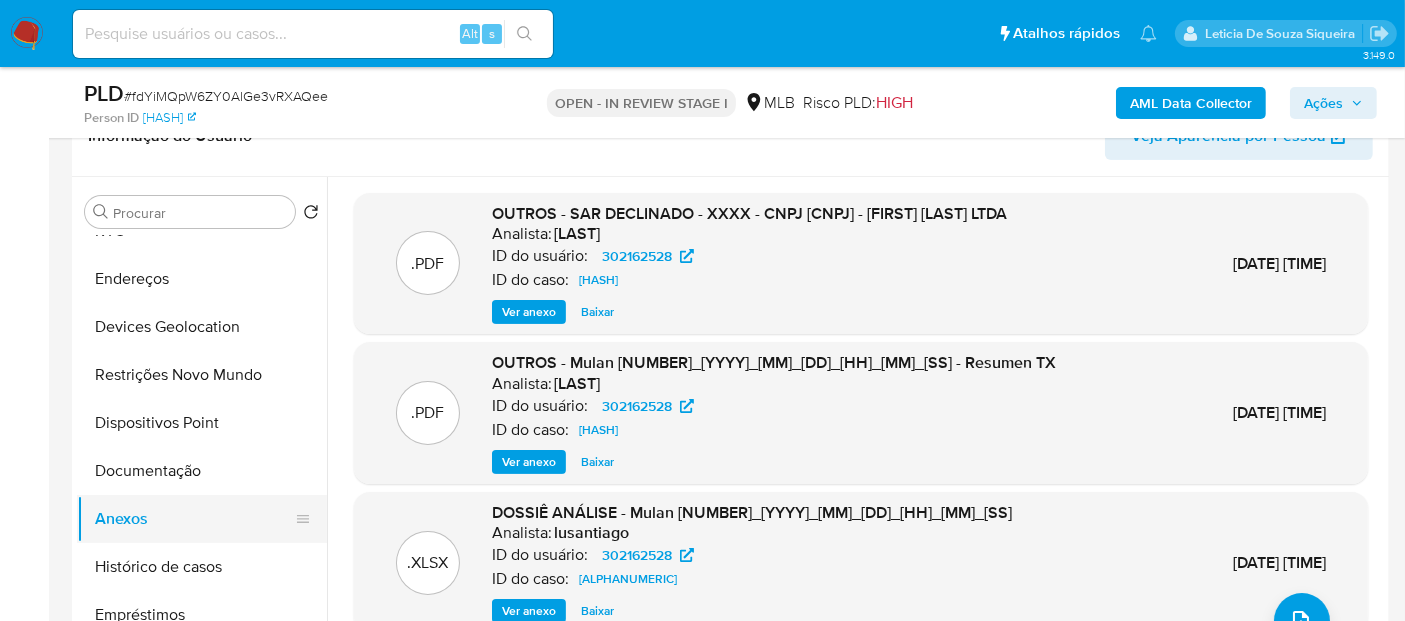 scroll, scrollTop: 111, scrollLeft: 0, axis: vertical 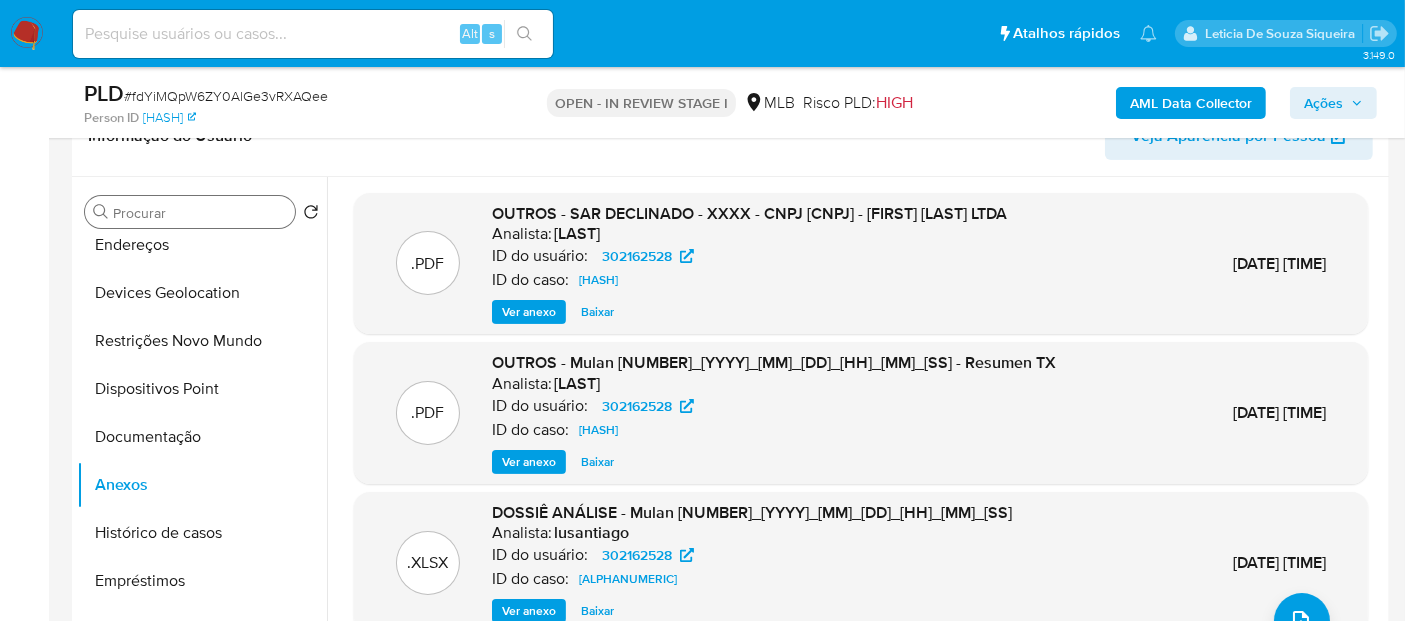 click on "Procurar" at bounding box center [200, 213] 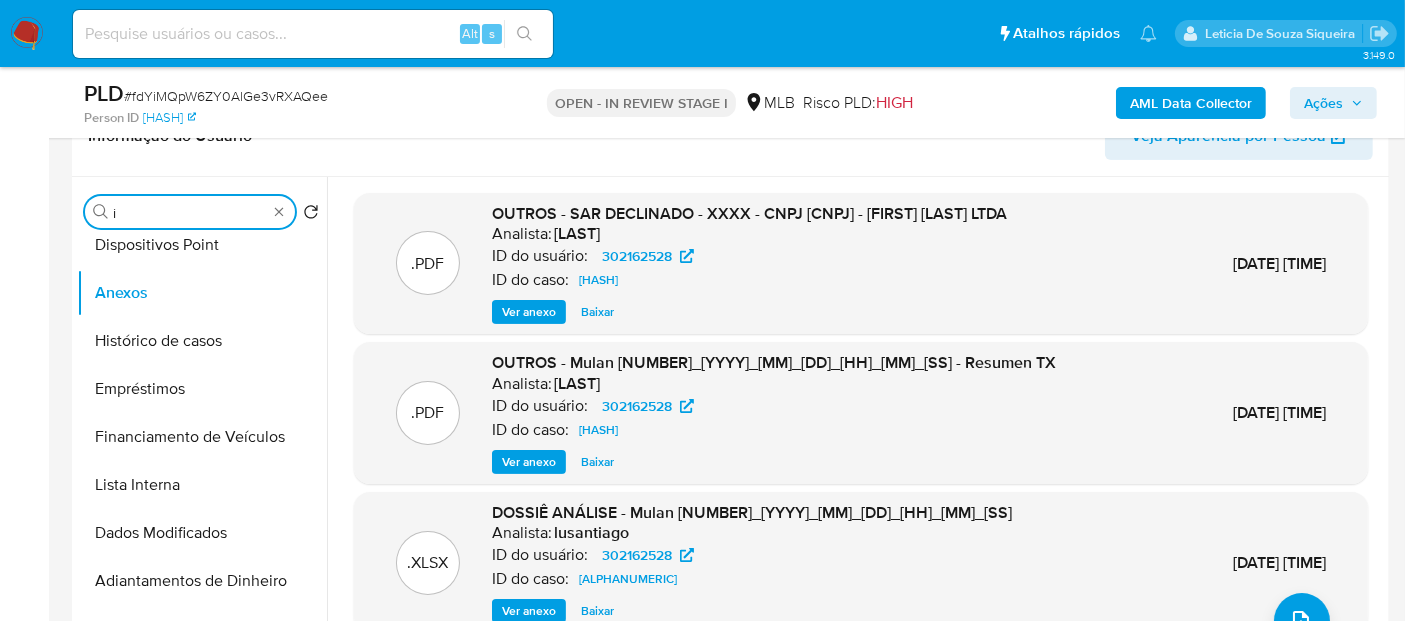 scroll, scrollTop: 0, scrollLeft: 0, axis: both 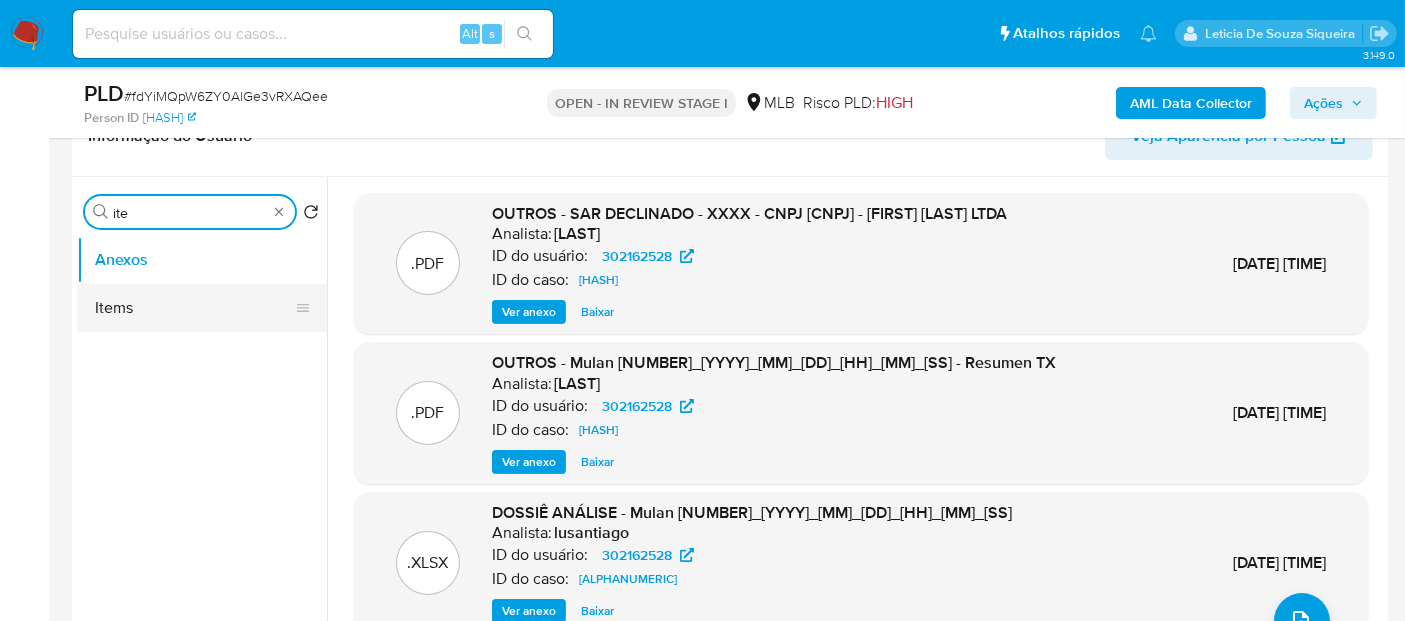 type on "ite" 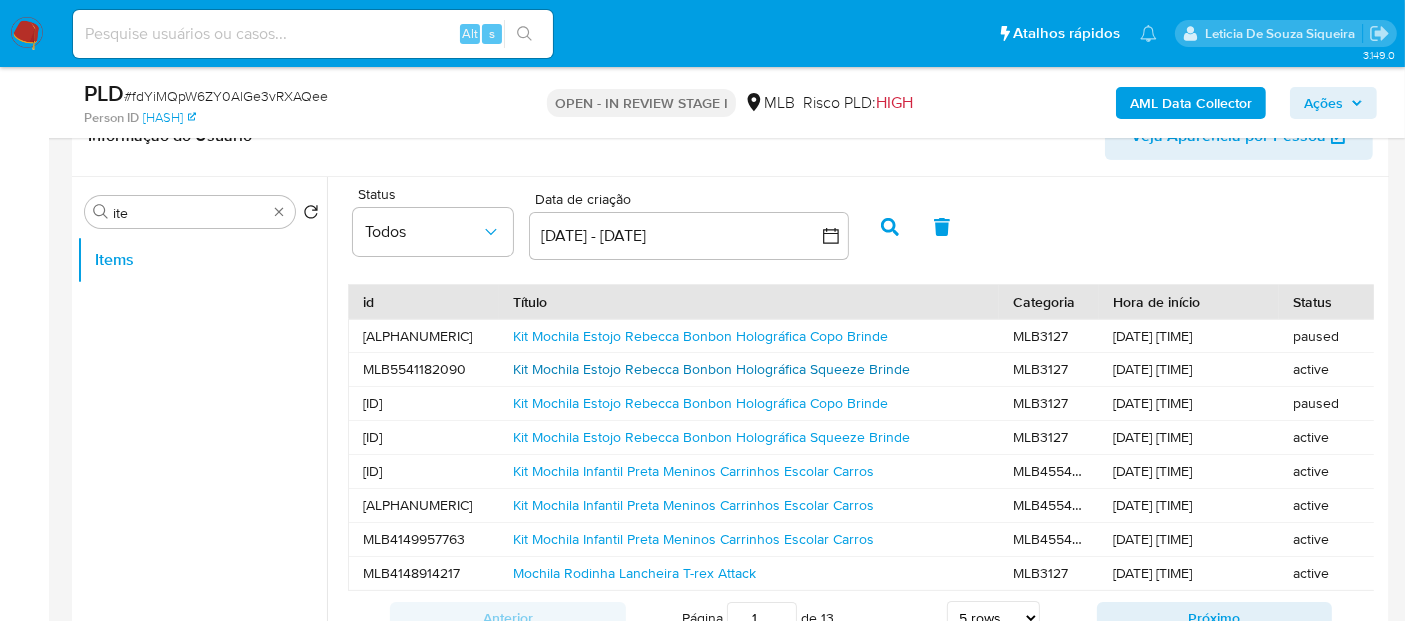 click on "Kit Mochila Estojo Rebecca Bonbon Holográfica Squeeze Brinde" at bounding box center [711, 369] 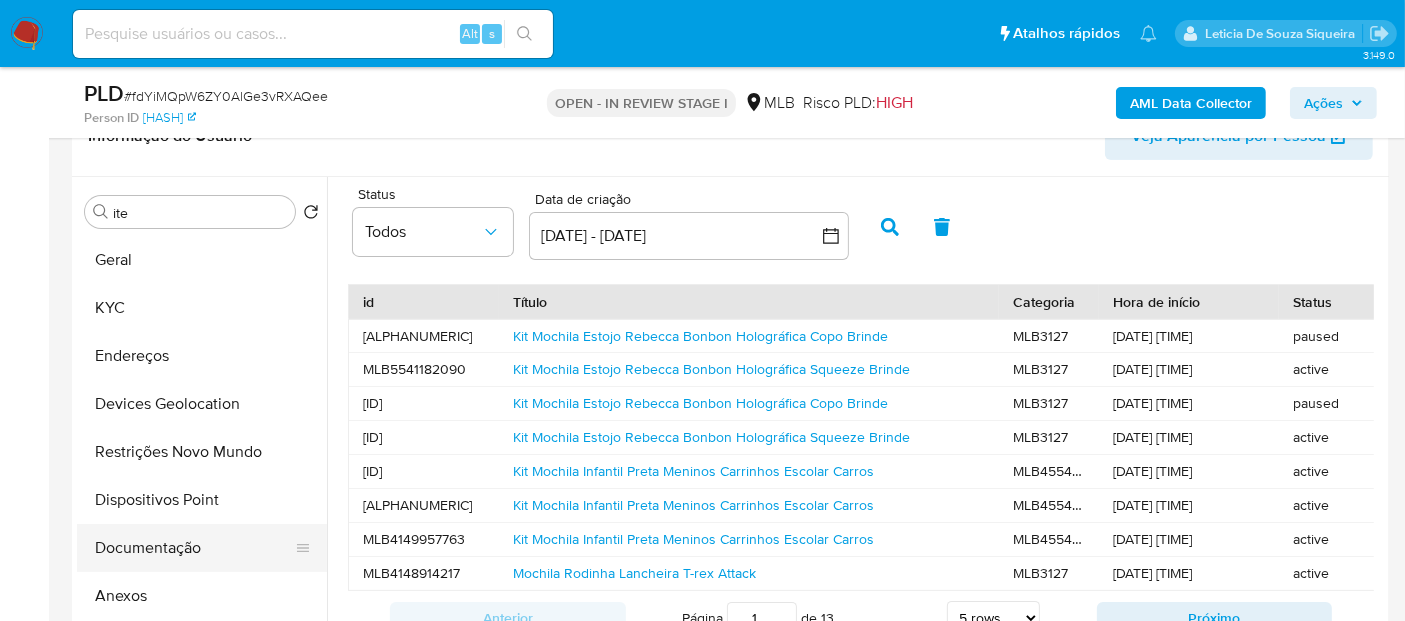 click on "Documentação" at bounding box center [194, 548] 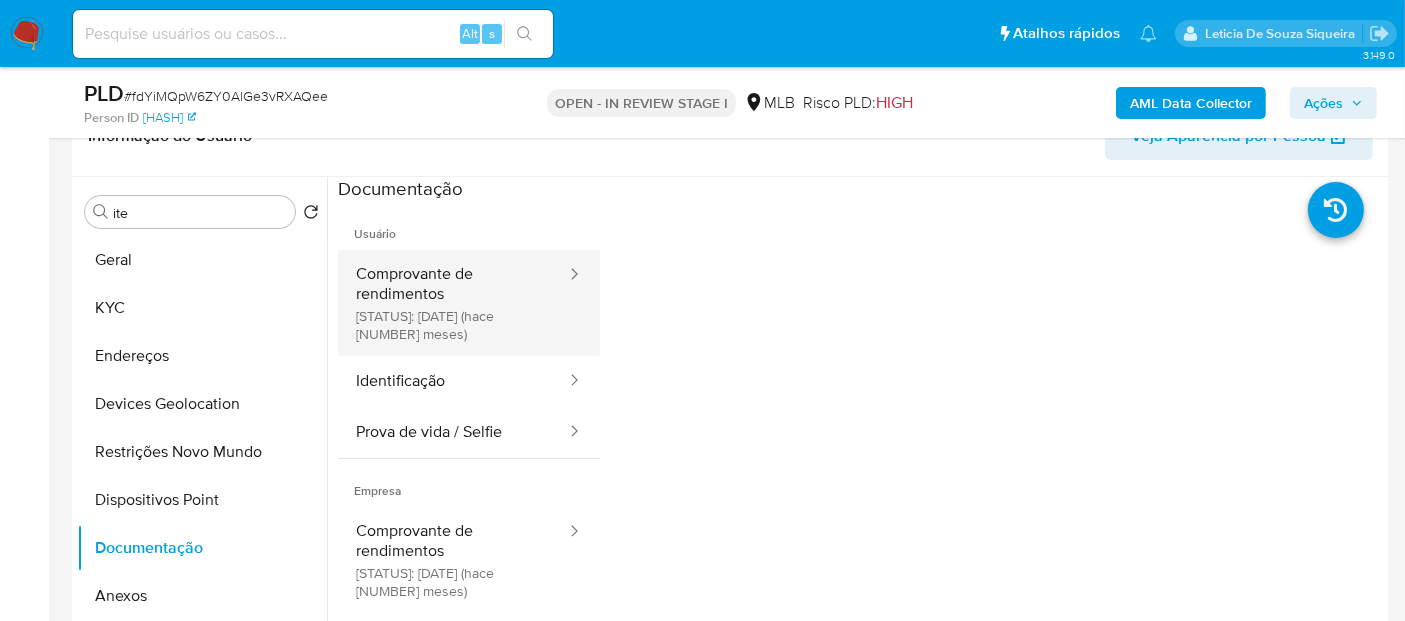click on "Comprovante de rendimentos Concluído: 10/06/2025 (hace 2 meses)" at bounding box center [453, 303] 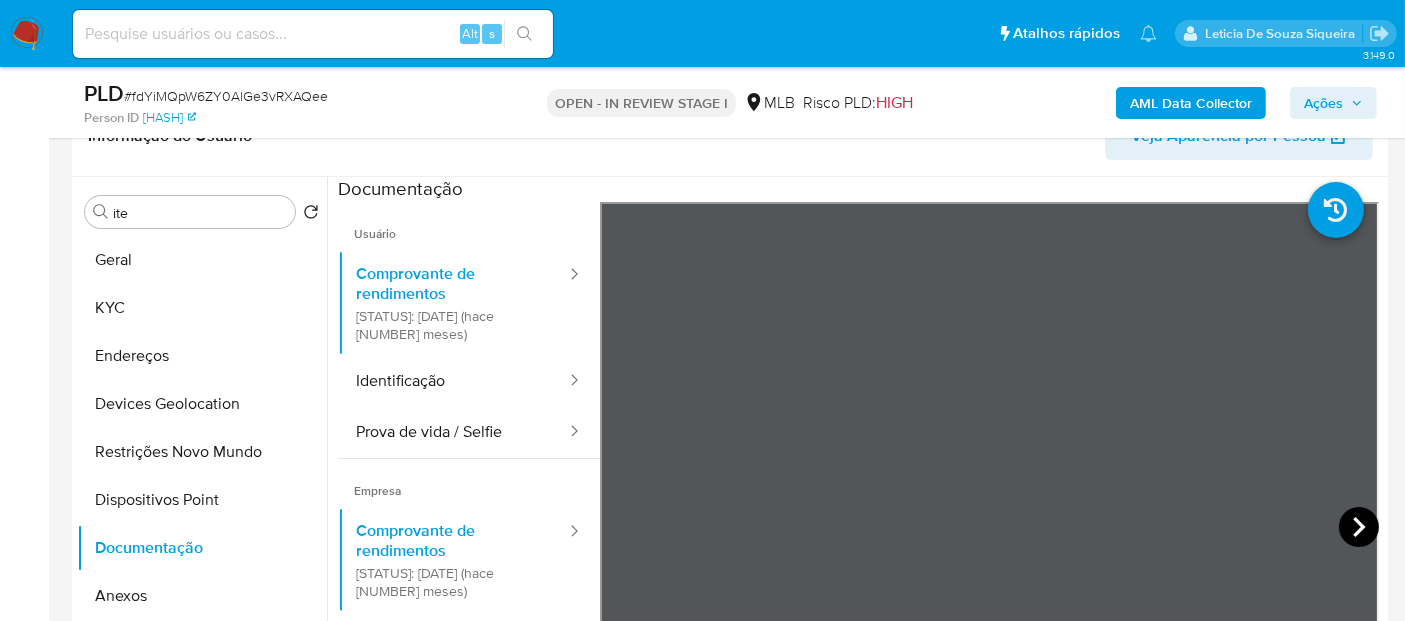 click 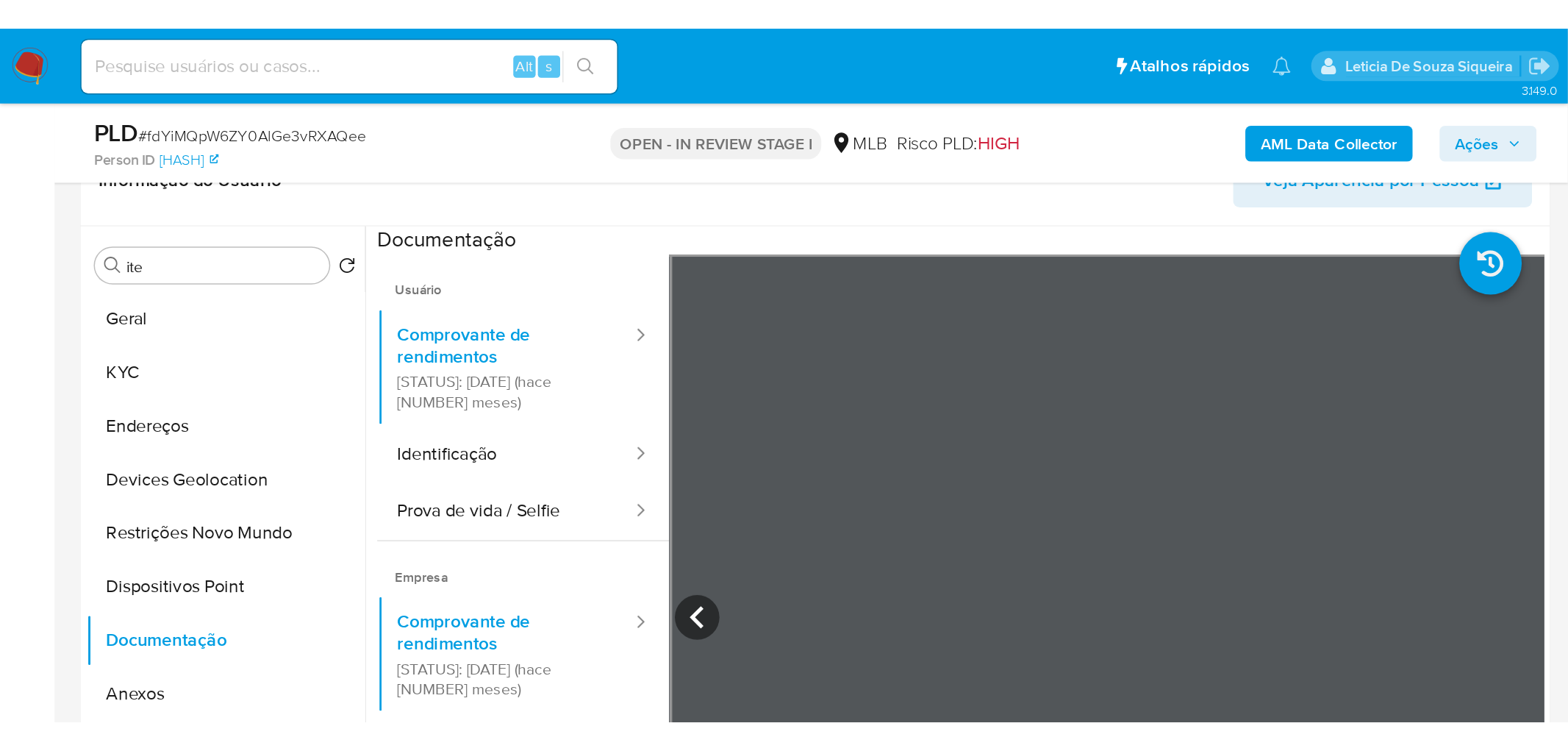 scroll, scrollTop: 252, scrollLeft: 0, axis: vertical 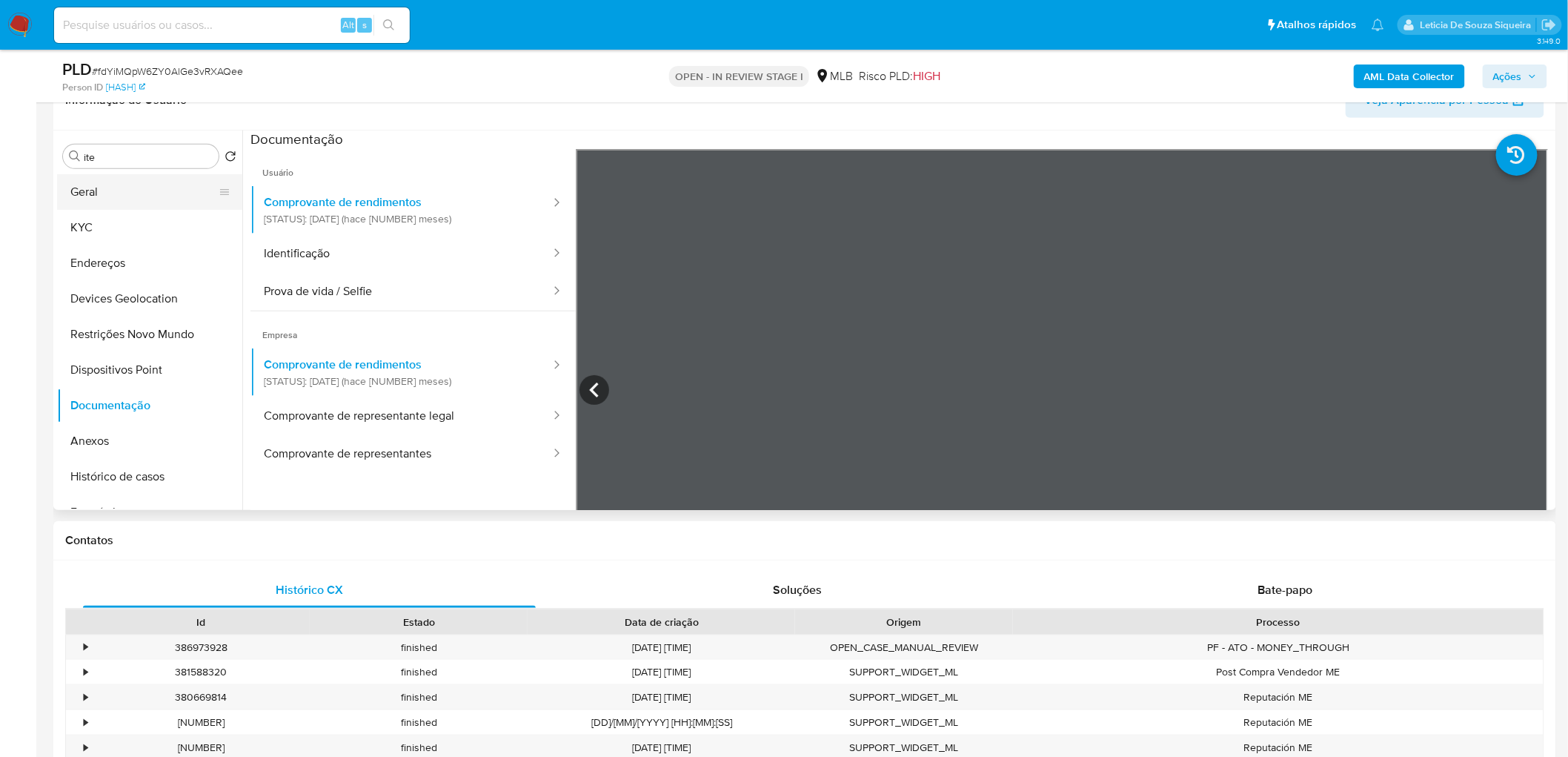 click on "Geral" at bounding box center [144, 192] 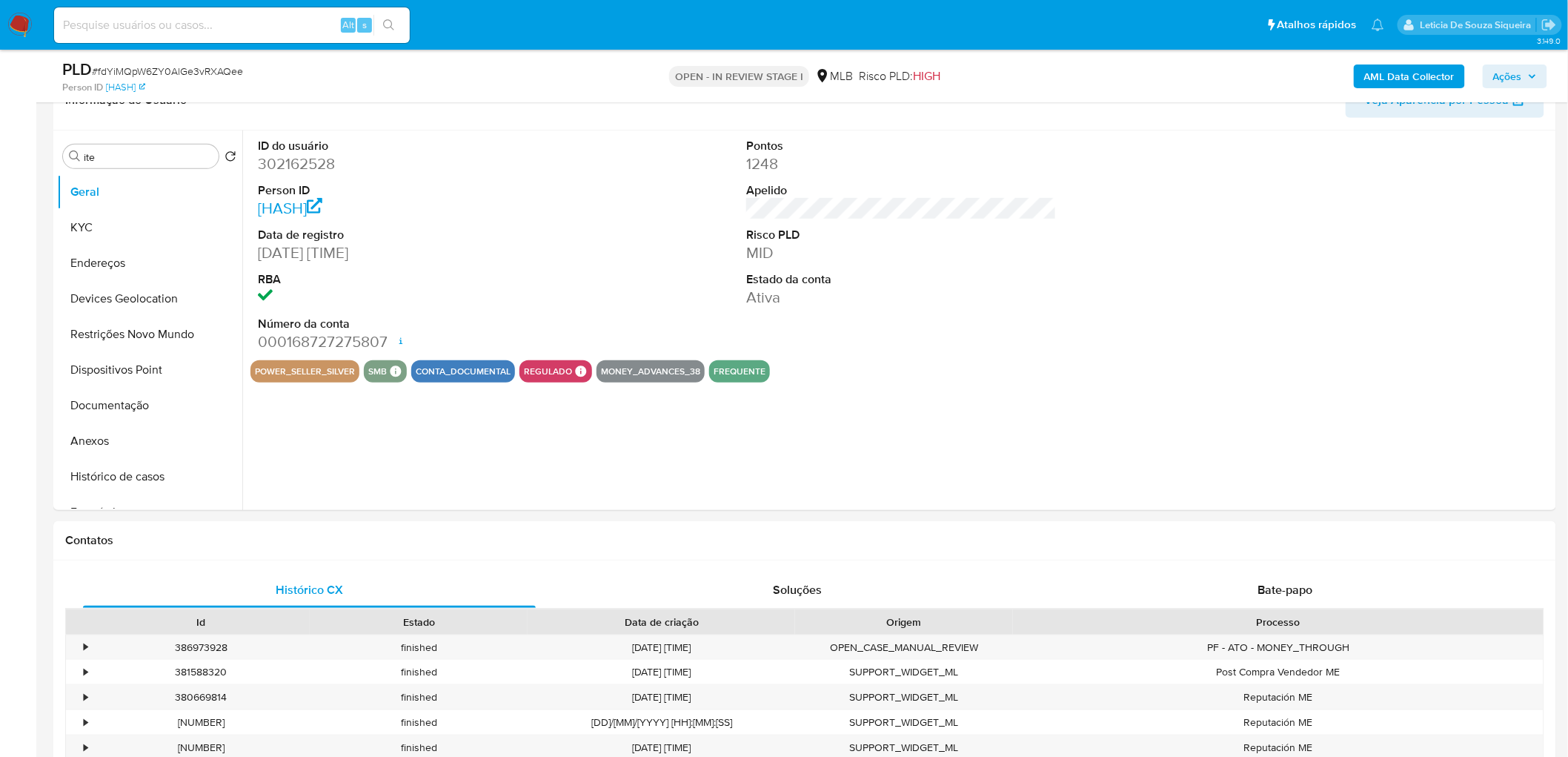 click on "ID do usuário 302162528 Person ID 2a70d6f7287dbf7001949ecb232abb44 Data de registro 14/02/2018 19:38:50 RBA Número da conta 000168727275807   Data de abertura 06/01/2021 18:50 Status ACTIVE Pontos 1248 Apelido Risco PLD MID Estado da conta Ativa power_seller_silver smb   SMB SMB Advisor Email - Advisor Name - conta_documental regulado   Regulado MLB BACEN COMPLIES LEGACY Mark Id MLB_BACEN Compliant is_compliant Created At 2022-05-12T21:19:39Z money_advances_38 frequente" at bounding box center (897, 320) 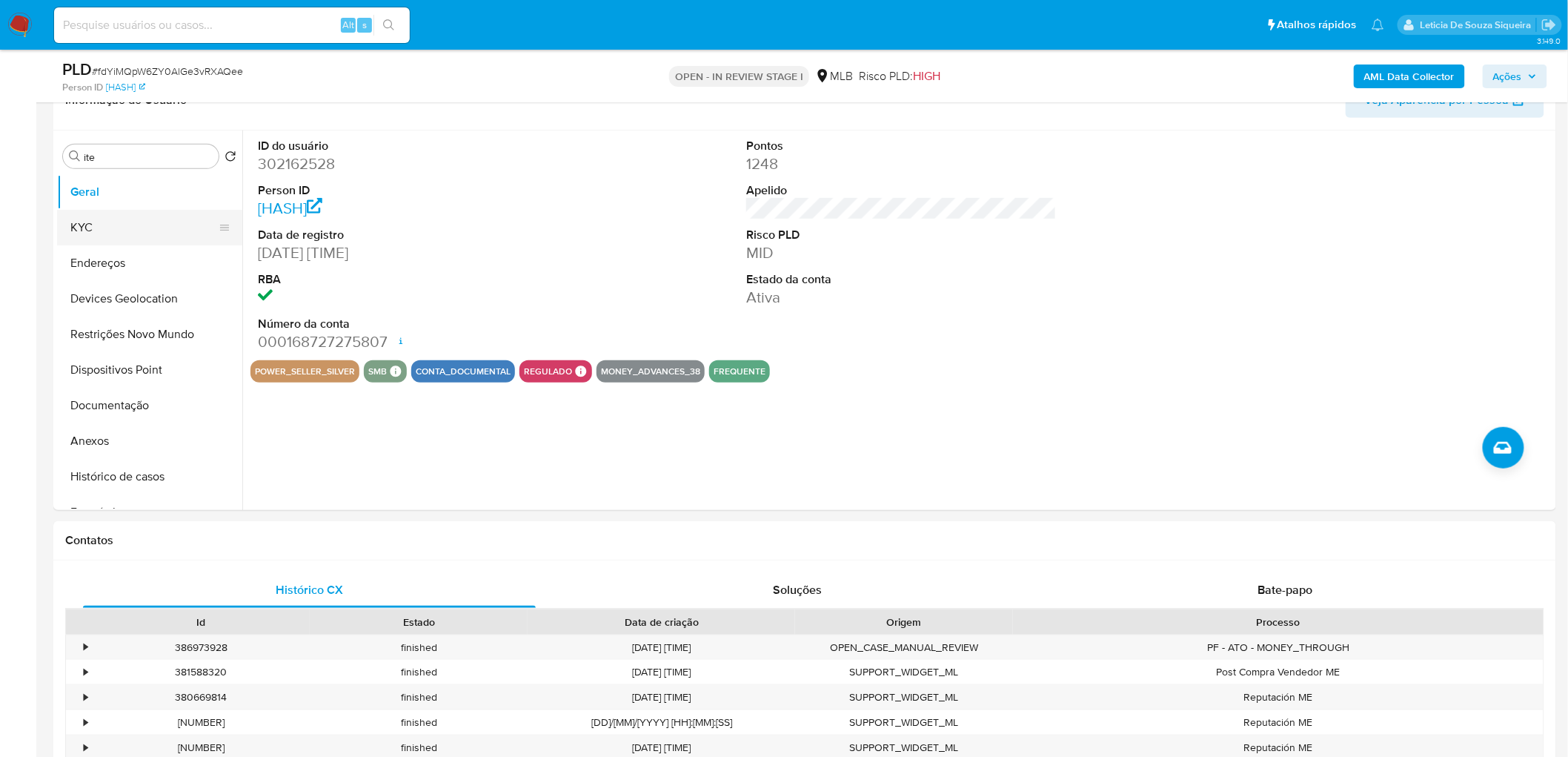 click on "KYC" at bounding box center (144, 228) 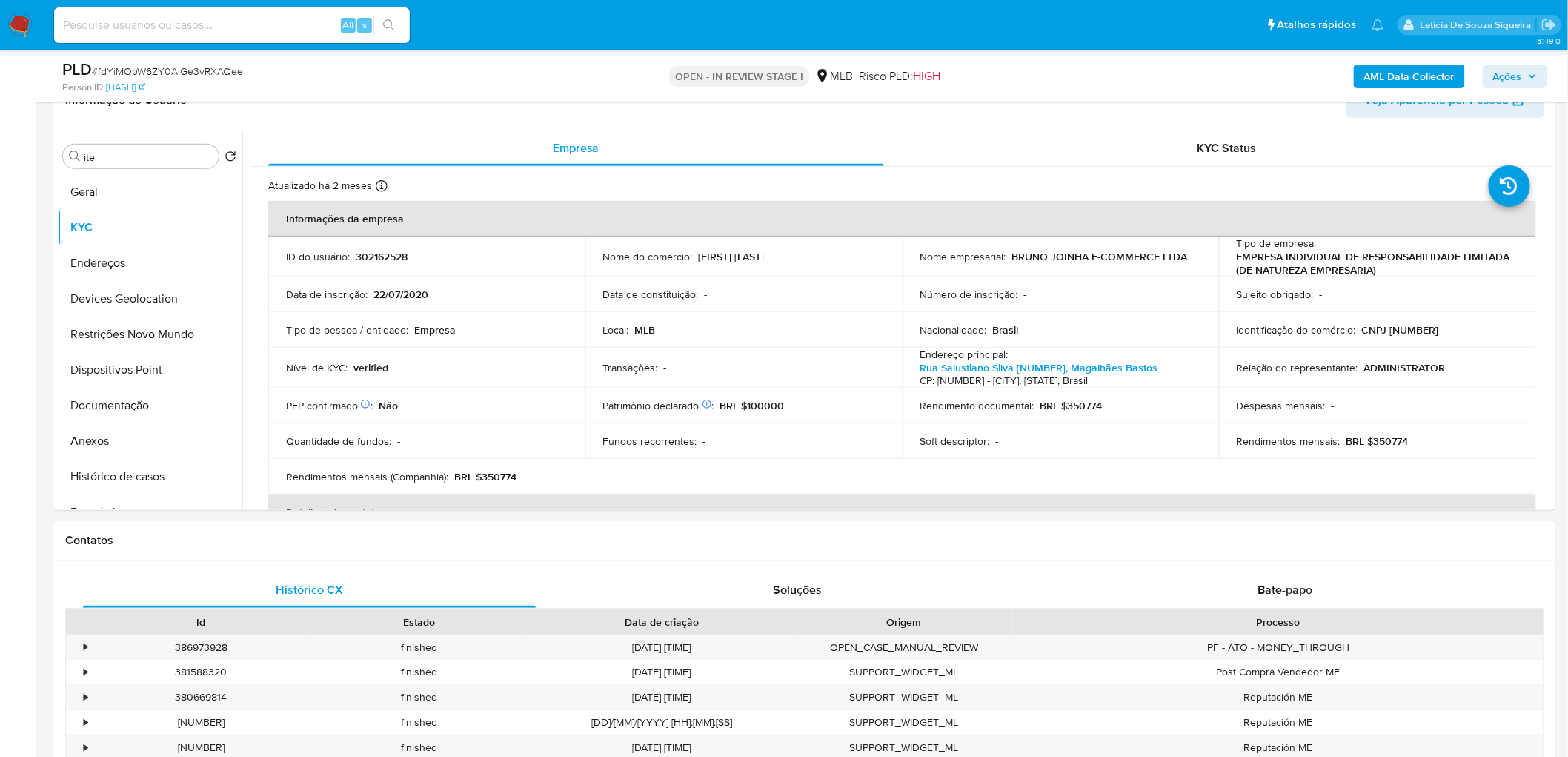 type 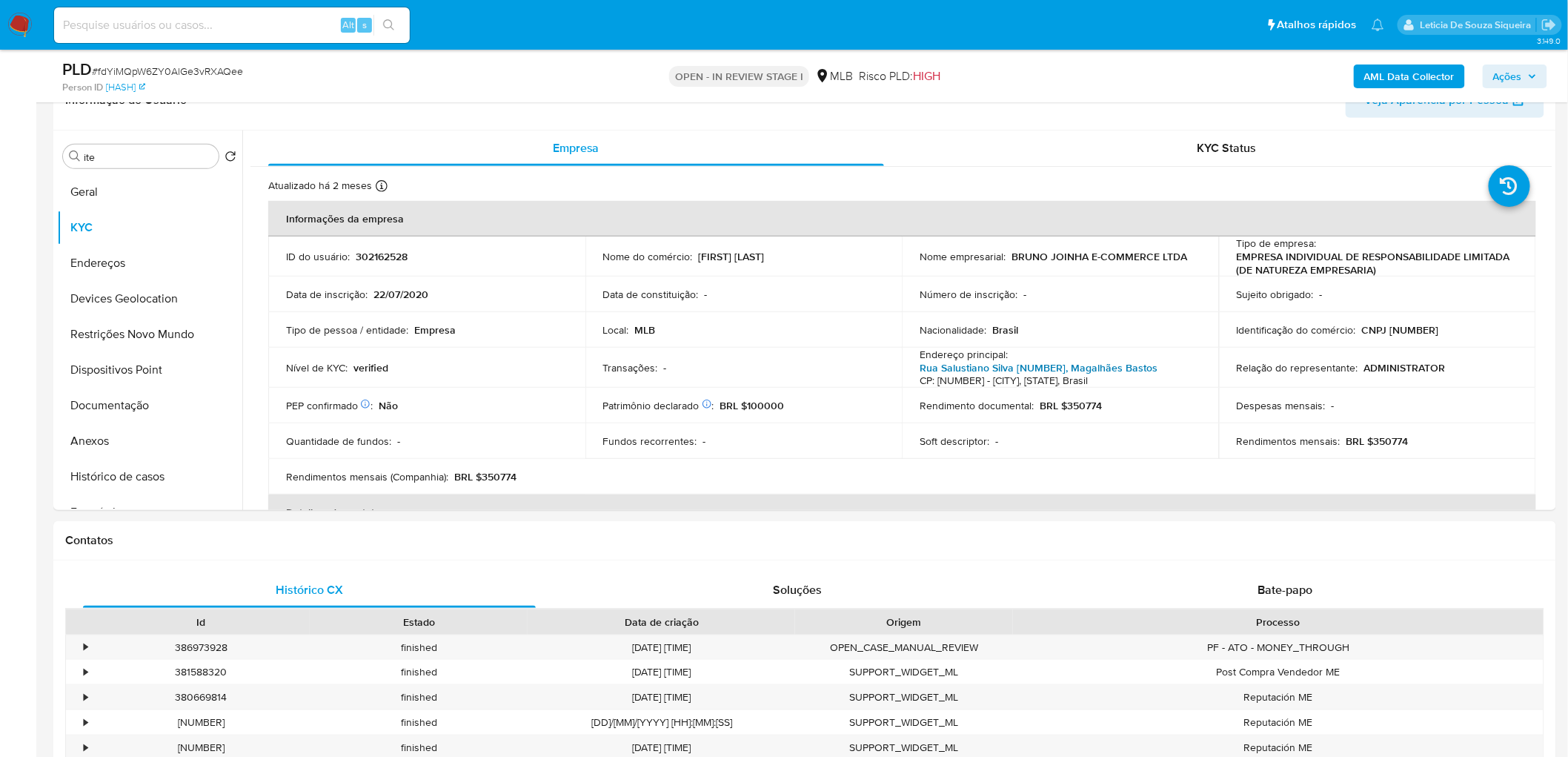 click on "Rua Salustiano Silva 1142, Magalhães Bastos" at bounding box center (1038, 368) 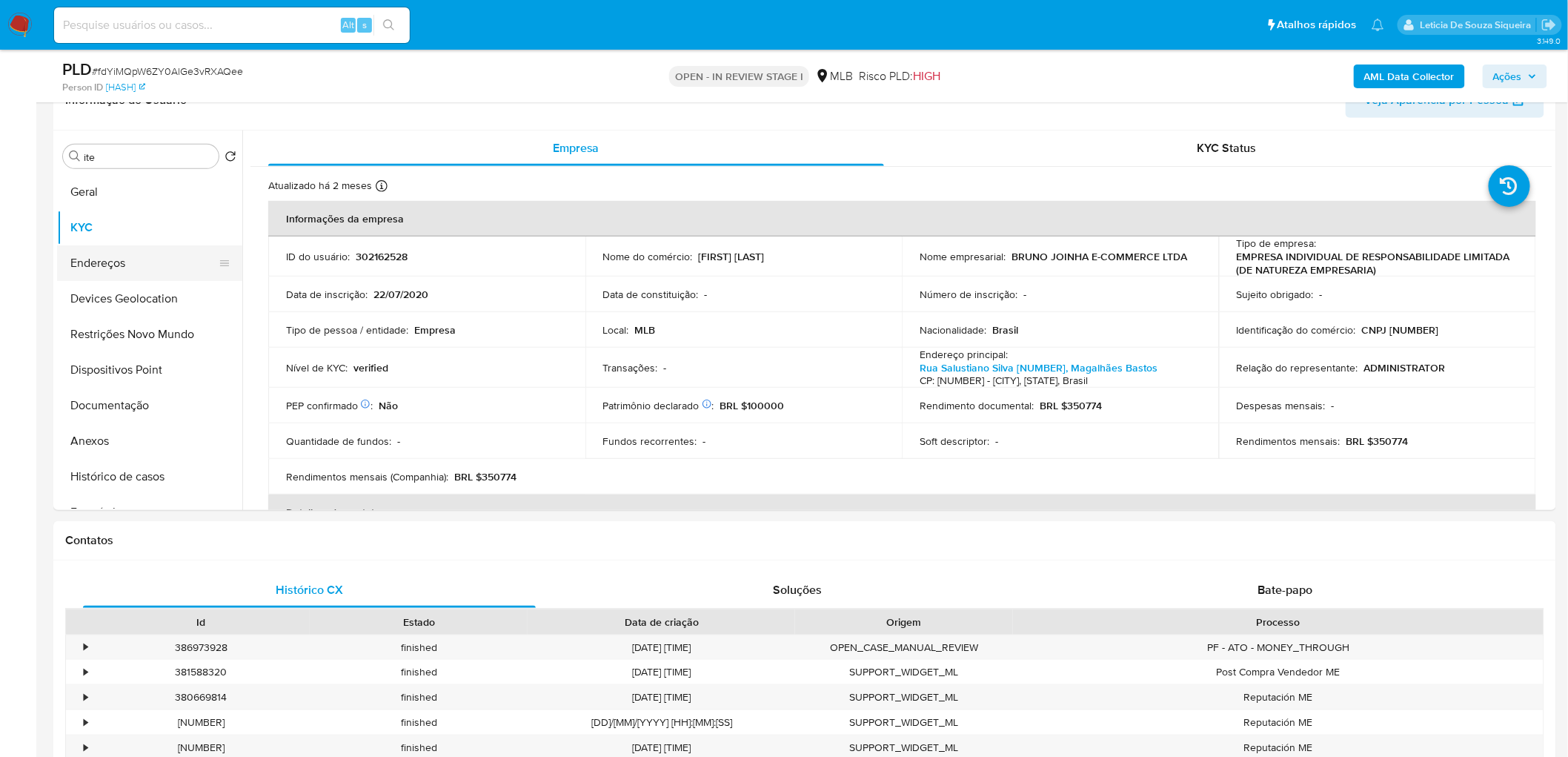 click on "Endereços" at bounding box center (144, 263) 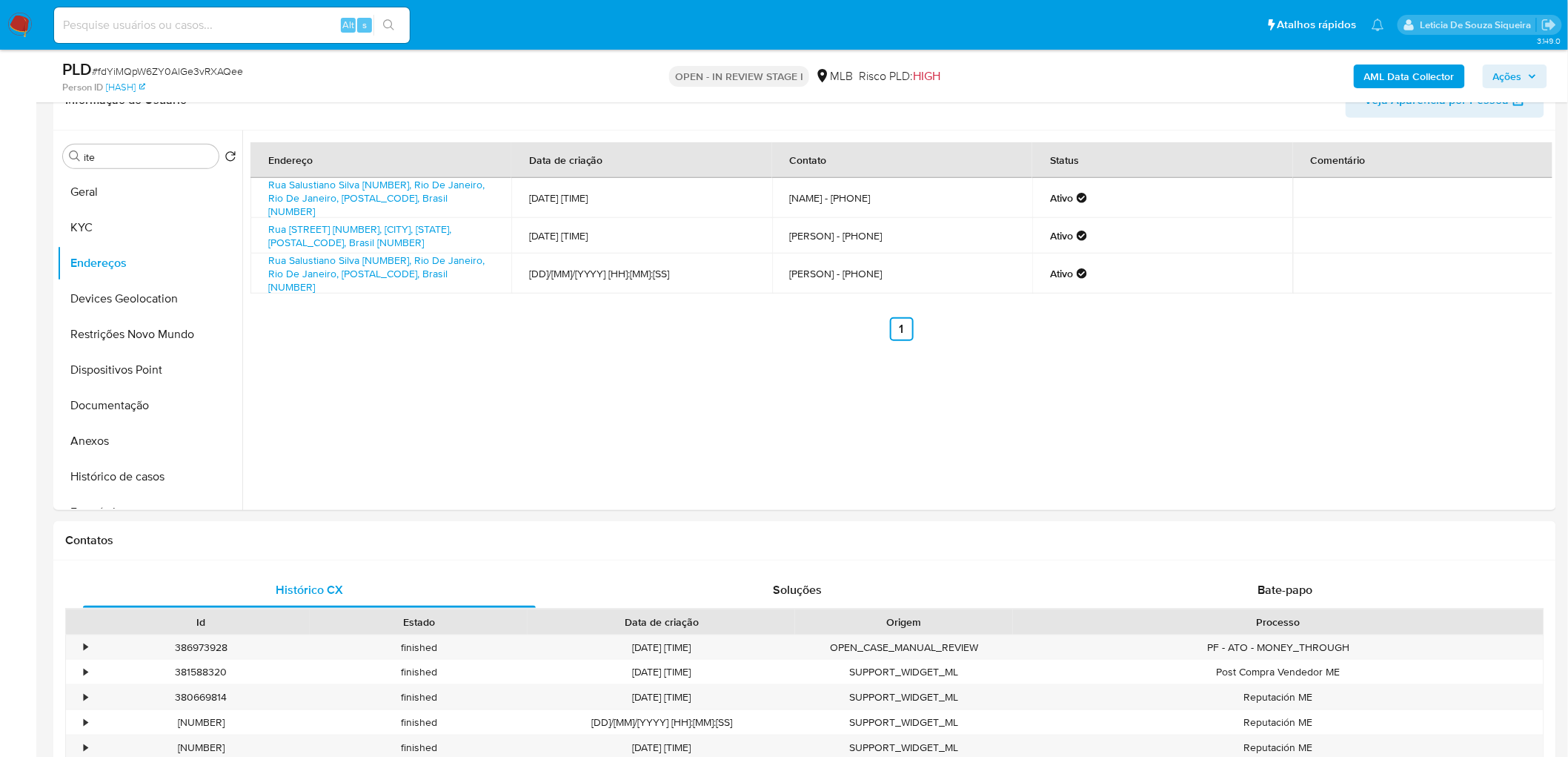 type 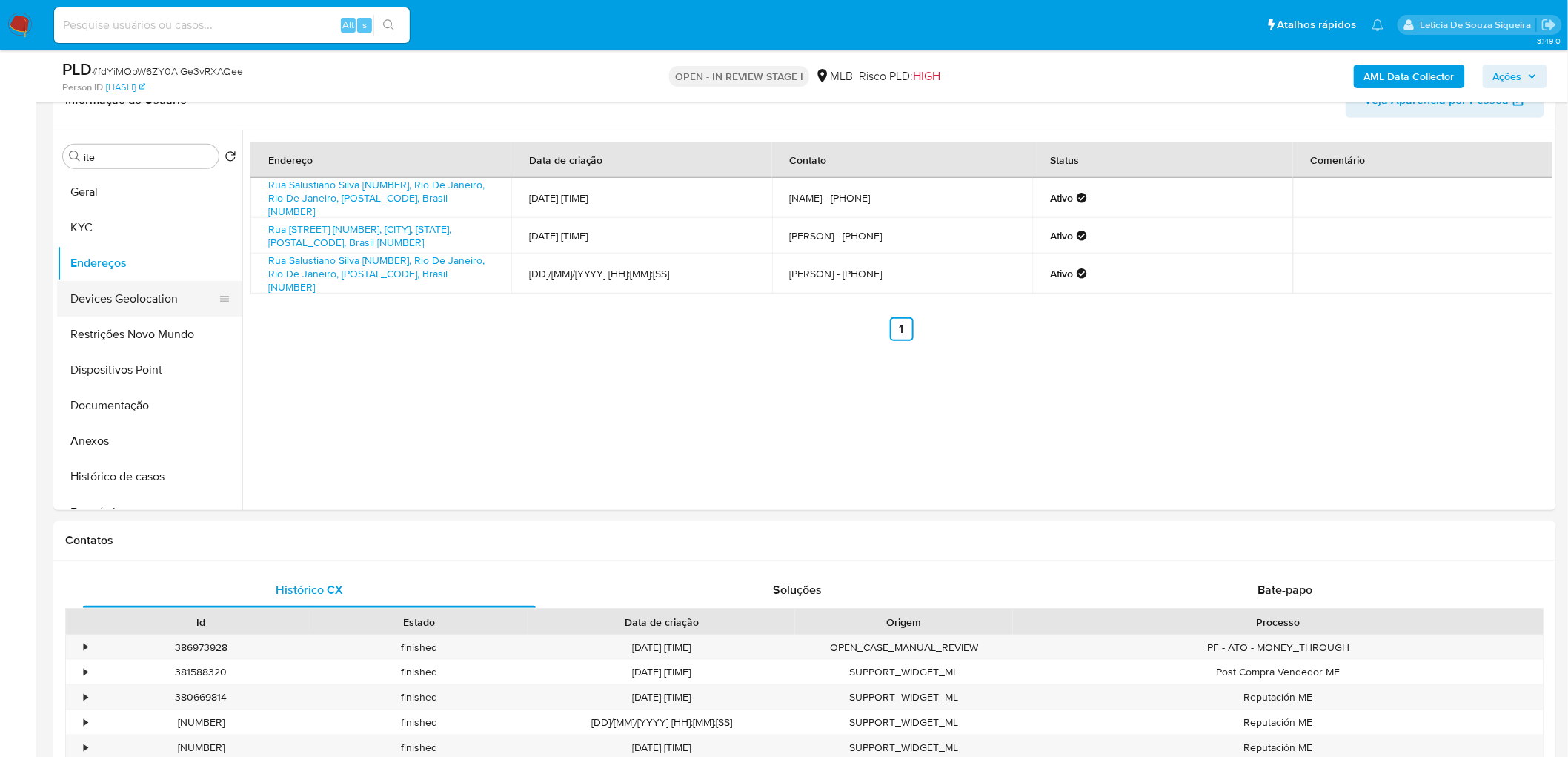 click on "Devices Geolocation" at bounding box center [144, 299] 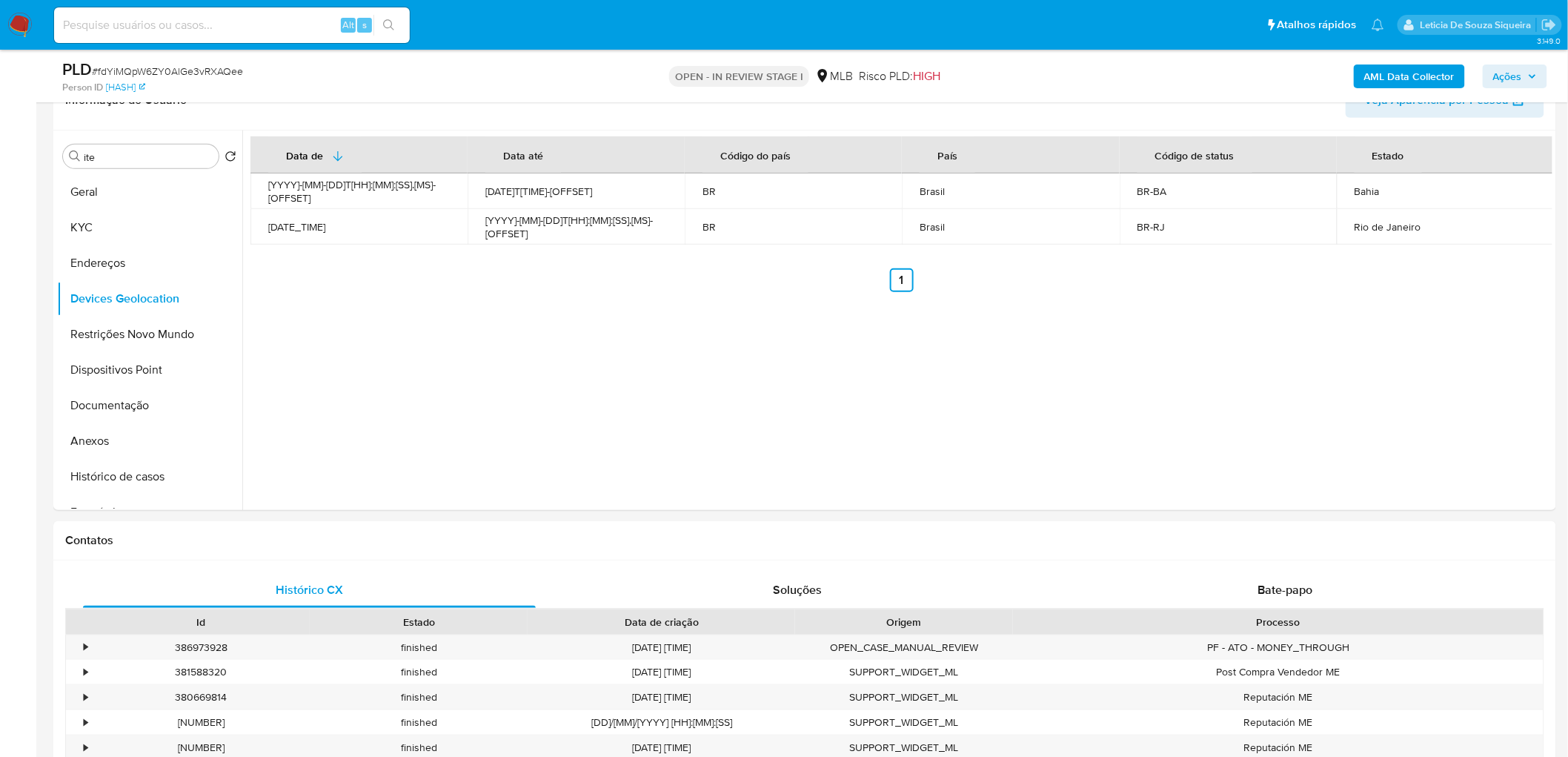 click on "Data de     Data até     Código do país     País     Código de status     Estado     2025-07-23T09:23:20.461-04:00     2025-07-29T19:32:46.187-04:00     BR     Brasil     BR-BA     Bahia     2021-08-03T16:47:24Z     2025-06-27T14:26:13.267-04:00     BR     Brasil     BR-RJ     Rio de Janeiro   Anterior 1 Siguiente" at bounding box center (897, 320) 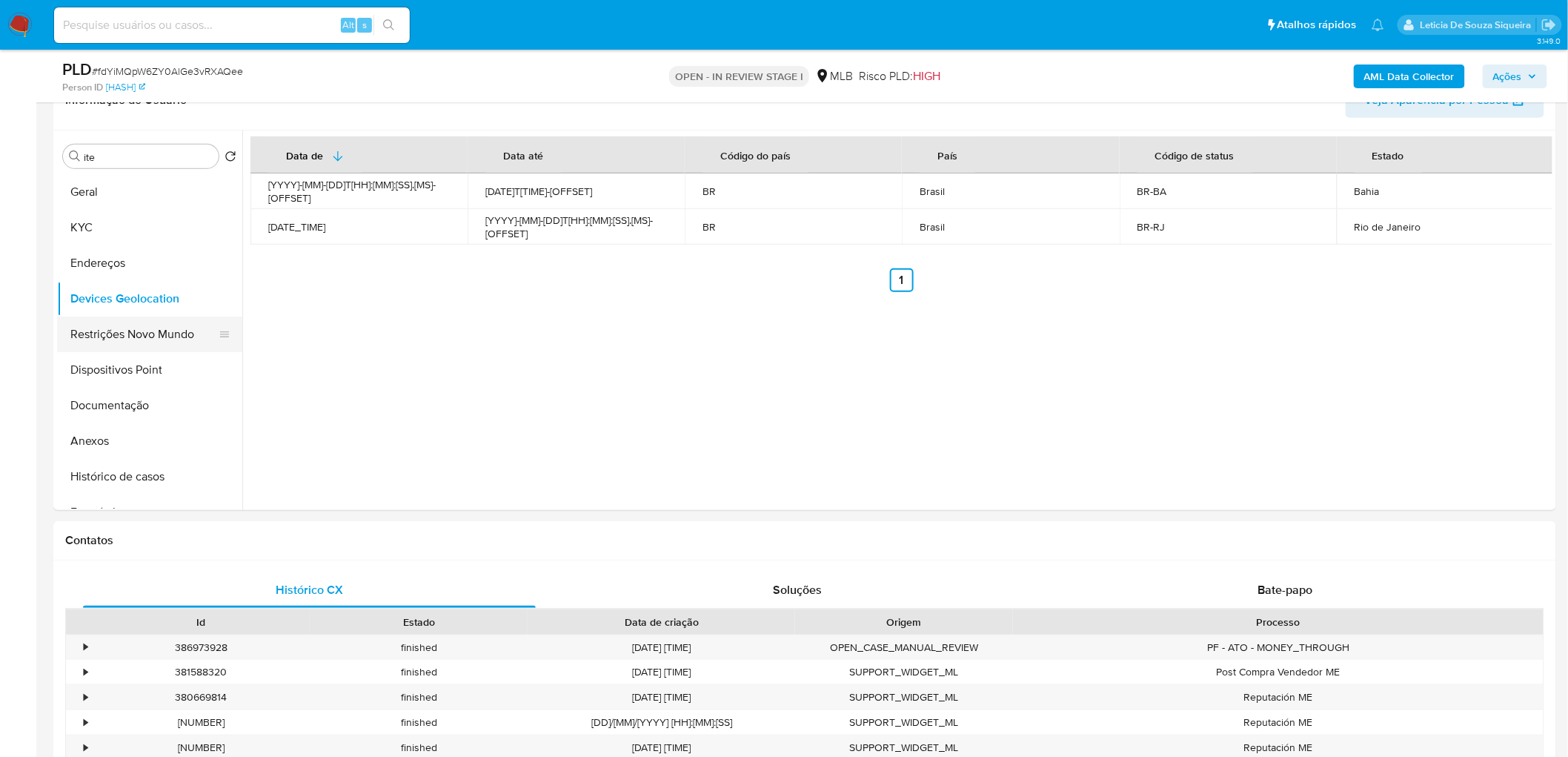 click on "Restrições Novo Mundo" at bounding box center [144, 334] 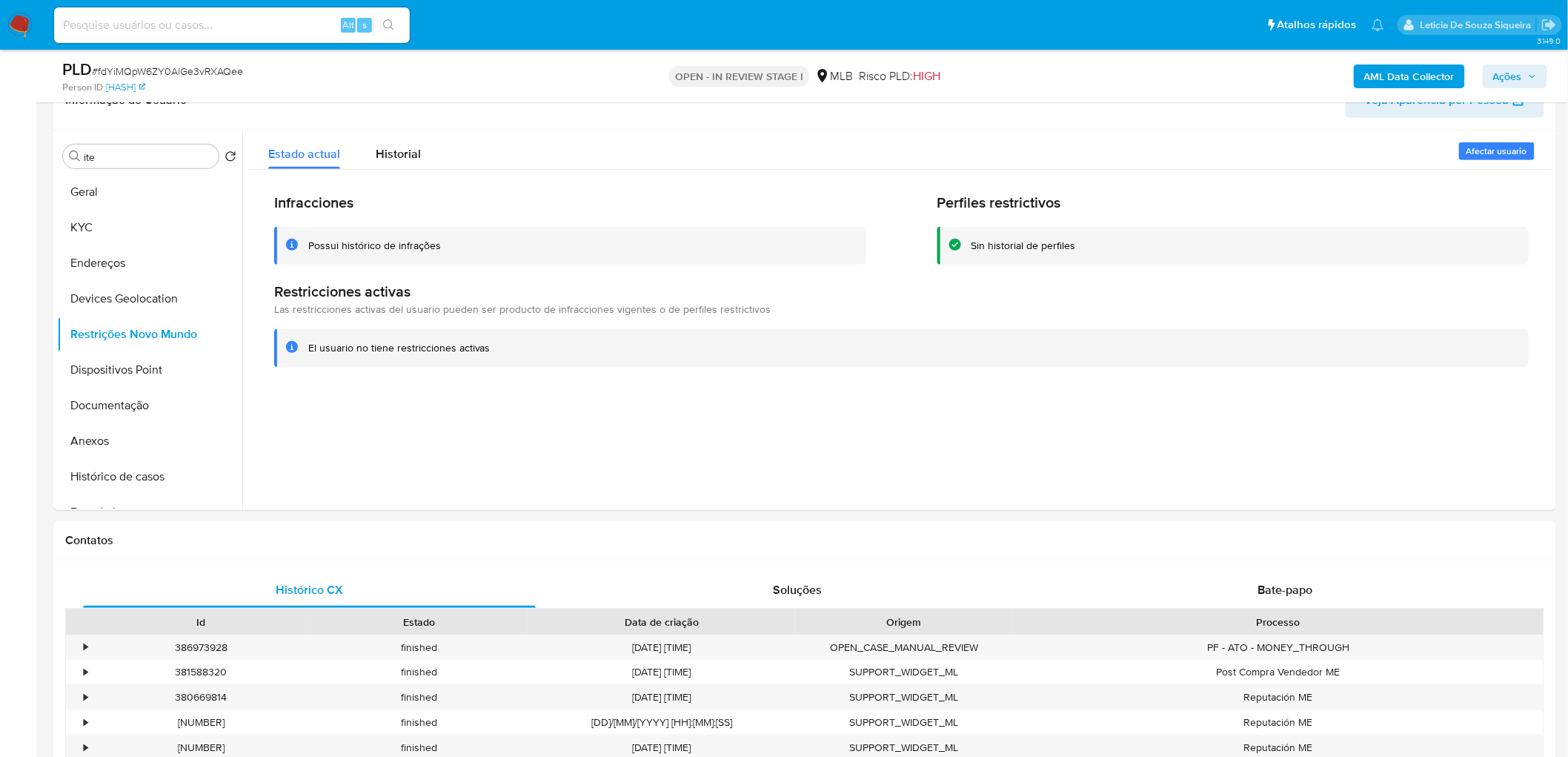 type 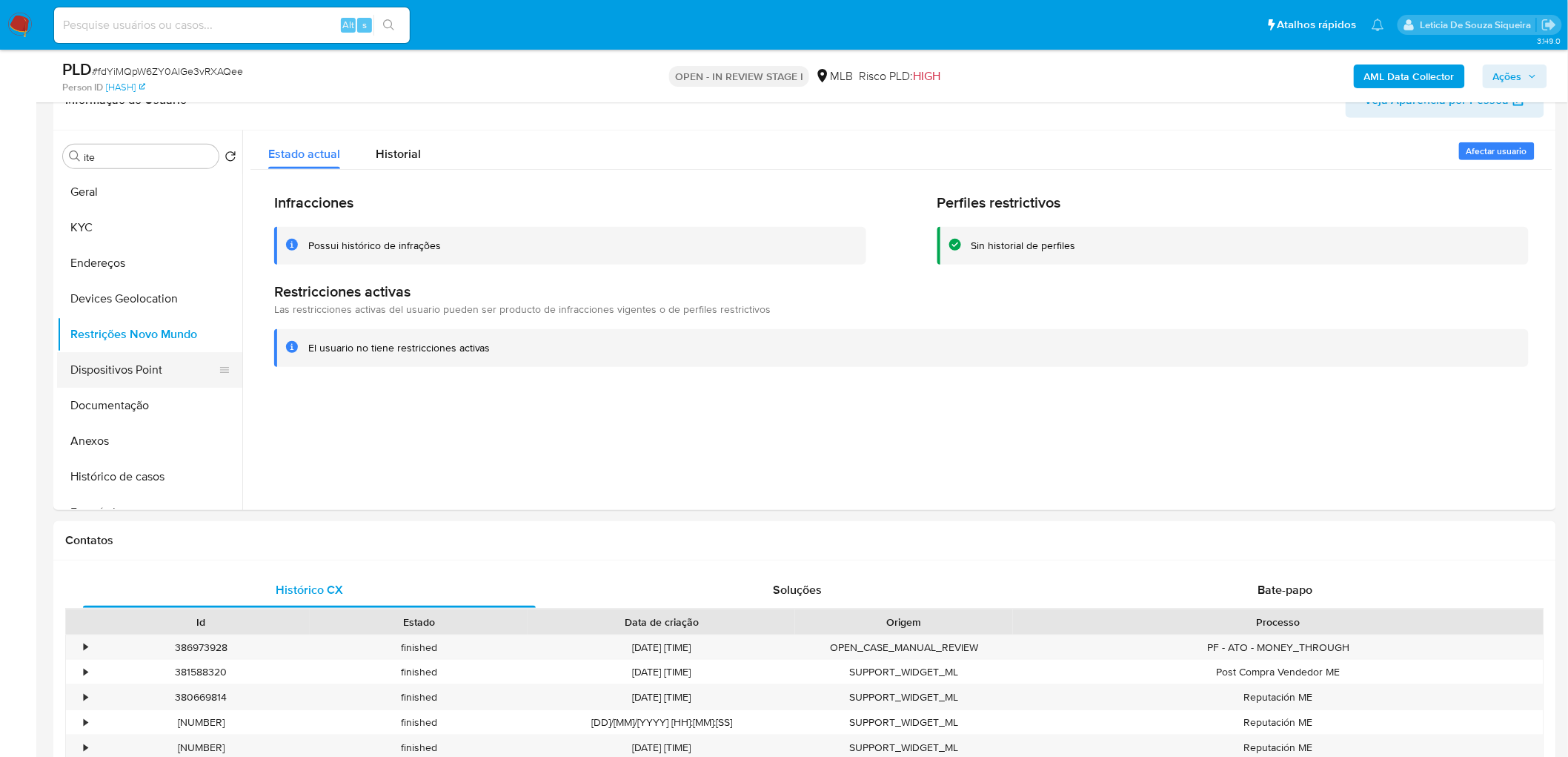 click on "Dispositivos Point" at bounding box center [144, 370] 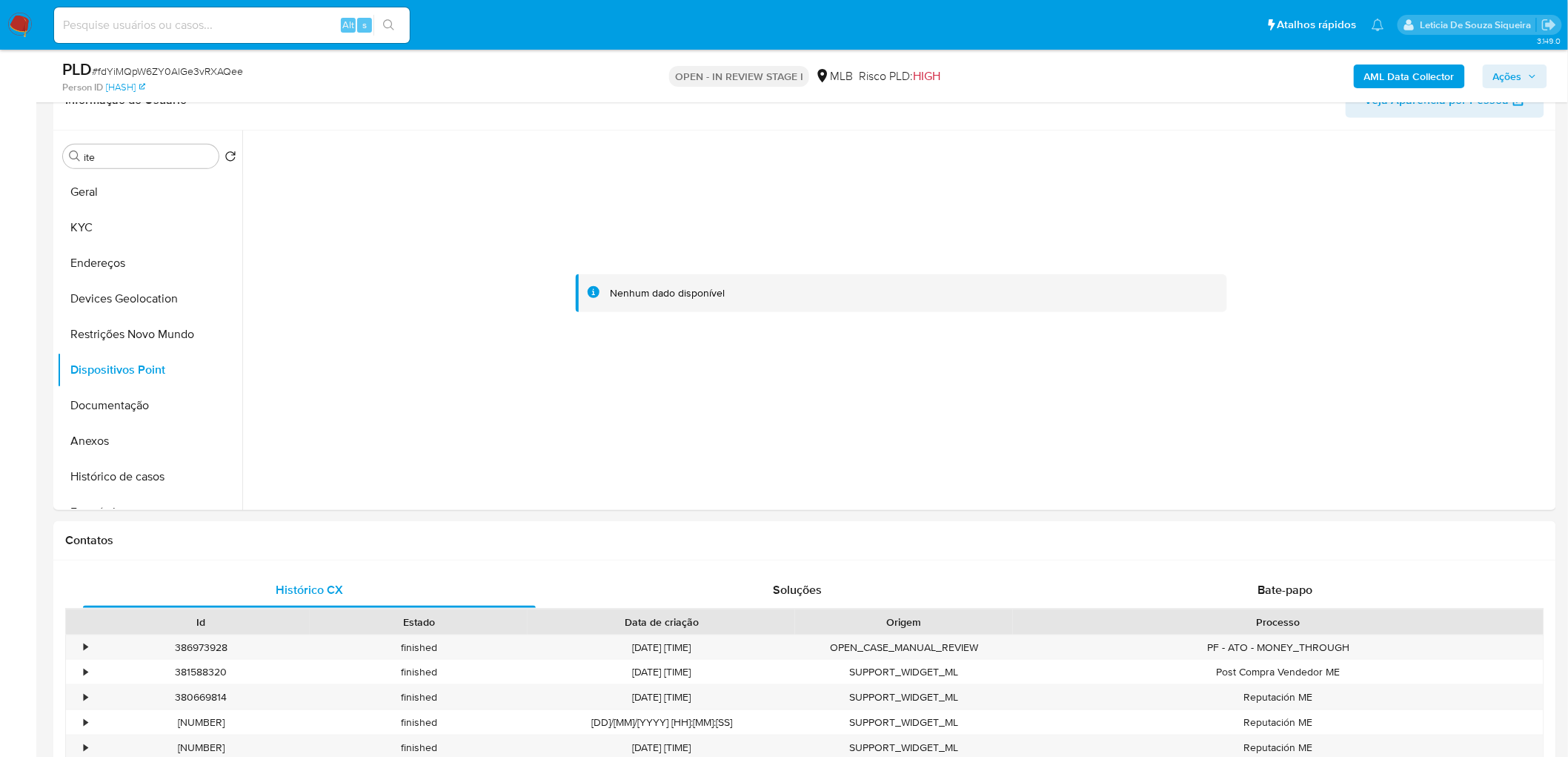 type 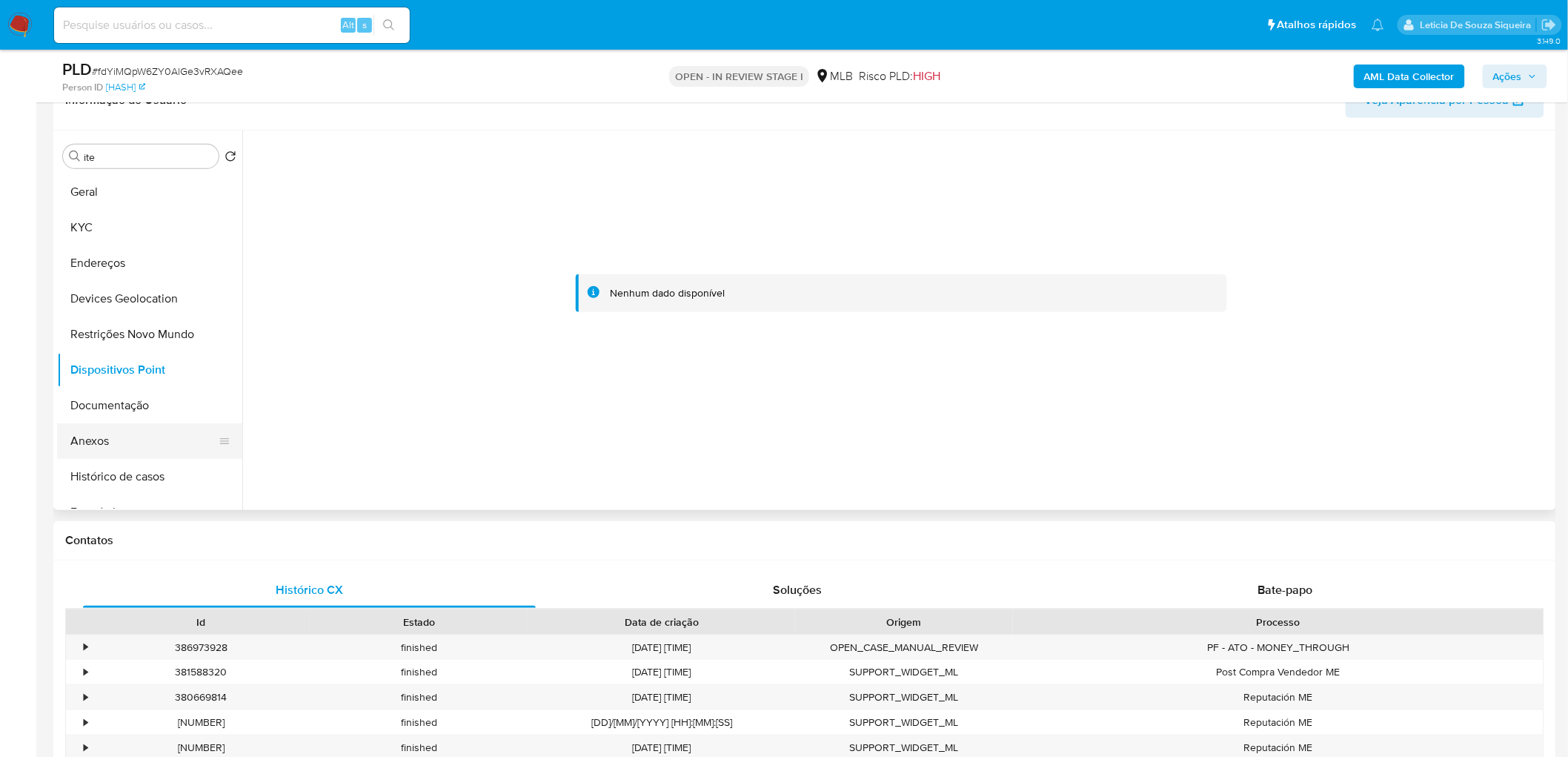 click on "Anexos" at bounding box center (144, 441) 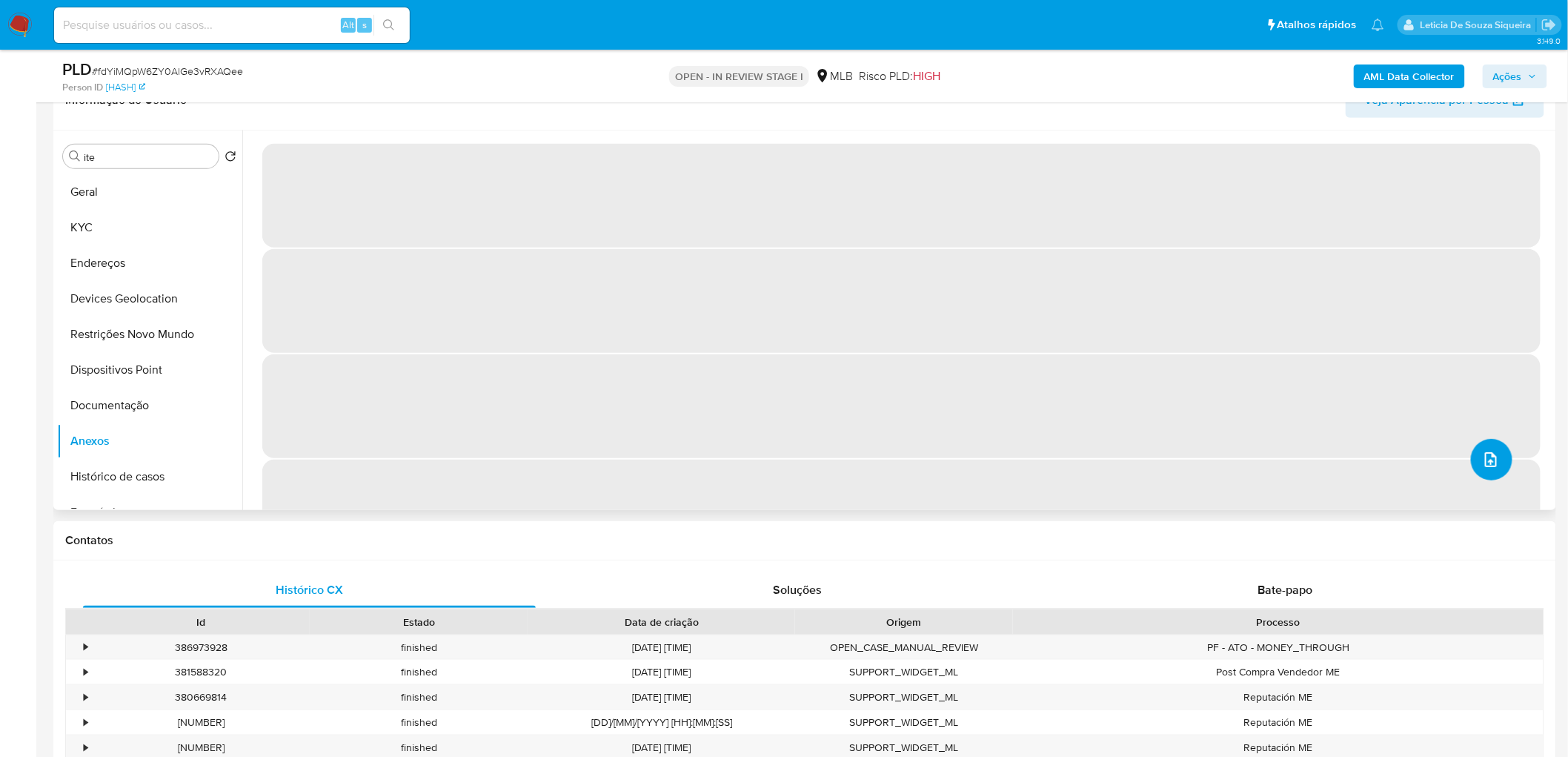 click 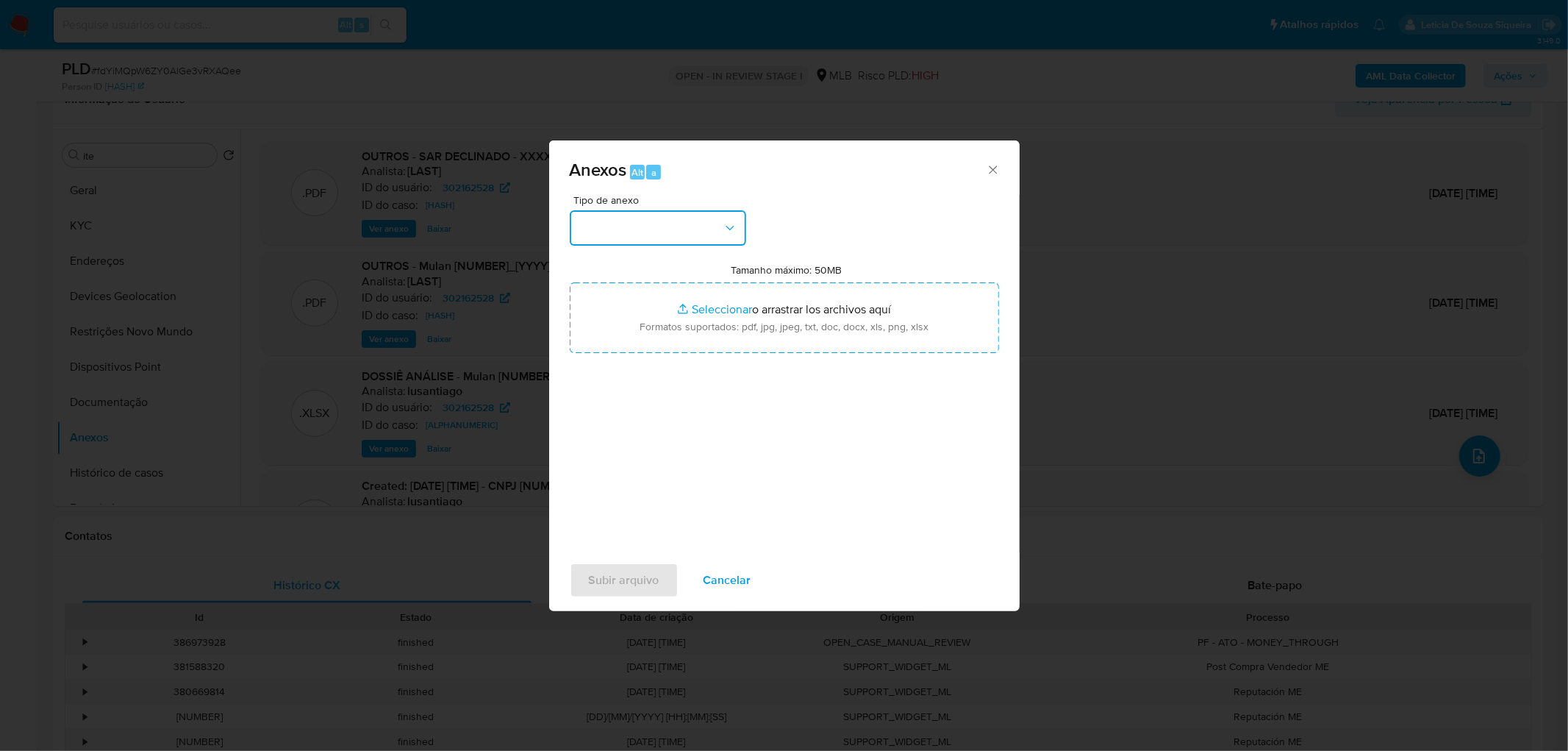 click at bounding box center [658, 228] 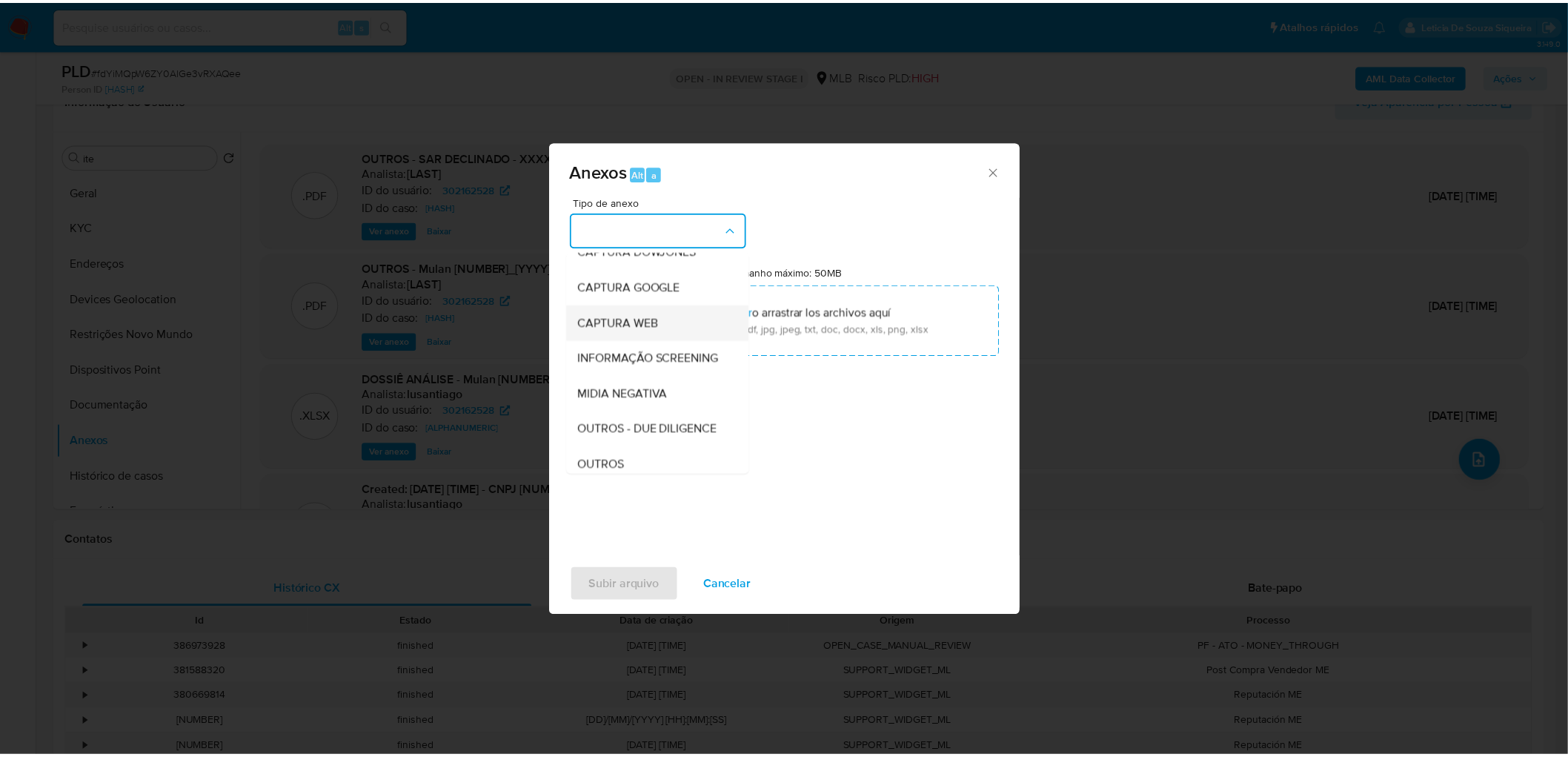 scroll, scrollTop: 82, scrollLeft: 0, axis: vertical 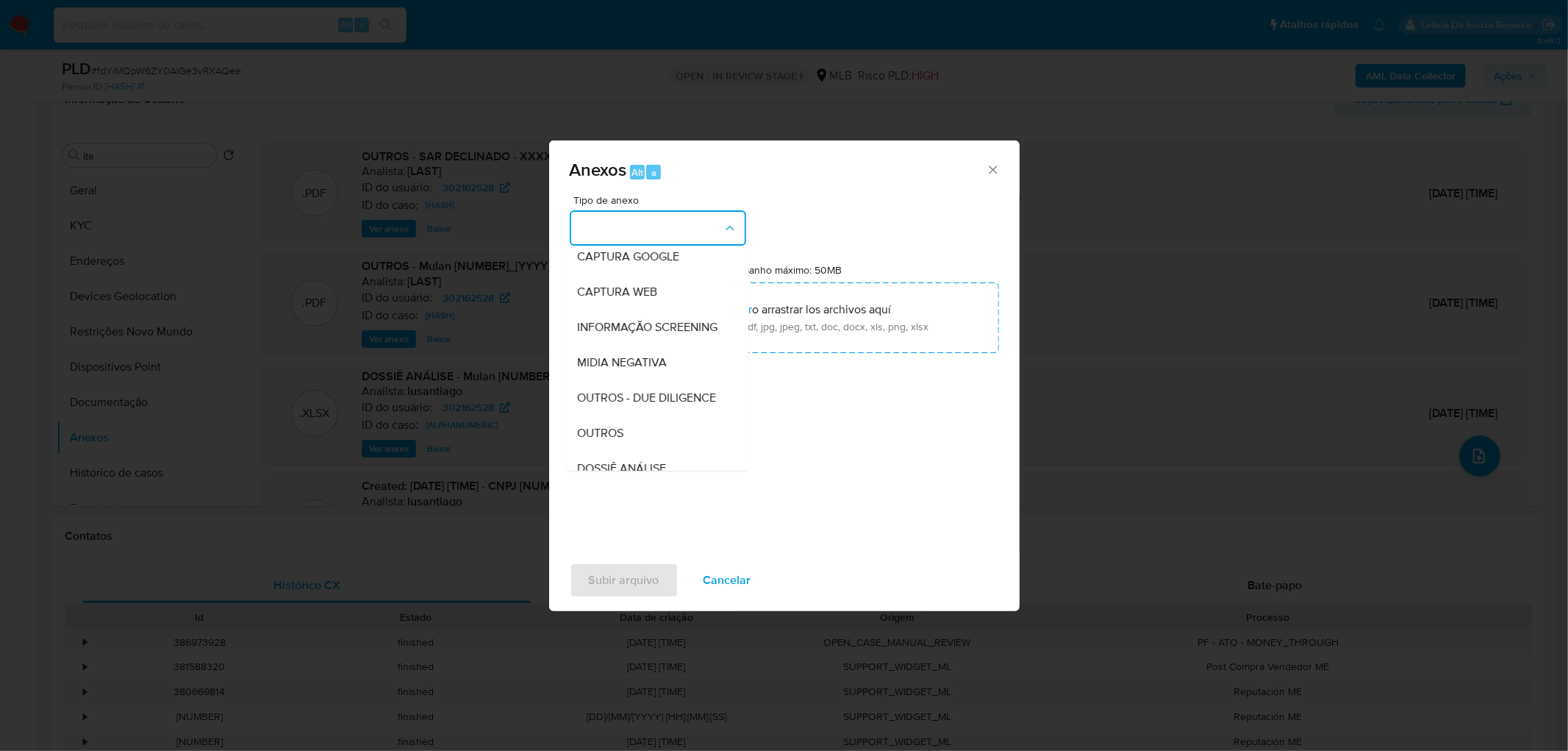 drag, startPoint x: 617, startPoint y: 452, endPoint x: 629, endPoint y: 441, distance: 16.278821 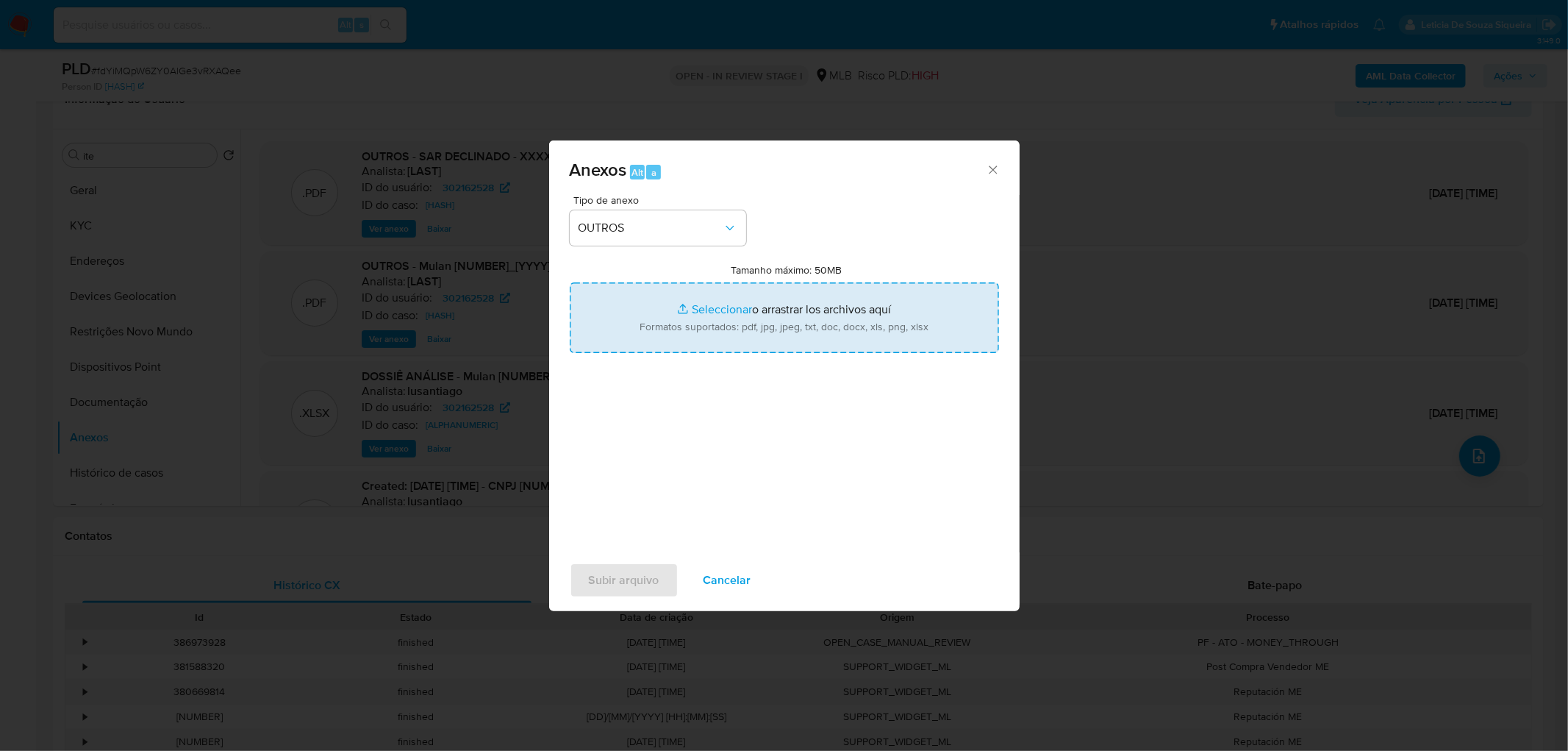 click on "Tamanho máximo: 50MB Seleccionar archivos" at bounding box center (784, 318) 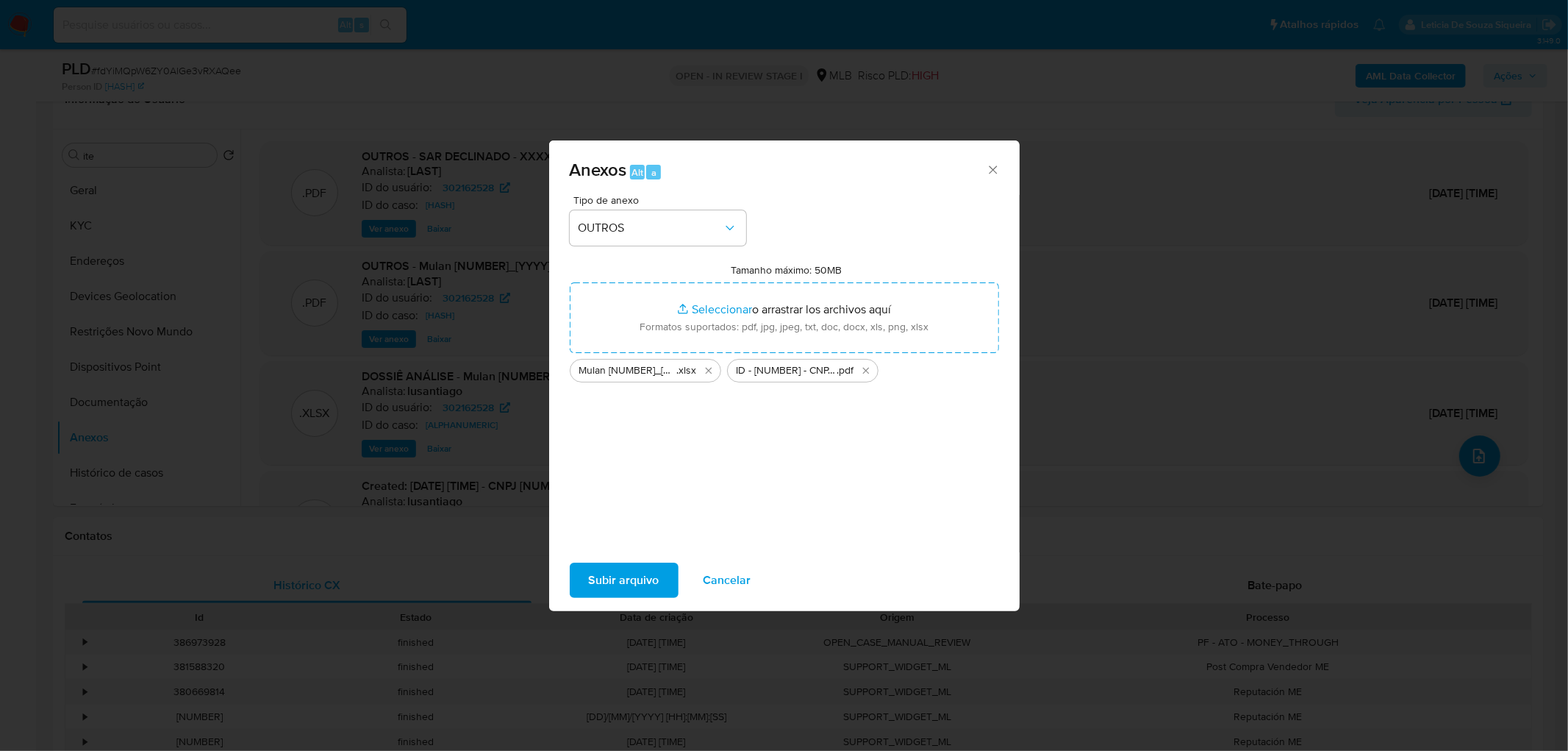 click on "Subir arquivo" at bounding box center (624, 580) 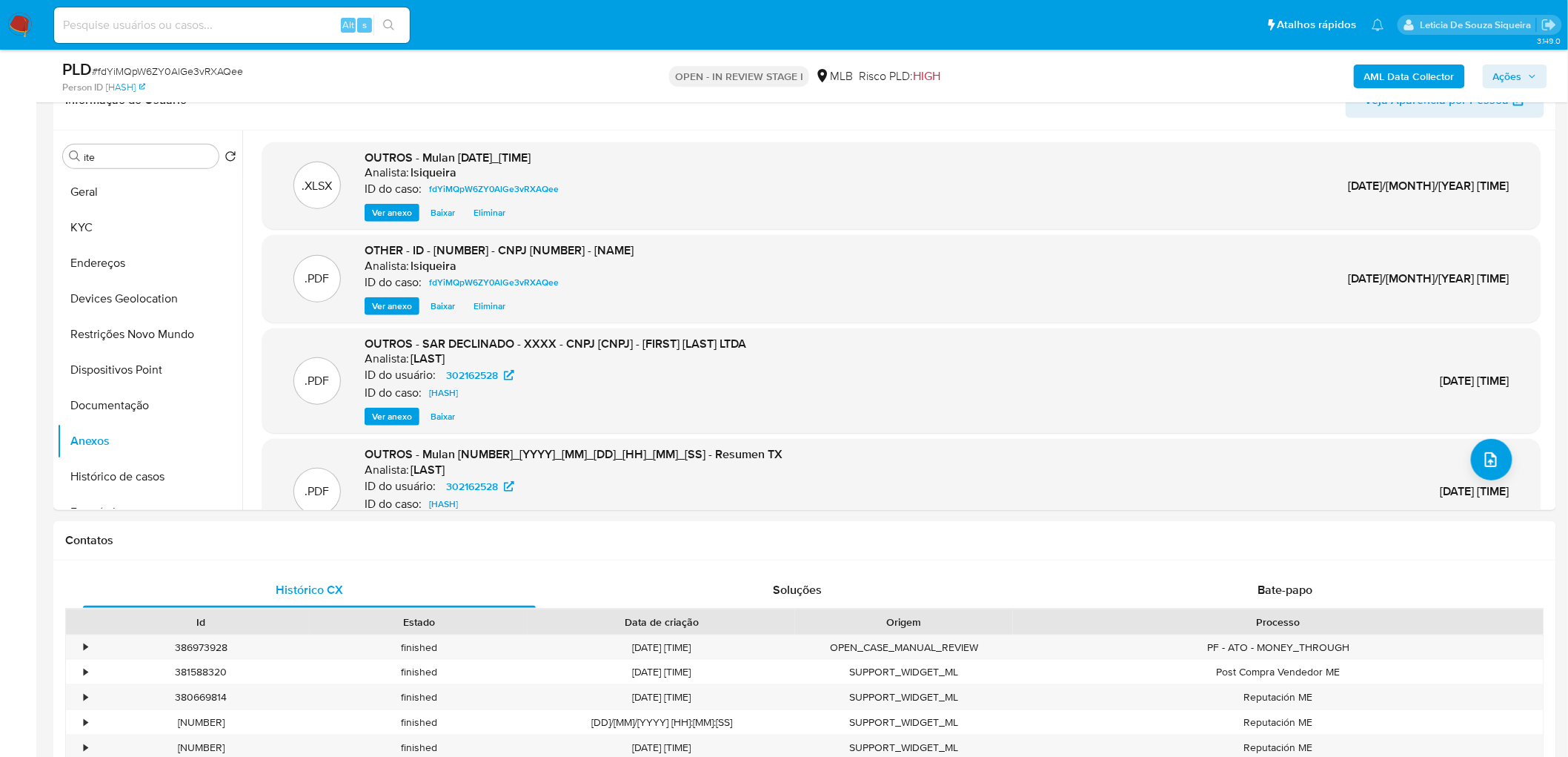 click on "Ações" at bounding box center [1507, 76] 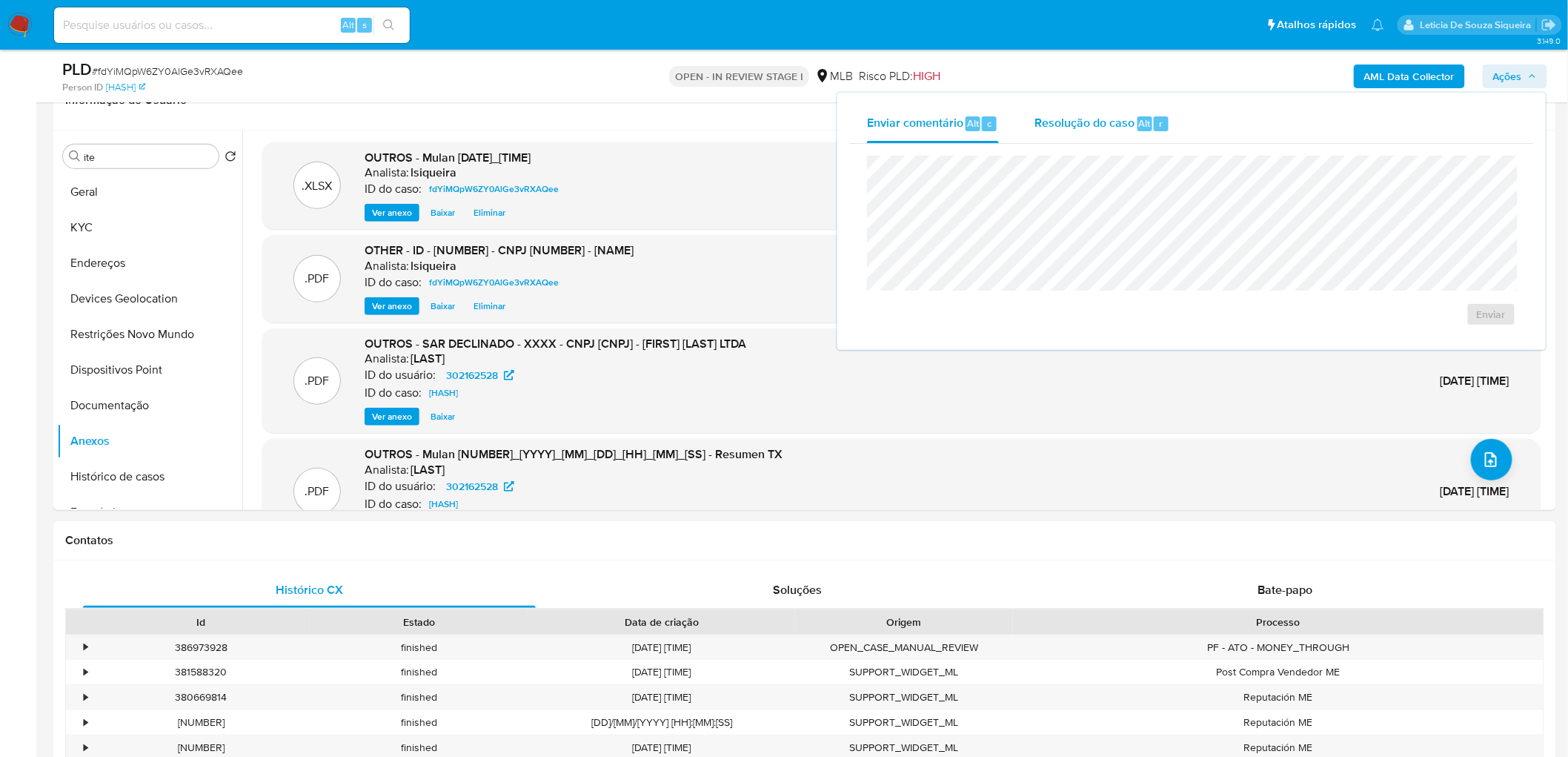 click on "Resolução do caso" at bounding box center [1084, 122] 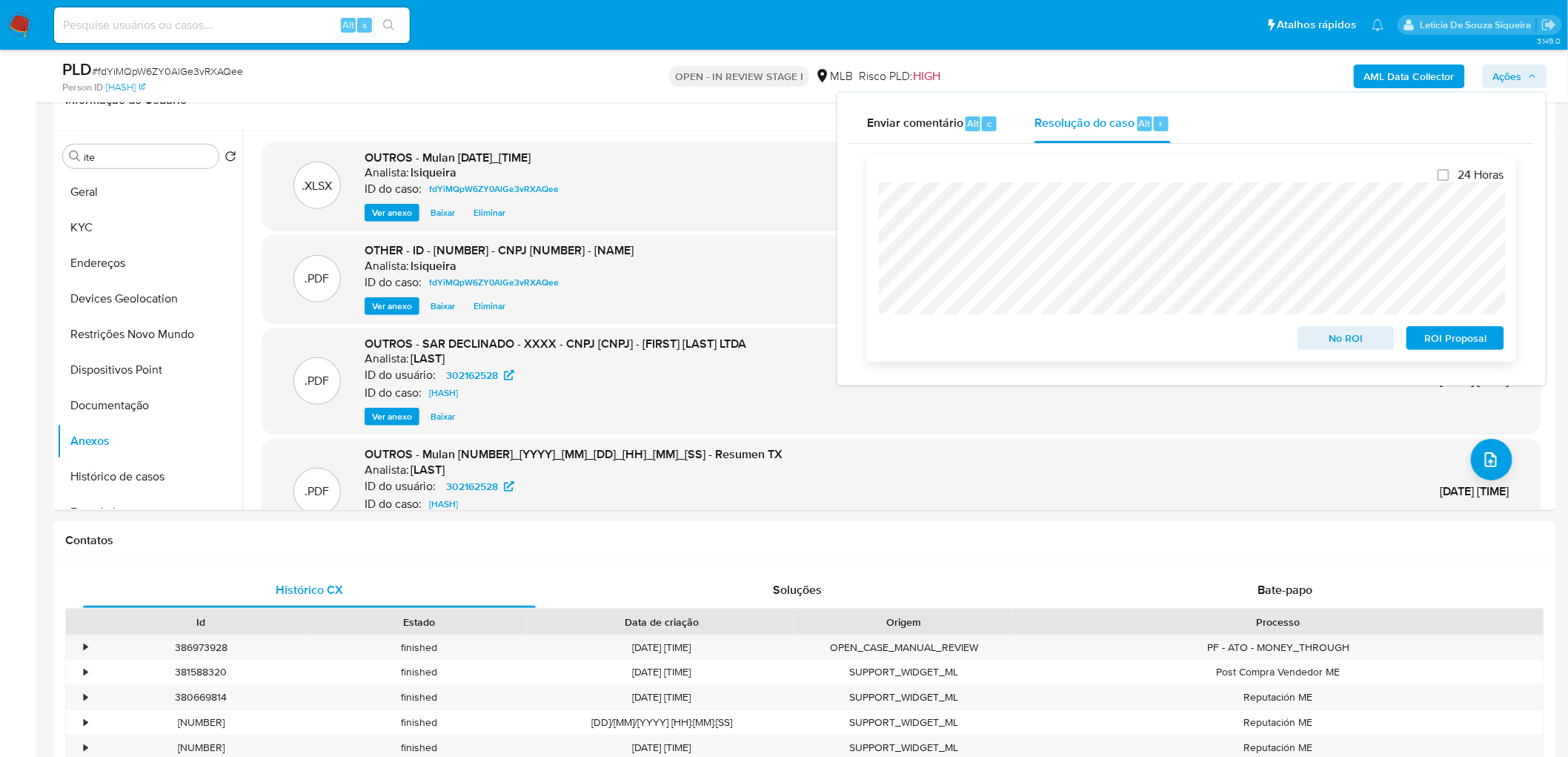 scroll, scrollTop: 172, scrollLeft: 0, axis: vertical 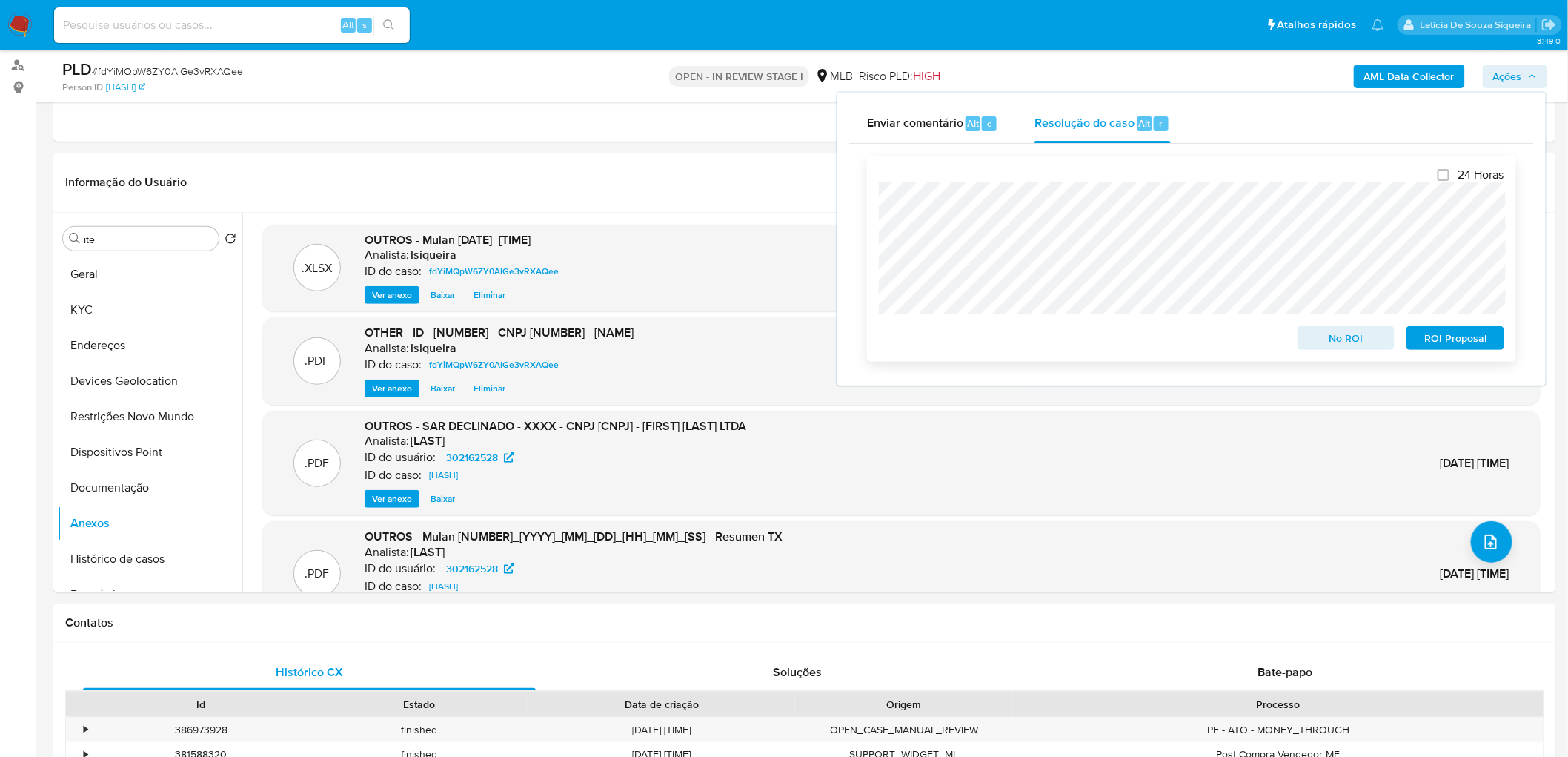 click on "No ROI" at bounding box center (1346, 338) 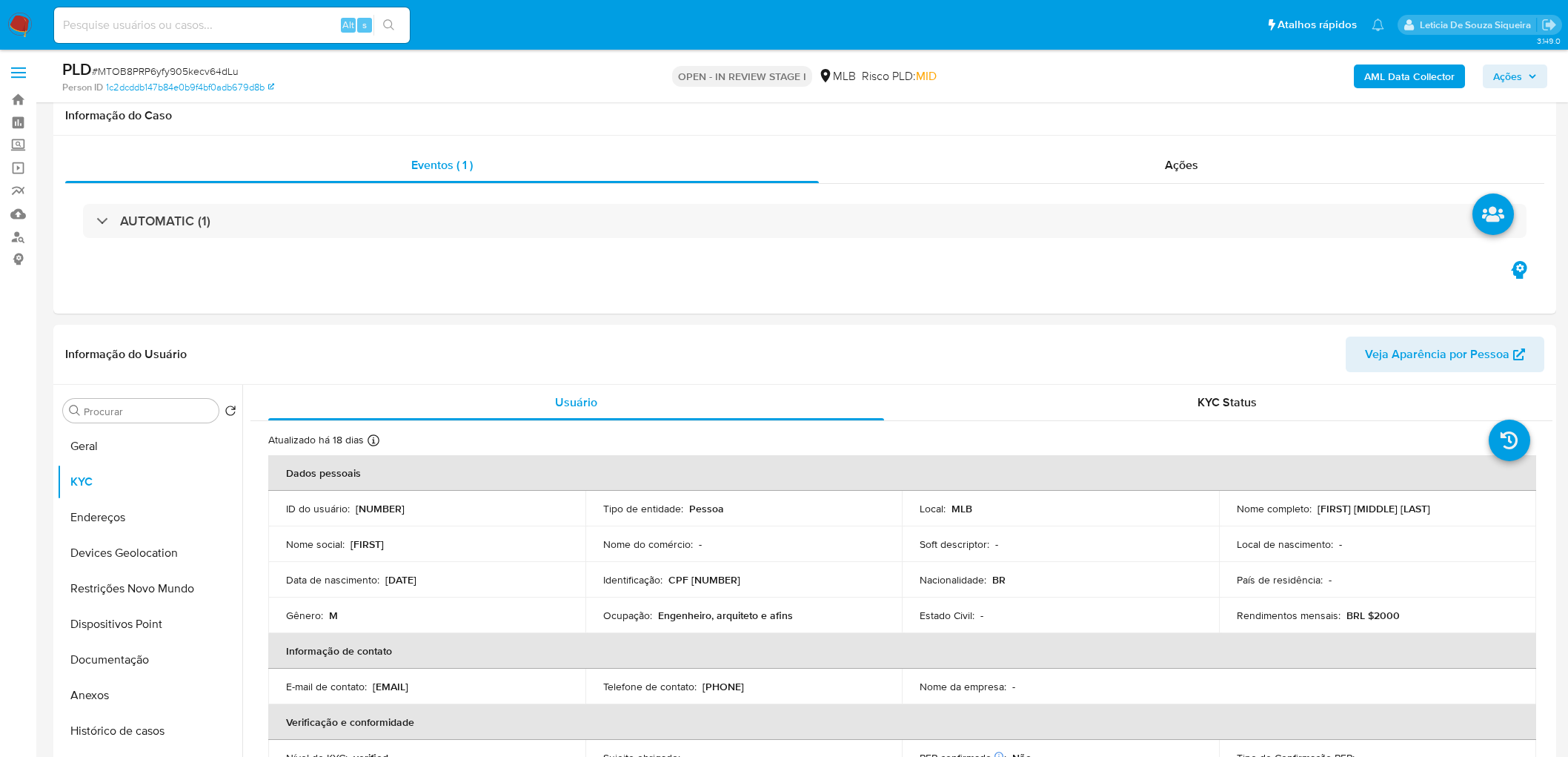 scroll, scrollTop: 1400, scrollLeft: 0, axis: vertical 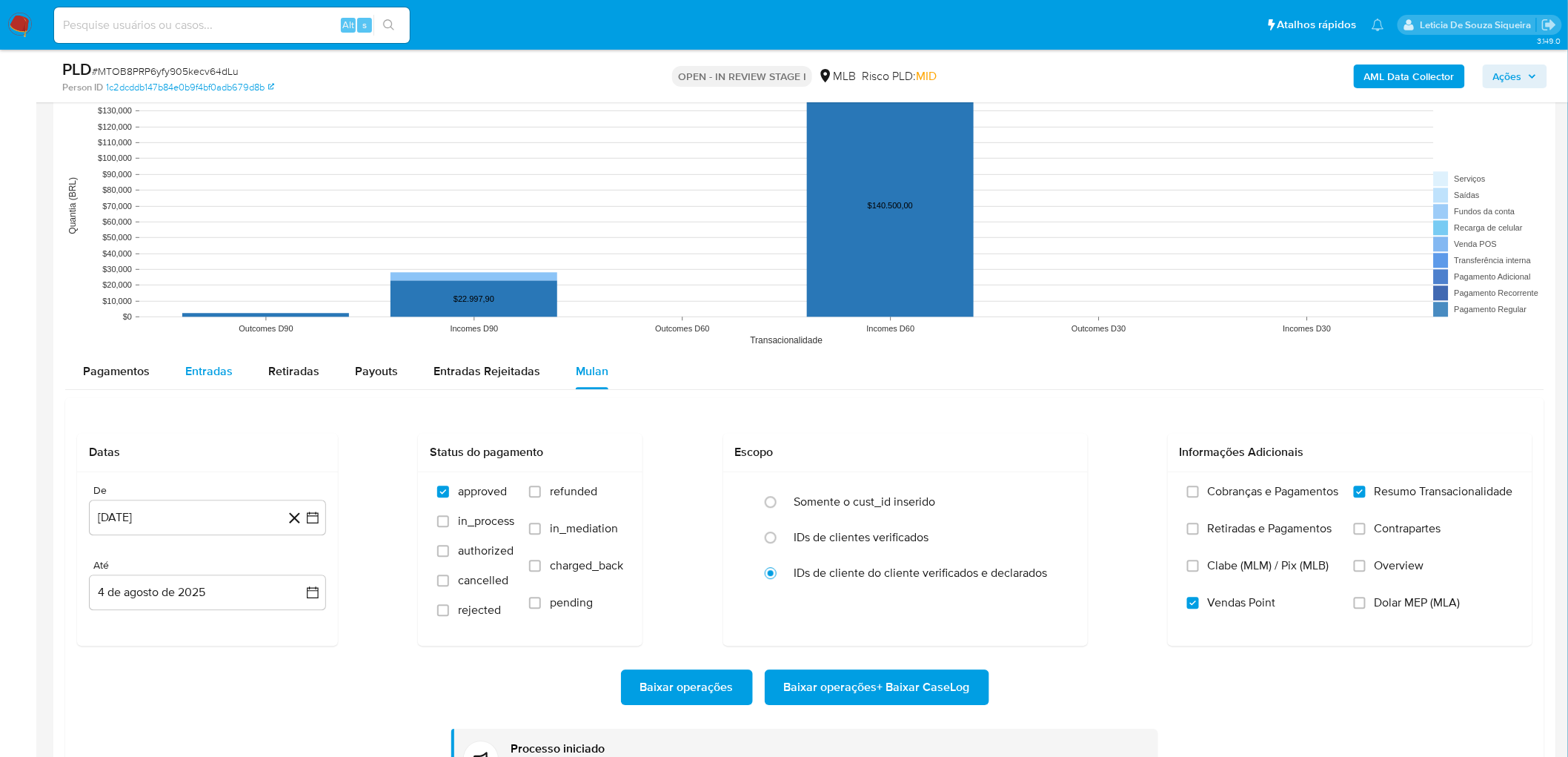 click on "Entradas" at bounding box center [209, 371] 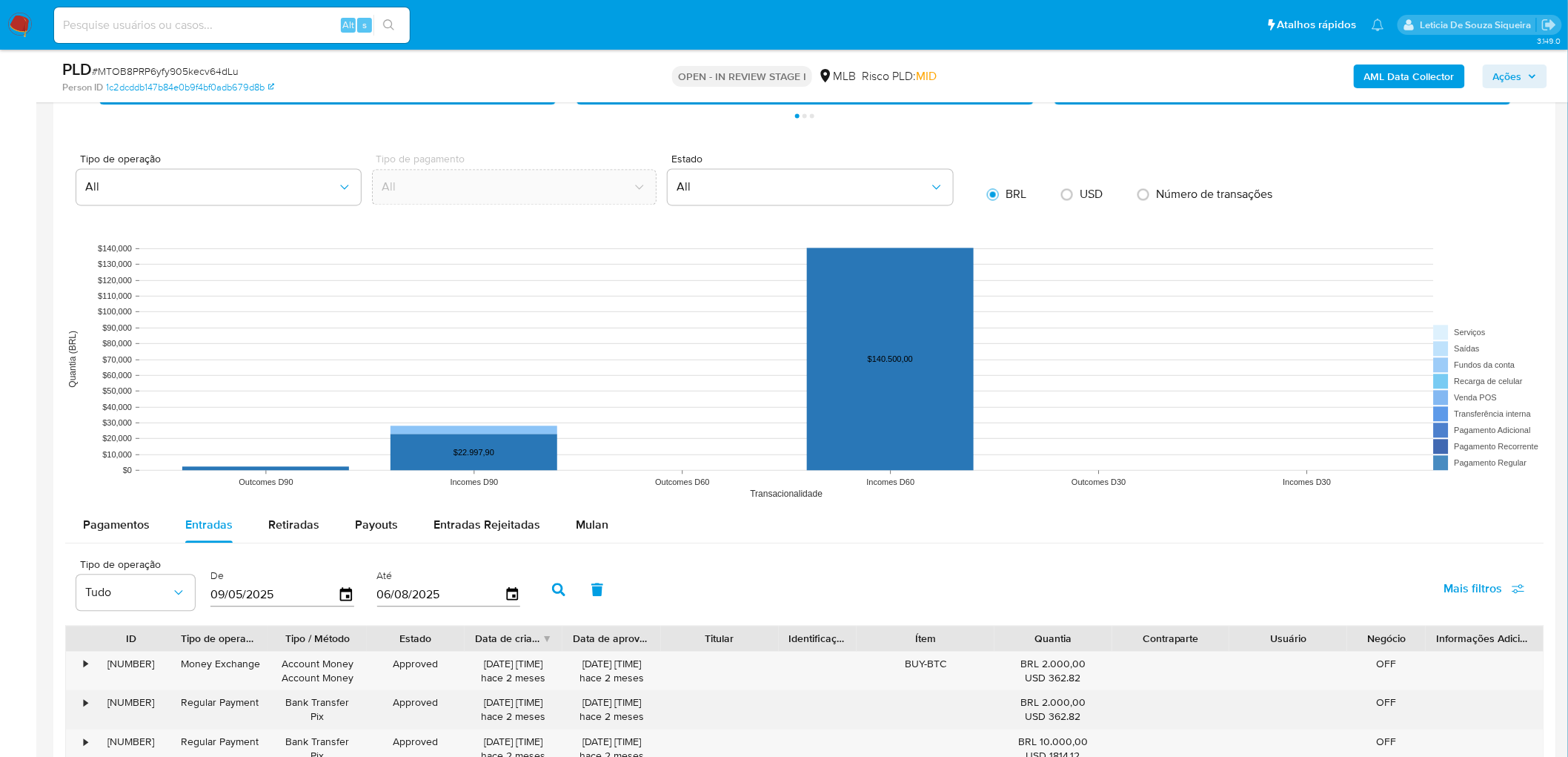 scroll, scrollTop: 1235, scrollLeft: 0, axis: vertical 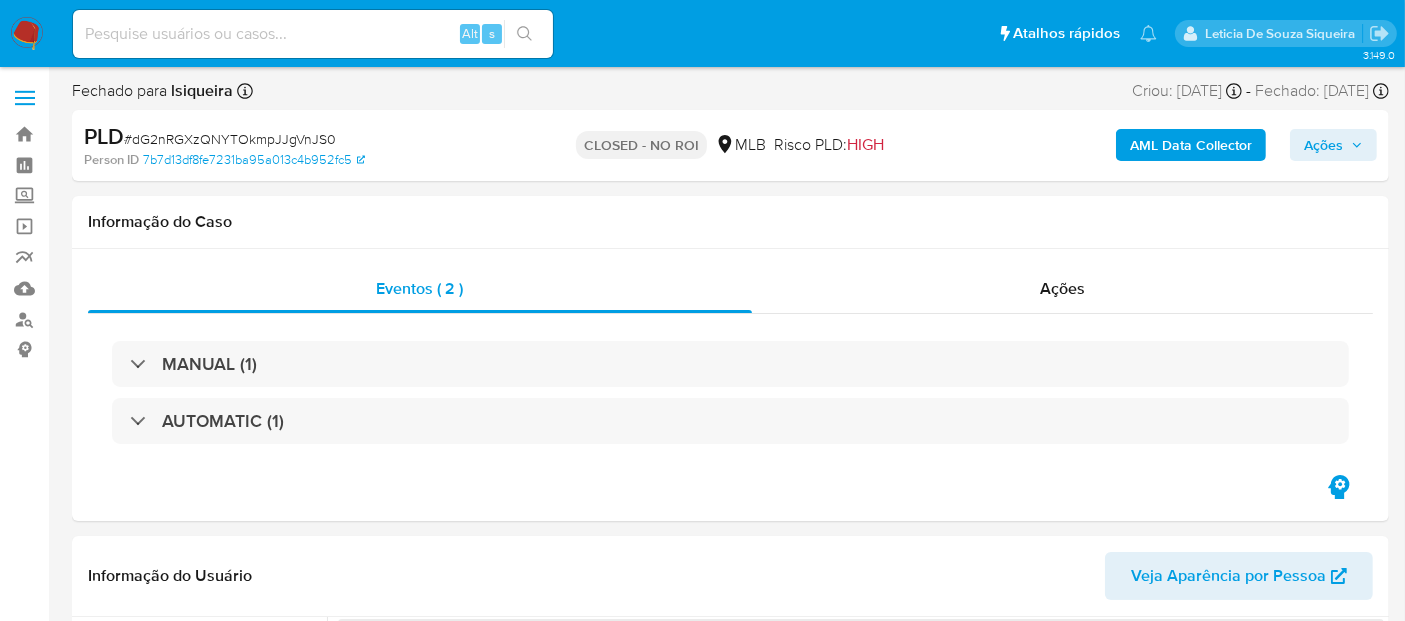 click at bounding box center [313, 34] 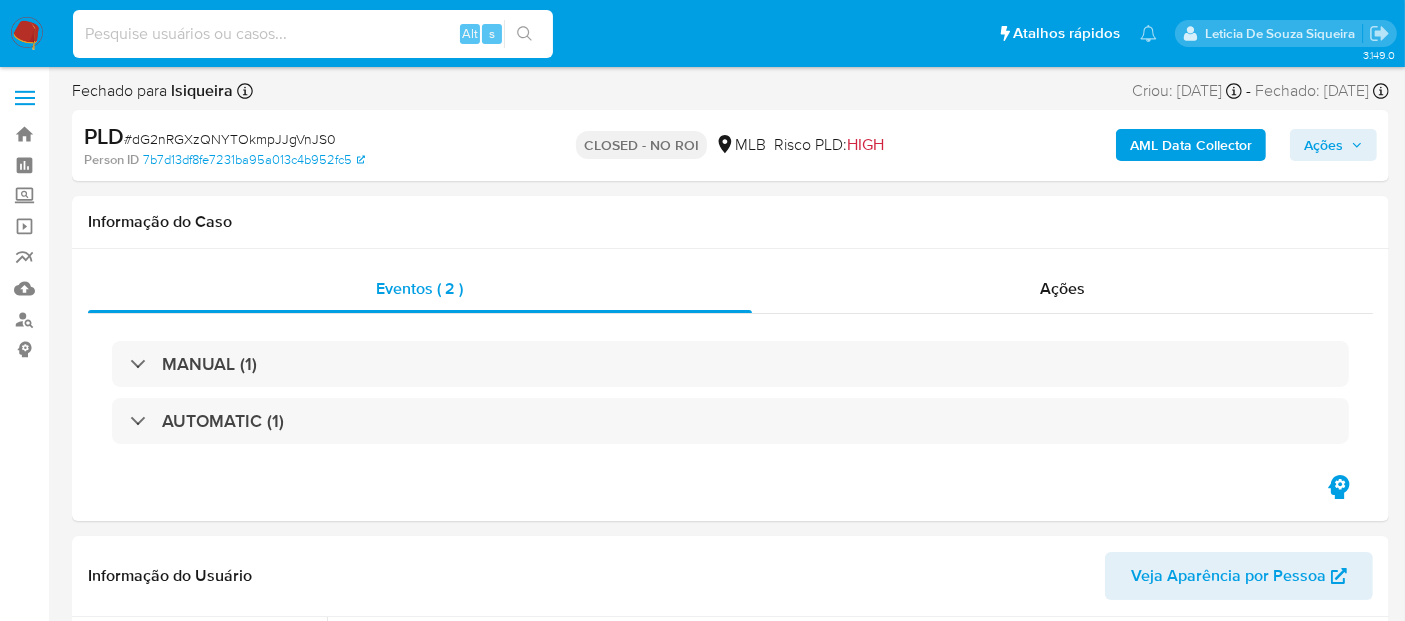 paste on "[NUMBER]" 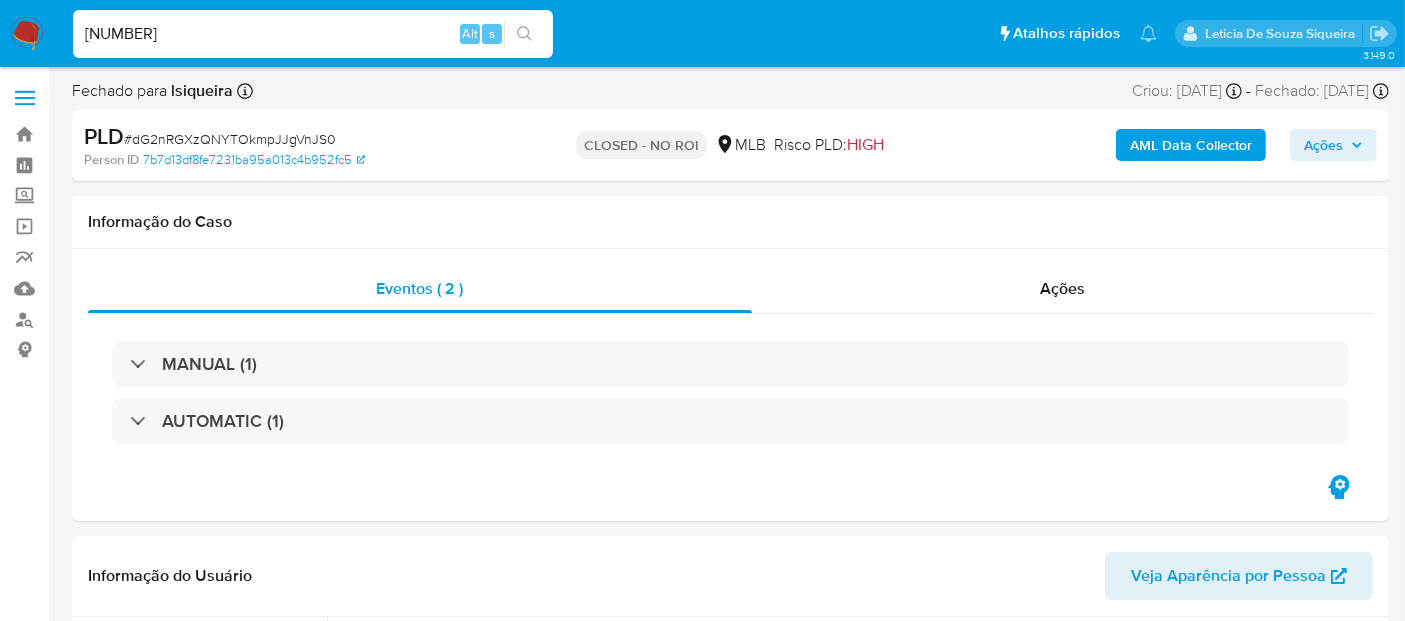 type on "[NUMBER]" 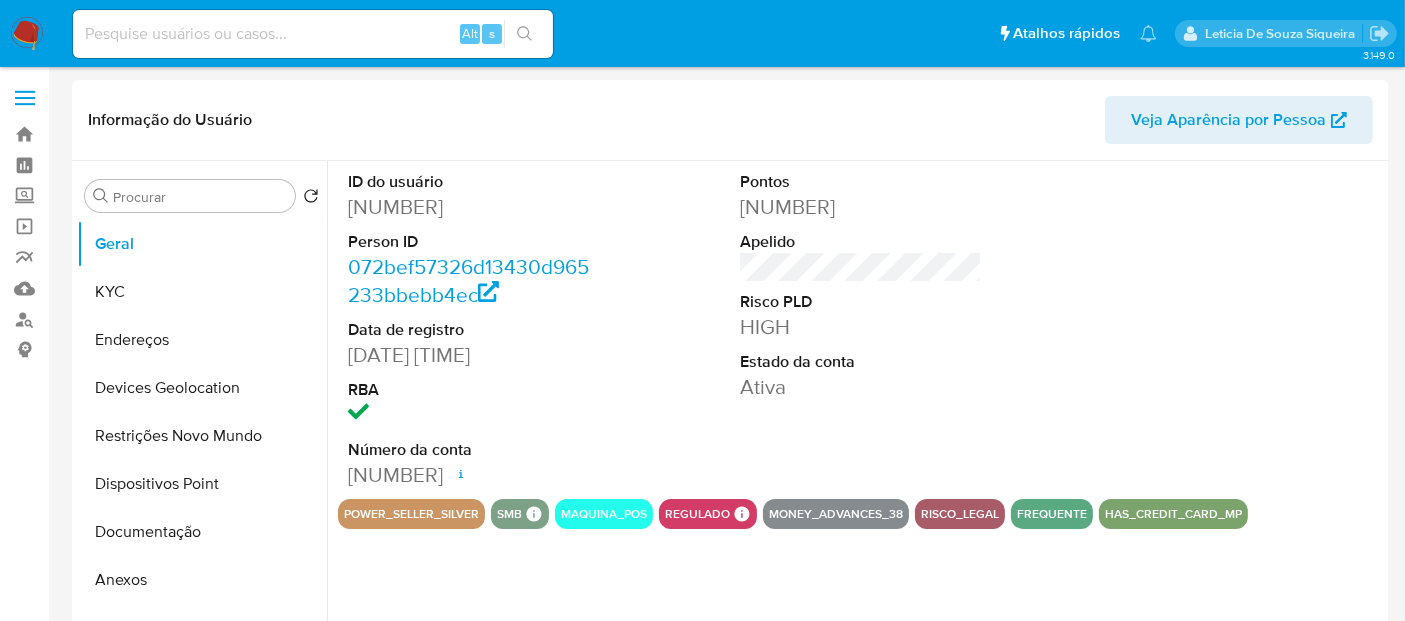 select on "10" 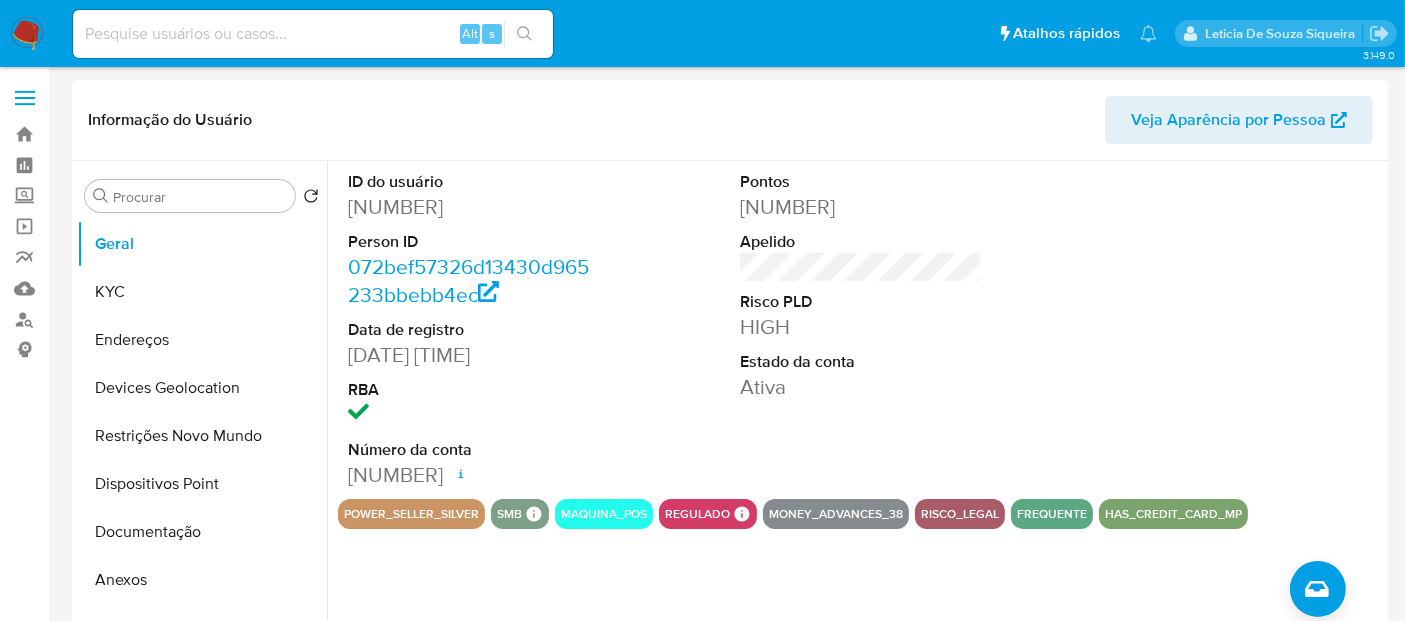 click at bounding box center (27, 34) 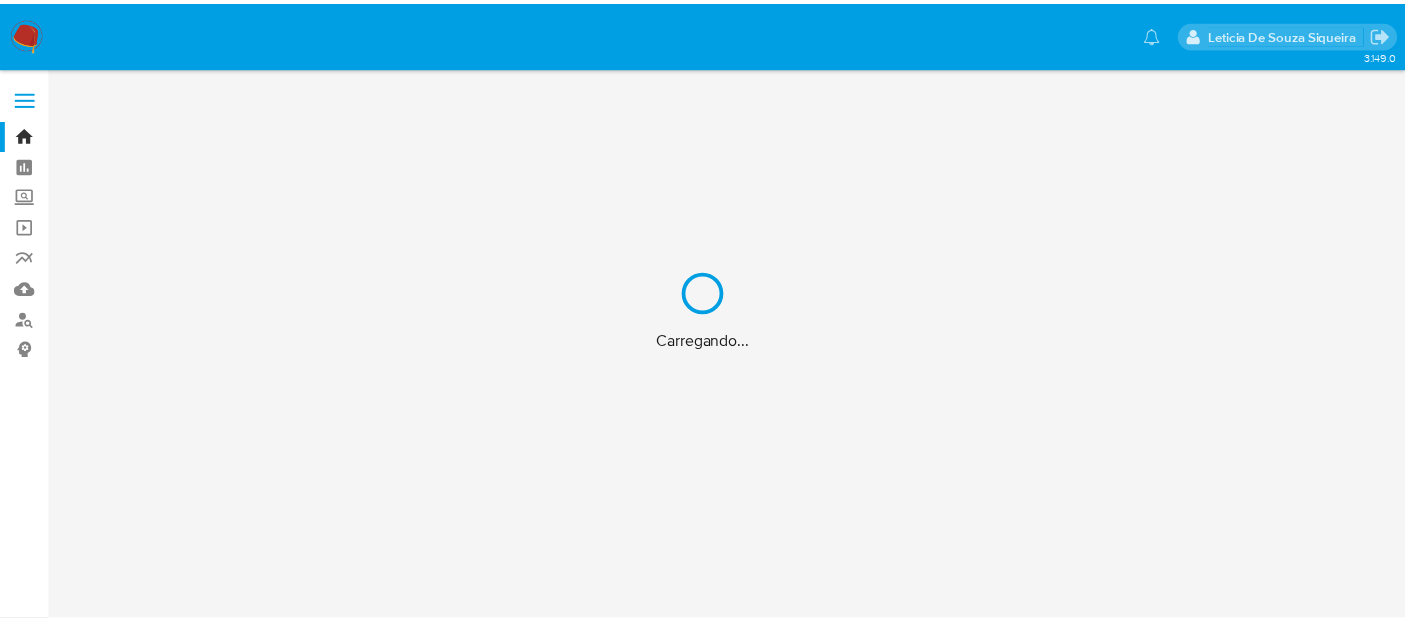 scroll, scrollTop: 0, scrollLeft: 0, axis: both 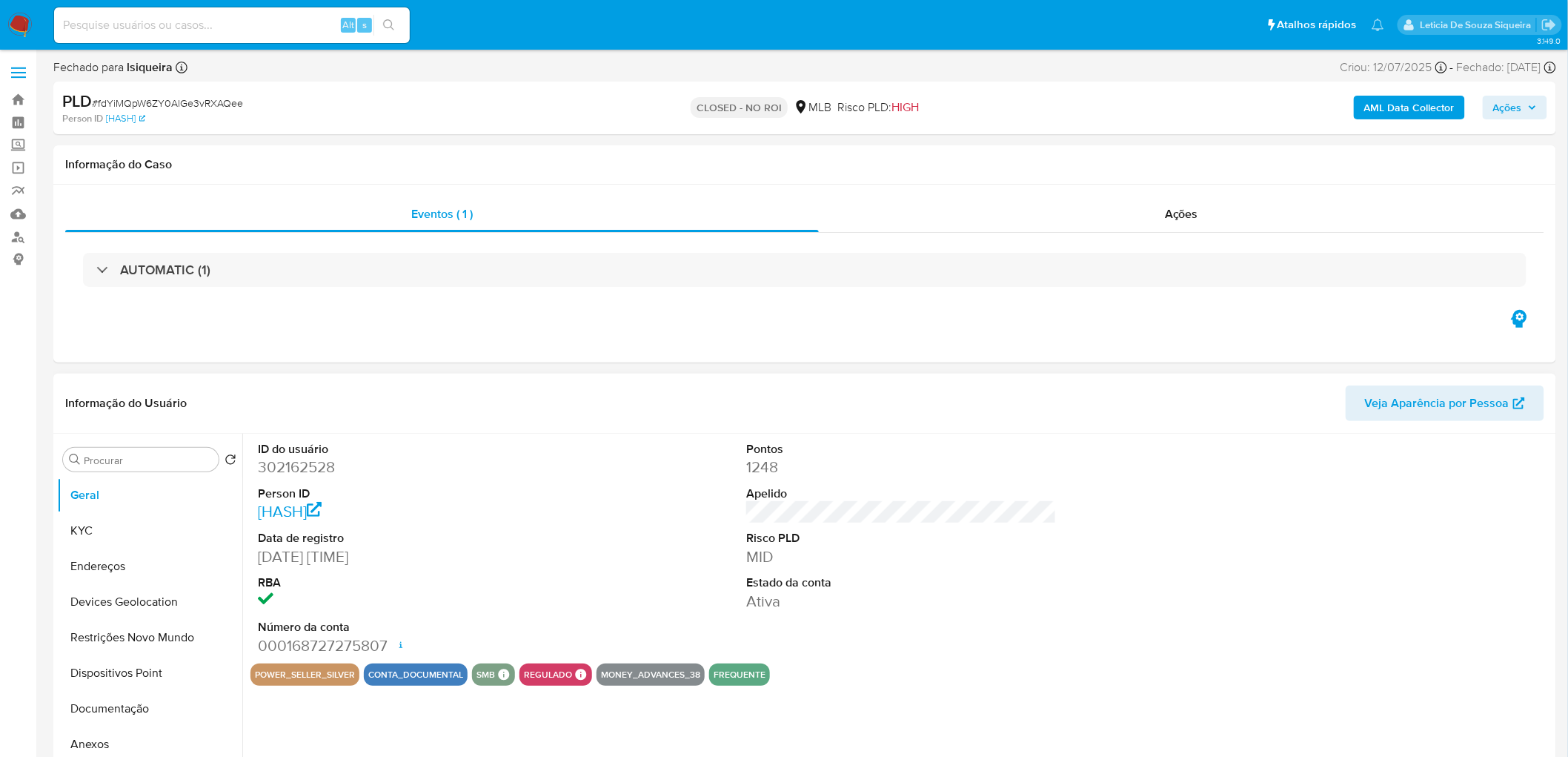 select on "10" 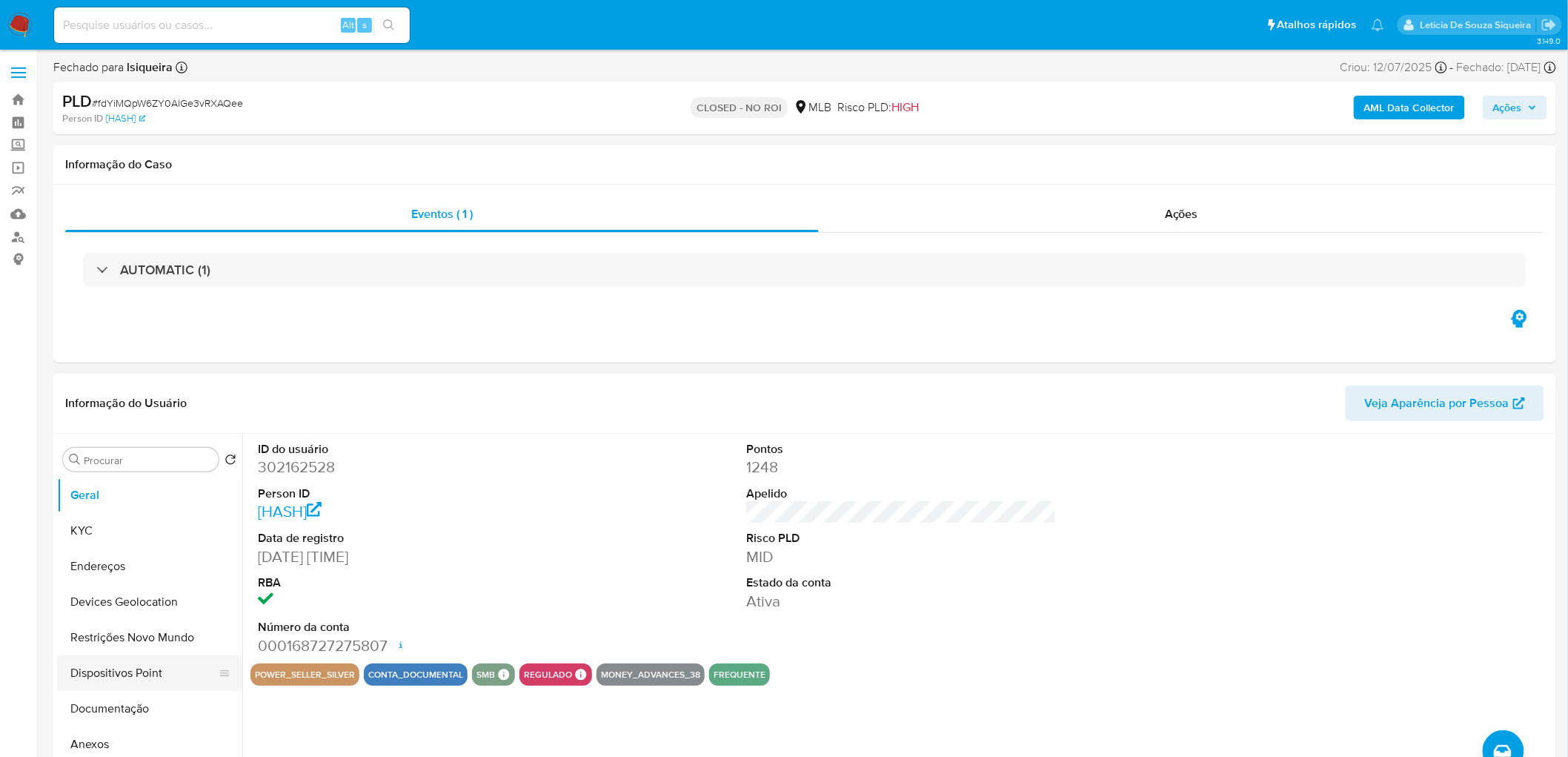 scroll, scrollTop: 165, scrollLeft: 0, axis: vertical 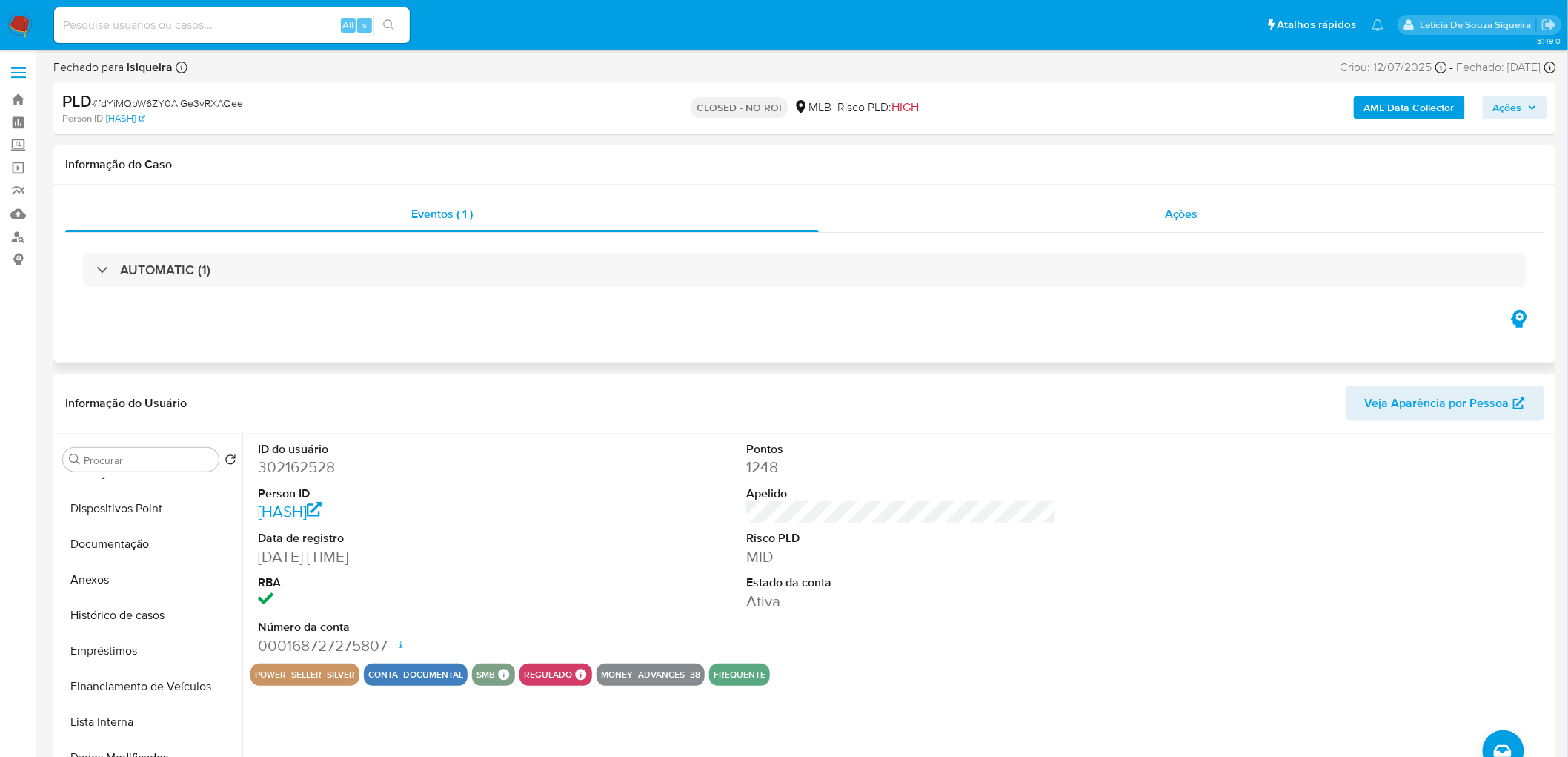 click on "Ações" at bounding box center [1181, 214] 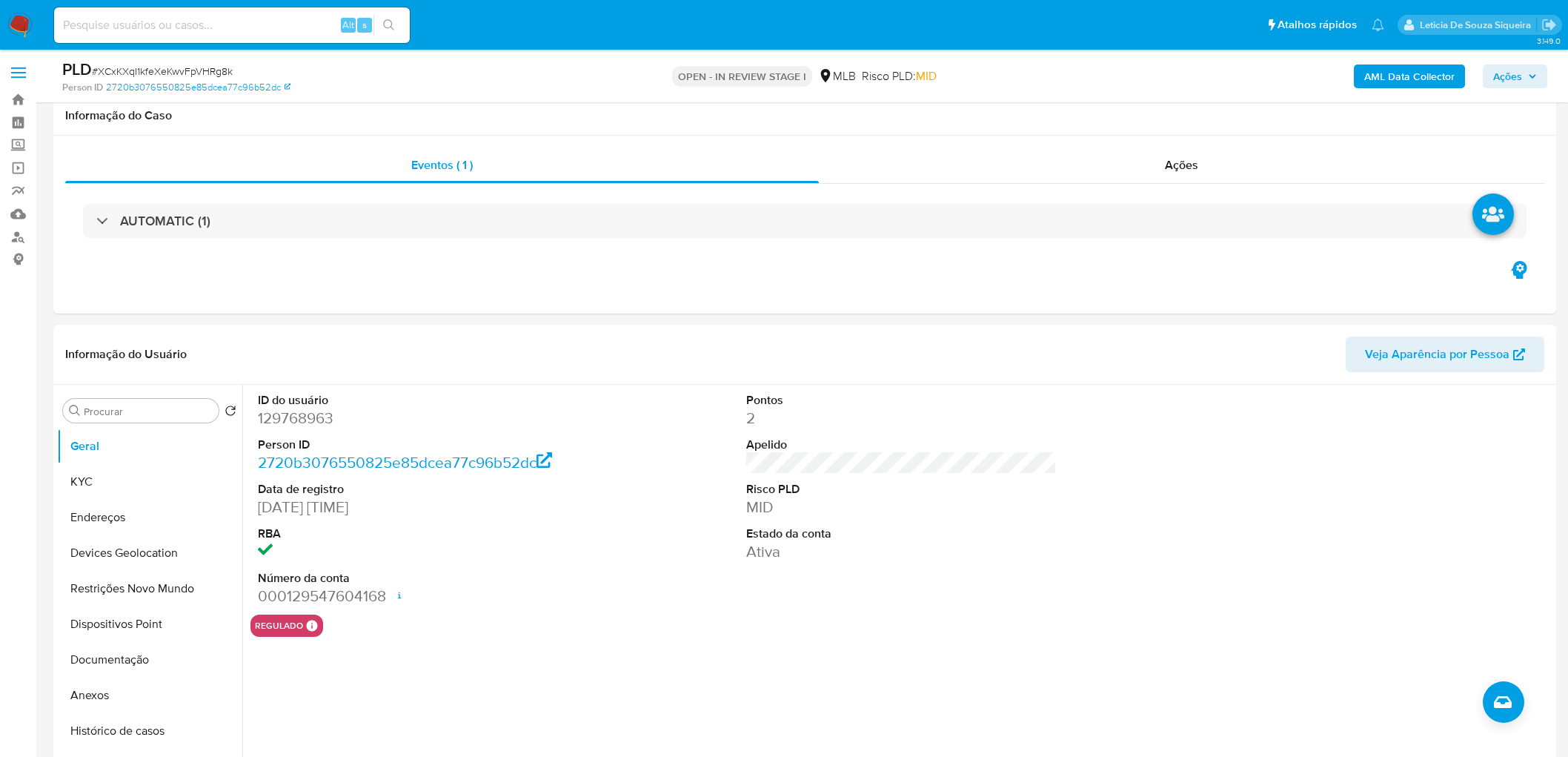 scroll, scrollTop: 82, scrollLeft: 0, axis: vertical 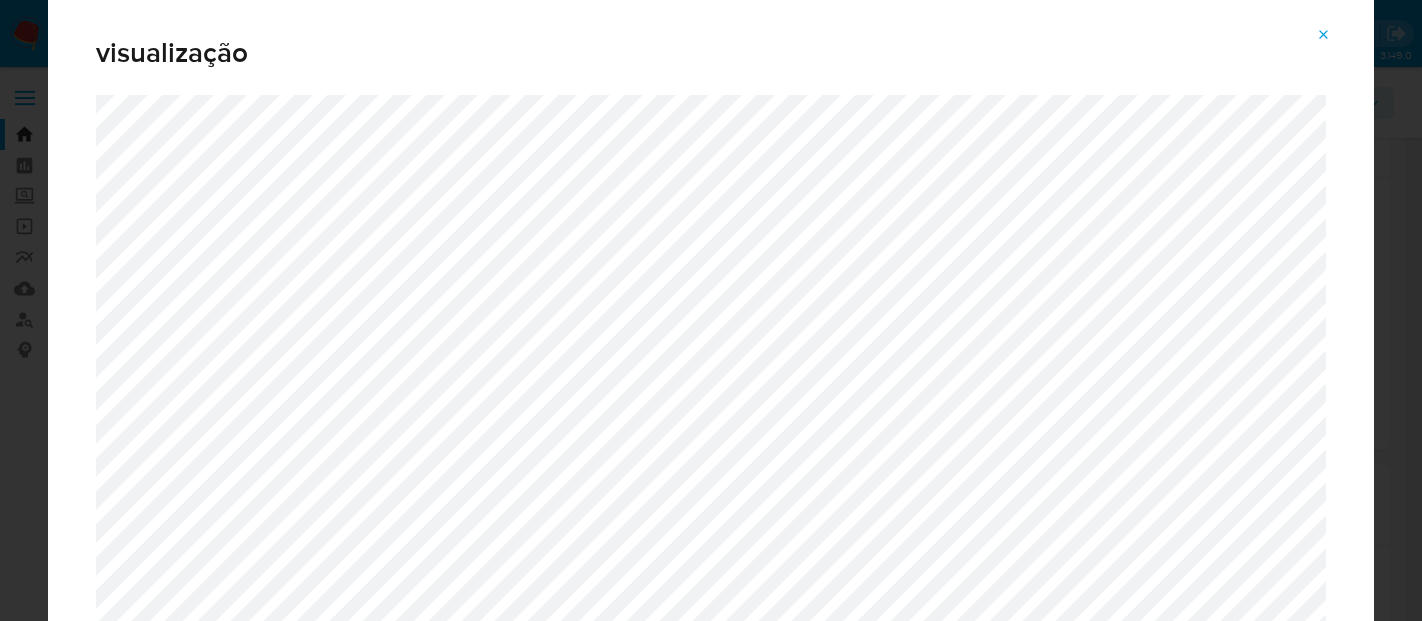 select on "10" 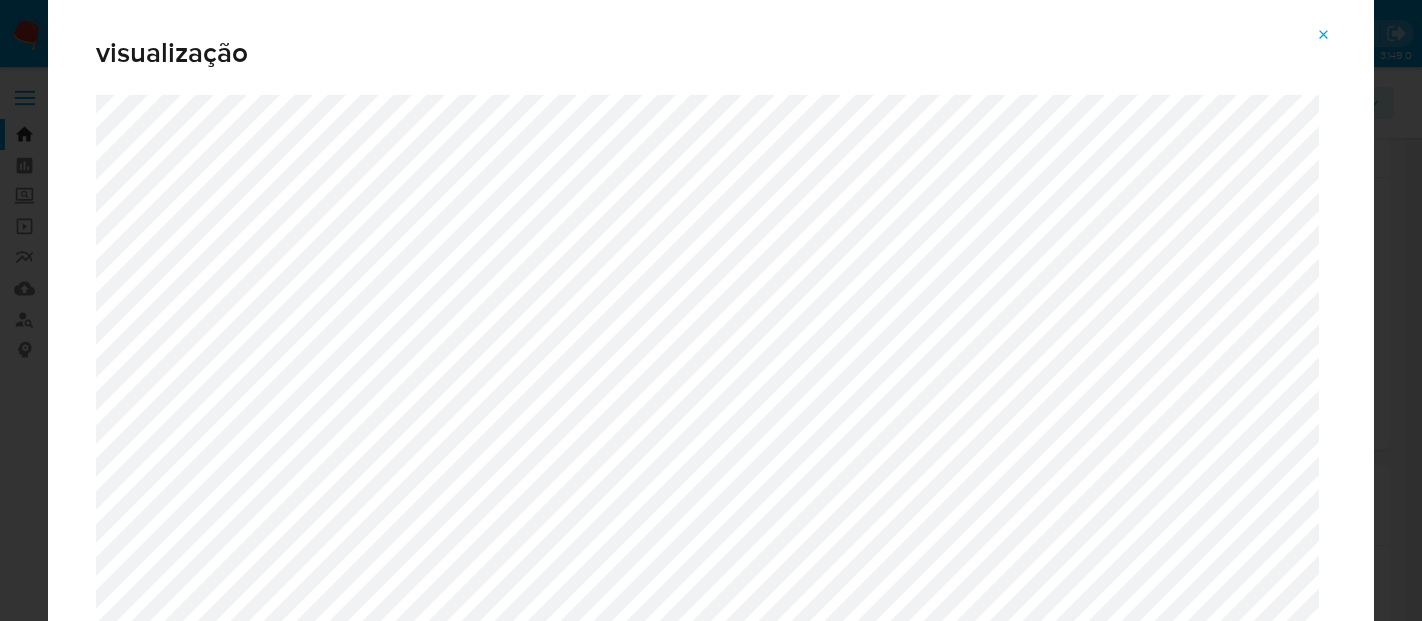 scroll, scrollTop: 333, scrollLeft: 0, axis: vertical 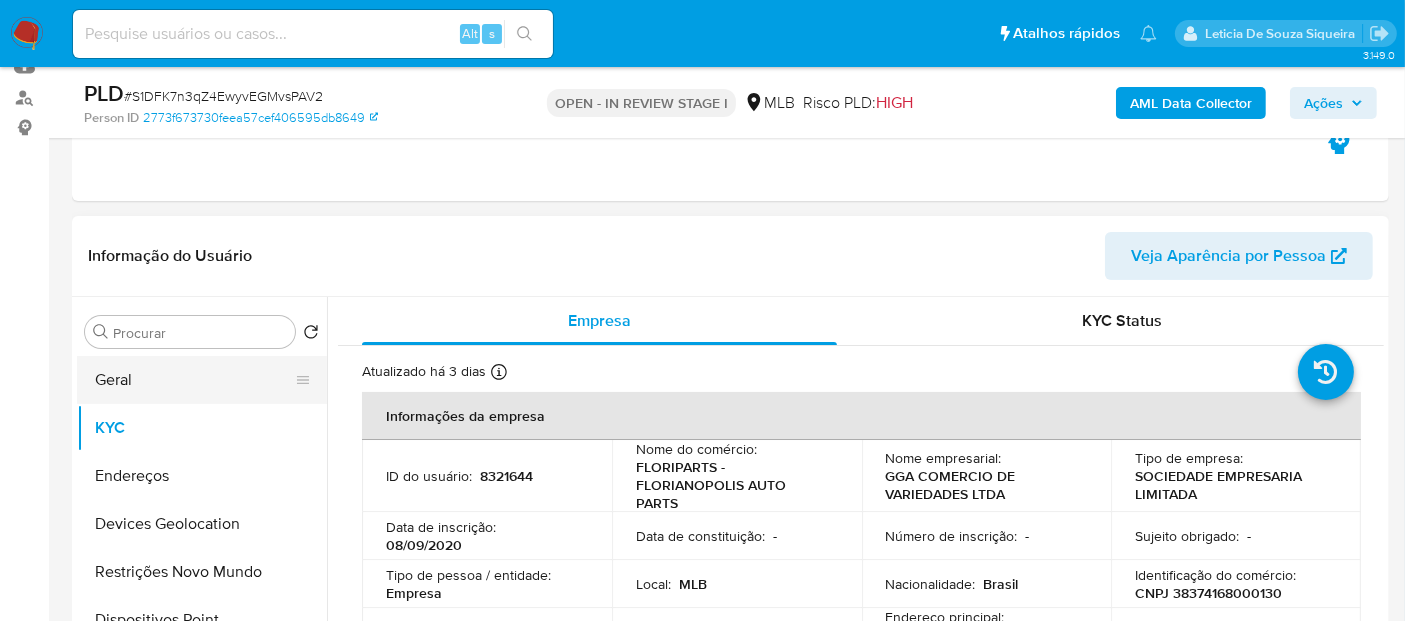 click on "Geral" at bounding box center [194, 380] 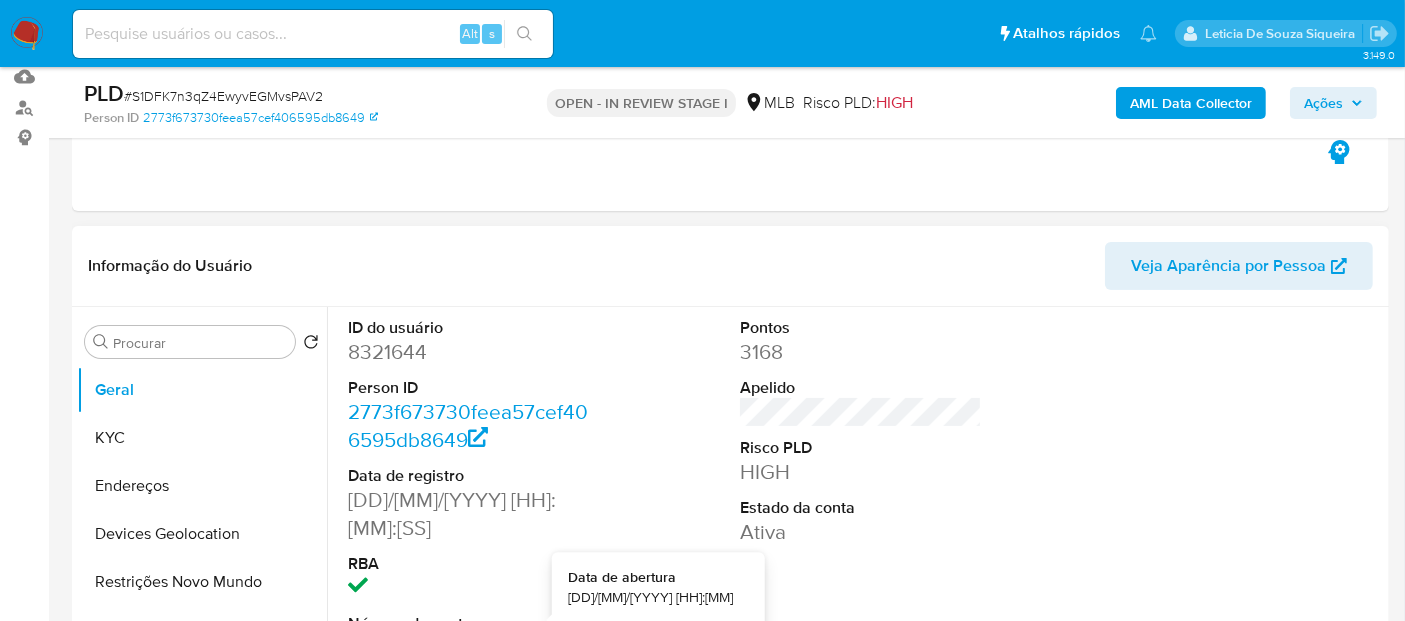 scroll, scrollTop: 333, scrollLeft: 0, axis: vertical 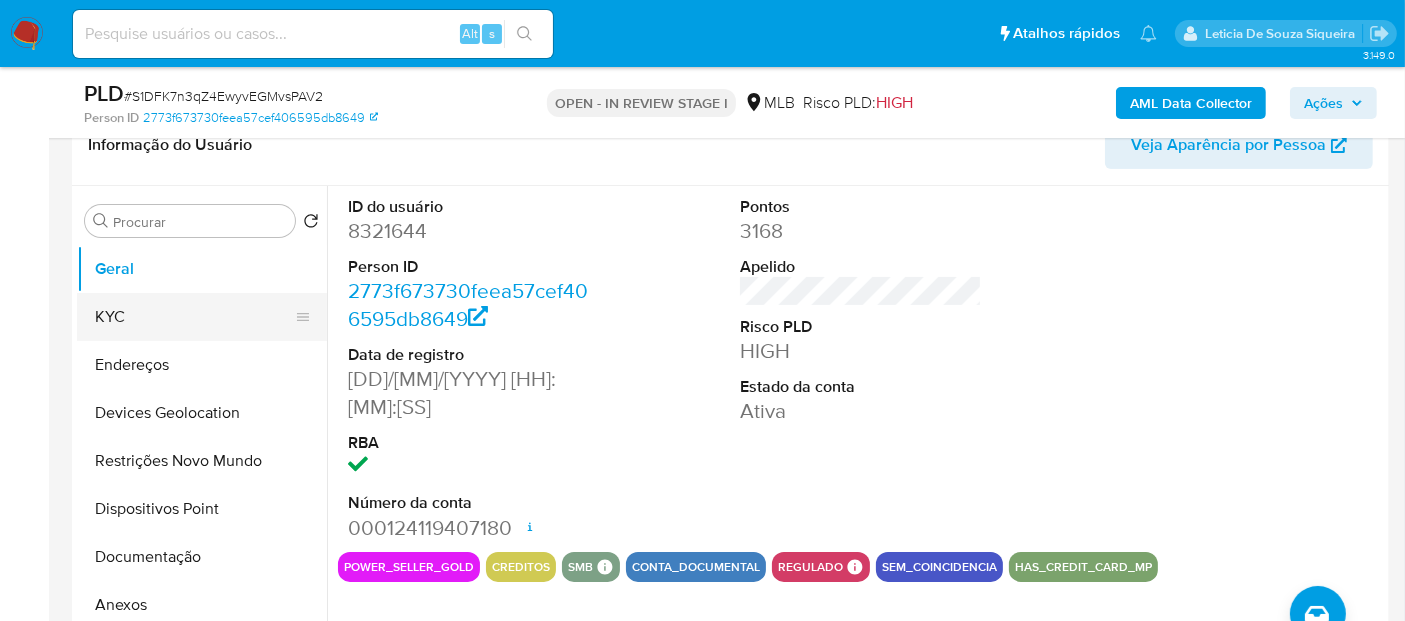 click on "KYC" at bounding box center (194, 317) 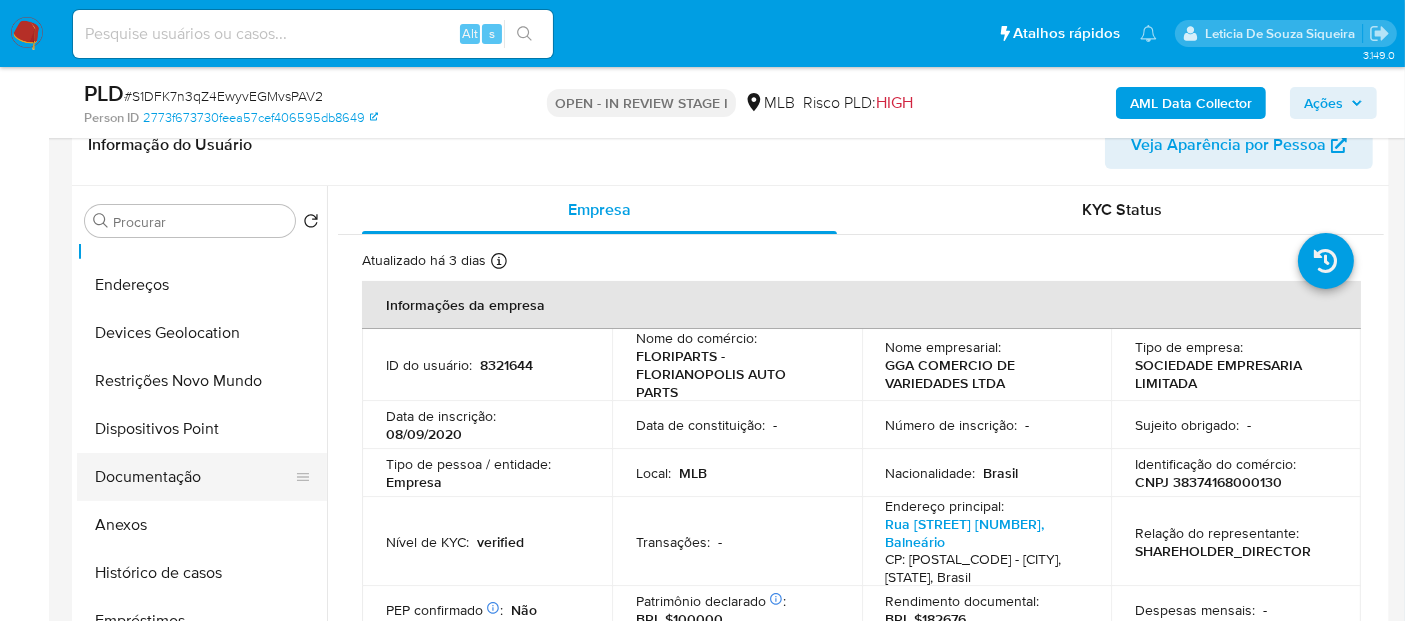 scroll, scrollTop: 111, scrollLeft: 0, axis: vertical 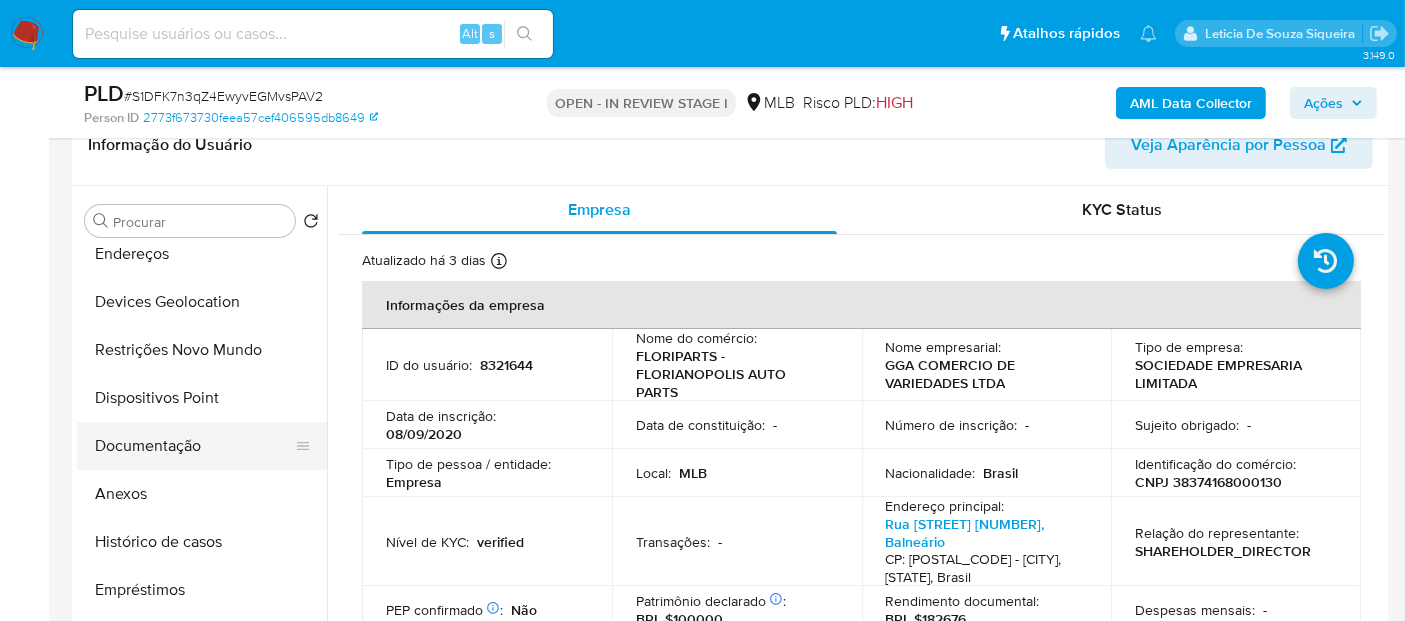 click on "Documentação" at bounding box center [194, 446] 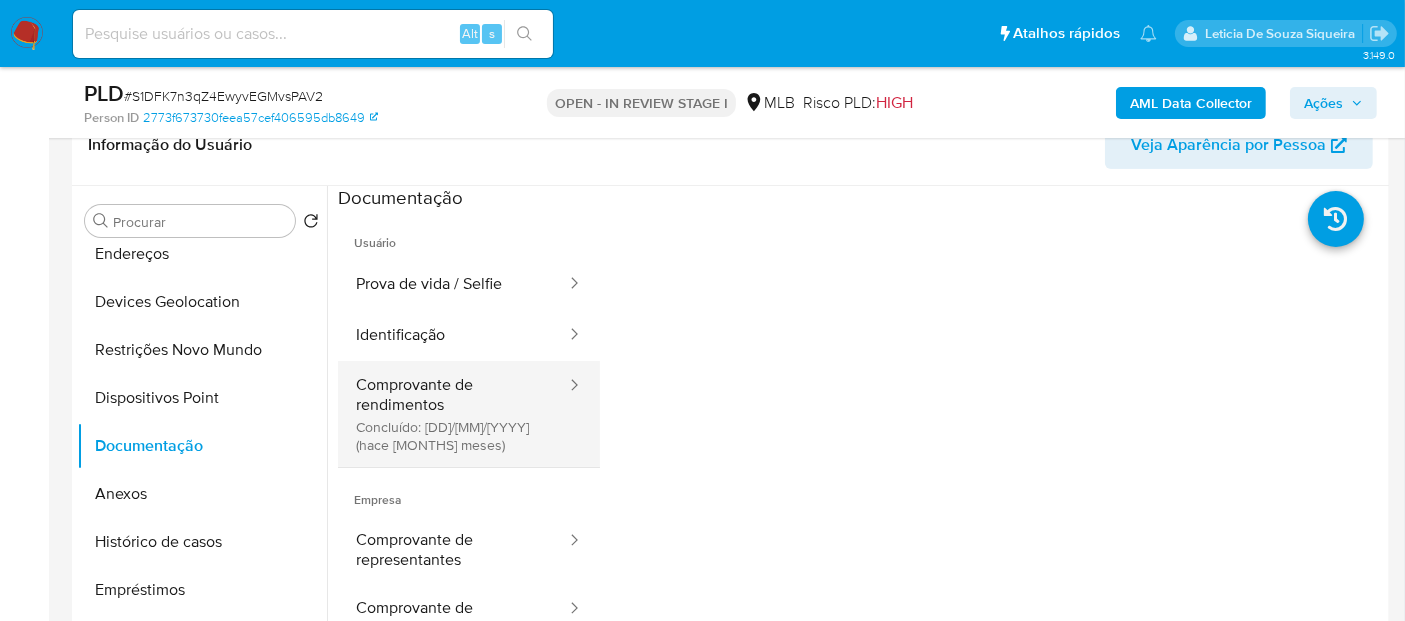 click on "Comprovante de rendimentos Concluído: 18/11/2024 (hace 9 meses)" at bounding box center [453, 414] 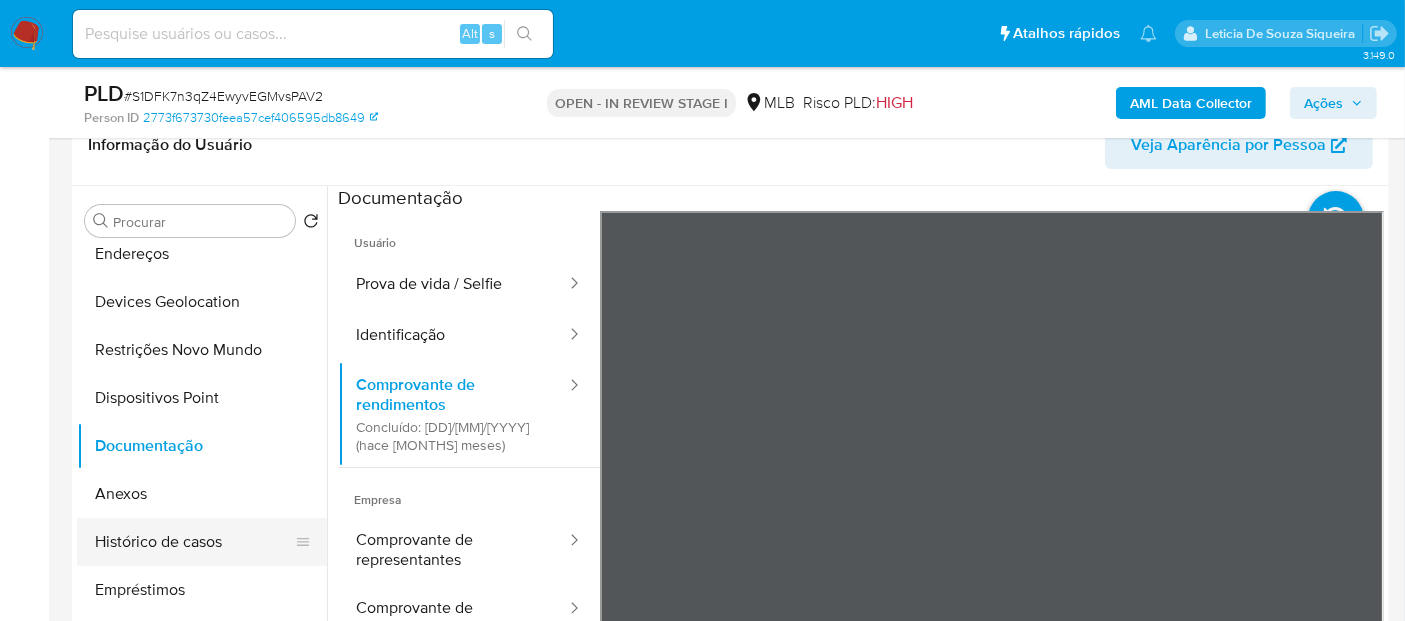 click on "Histórico de casos" at bounding box center [194, 542] 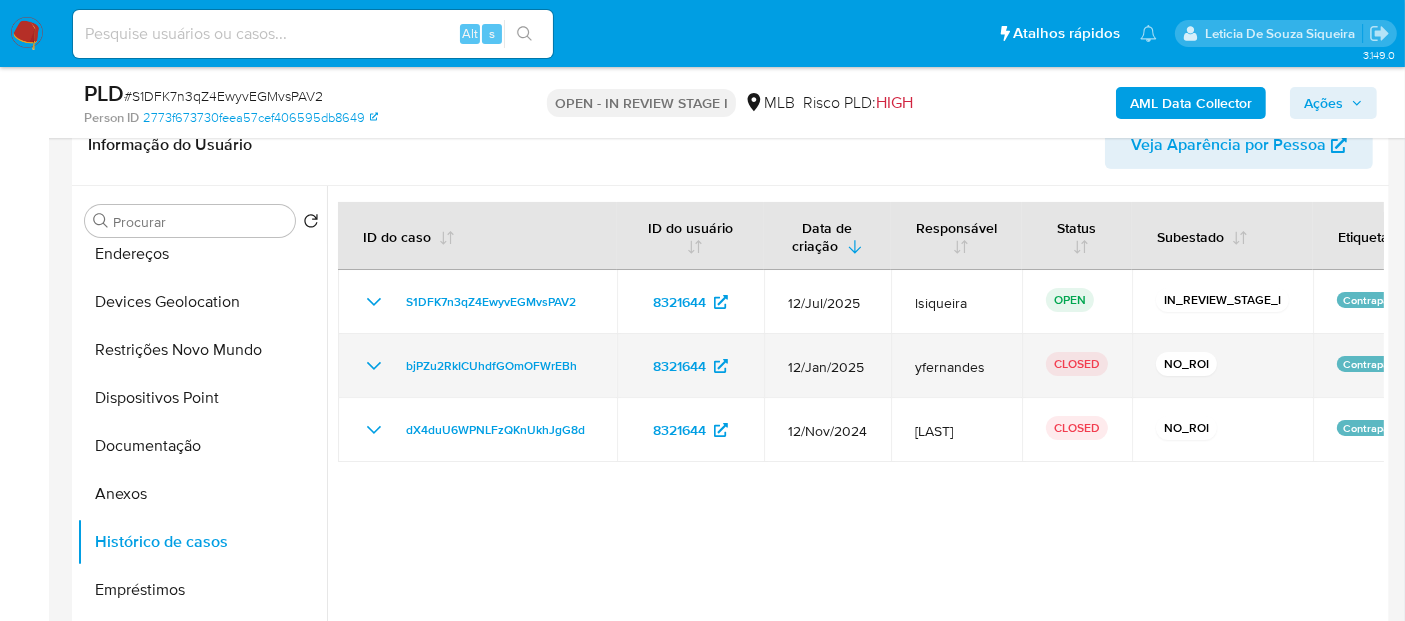 click 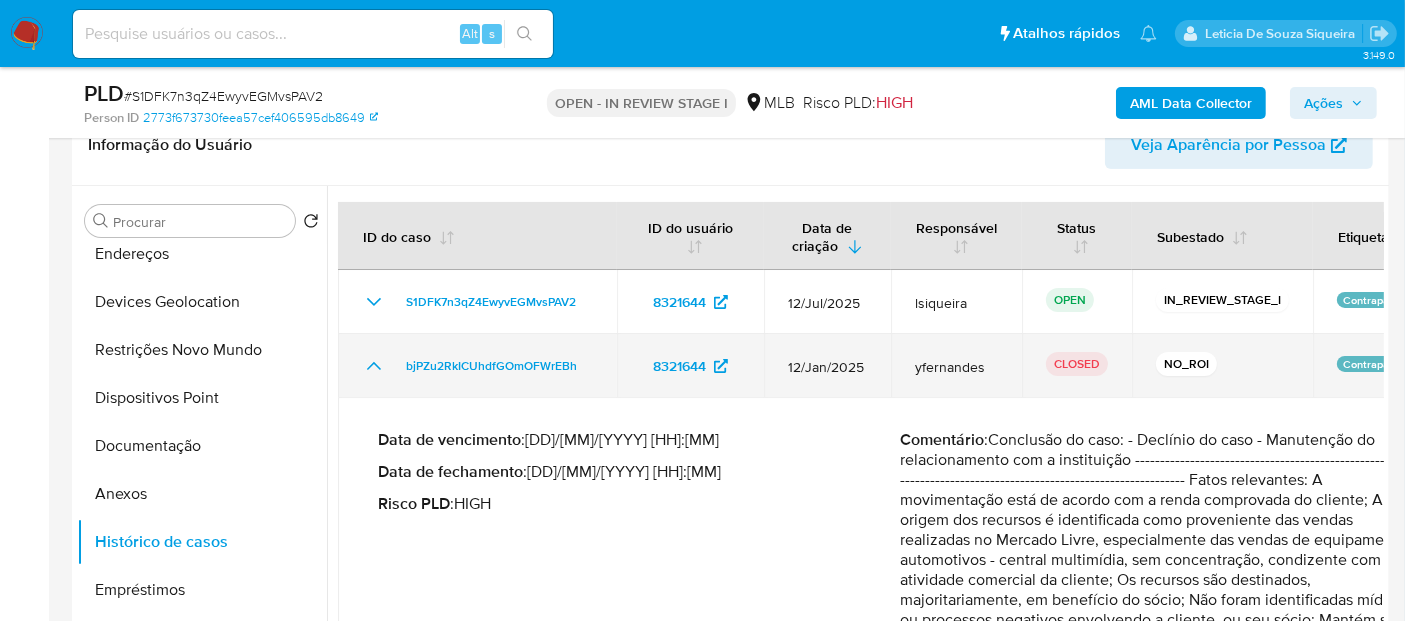 click 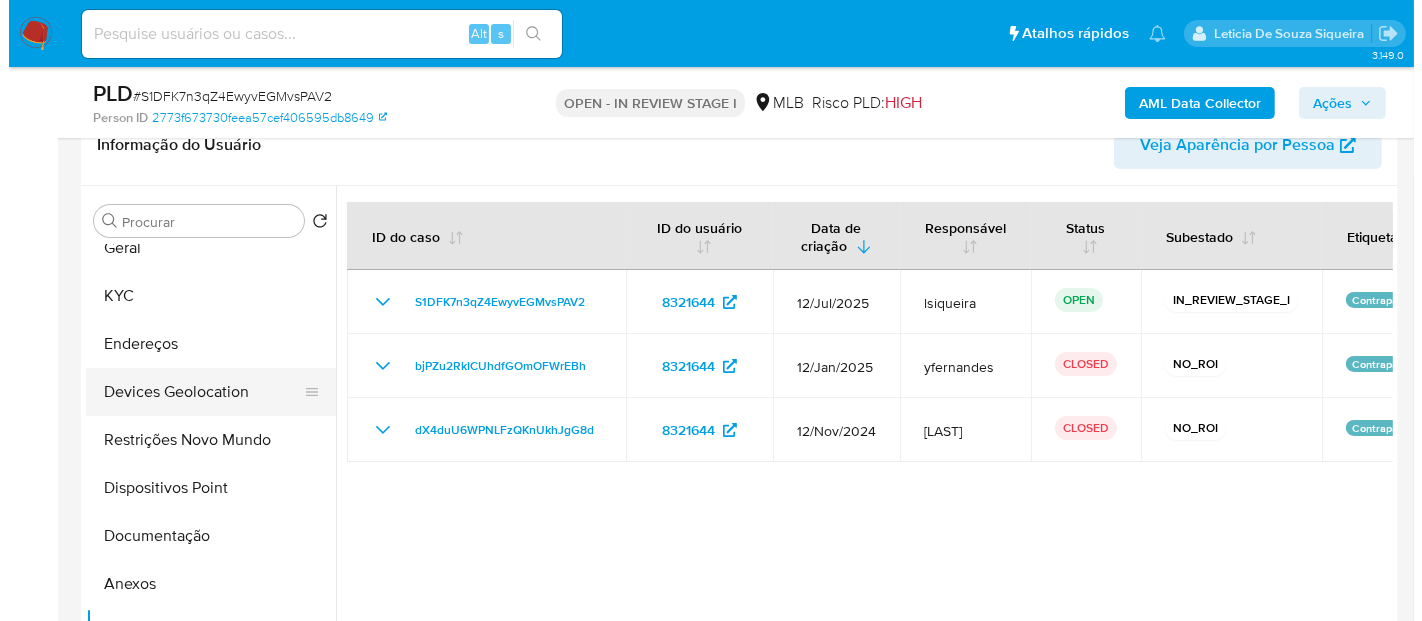 scroll, scrollTop: 0, scrollLeft: 0, axis: both 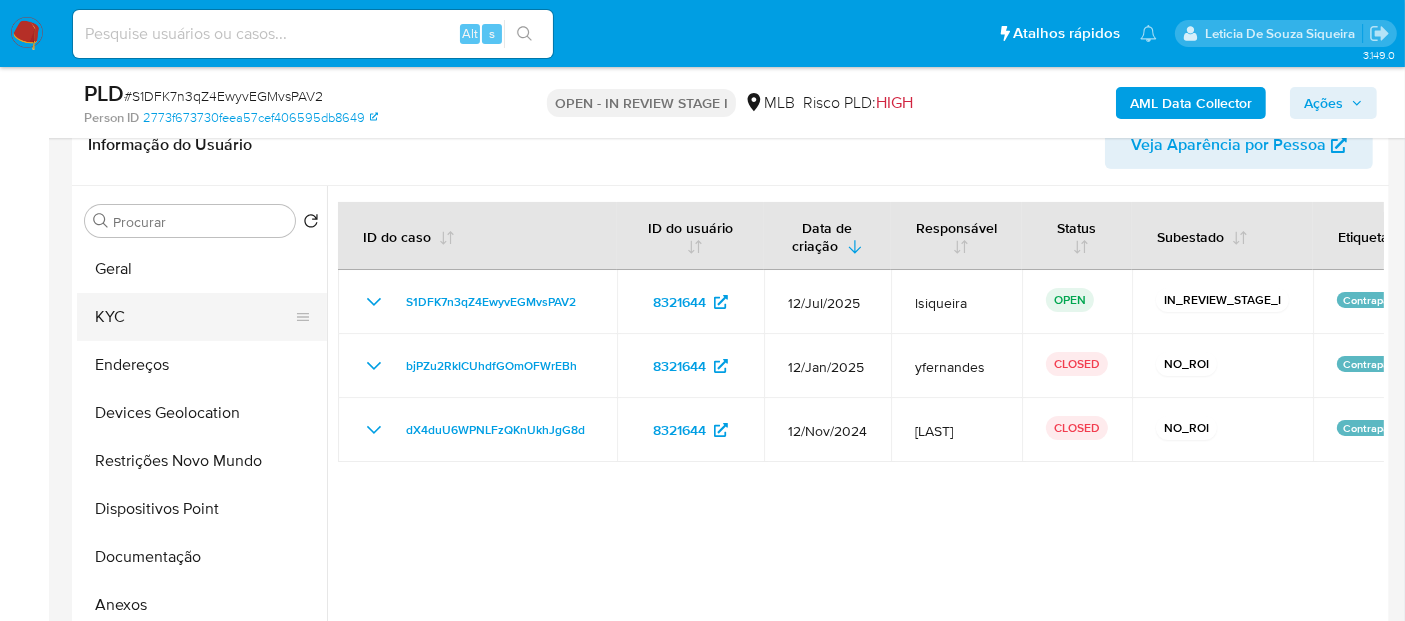 click on "KYC" at bounding box center (194, 317) 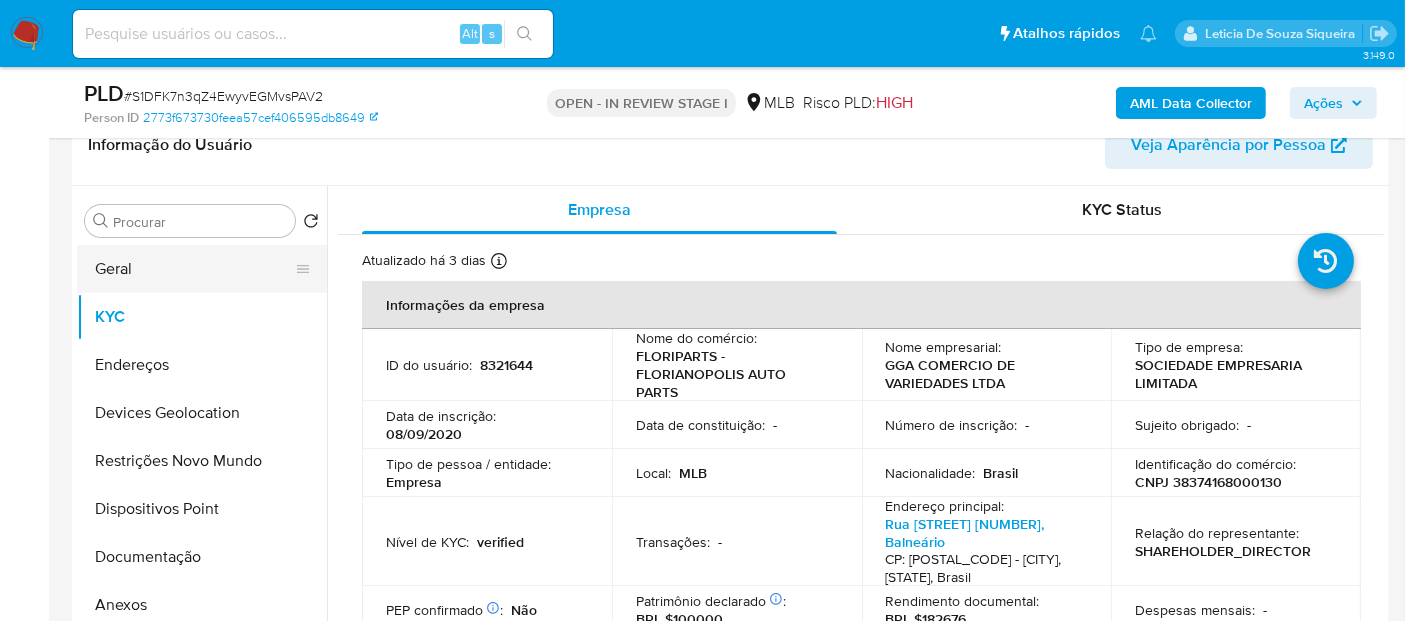 click on "Geral" at bounding box center [194, 269] 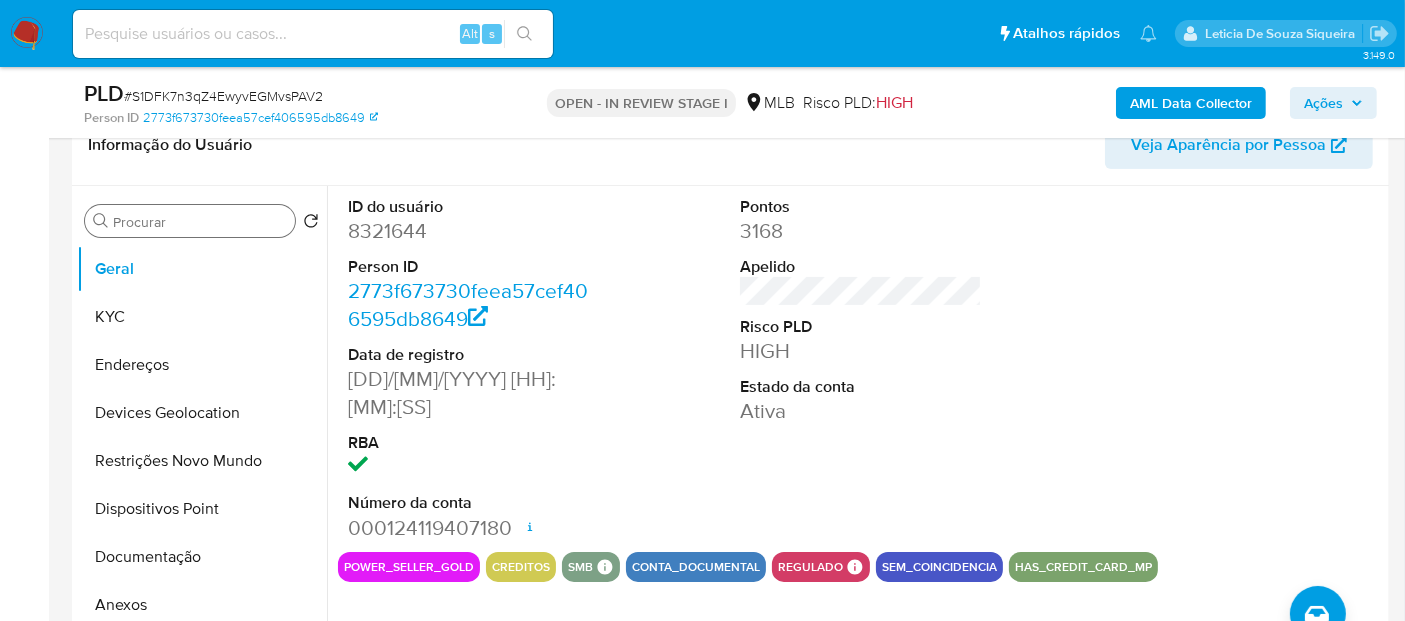 click on "Procurar" at bounding box center [200, 222] 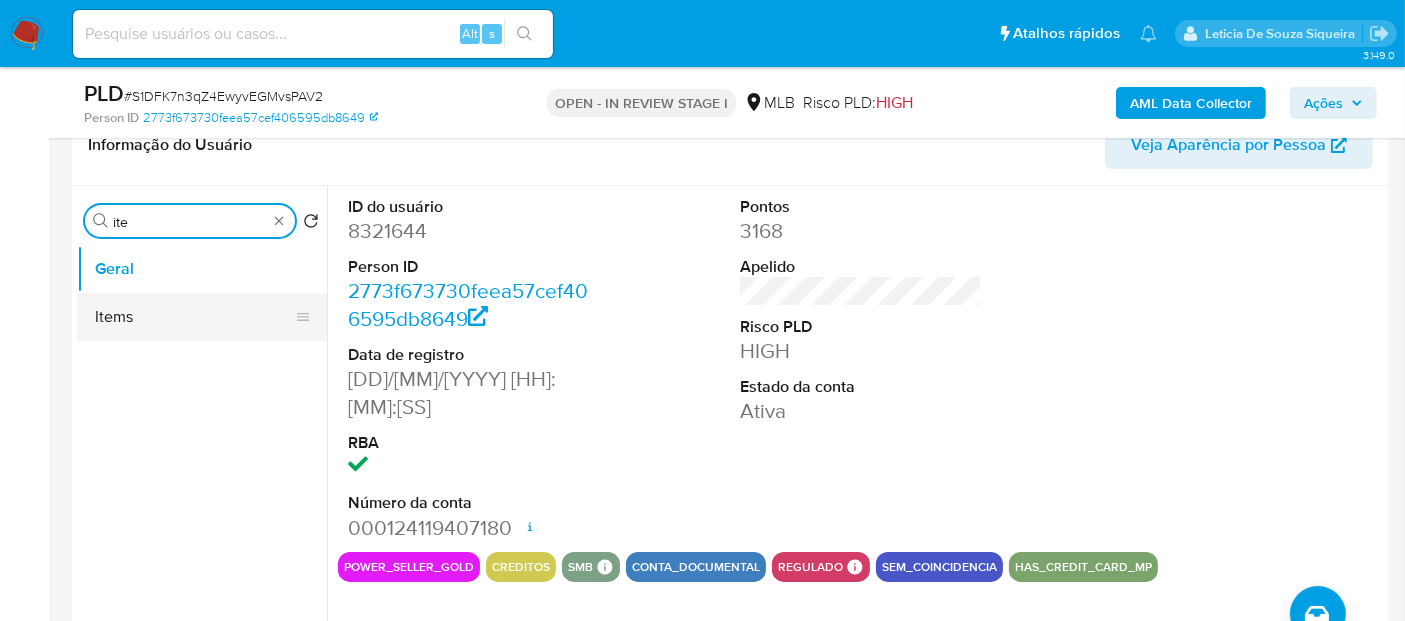 type on "ite" 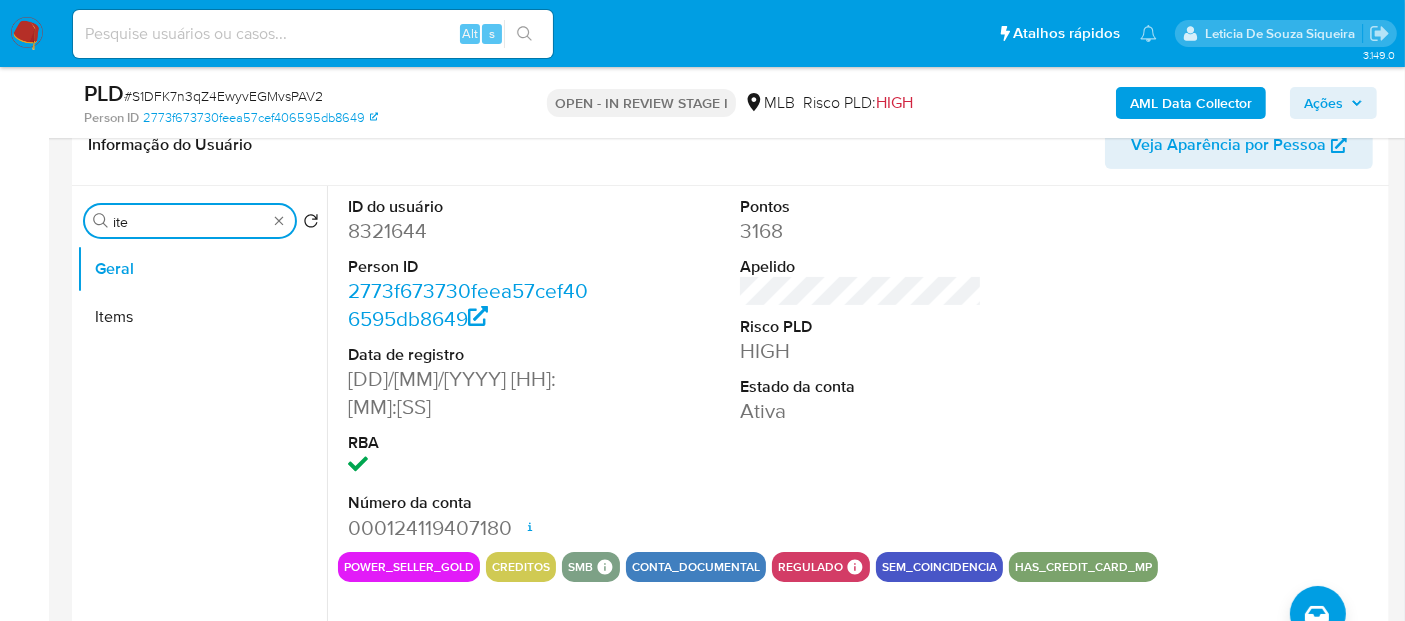 drag, startPoint x: 144, startPoint y: 317, endPoint x: 119, endPoint y: 332, distance: 29.15476 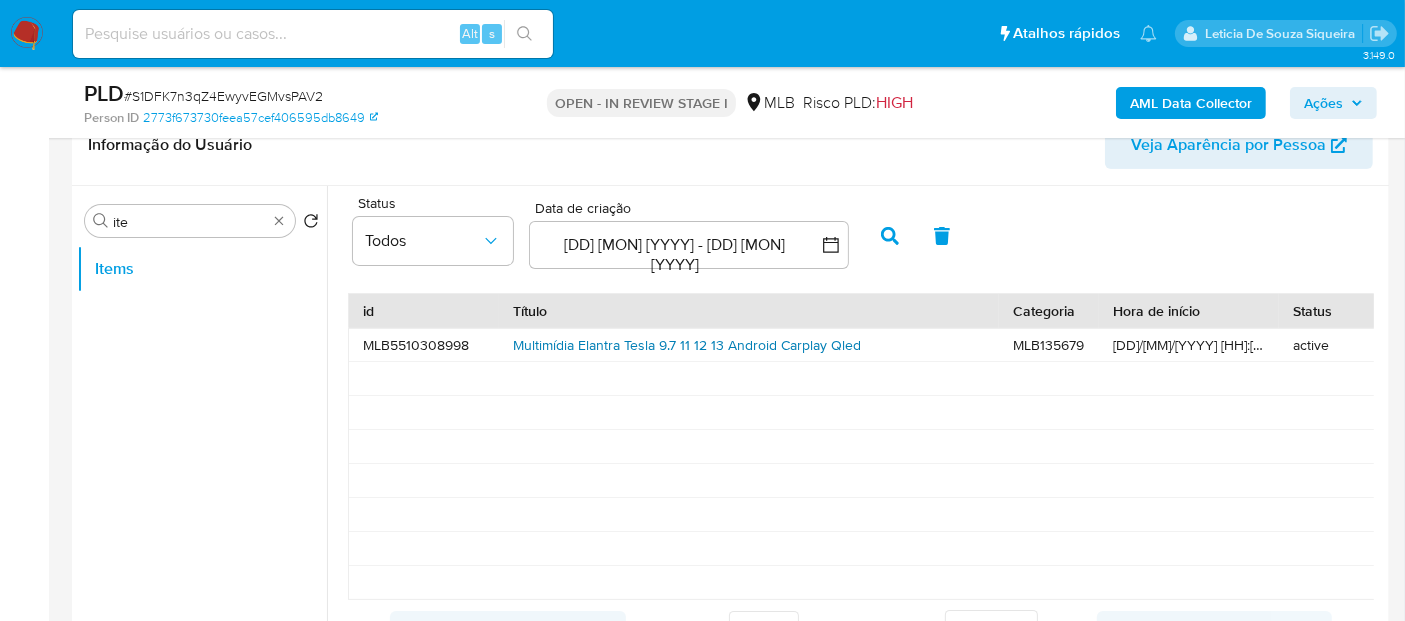 click on "Multimídia Elantra Tesla 9.7 11 12 13 Android Carplay Qled" at bounding box center (687, 345) 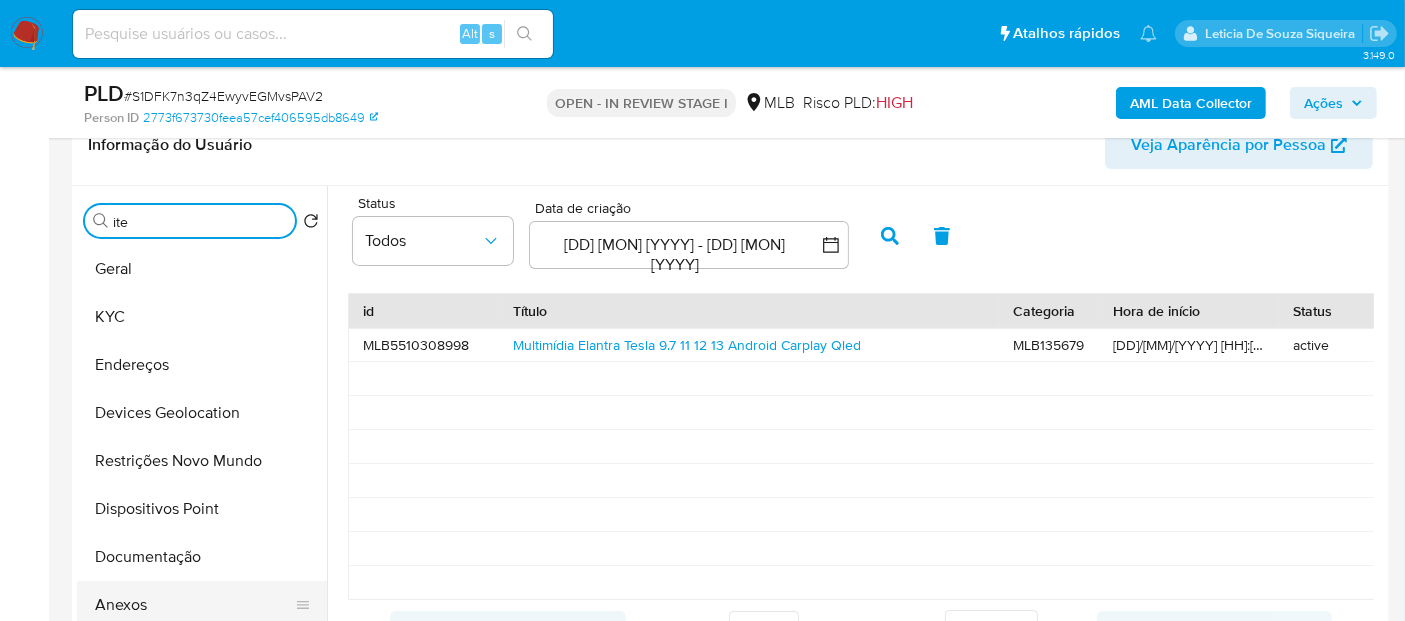click on "Anexos" at bounding box center (194, 605) 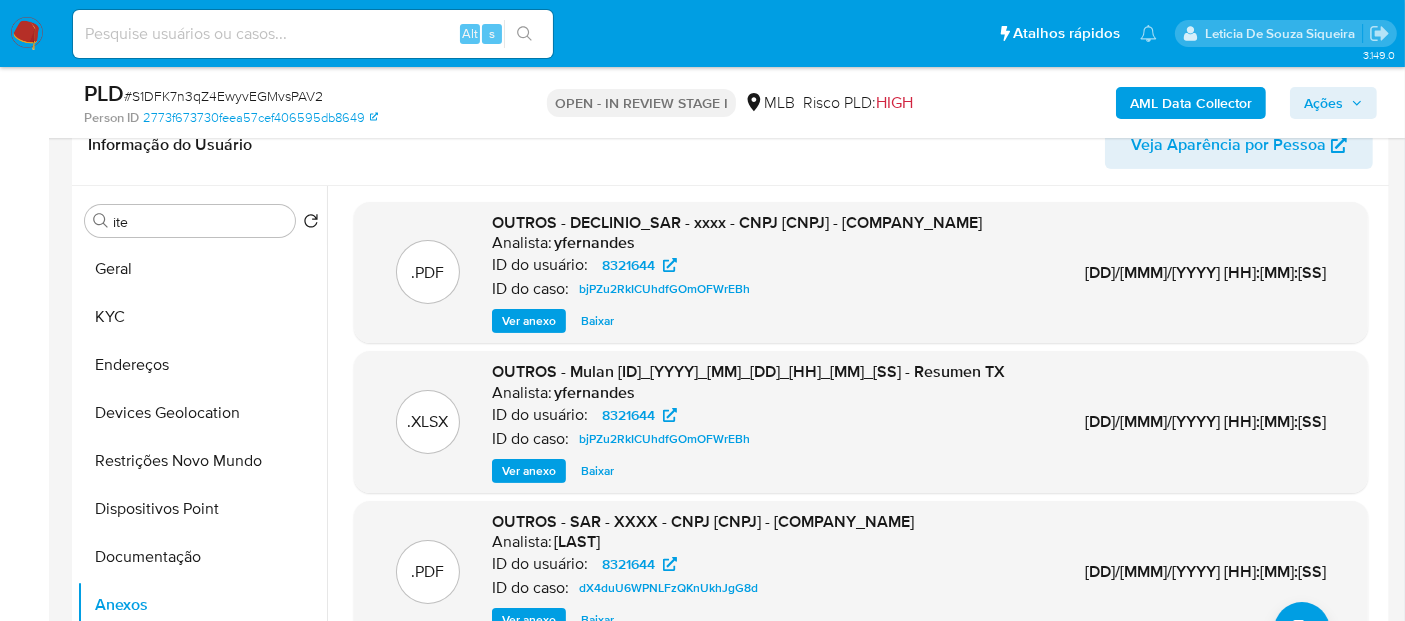 click on "Ver anexo" at bounding box center (529, 321) 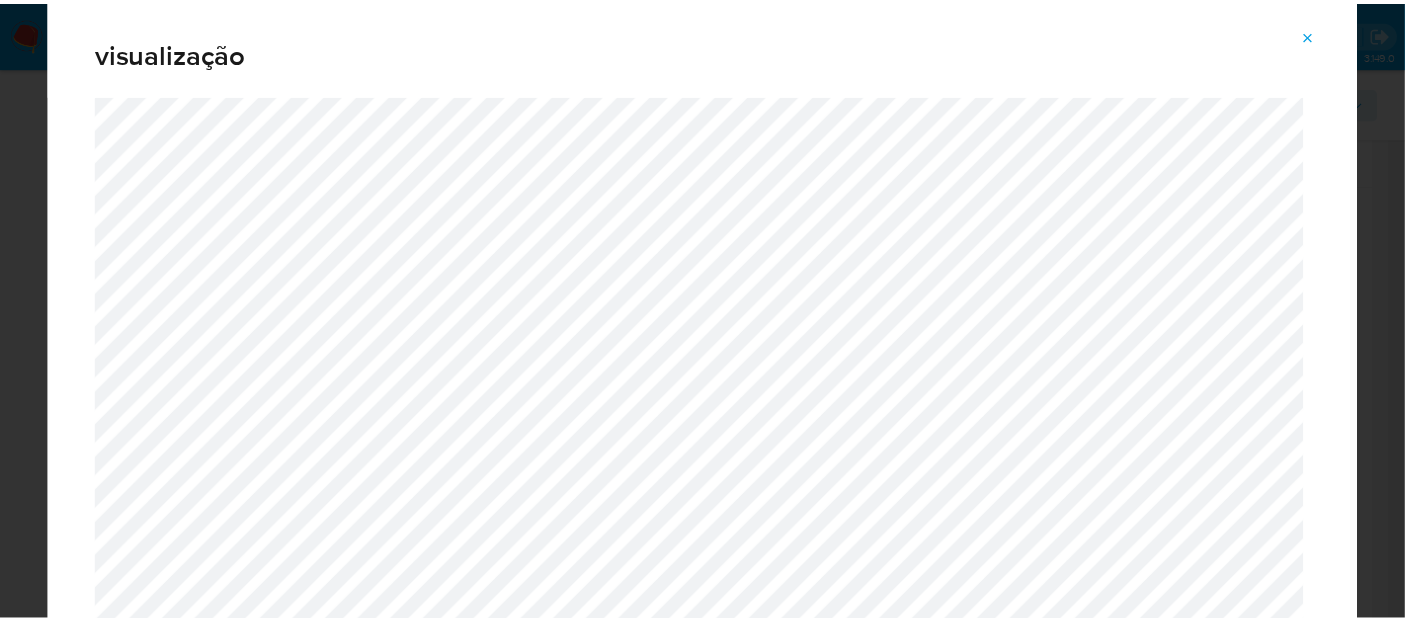 scroll, scrollTop: 103, scrollLeft: 0, axis: vertical 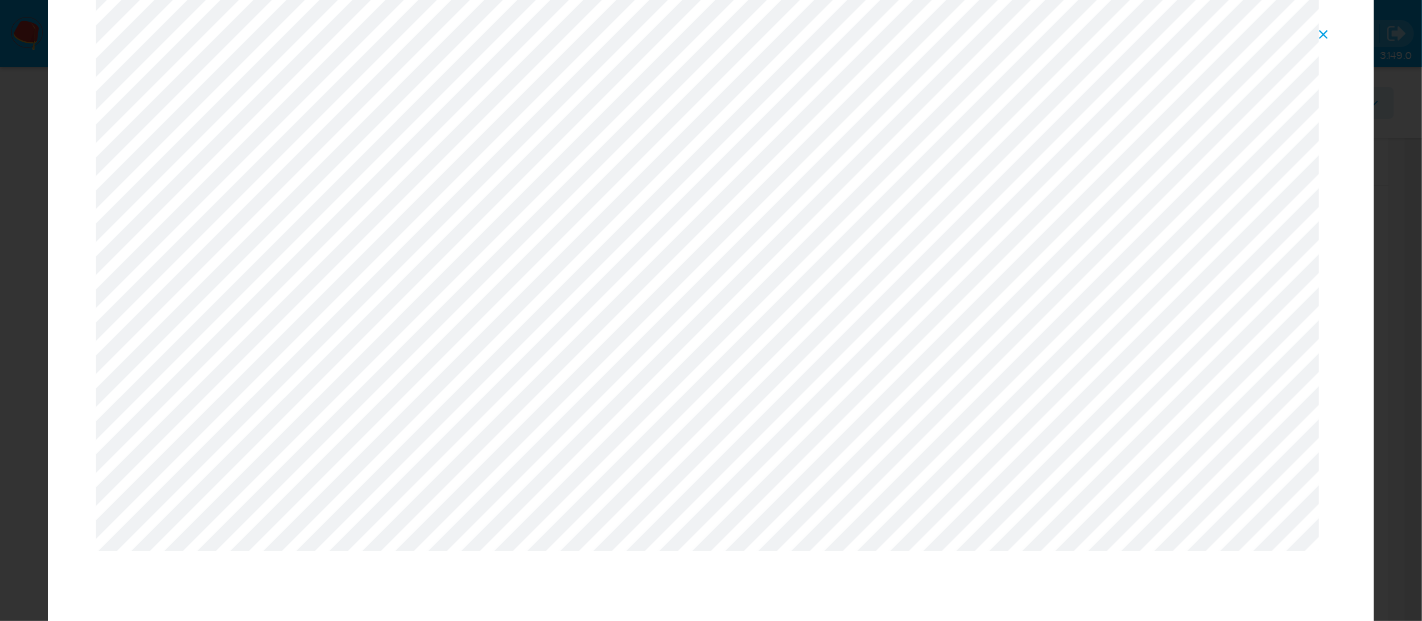 click 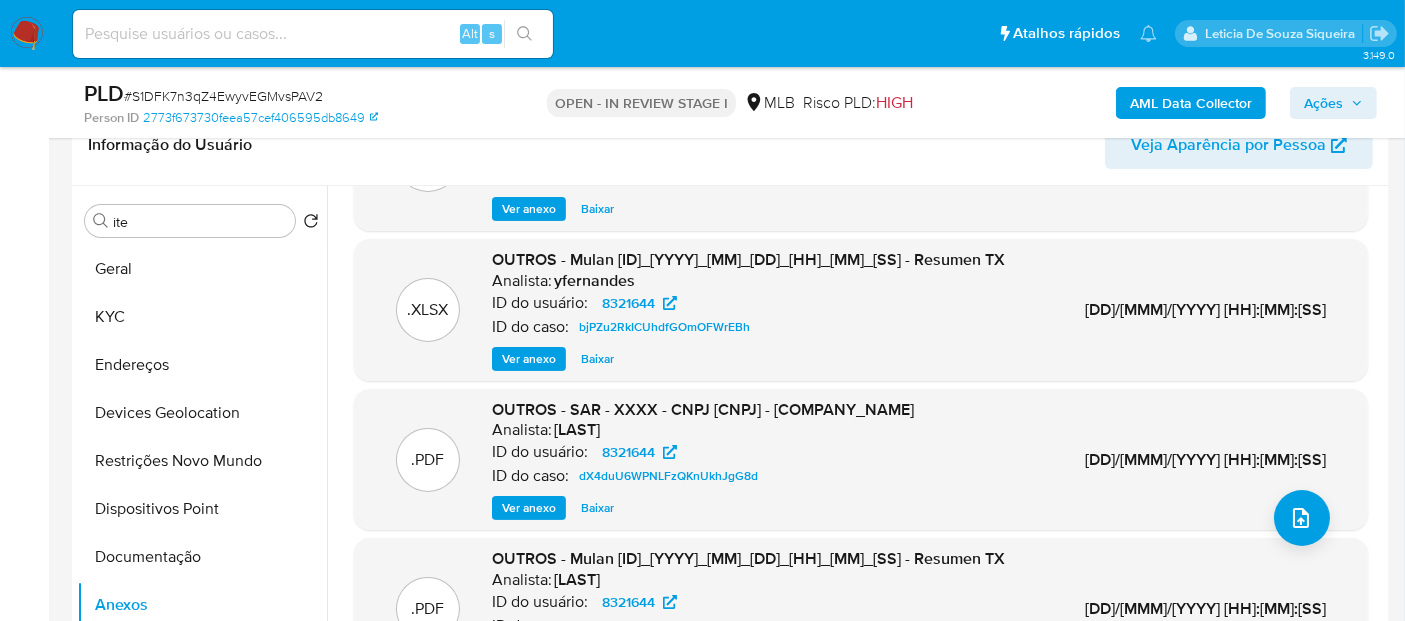scroll, scrollTop: 155, scrollLeft: 0, axis: vertical 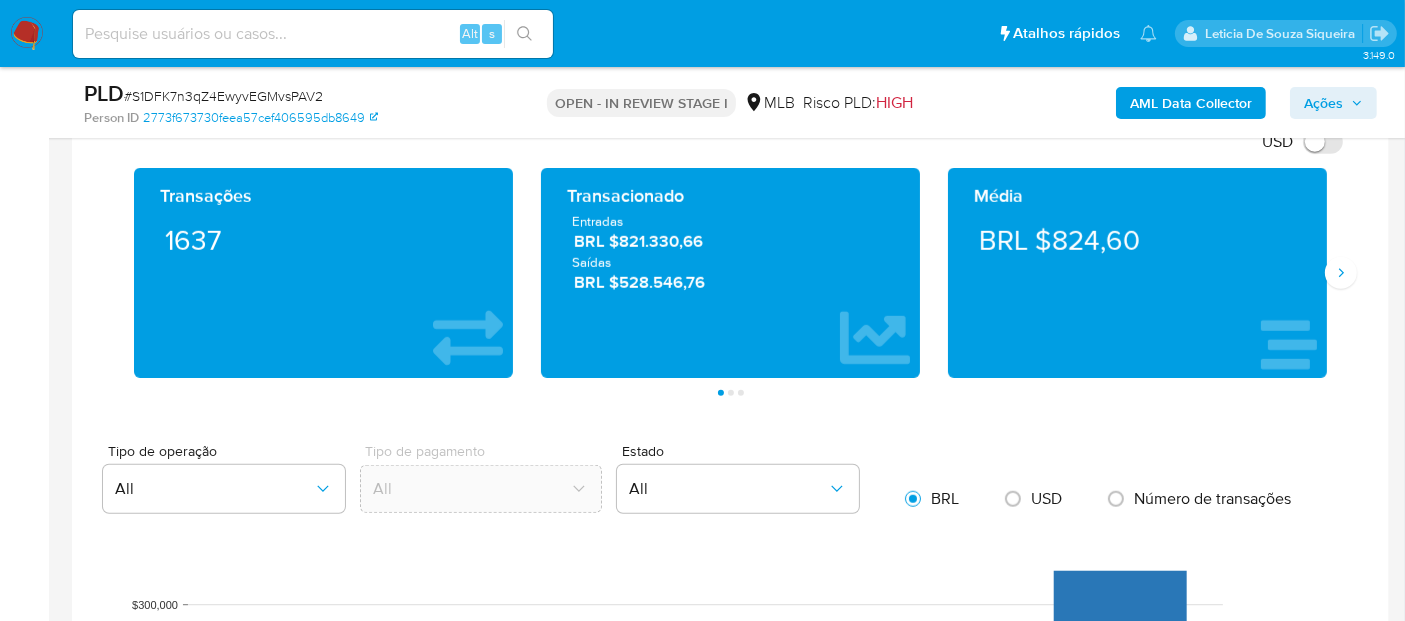 click on "Transações 1637 Transacionado Entradas BRL $821.330,66 Saídas BRL $528.546,76 Média BRL $824,60 Saldo MP Total BRL $113.669,74 Disponível BRL $11,22 Não disponível BRL $113.658,52 Saldo cripto Nenhum saldo cripto encontrado no balance do usuário Saldo investimentos Nenhum saldo investimentos encontrado no balance do usuário Saldo reserva Nenhum saldo reserva encontrado no balance do usuário Página 1 Página 2 Página 3" at bounding box center (730, 282) 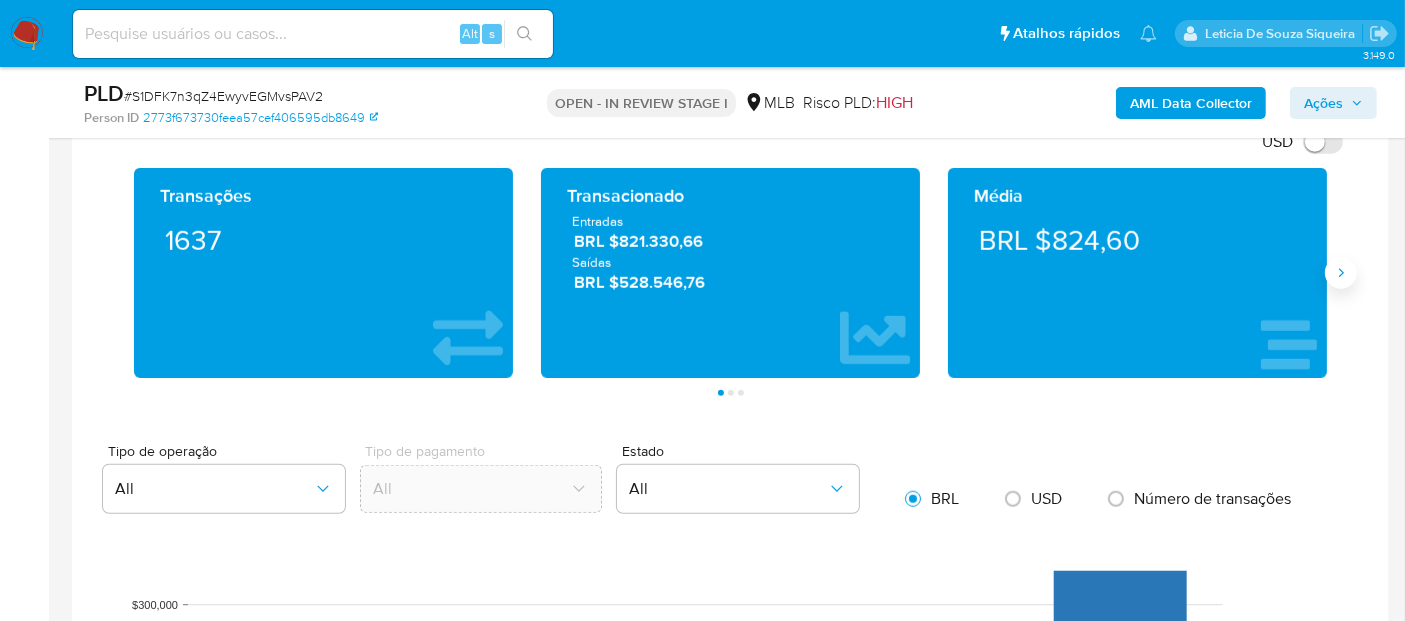 click 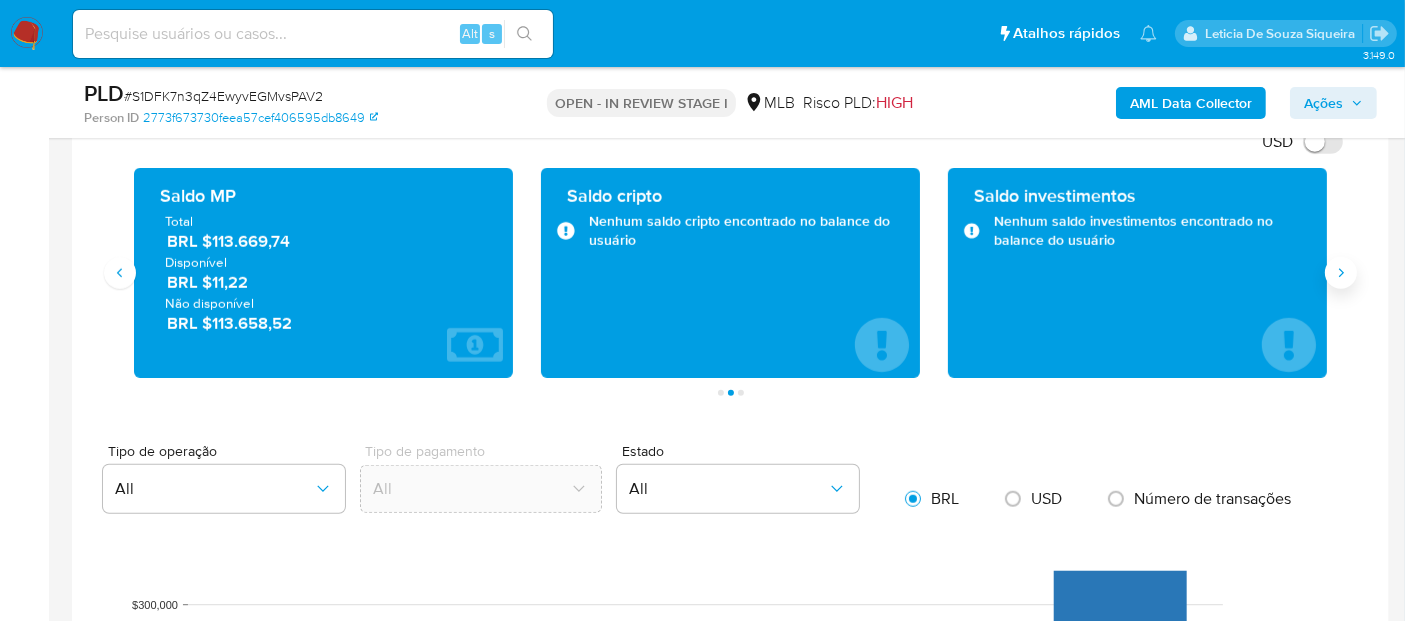 click at bounding box center [1341, 273] 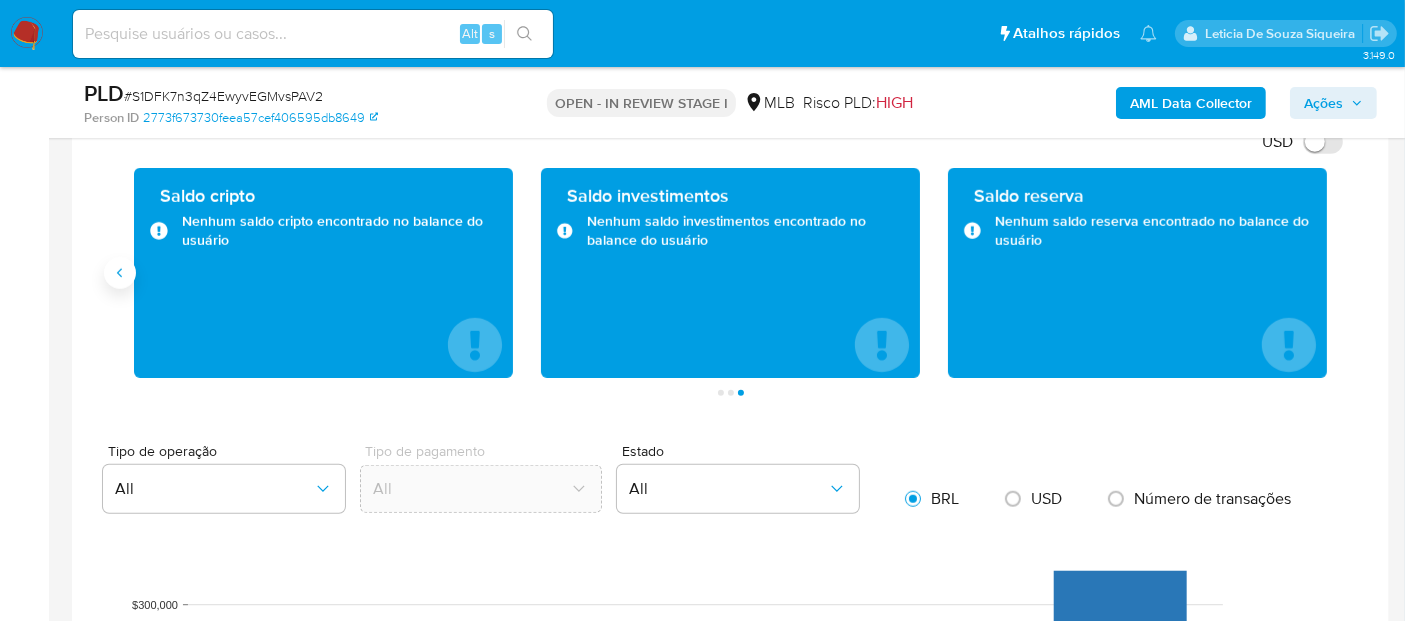 click 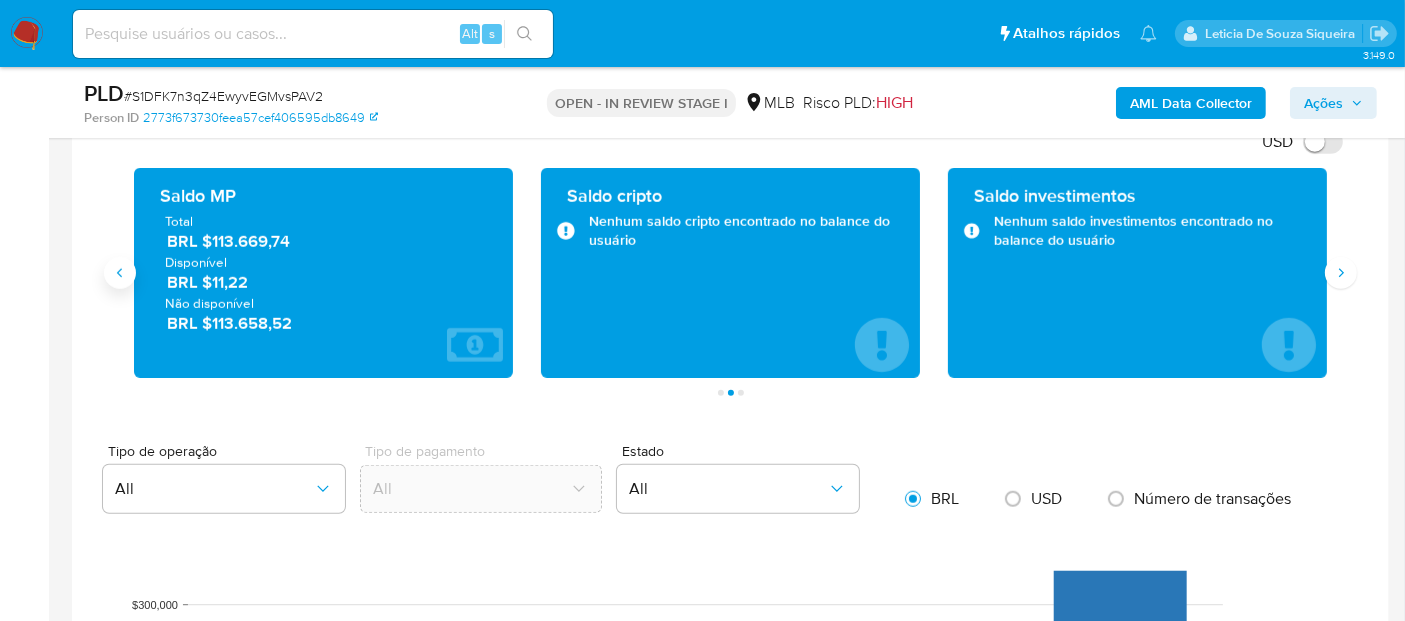 click 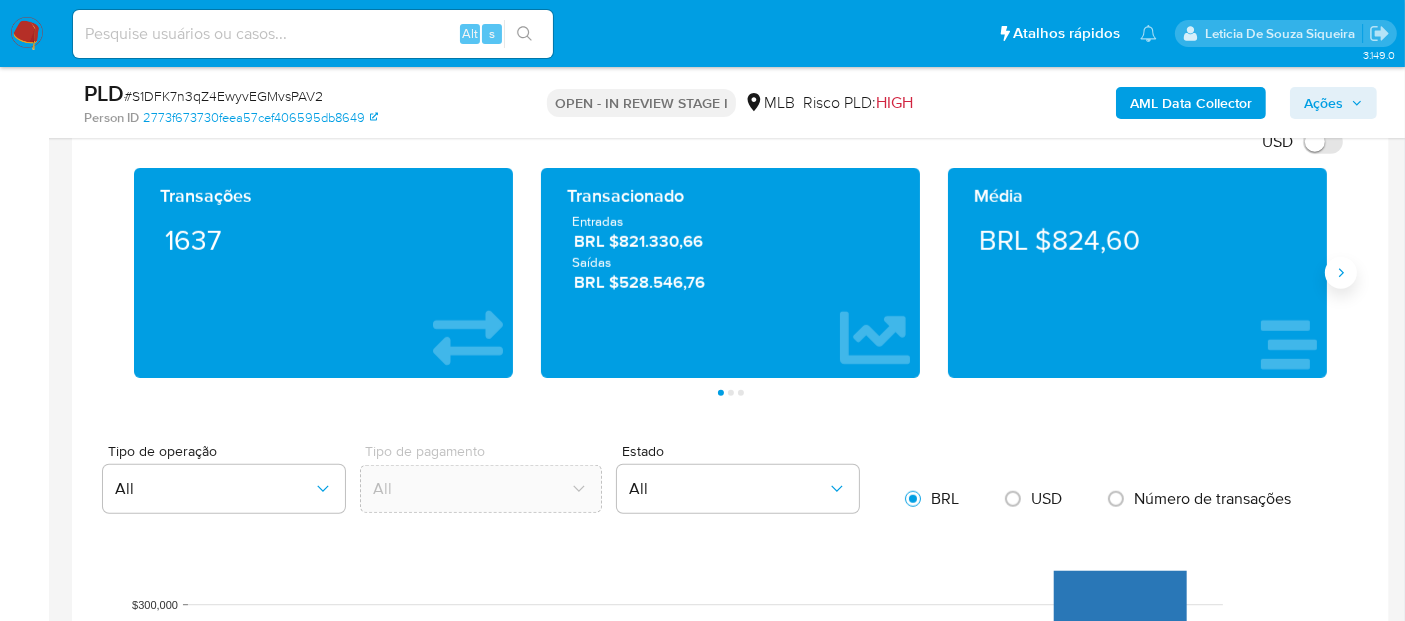 click 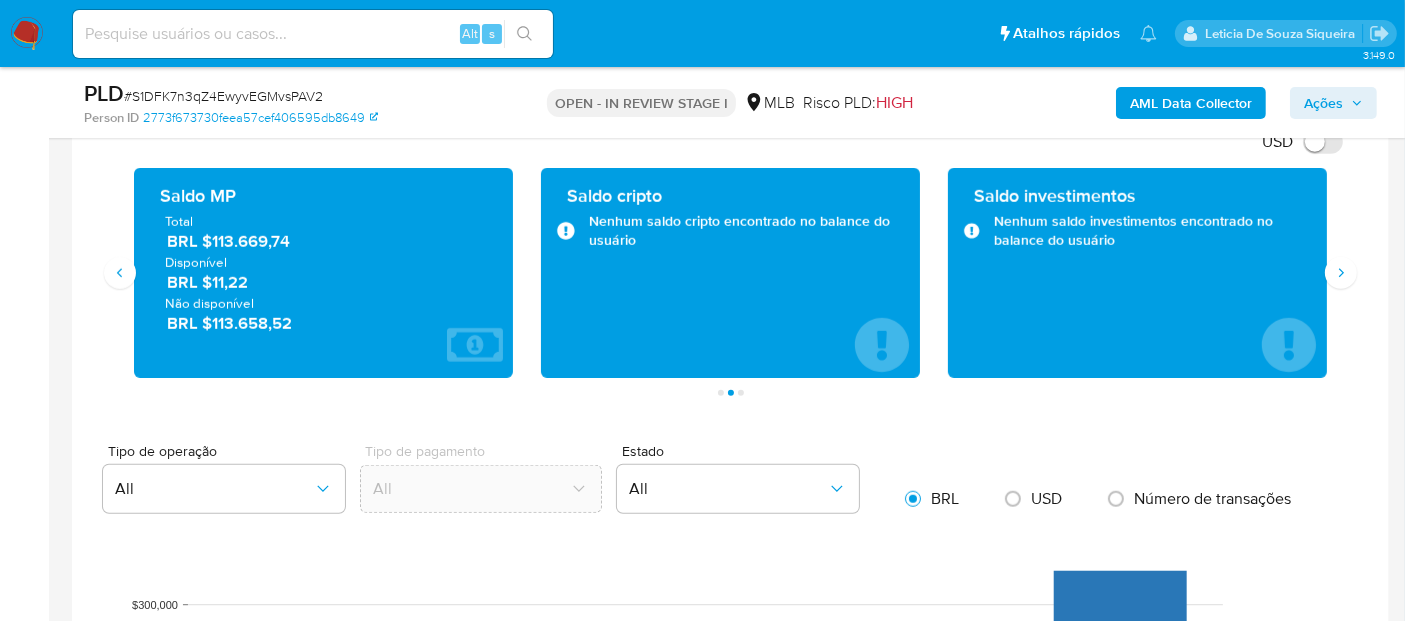 drag, startPoint x: 312, startPoint y: 239, endPoint x: 208, endPoint y: 247, distance: 104.307236 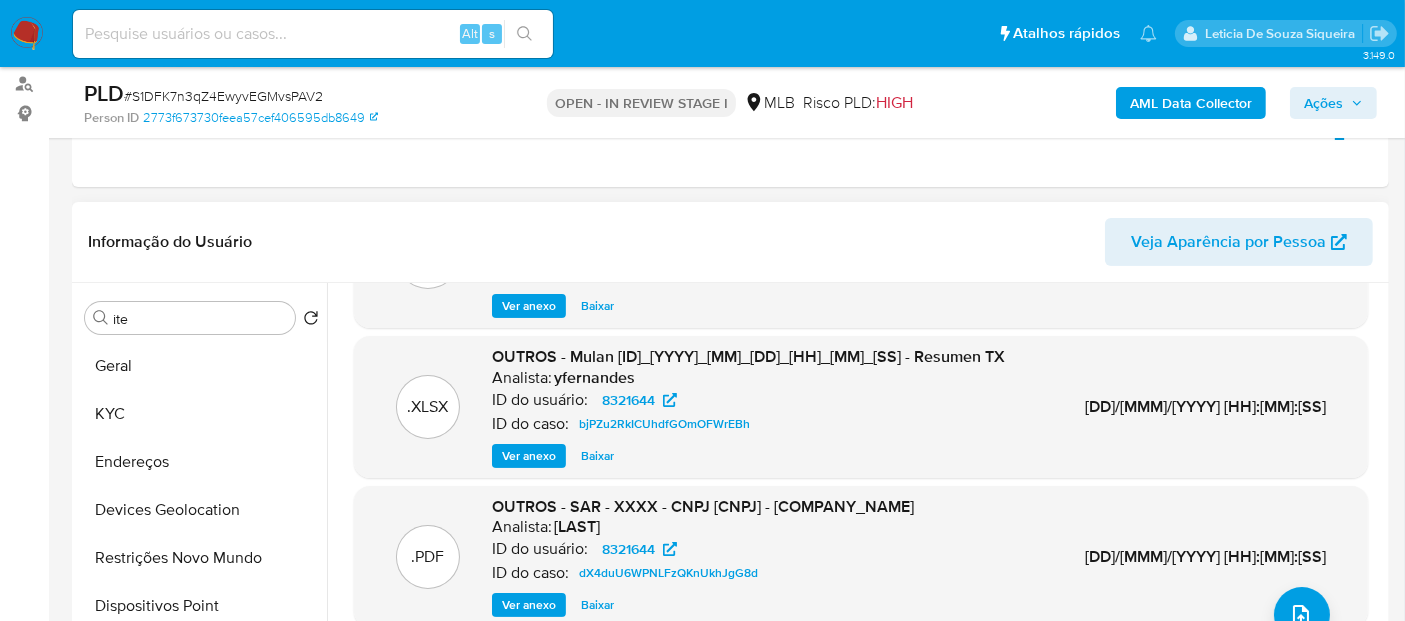 scroll, scrollTop: 222, scrollLeft: 0, axis: vertical 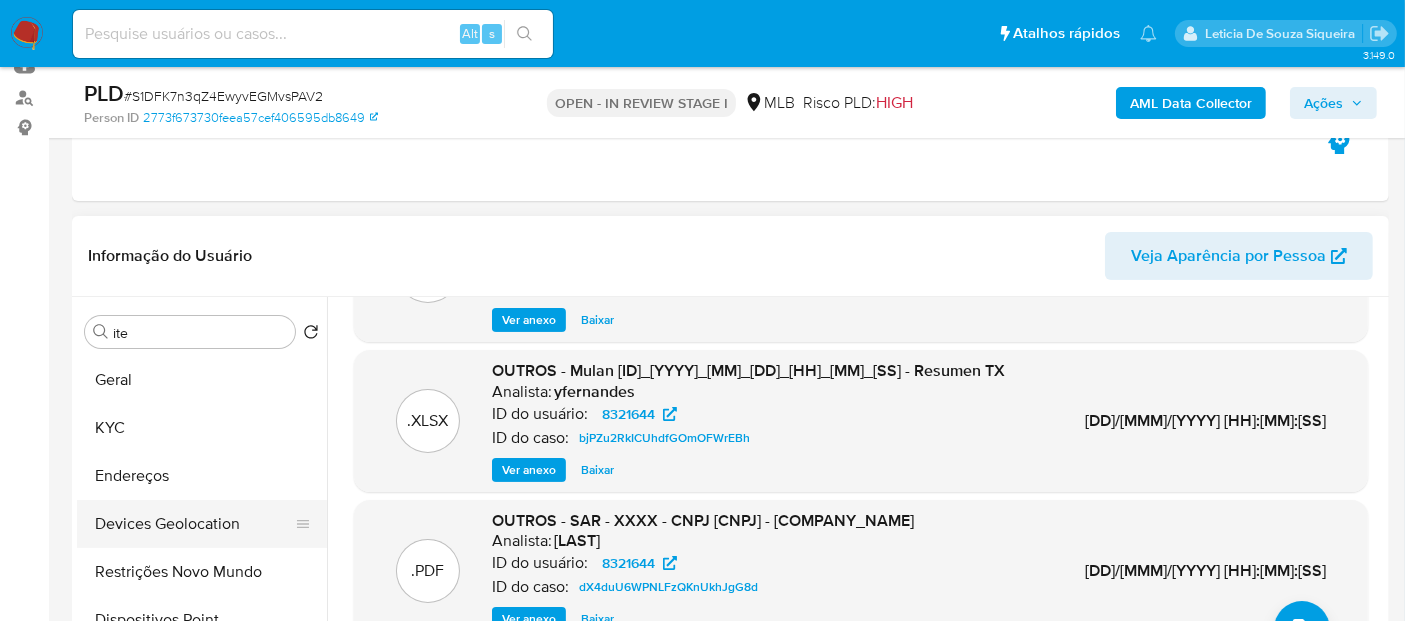 click on "Devices Geolocation" at bounding box center (194, 524) 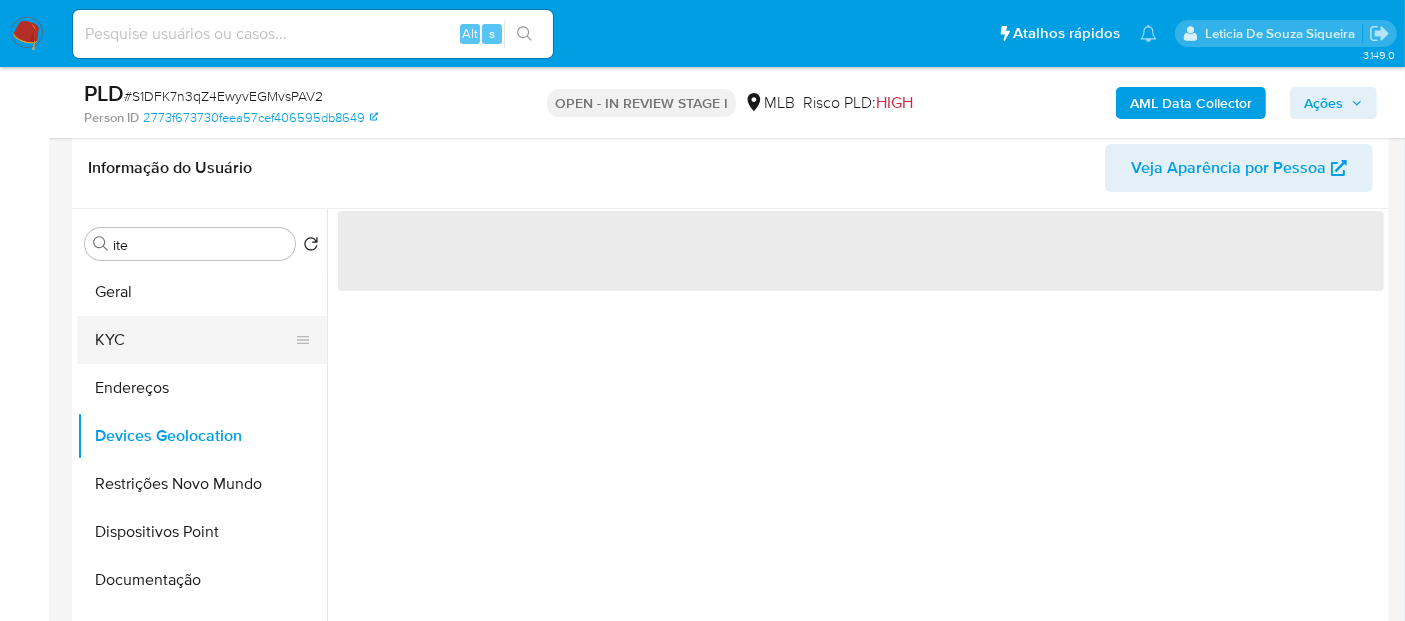 scroll, scrollTop: 444, scrollLeft: 0, axis: vertical 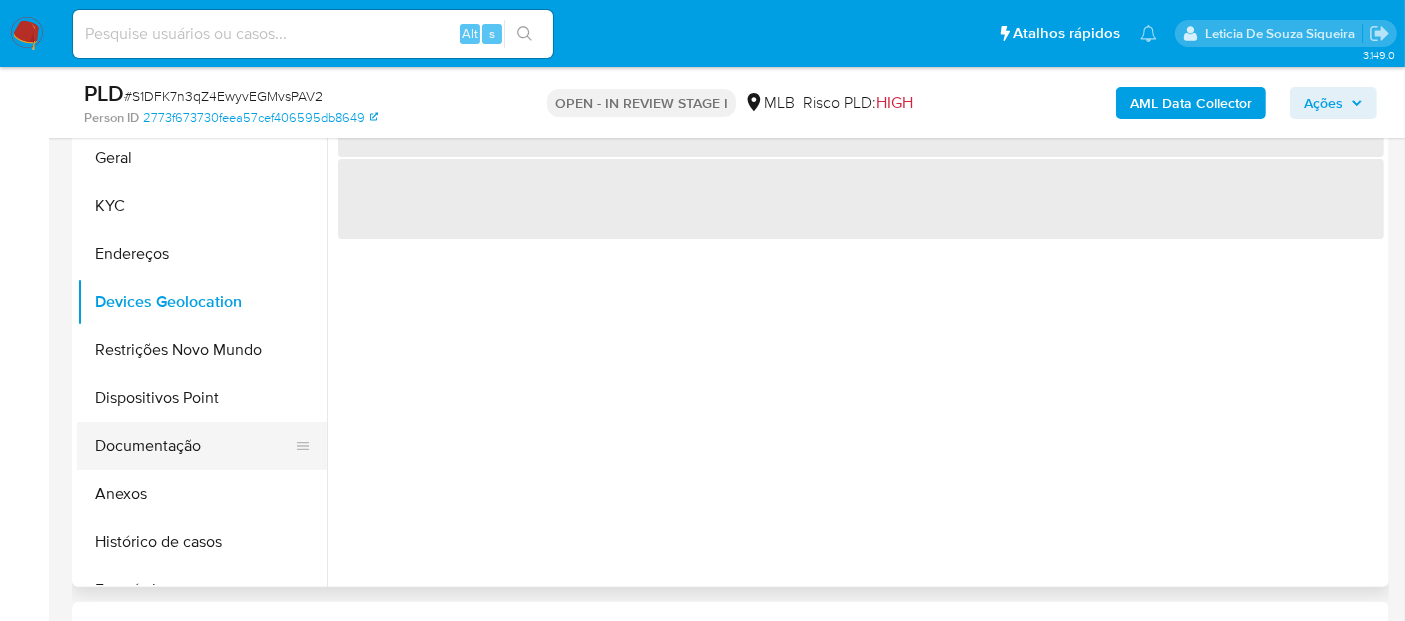 click on "Documentação" at bounding box center (194, 446) 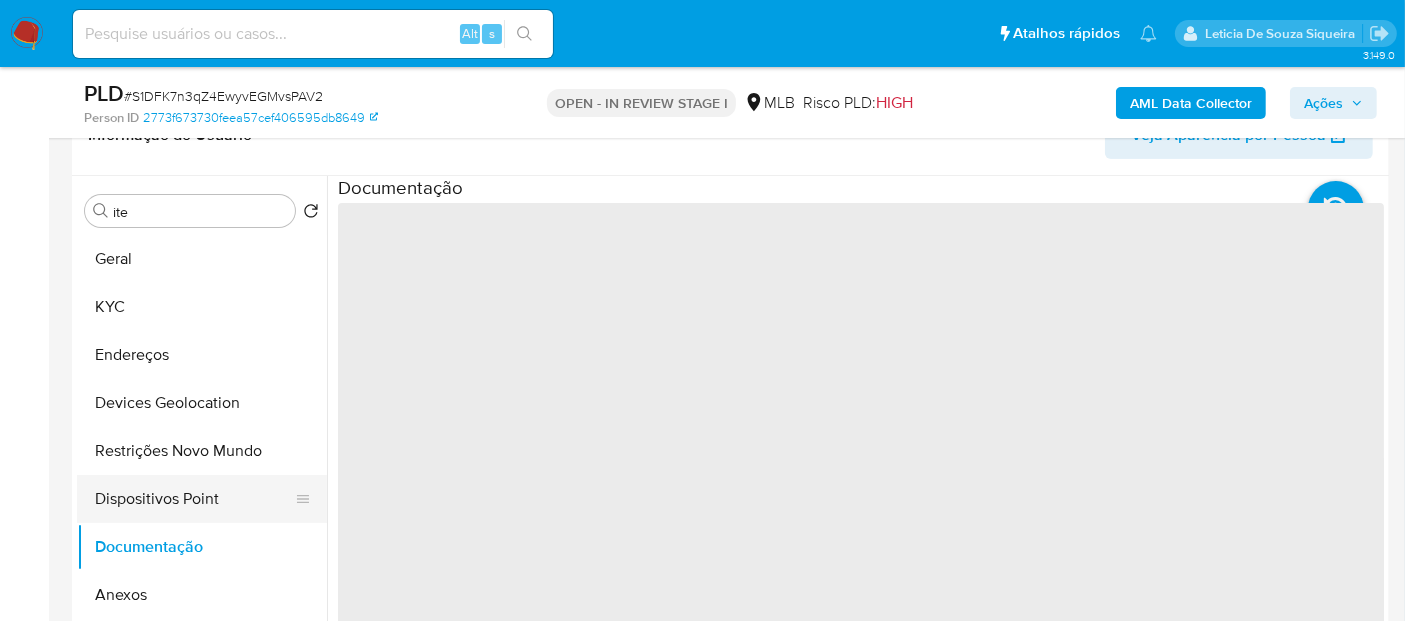 scroll, scrollTop: 333, scrollLeft: 0, axis: vertical 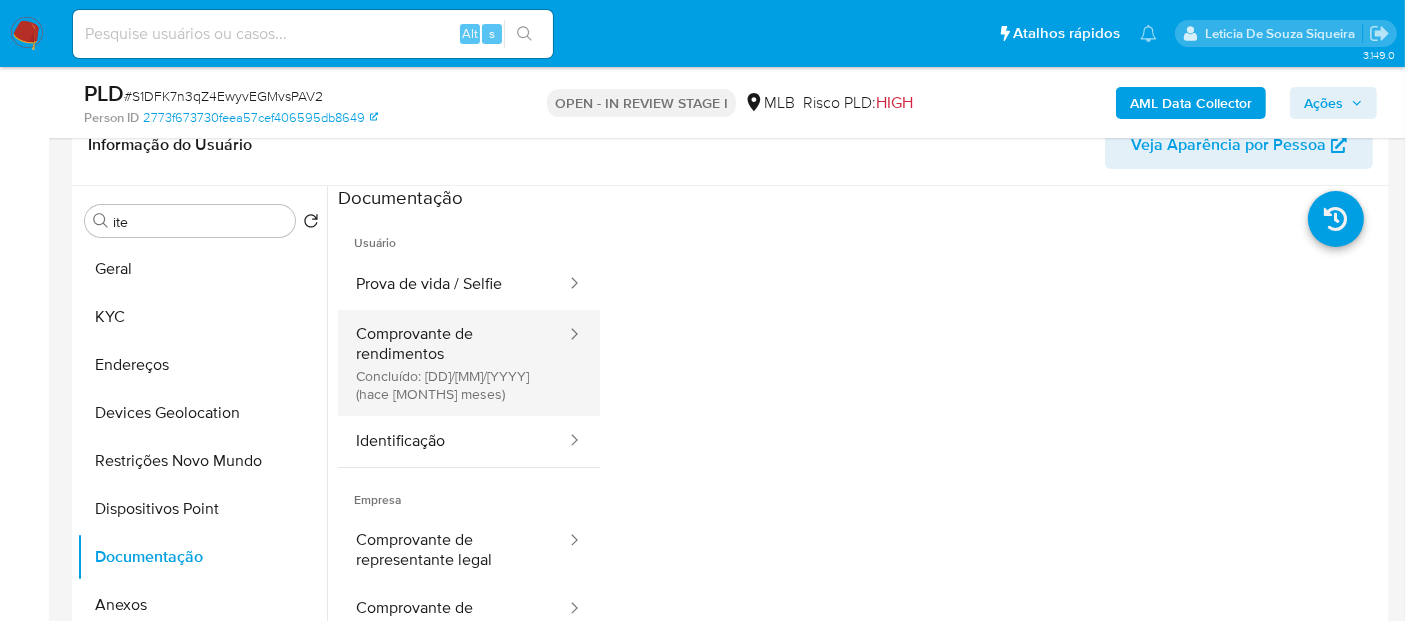 click on "Comprovante de rendimentos Concluído: 18/11/2024 (hace 9 meses)" at bounding box center [453, 363] 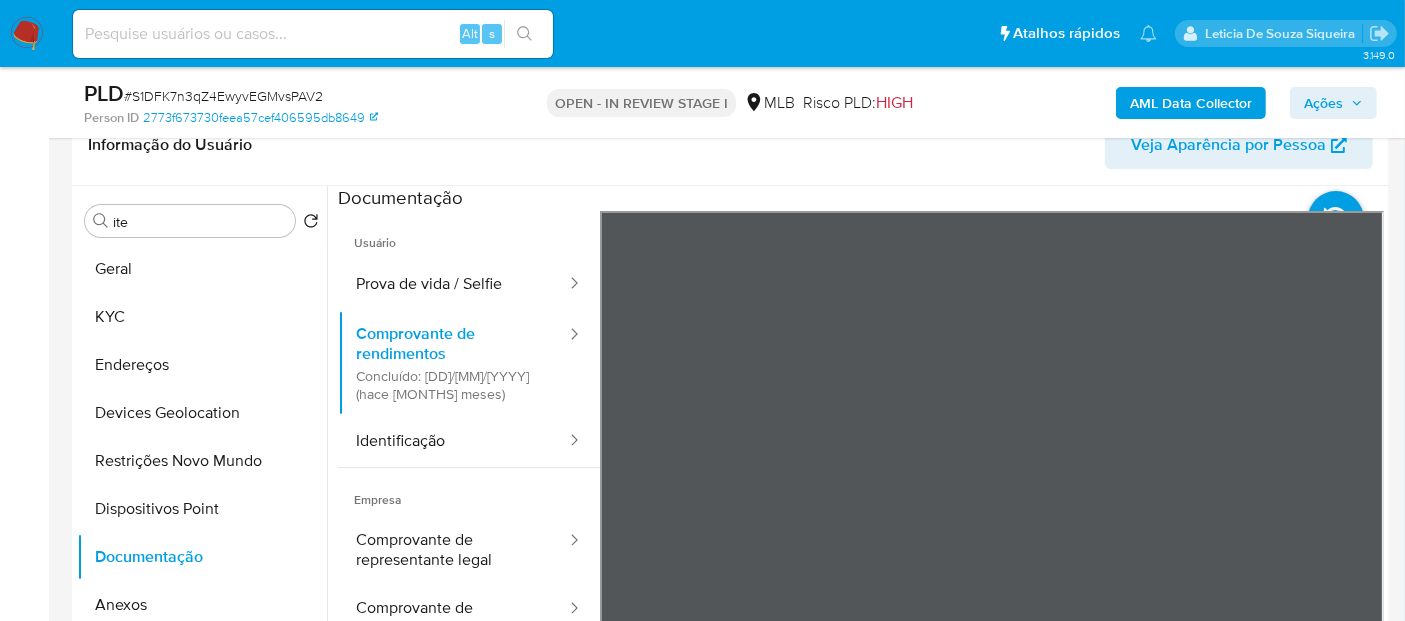 click on "Pausado Ver notificaciones Alt s Atalhos rápidos   Presiona las siguientes teclas para acceder a algunas de las funciones Pesquisar caso ou usuário Alt s Voltar para casa Alt h Adicione um comentário Alt c Ir para a resolução de um caso Alt r Adicionar um anexo Alt a Solicitar desafio KYC Alt 3 Adicionar restrição Alt 4 Remover restrição Alt 5 Leticia De Souza Siqueira Bandeja Painel Screening Pesquisa em Listas Watchlist Ferramentas Operações em massa relatórios Mulan Localizador de pessoas Consolidado 3.149.0 Atribuiu o   lsiqueira   Asignado el: 24/07/2025 16:22:37 Criou: 12/07/2025   Criou: 12/07/2025 00:48:41 - Expira em 20 dias   Expira em 26/08/2025 00:48:42 PLD # S1DFK7n3qZ4EwyvEGMvsPAV2 Person ID 2773f673730feea57cef406595db8649 OPEN - IN REVIEW STAGE I  MLB Risco PLD:  HIGH AML Data Collector Ações Informação do Caso Eventos ( 1 ) Ações AUTOMATIC (1) Informação do Usuário Veja Aparência por Pessoa Procurar ite   Retornar ao pedido padrão Geral KYC Endereços Dispositivos Point" at bounding box center (702, 1661) 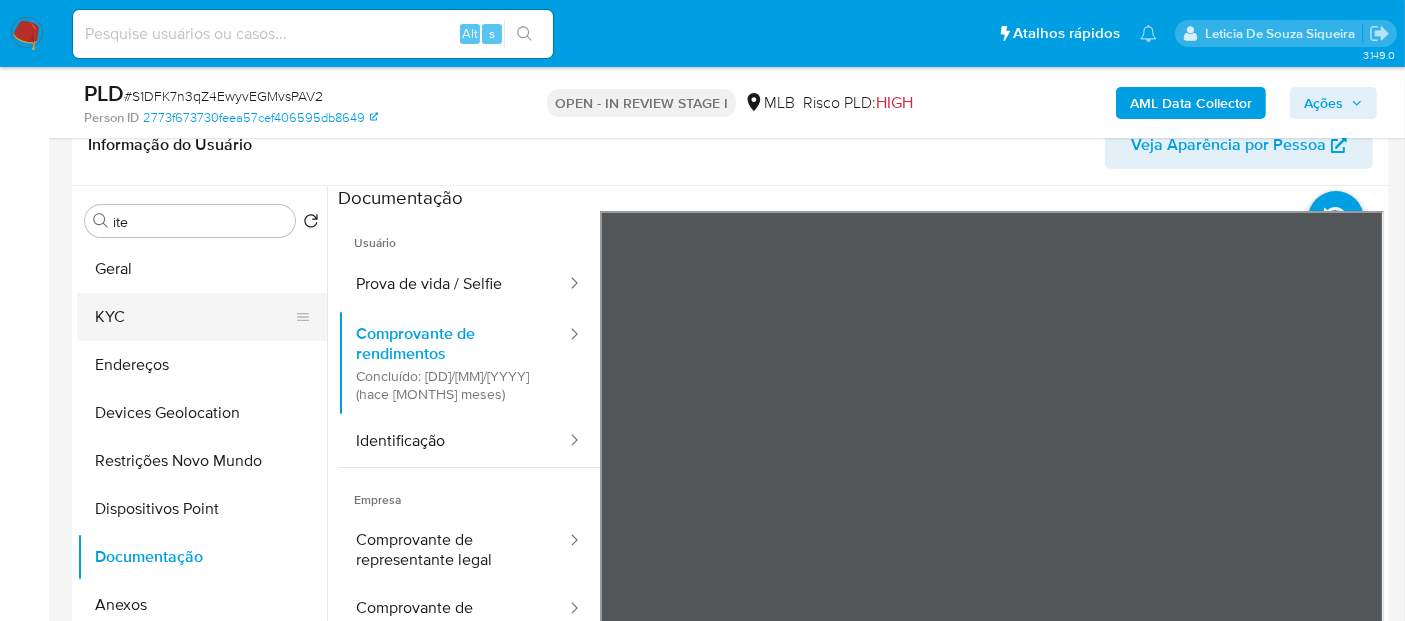 click on "KYC" at bounding box center [194, 317] 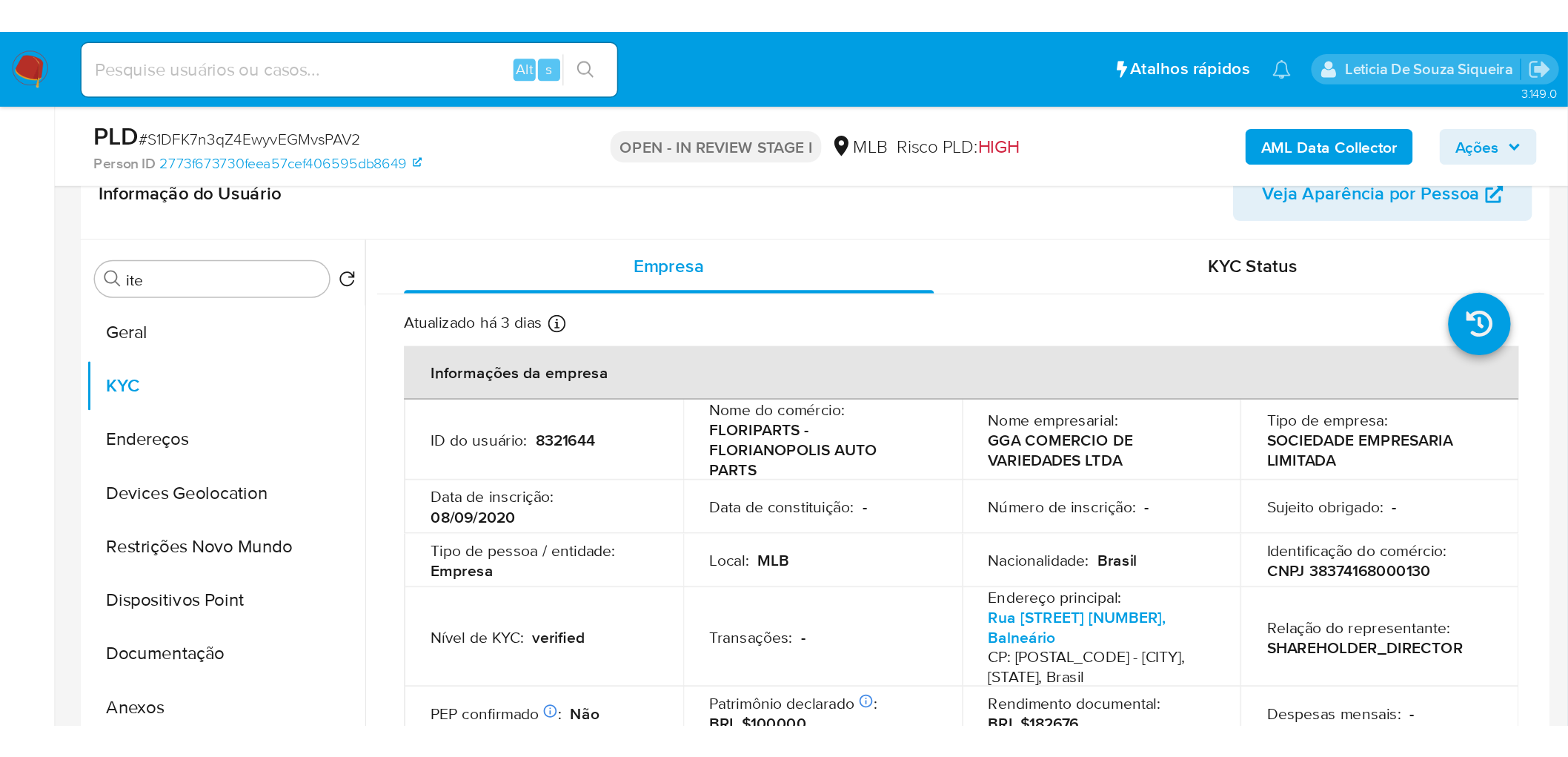 scroll, scrollTop: 82, scrollLeft: 0, axis: vertical 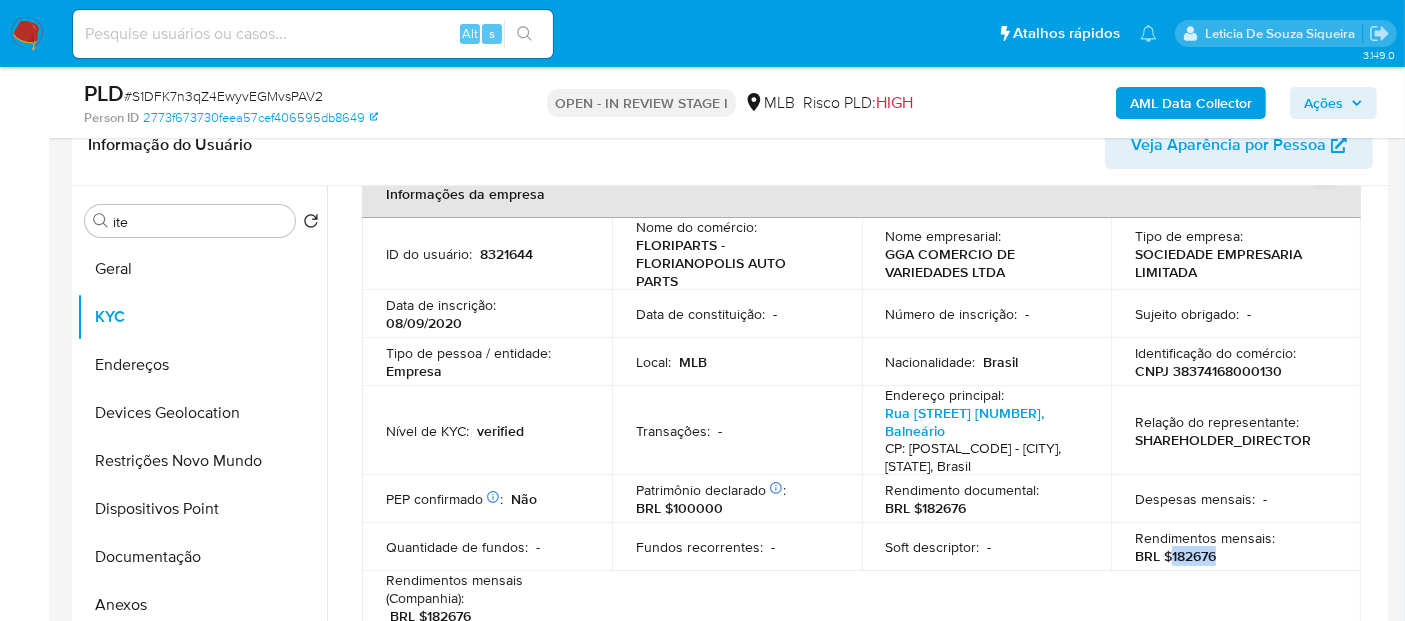 drag, startPoint x: 1237, startPoint y: 555, endPoint x: 1165, endPoint y: 558, distance: 72.06247 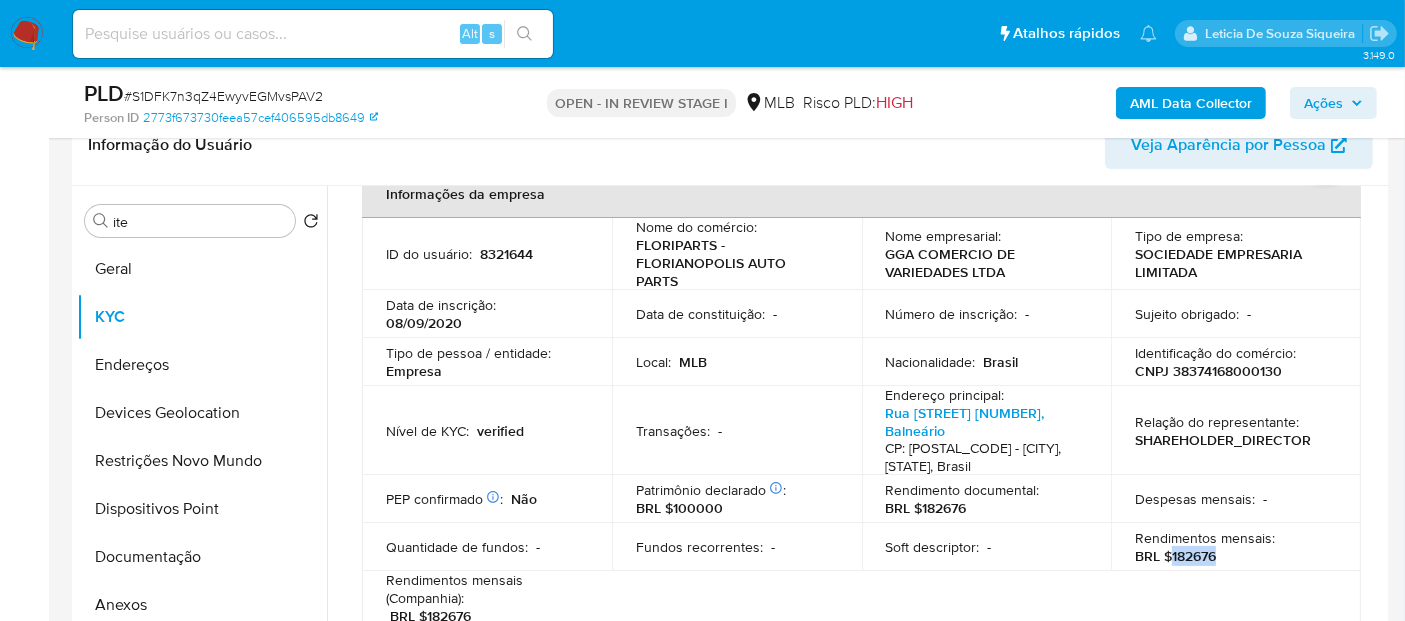 copy on "182676" 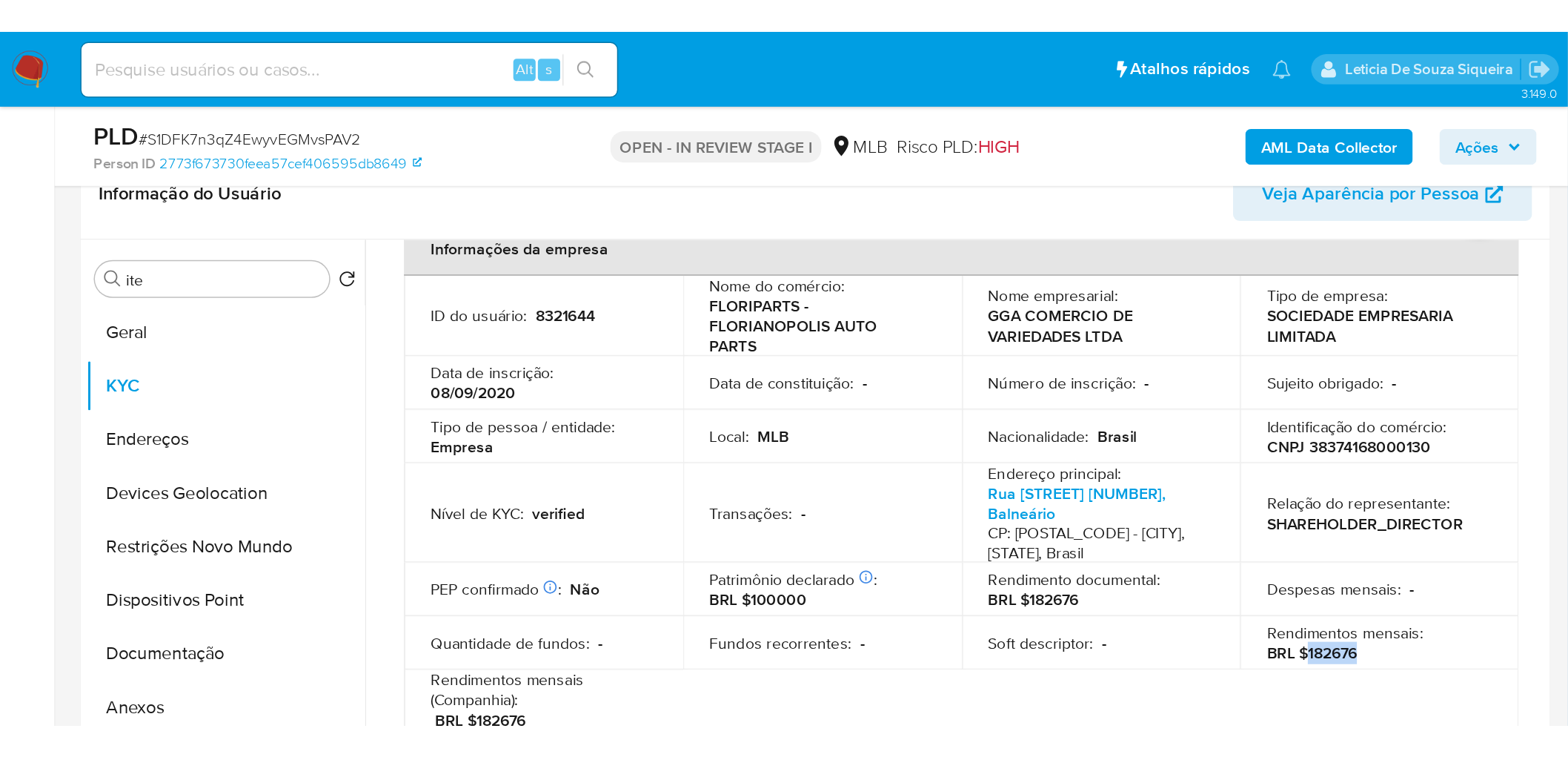 scroll, scrollTop: 82, scrollLeft: 0, axis: vertical 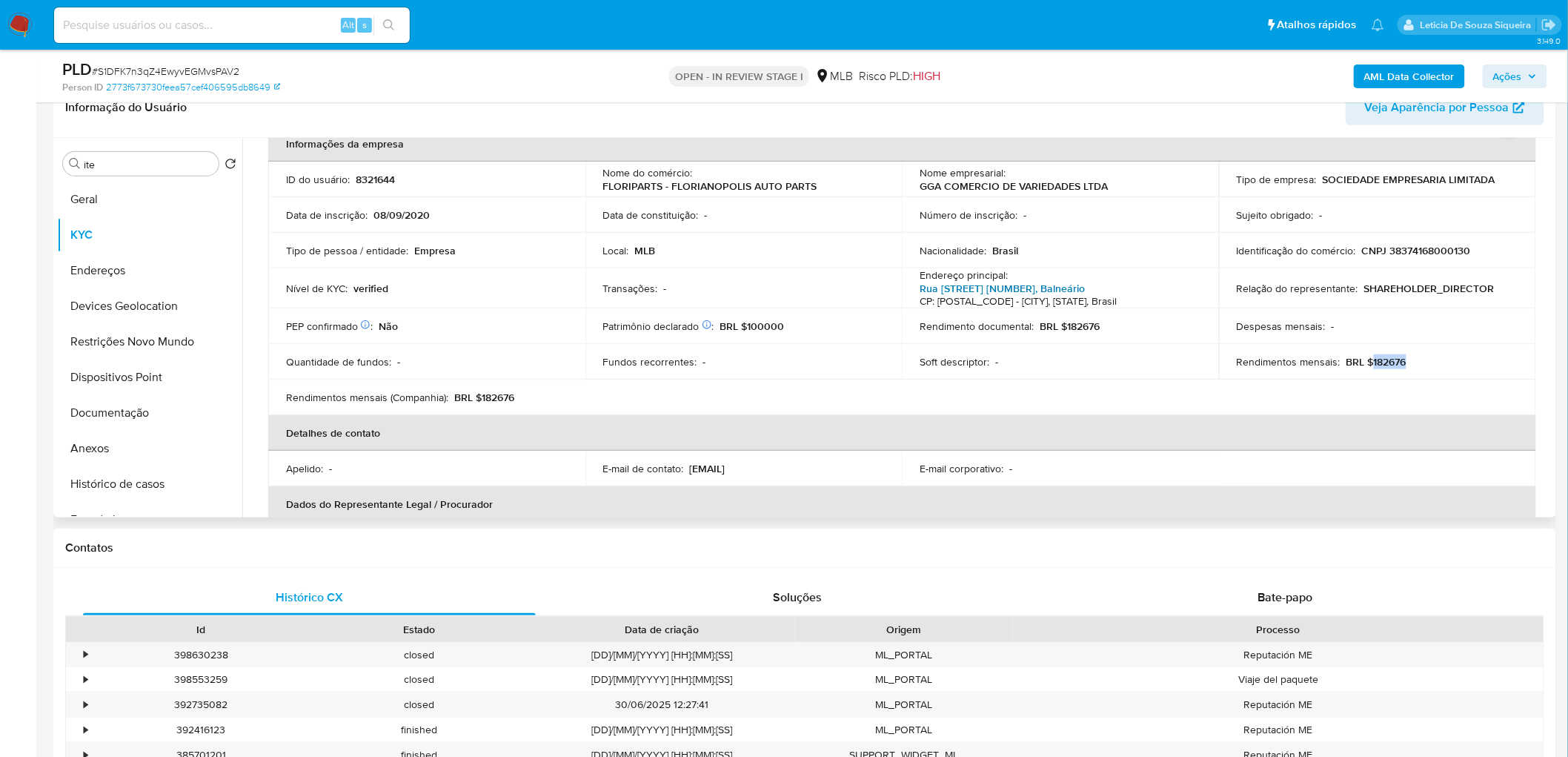 click on "Rua Antônio Mattos Areas 104, Balneário" at bounding box center [1002, 288] 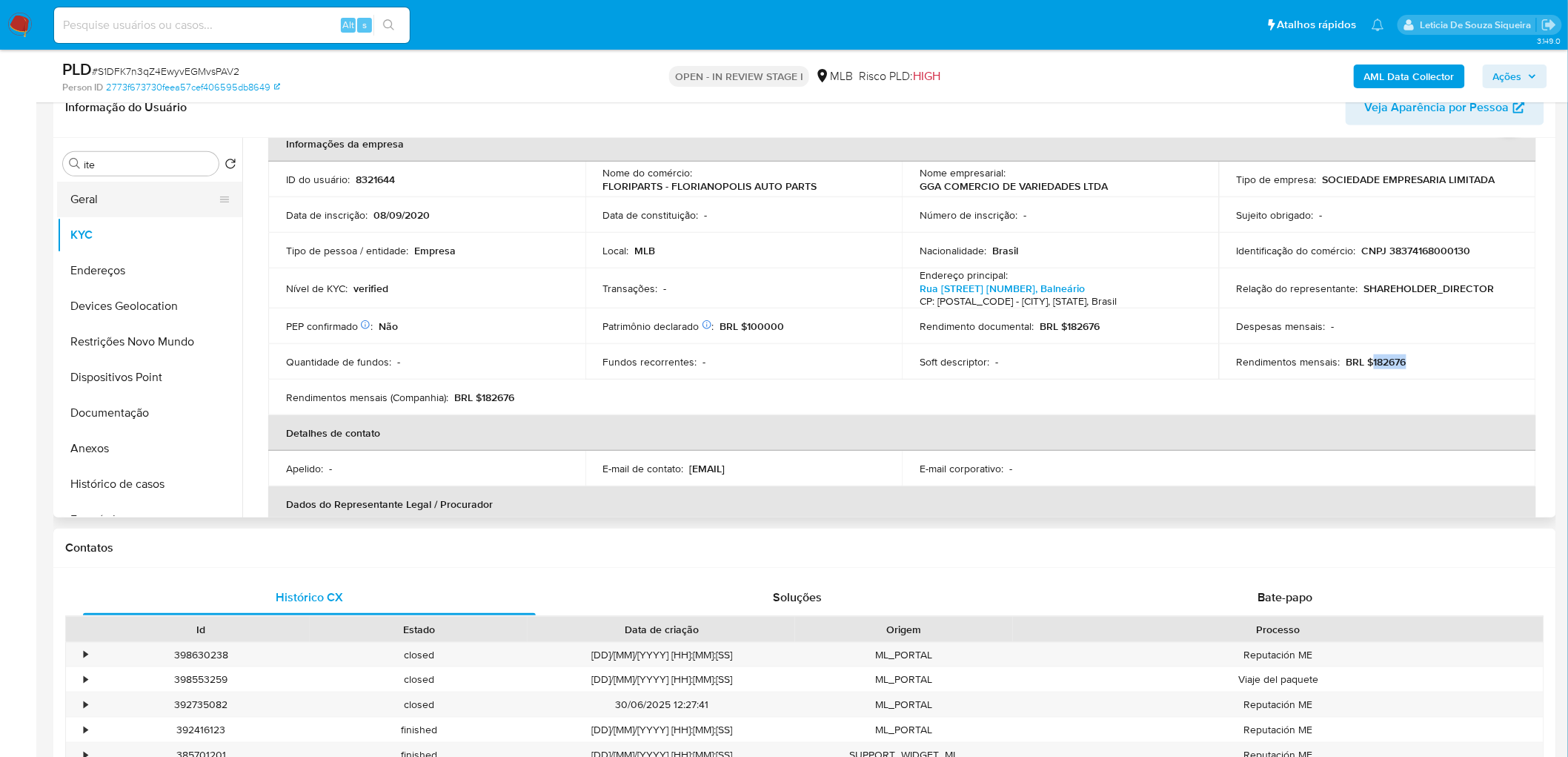 click on "Geral" at bounding box center (144, 199) 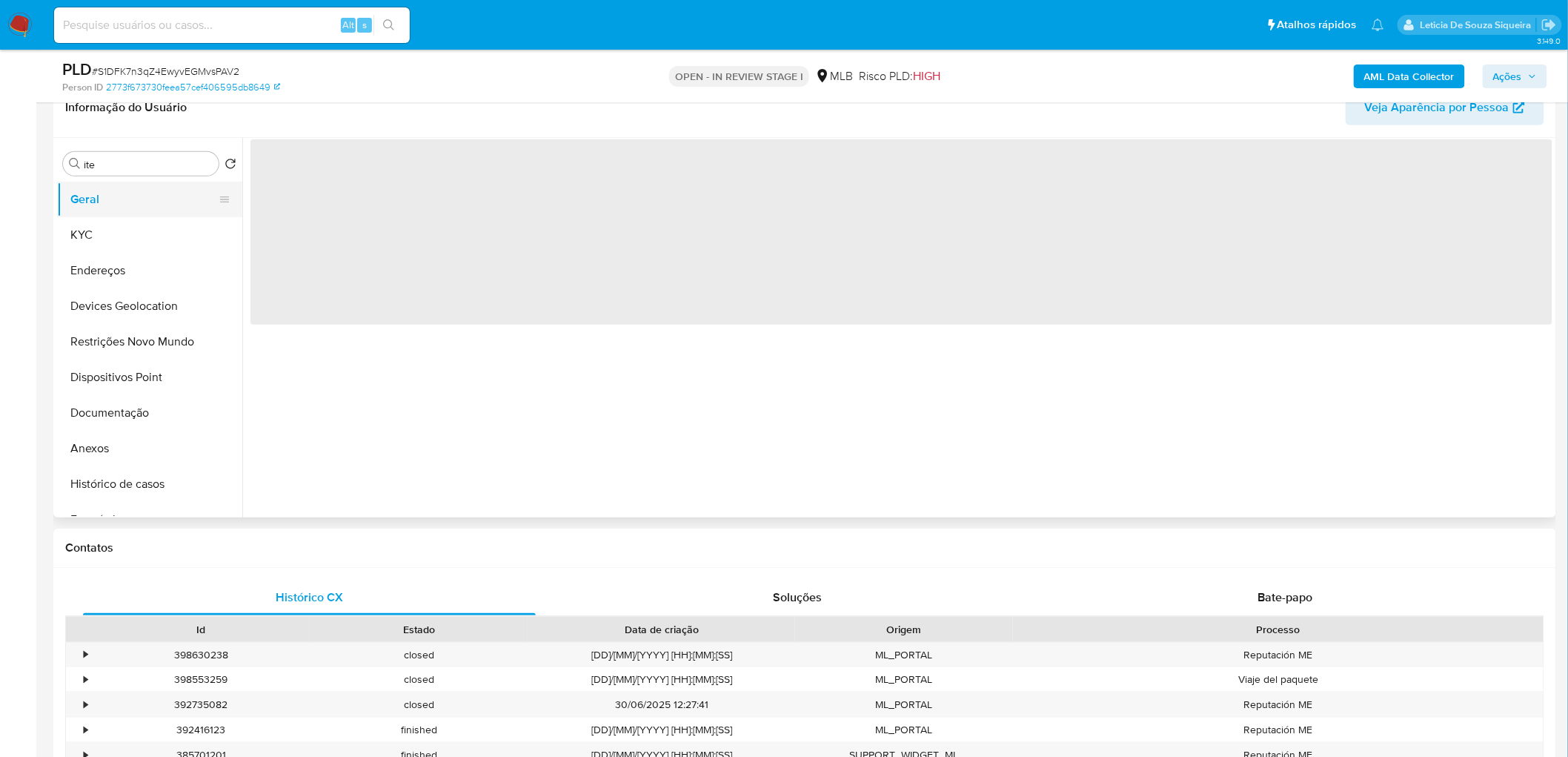 scroll, scrollTop: 0, scrollLeft: 0, axis: both 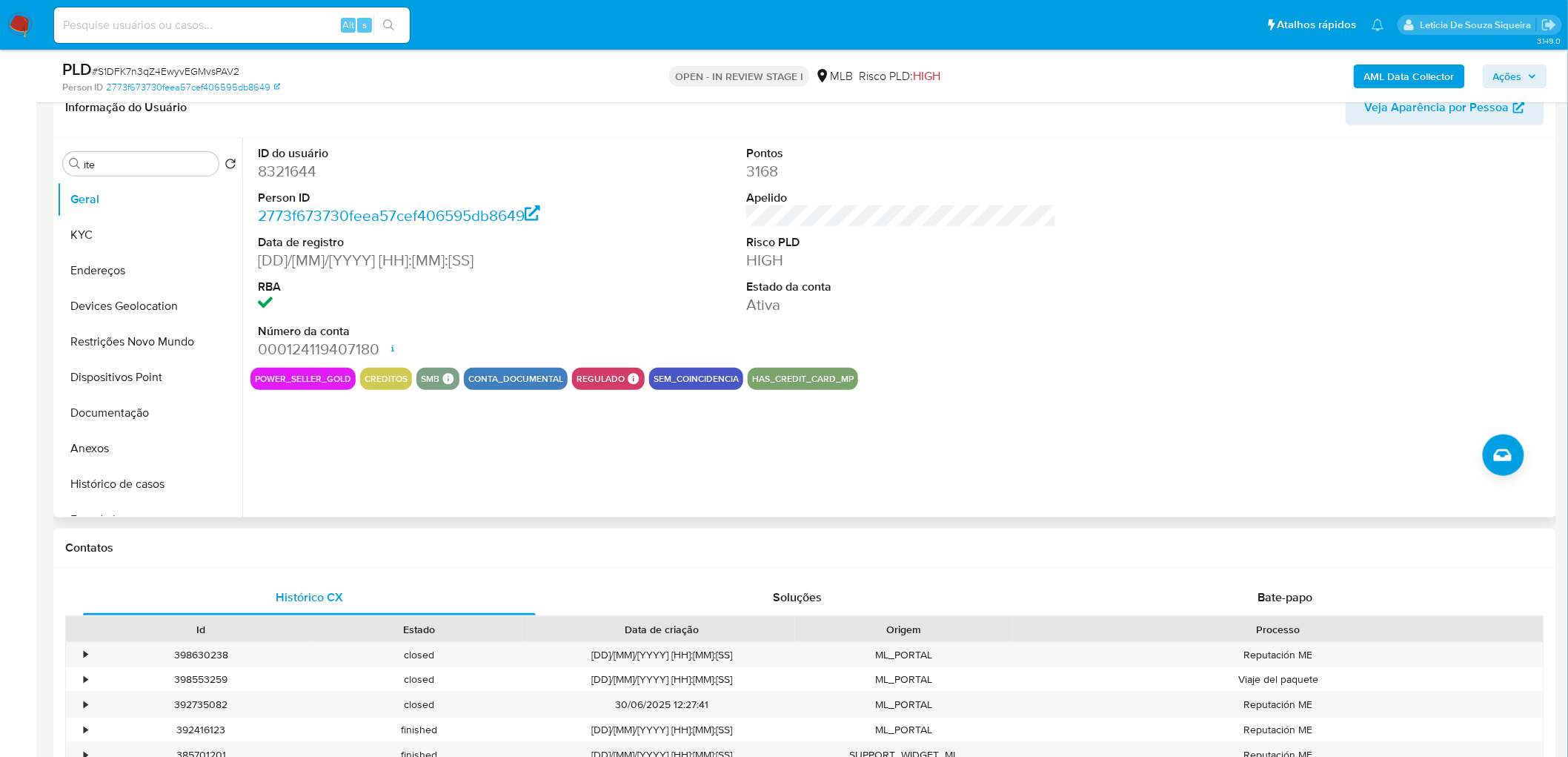 type 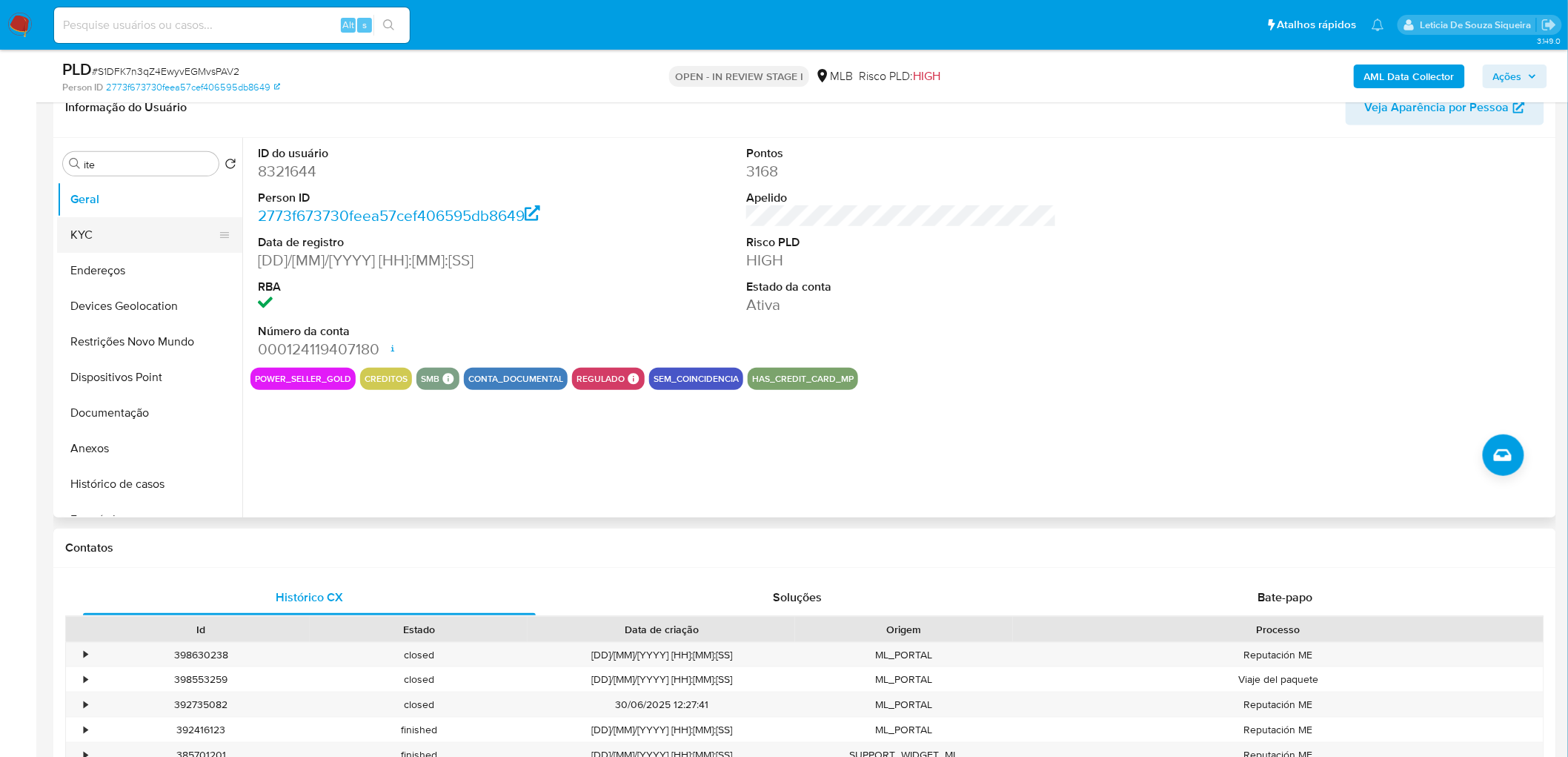 click on "KYC" at bounding box center [144, 235] 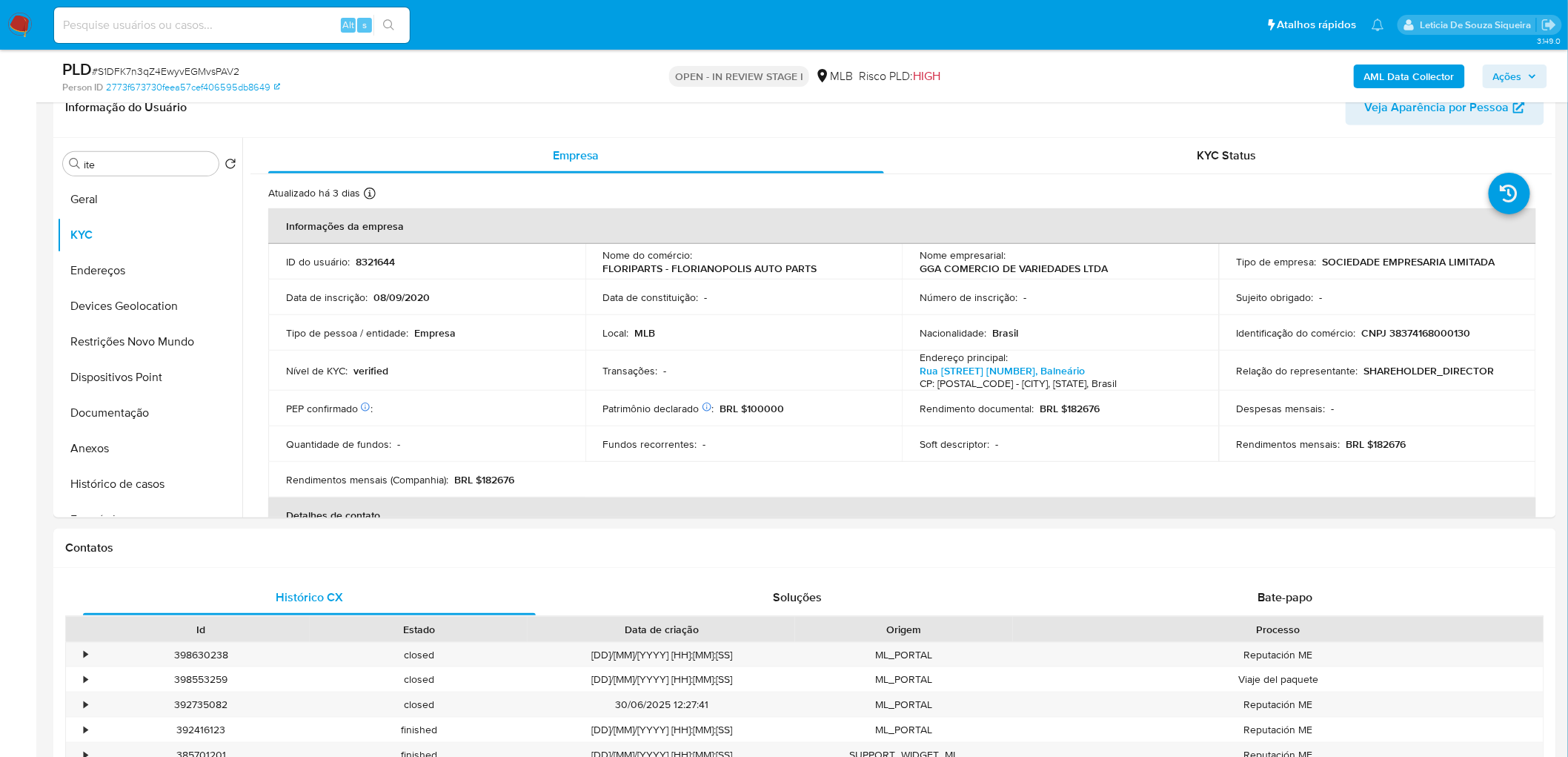 type 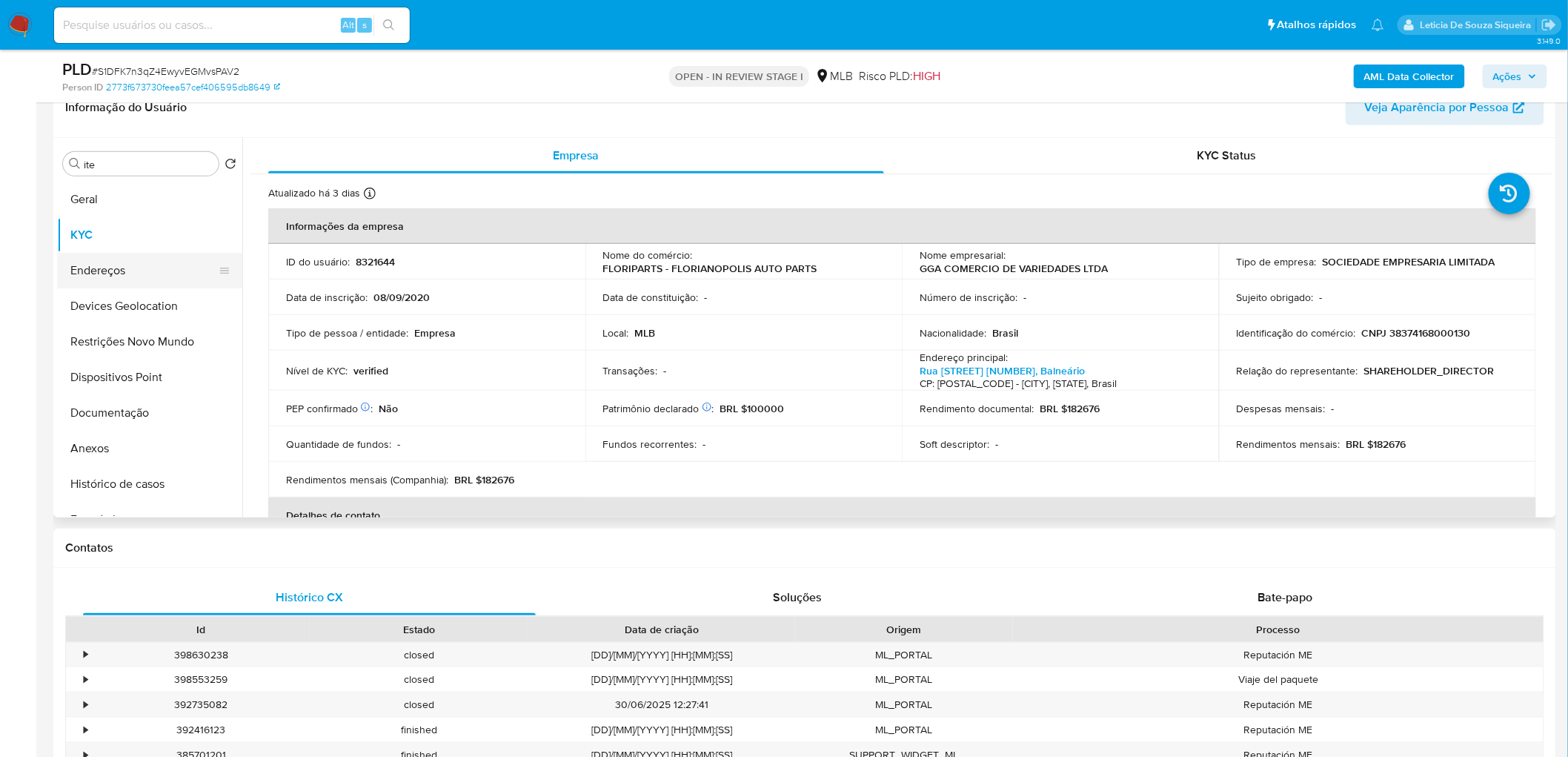 click on "Endereços" at bounding box center [144, 271] 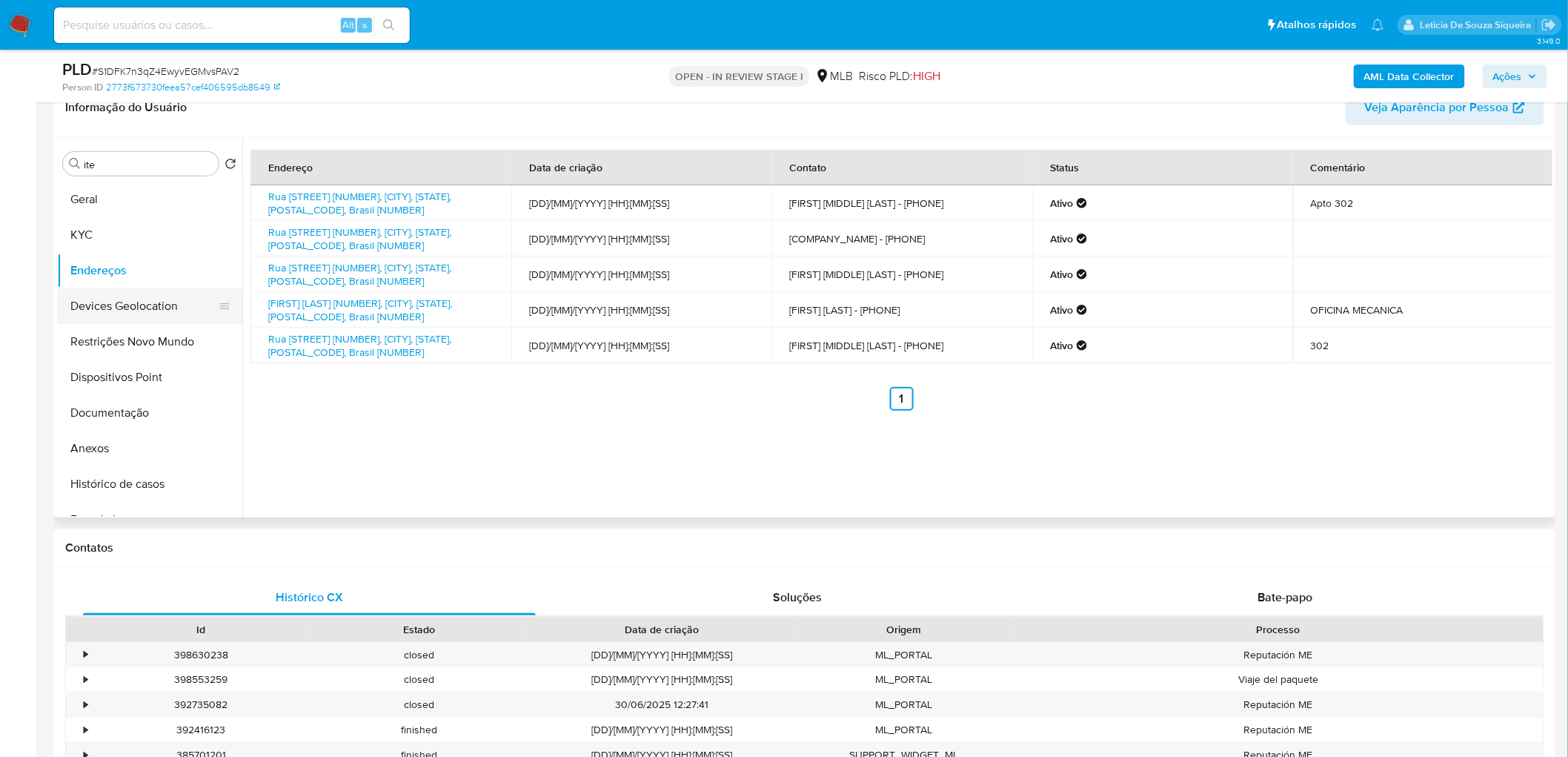 click on "Devices Geolocation" at bounding box center (144, 306) 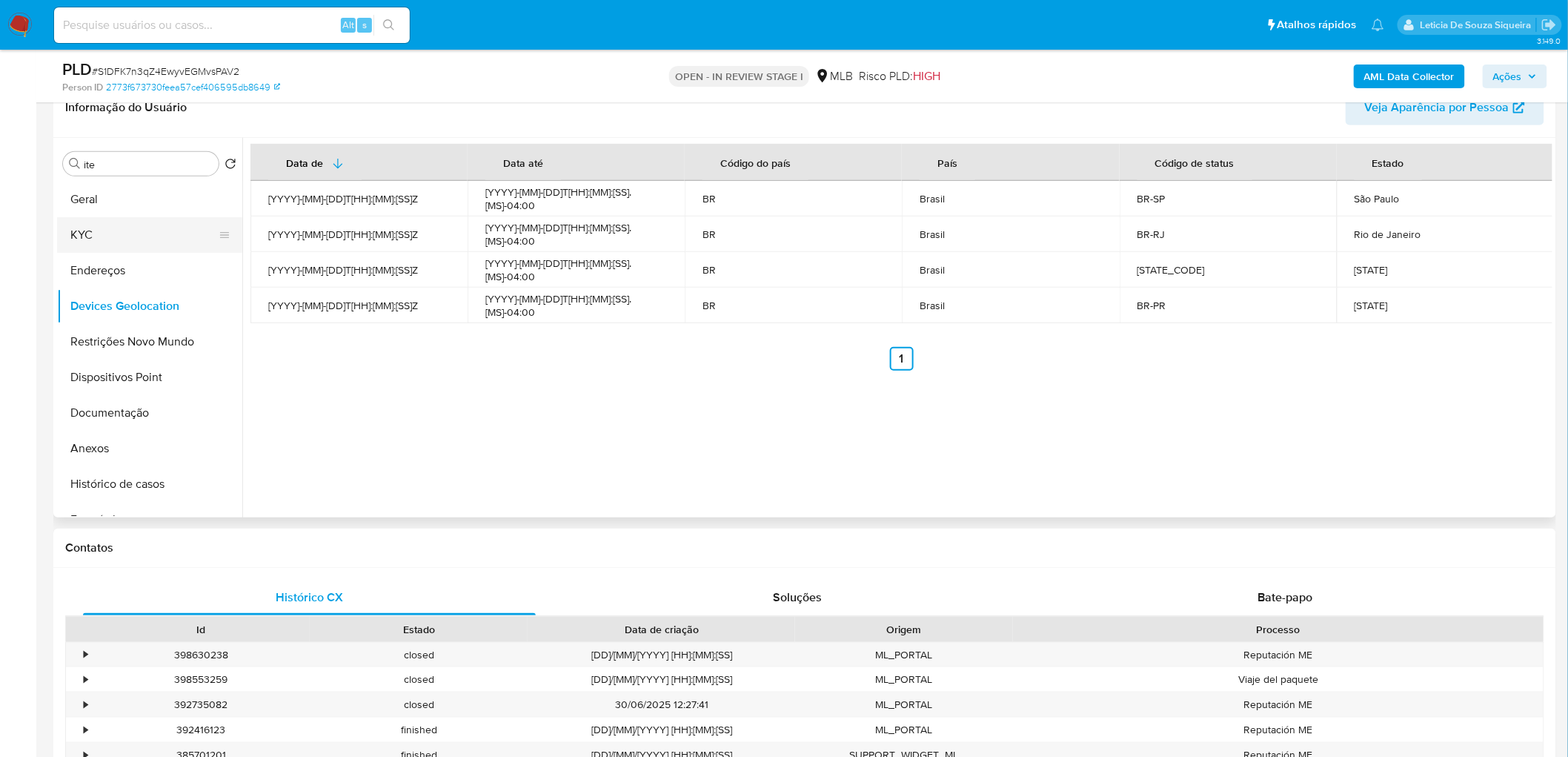 click on "KYC" at bounding box center [144, 235] 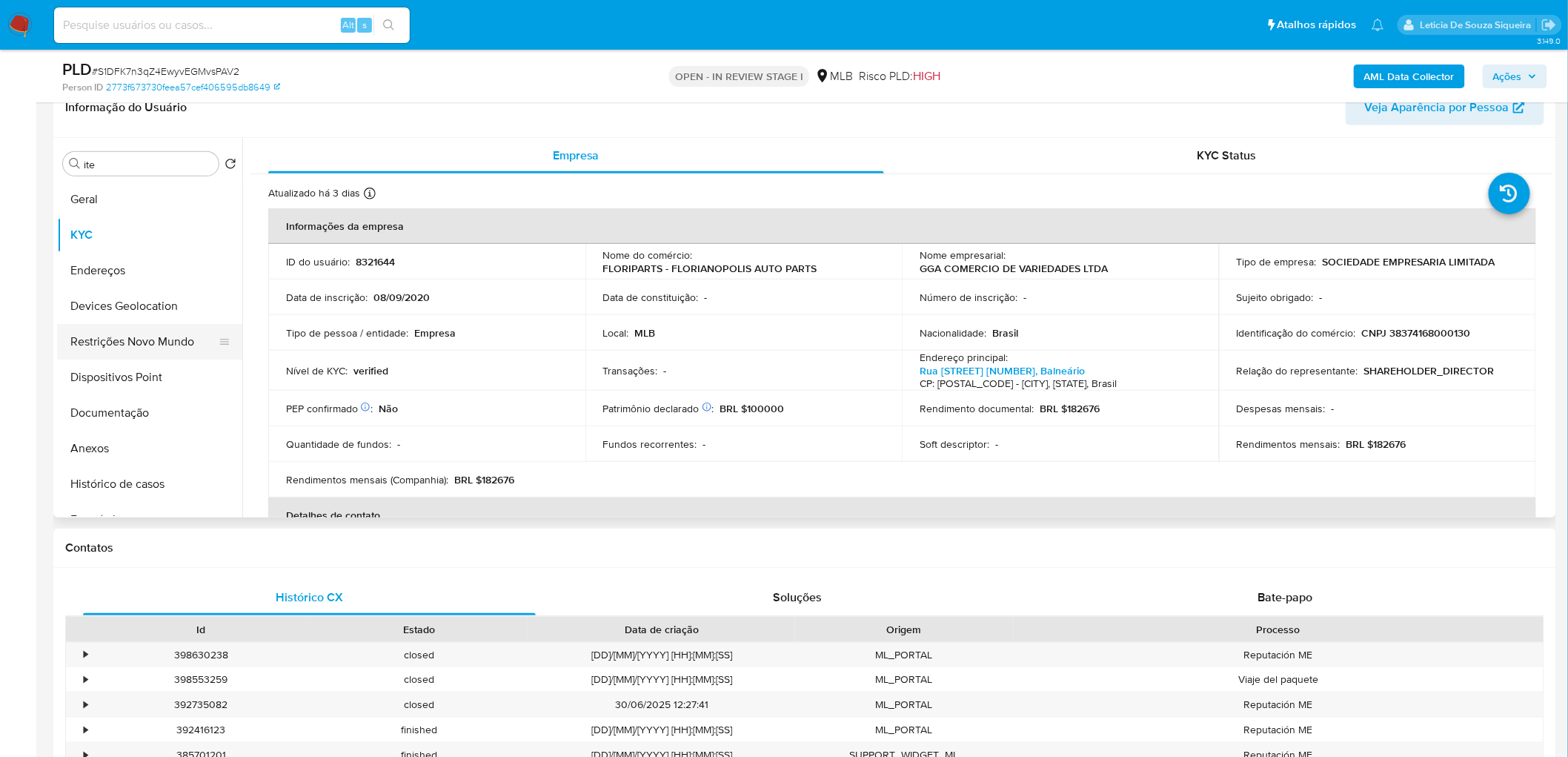 click on "Restrições Novo Mundo" at bounding box center (144, 342) 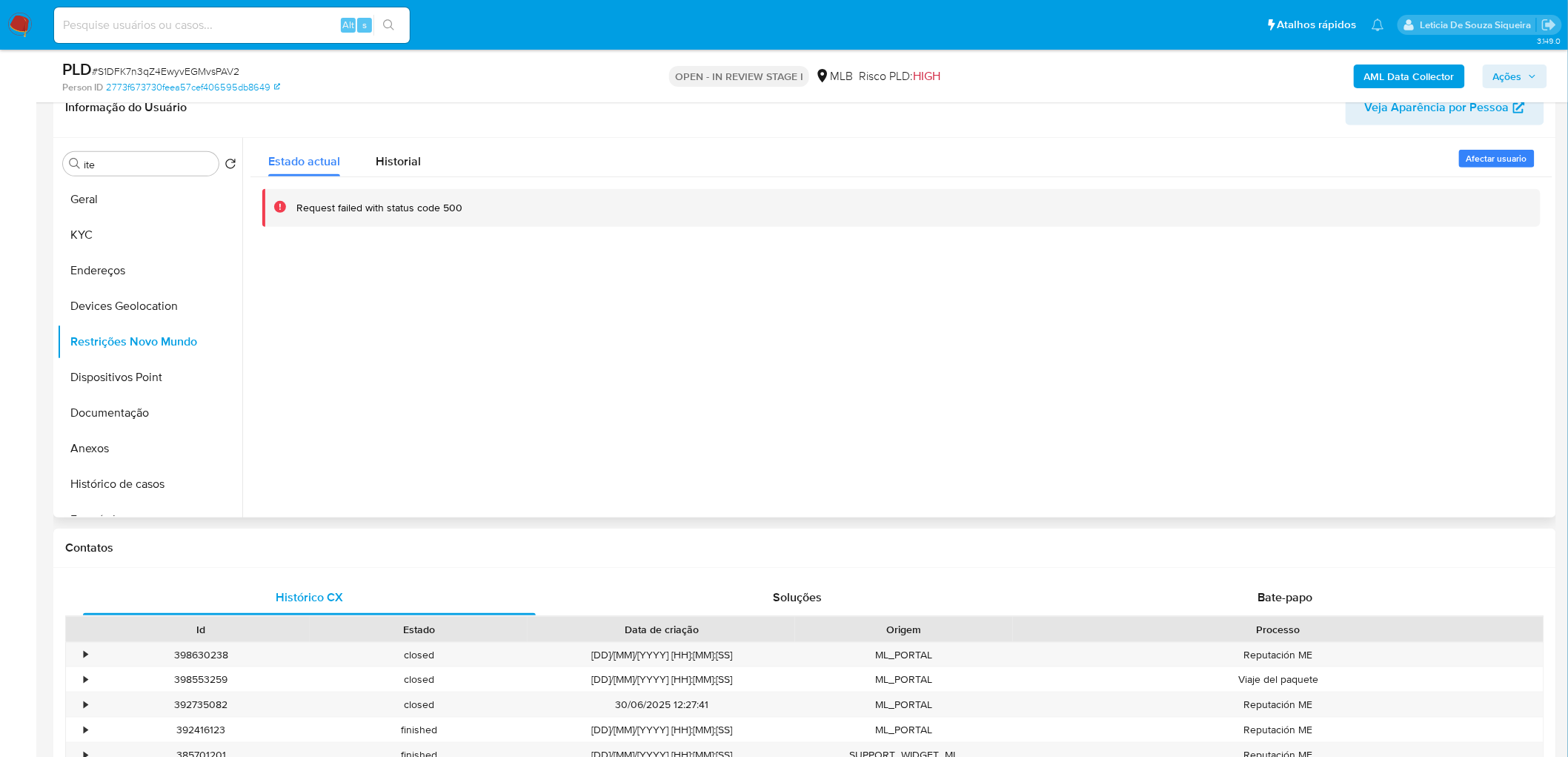 type 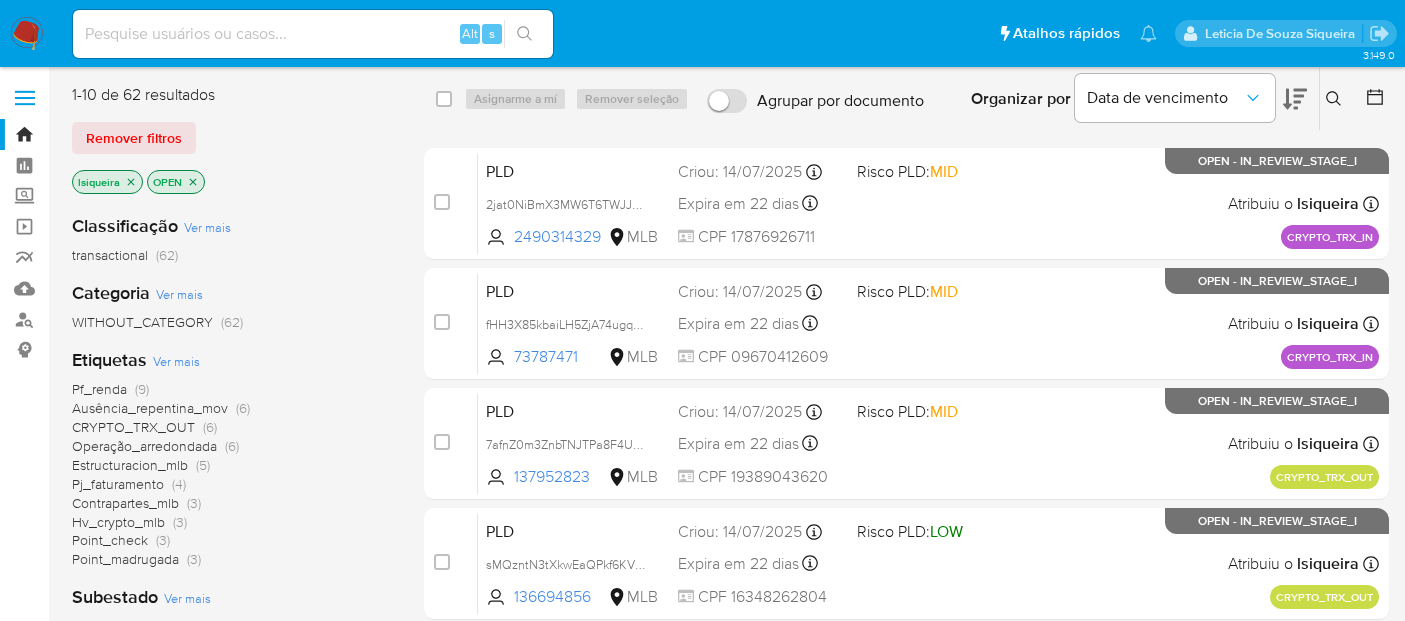 scroll, scrollTop: 111, scrollLeft: 0, axis: vertical 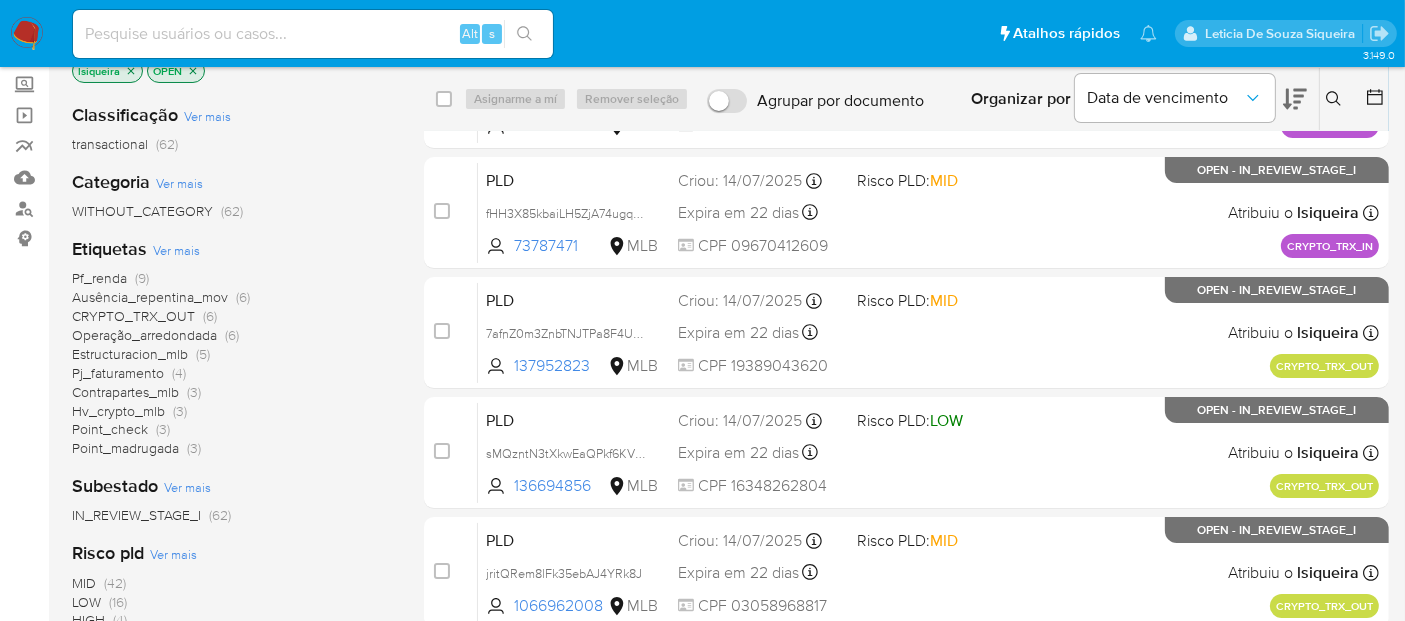 drag, startPoint x: 0, startPoint y: 0, endPoint x: 261, endPoint y: 43, distance: 264.51843 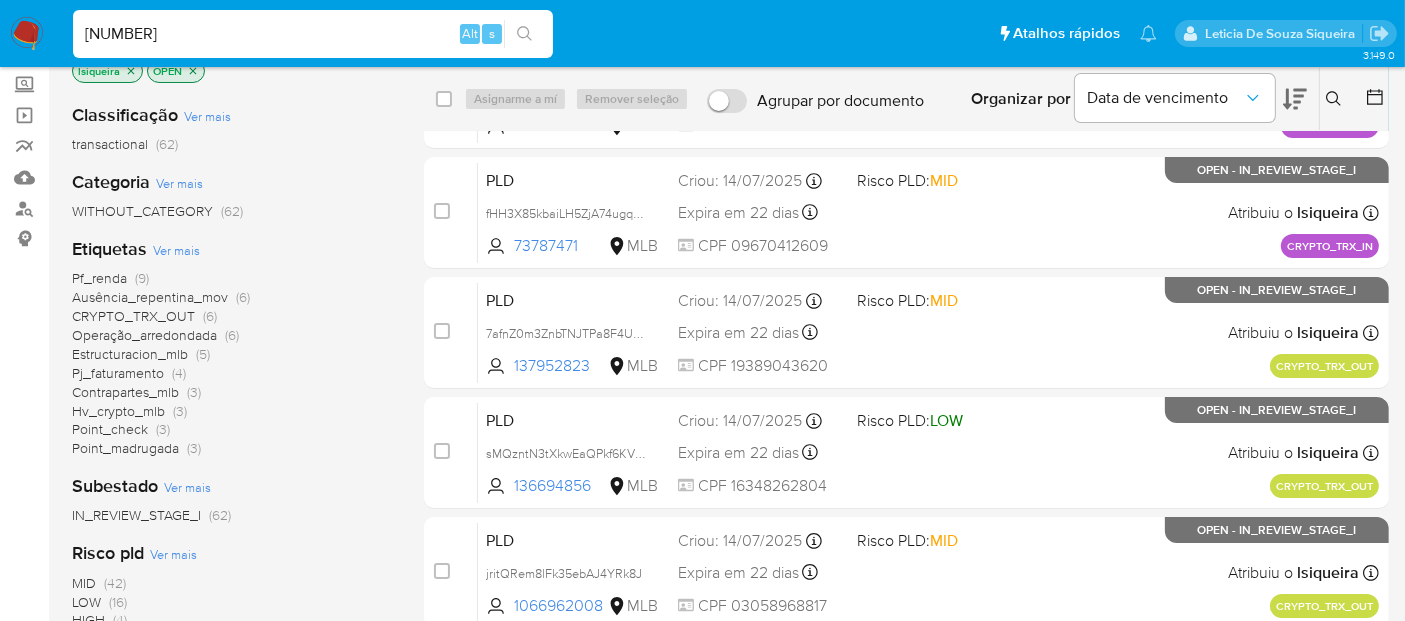 type on "468492436" 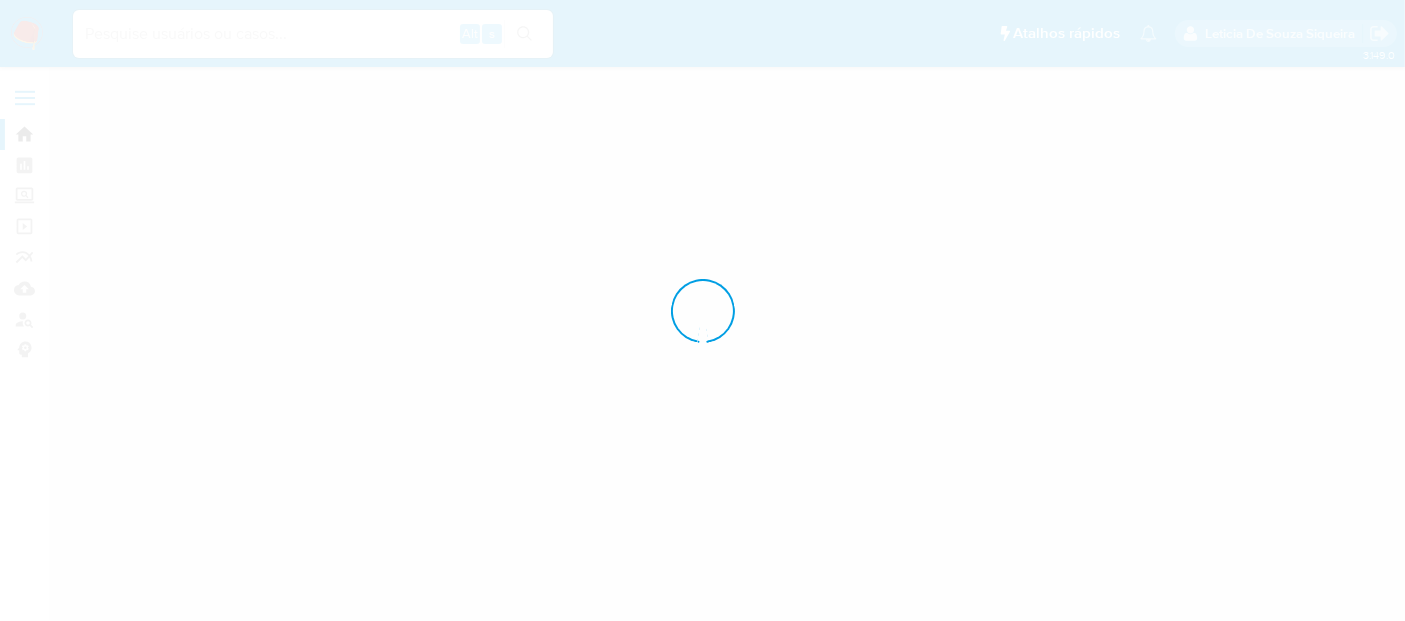 scroll, scrollTop: 0, scrollLeft: 0, axis: both 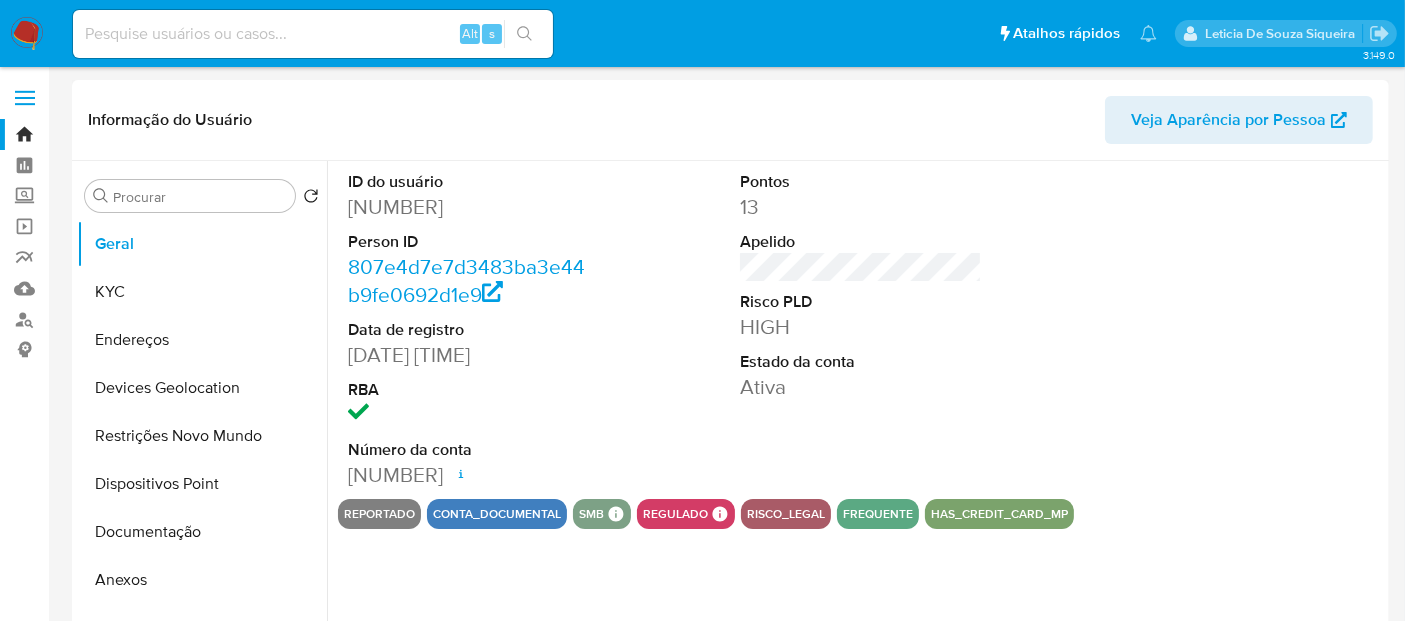 select on "10" 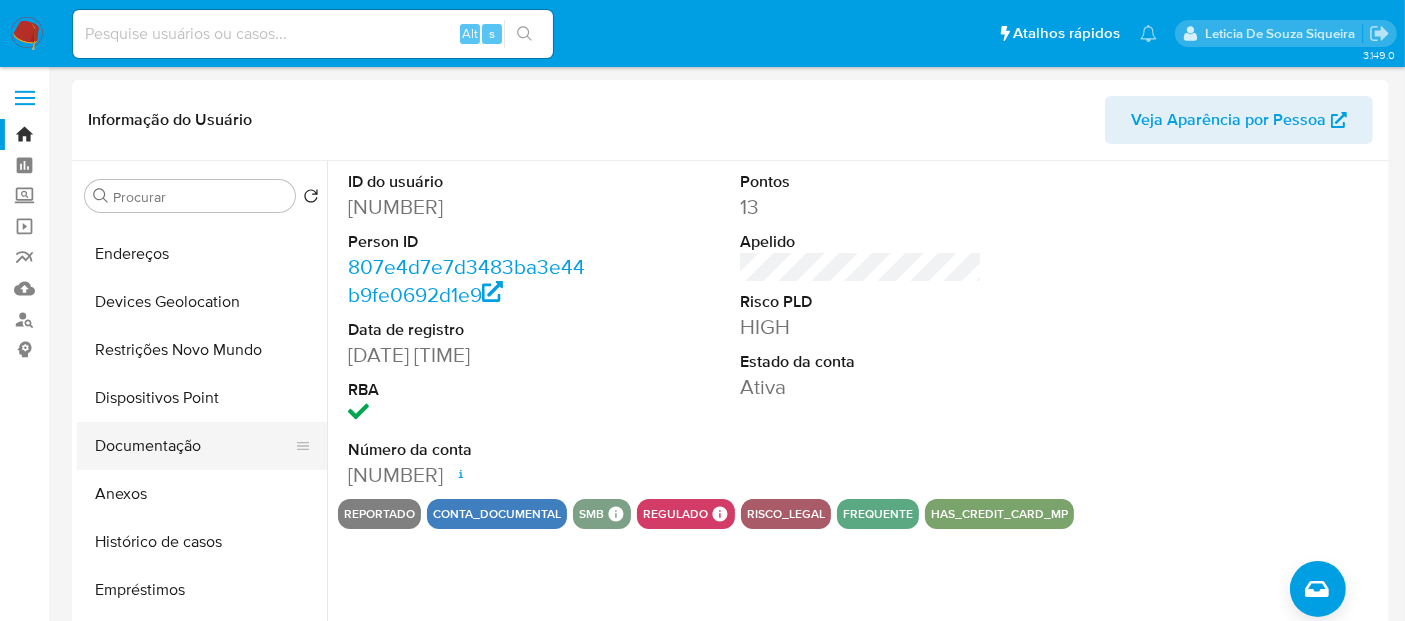 scroll, scrollTop: 222, scrollLeft: 0, axis: vertical 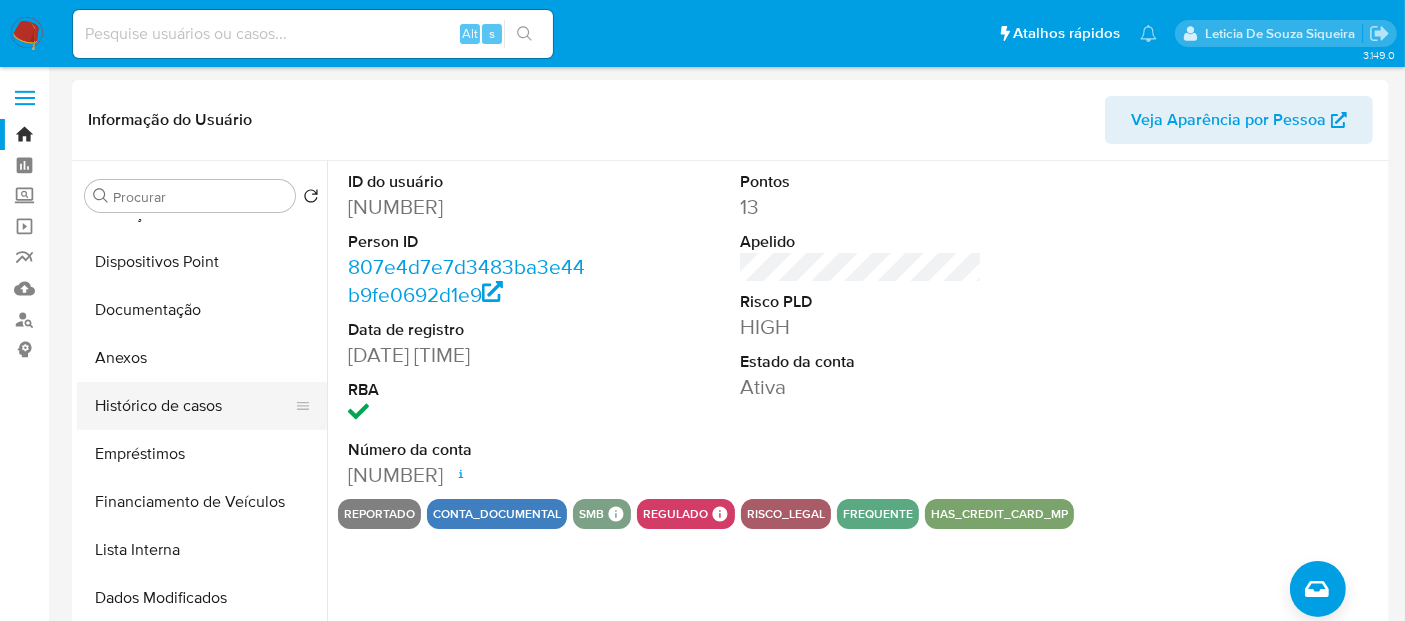 click on "Histórico de casos" at bounding box center [194, 406] 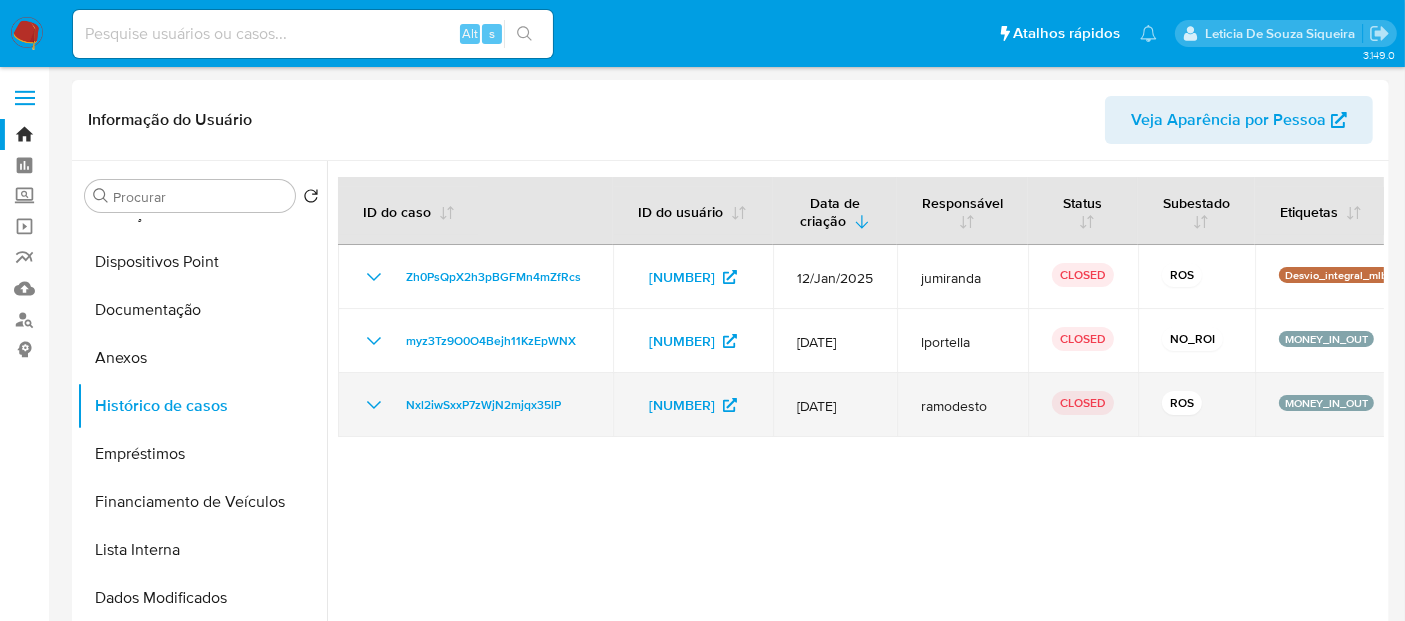 click 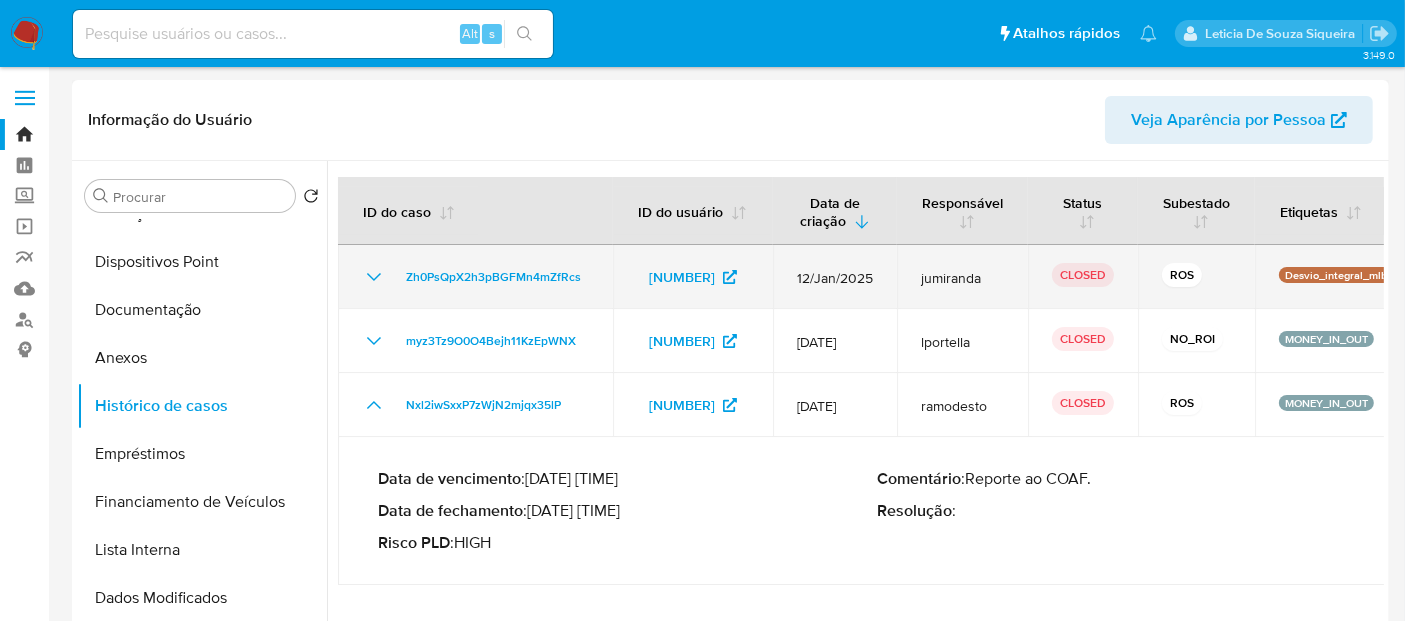 click 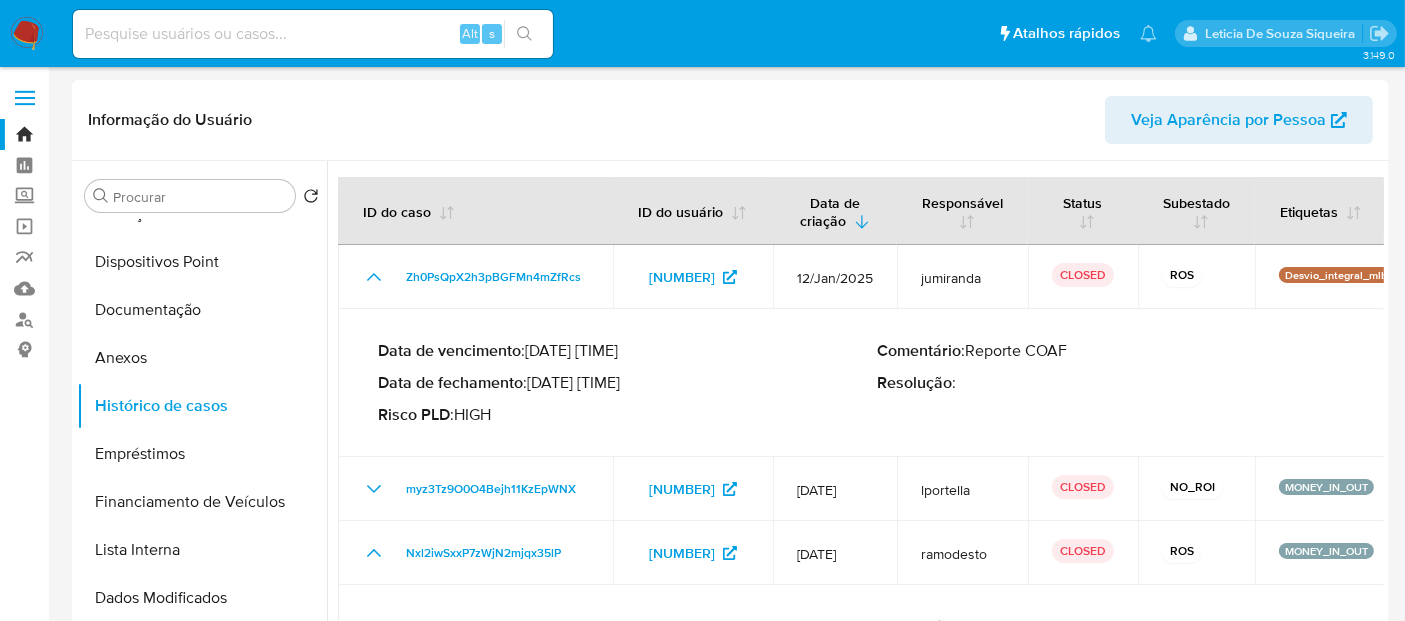 drag, startPoint x: 618, startPoint y: 384, endPoint x: 537, endPoint y: 388, distance: 81.09871 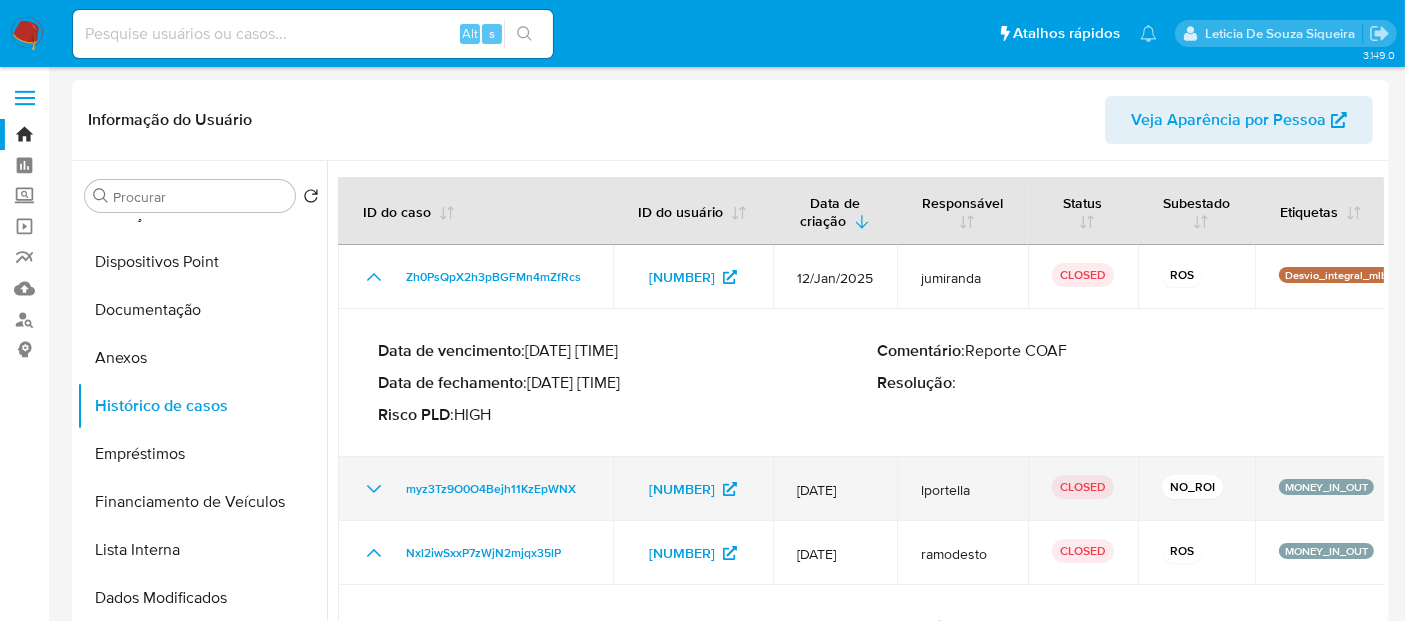 scroll, scrollTop: 69, scrollLeft: 0, axis: vertical 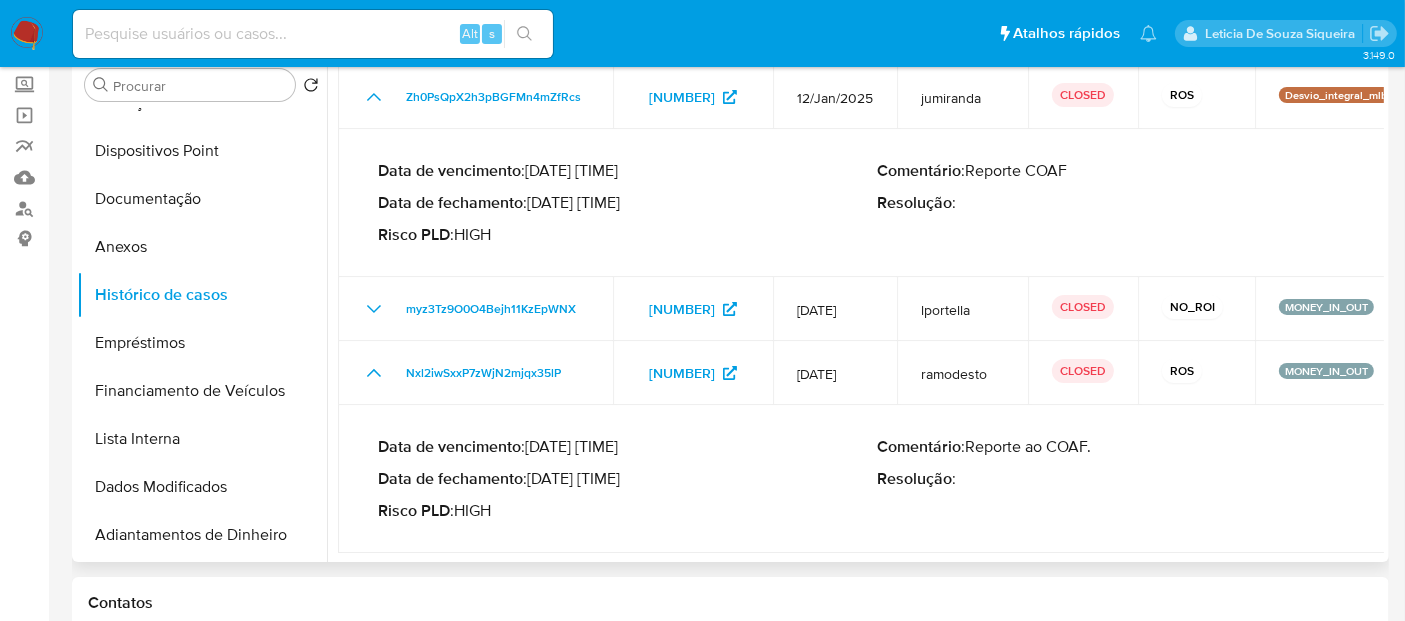 drag, startPoint x: 622, startPoint y: 481, endPoint x: 537, endPoint y: 479, distance: 85.02353 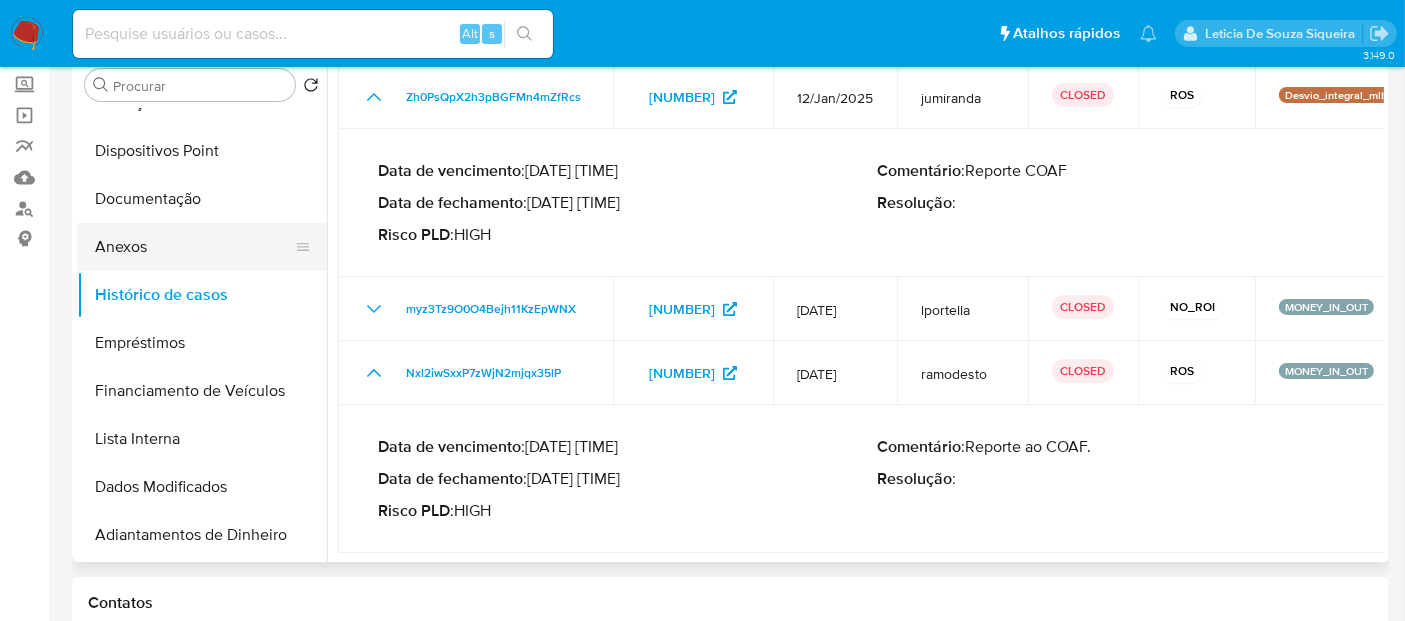 click on "Anexos" at bounding box center [194, 247] 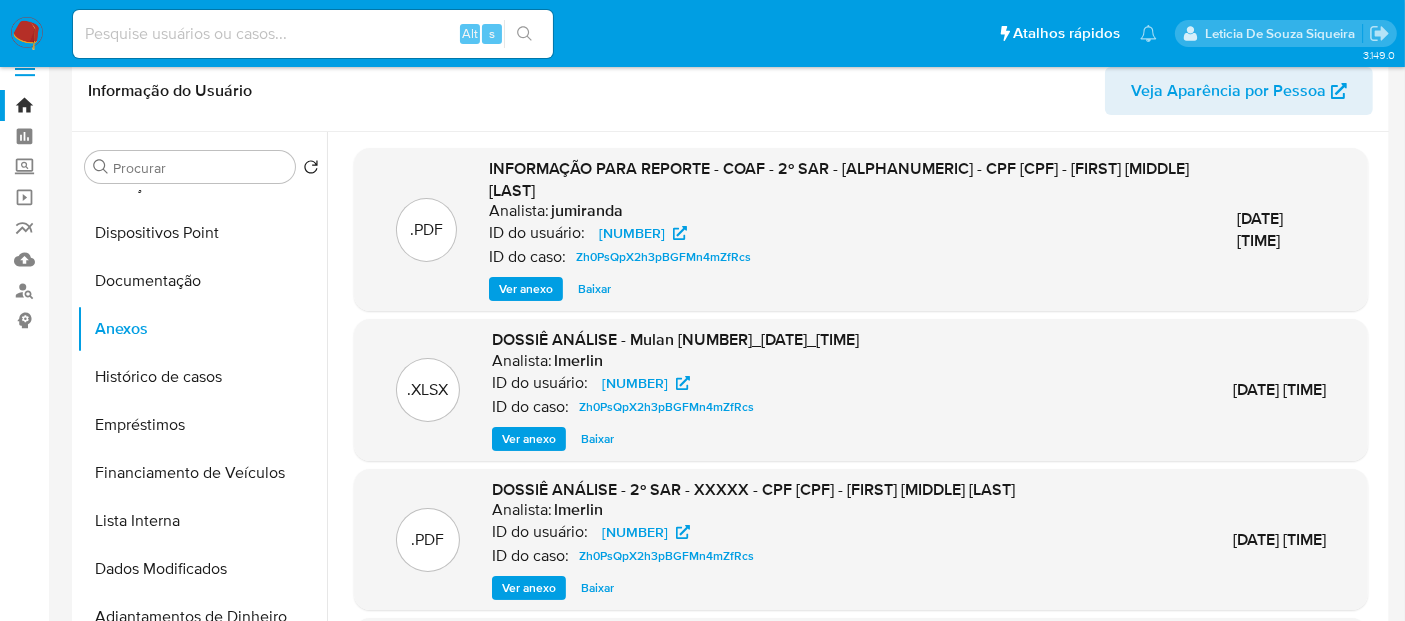scroll, scrollTop: 0, scrollLeft: 0, axis: both 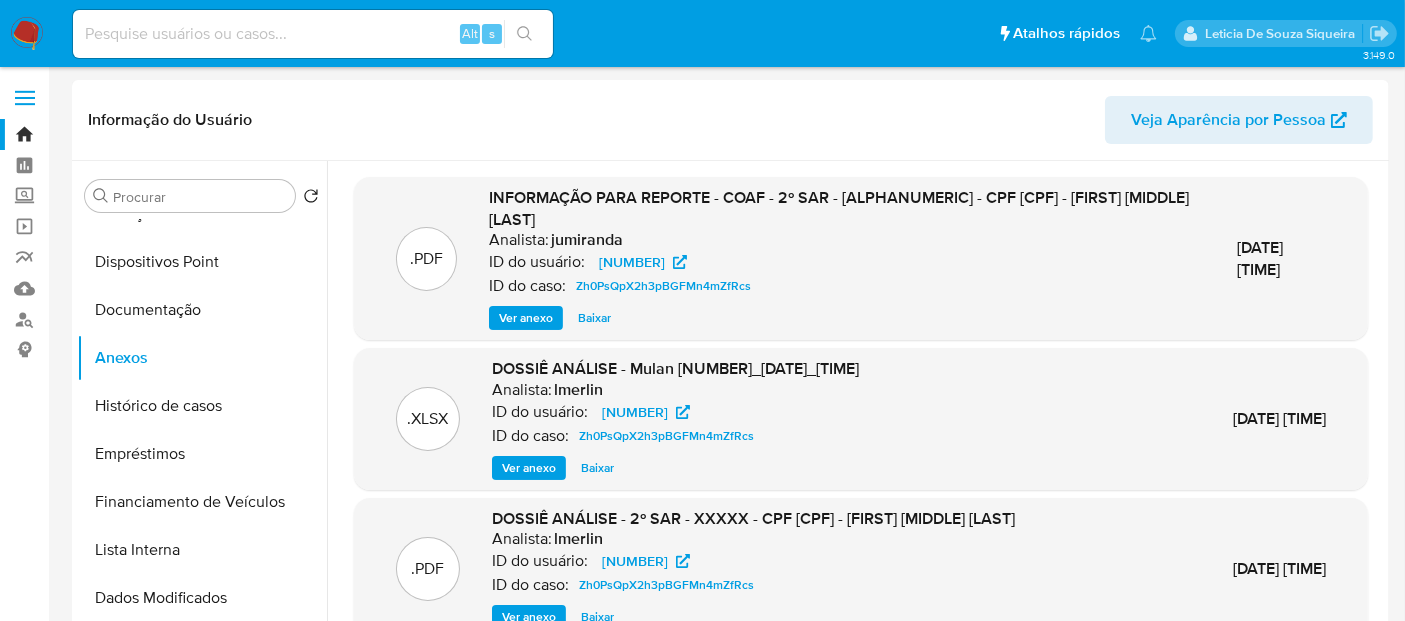 click at bounding box center (27, 34) 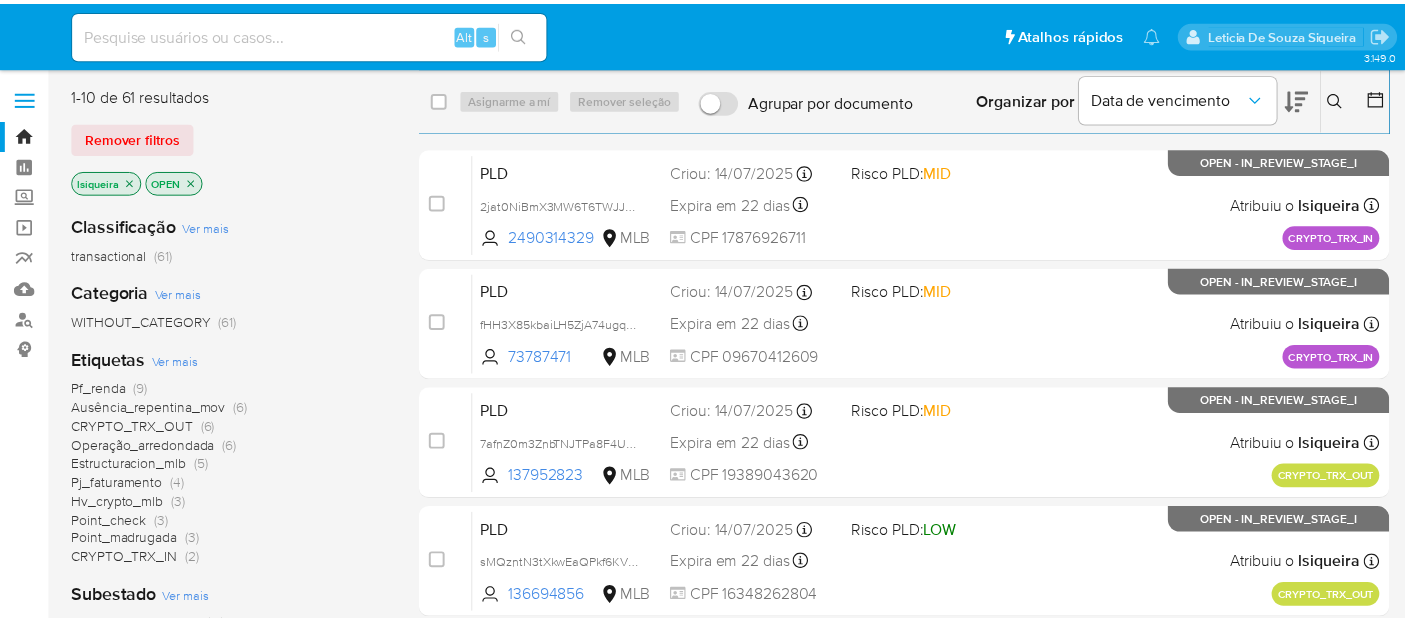 scroll, scrollTop: 0, scrollLeft: 0, axis: both 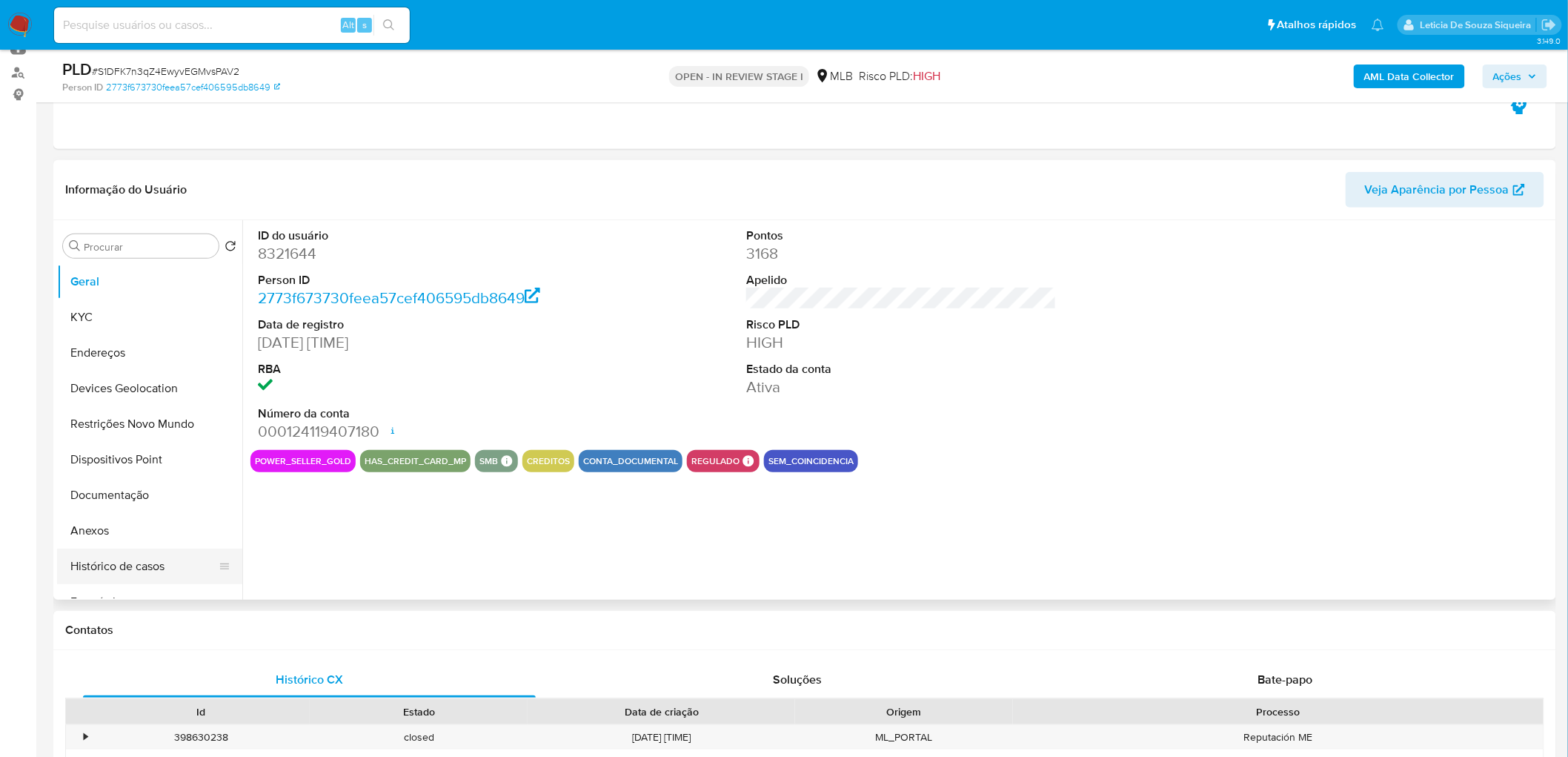 select on "10" 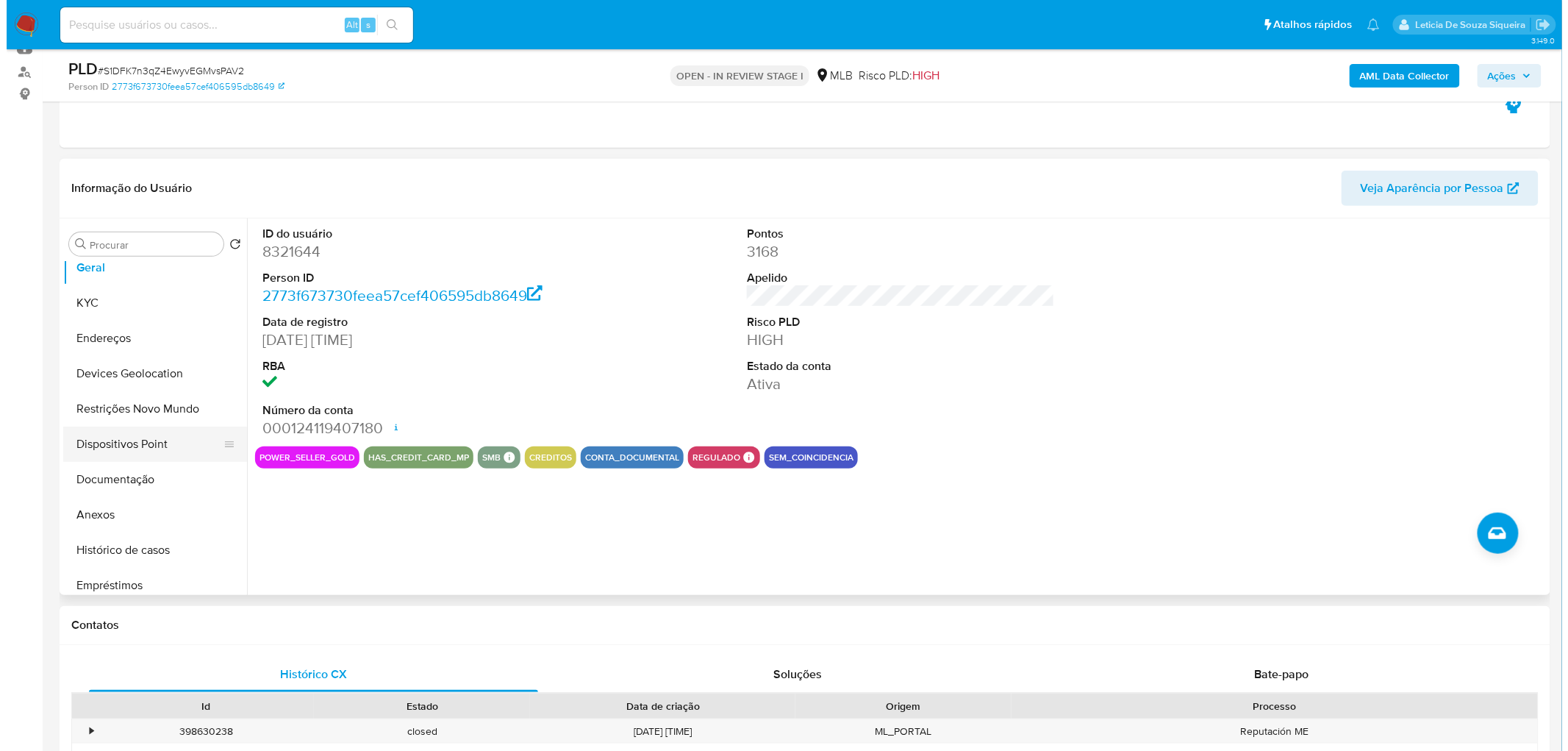 scroll, scrollTop: 0, scrollLeft: 0, axis: both 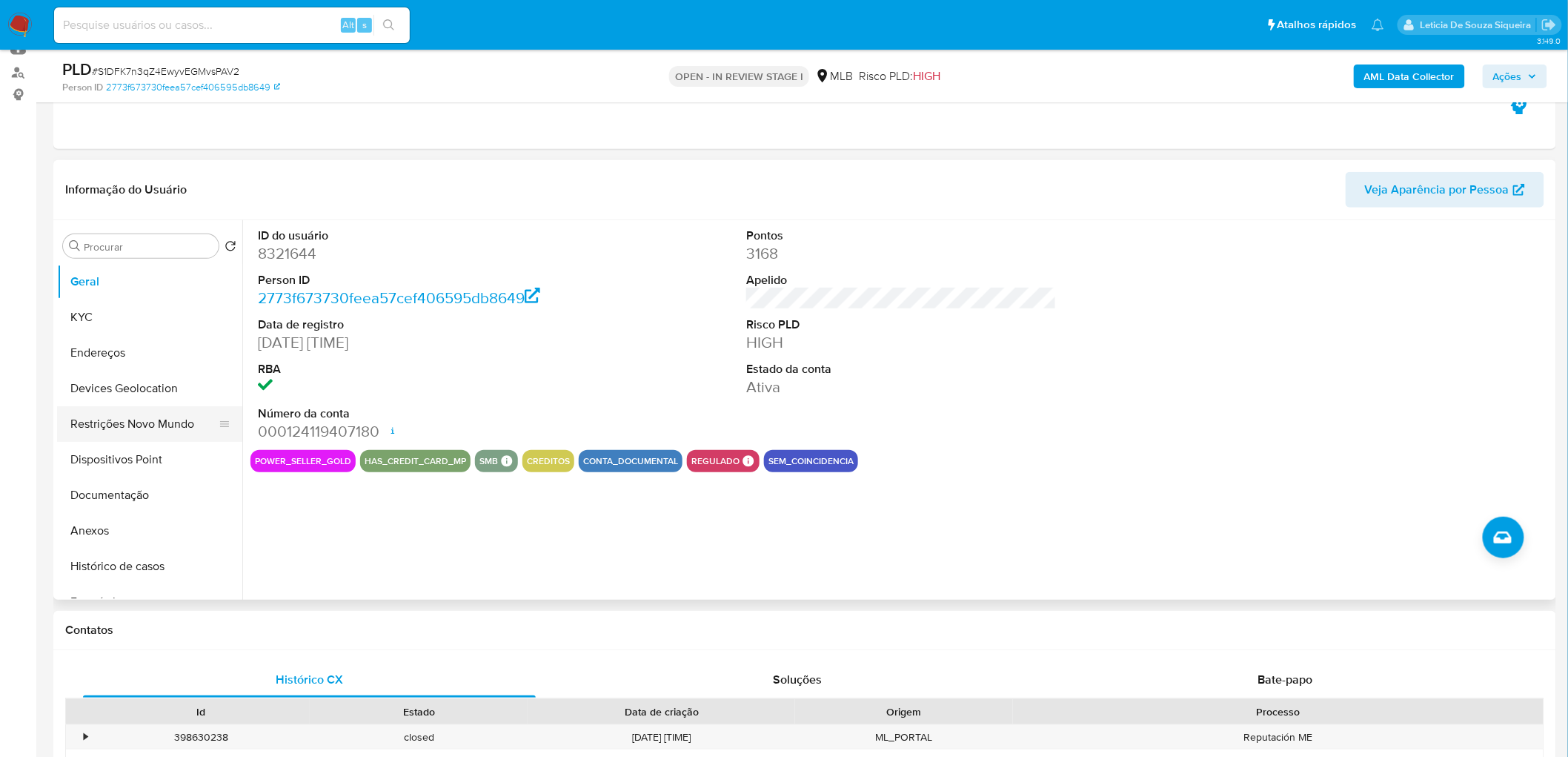 click on "Restrições Novo Mundo" at bounding box center [144, 424] 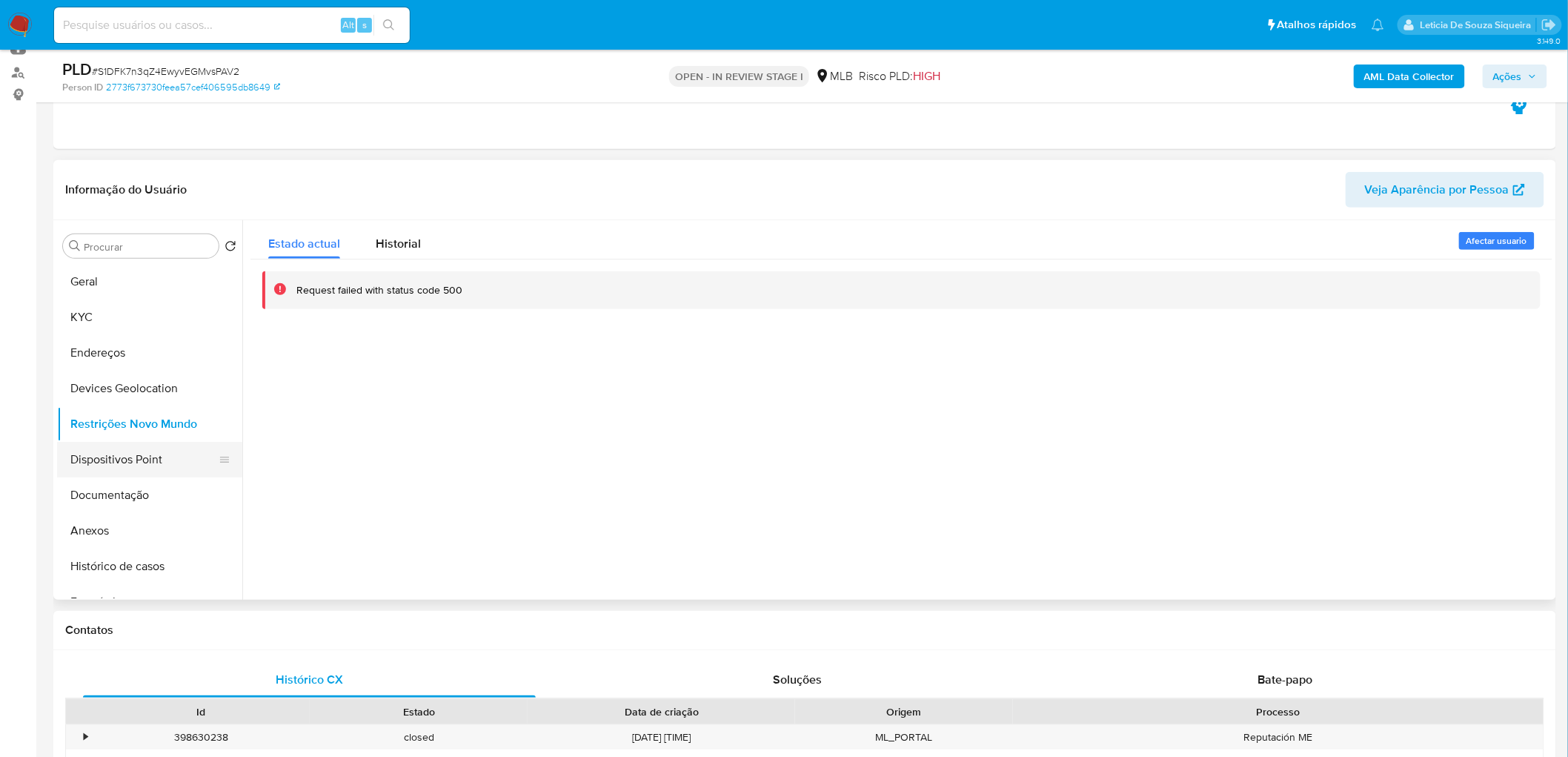 click on "Dispositivos Point" at bounding box center [144, 460] 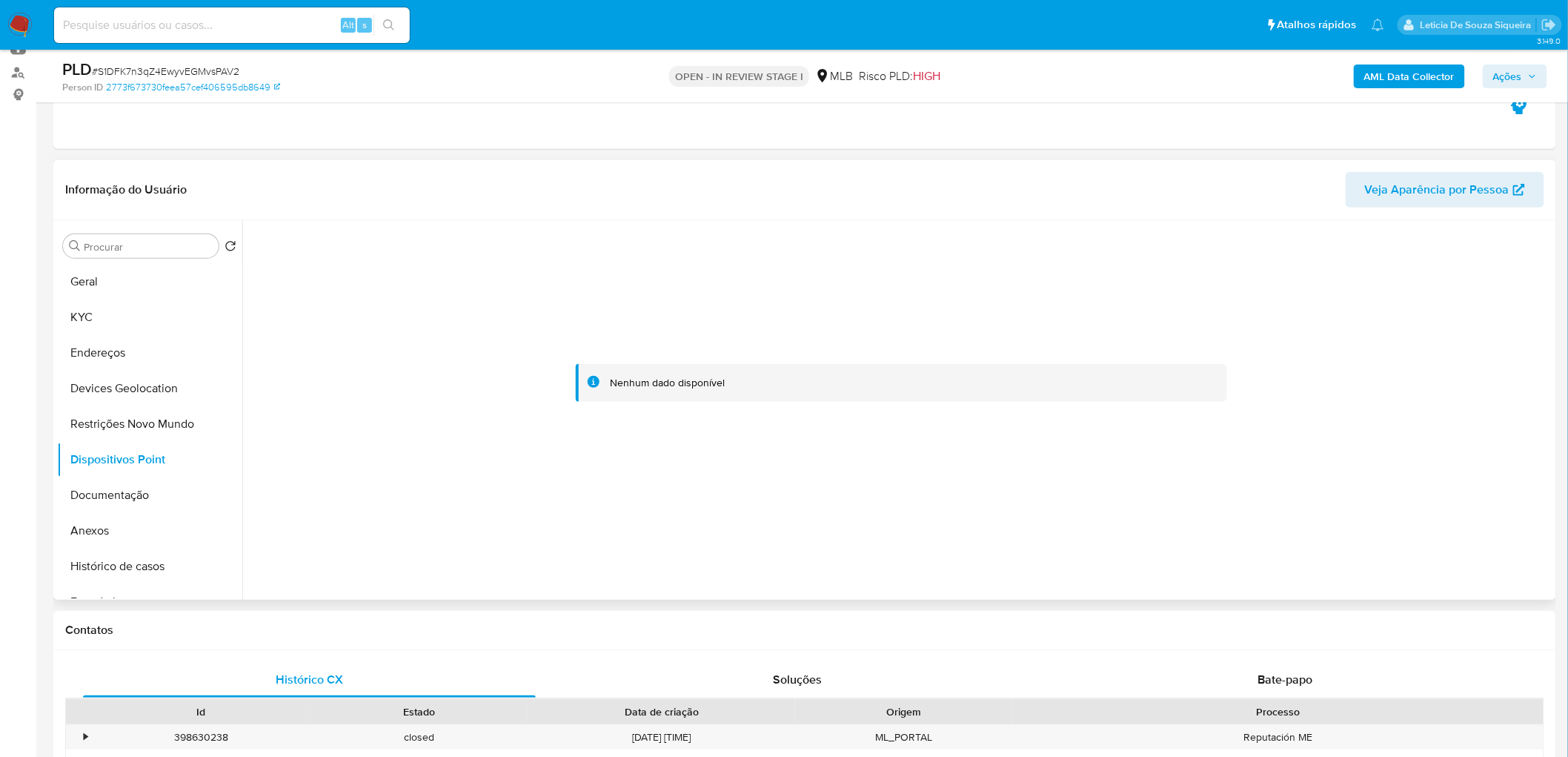 type 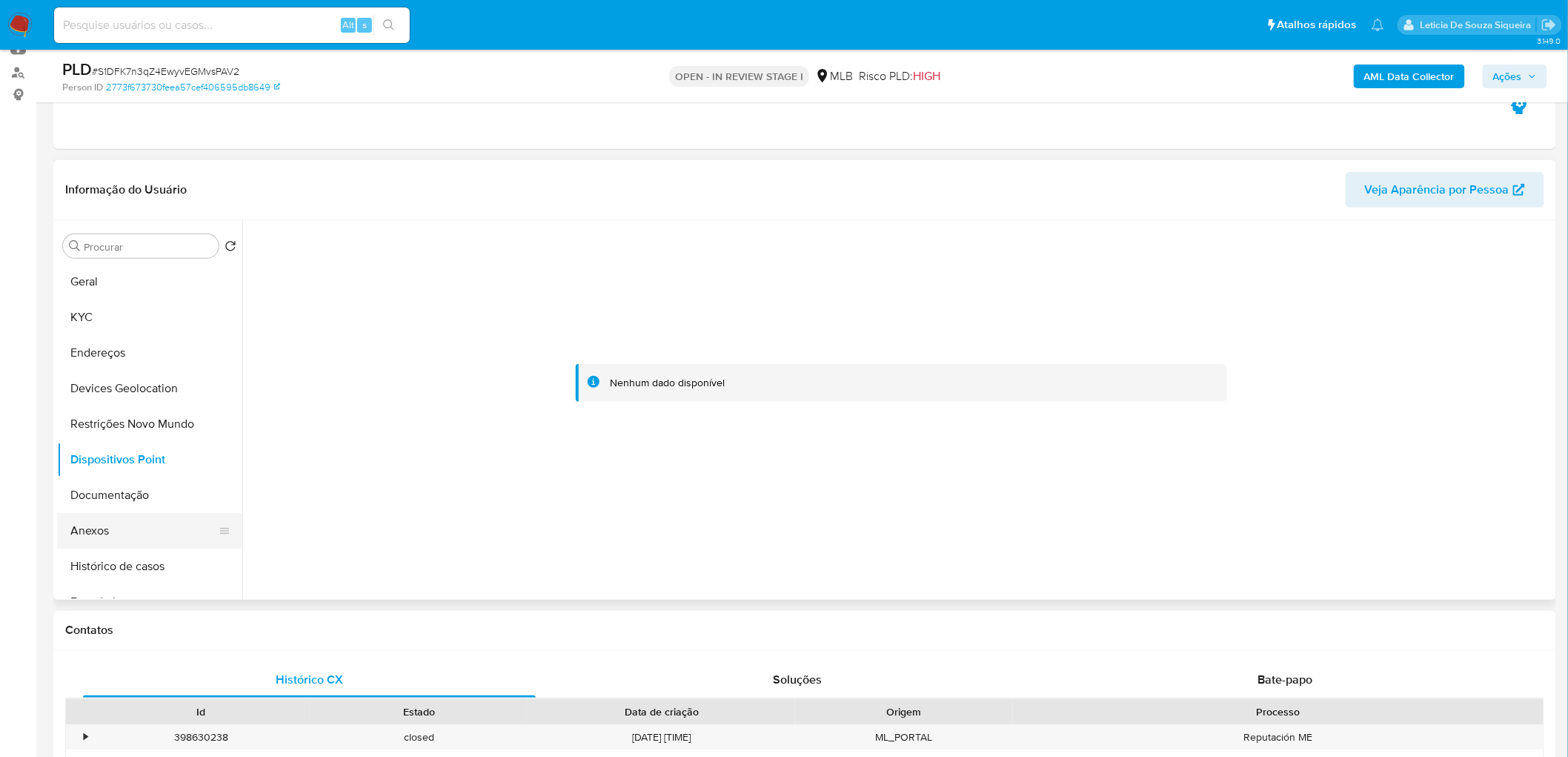 click on "Anexos" at bounding box center (144, 531) 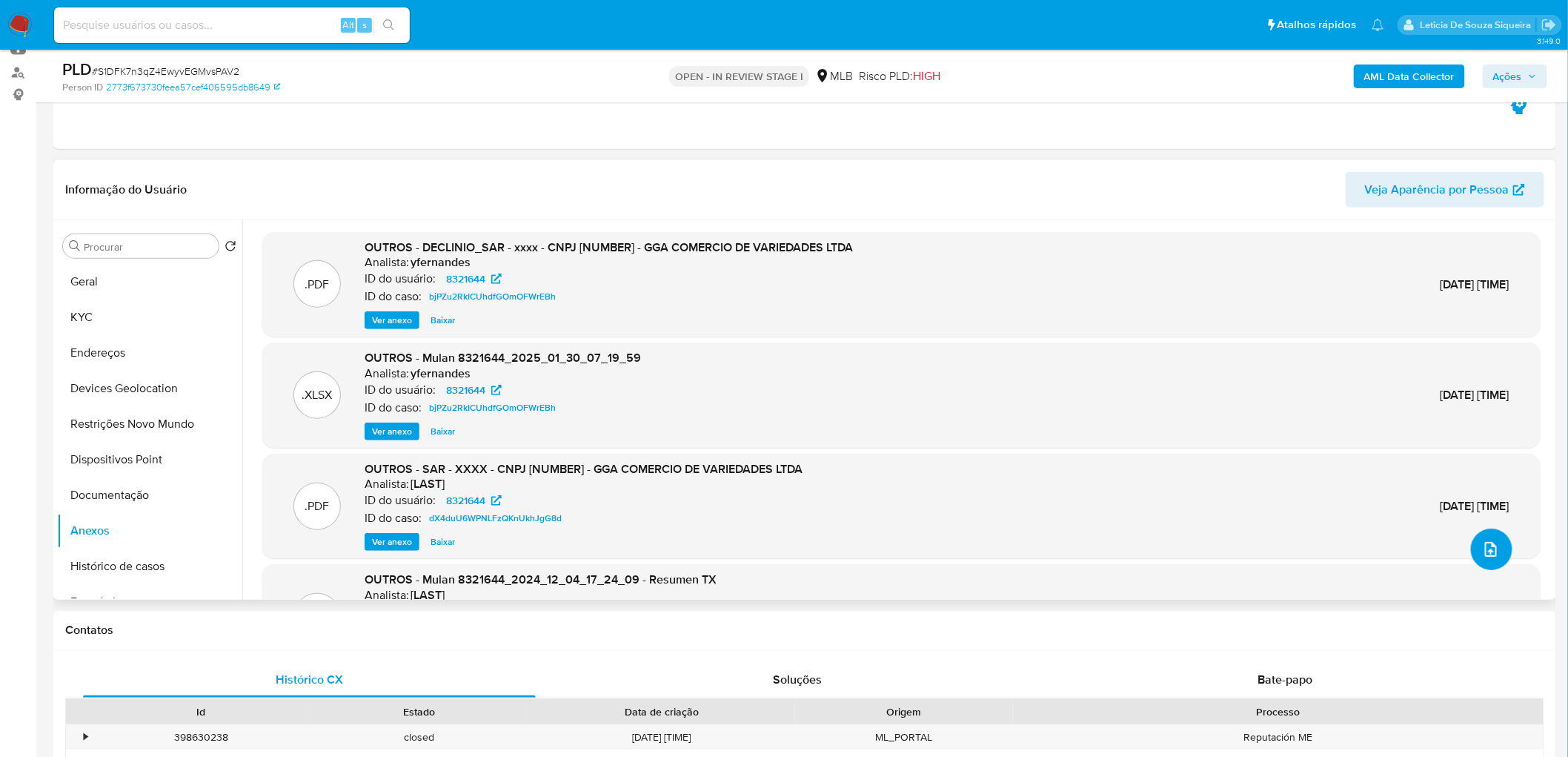 click 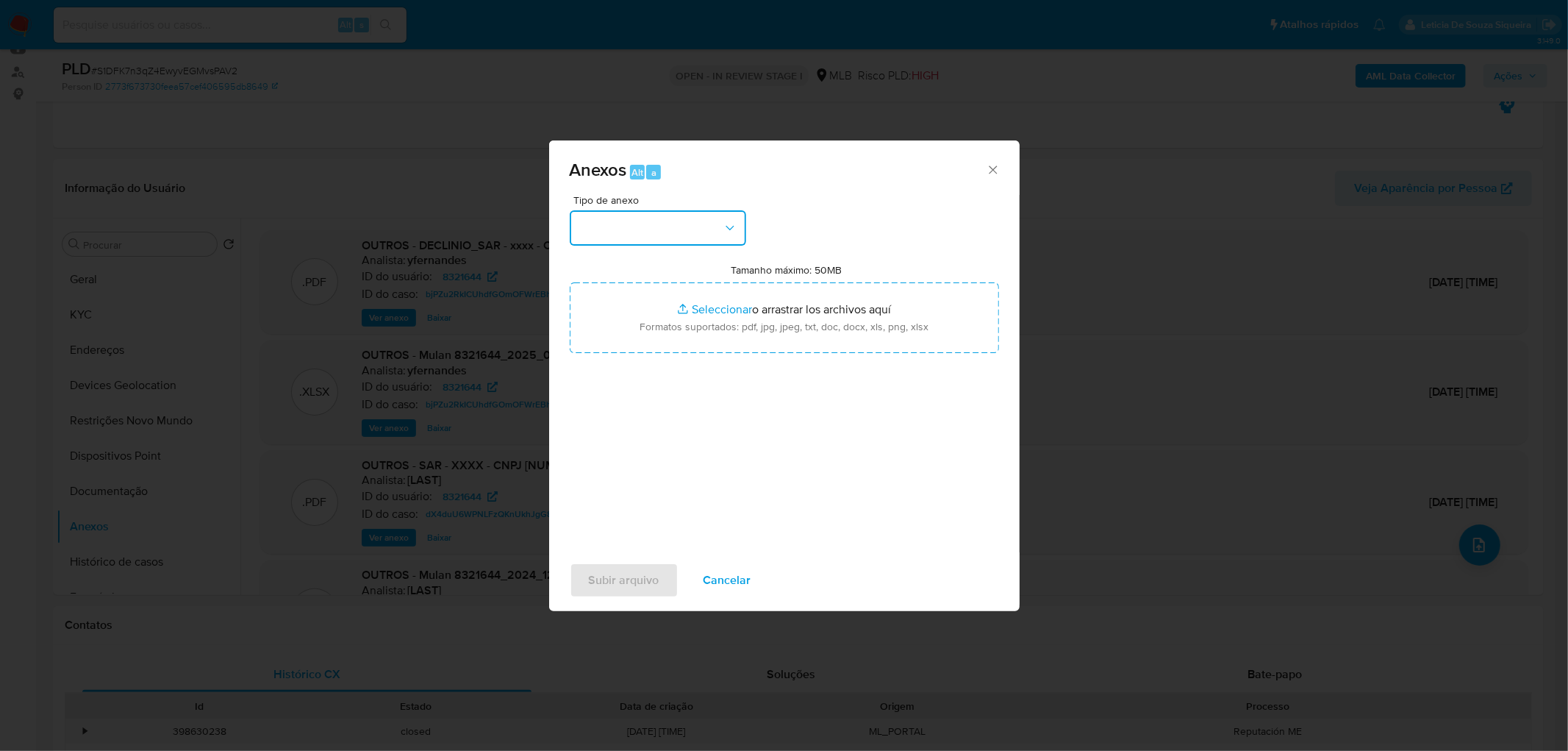 click at bounding box center (658, 228) 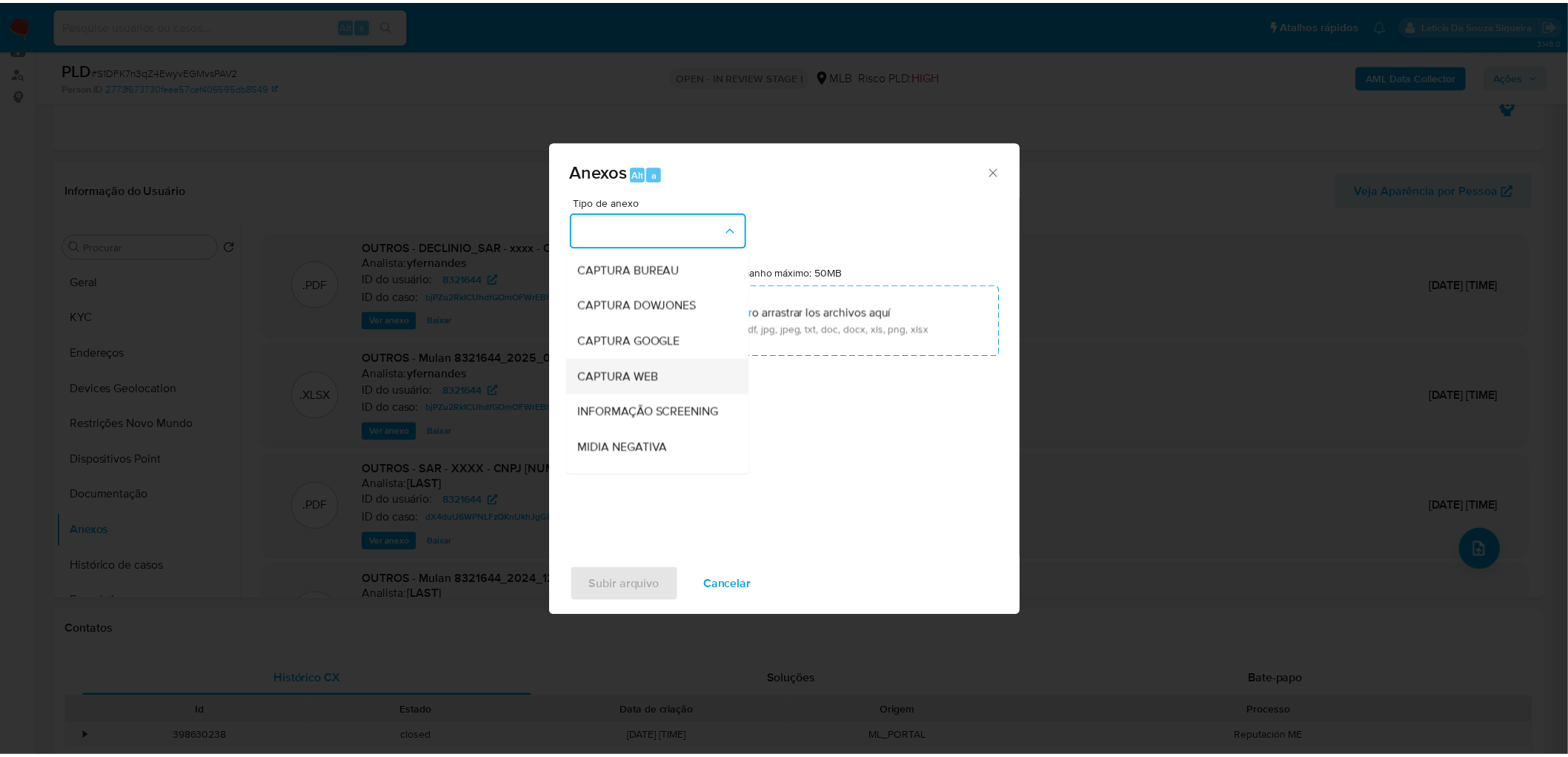 scroll, scrollTop: 165, scrollLeft: 0, axis: vertical 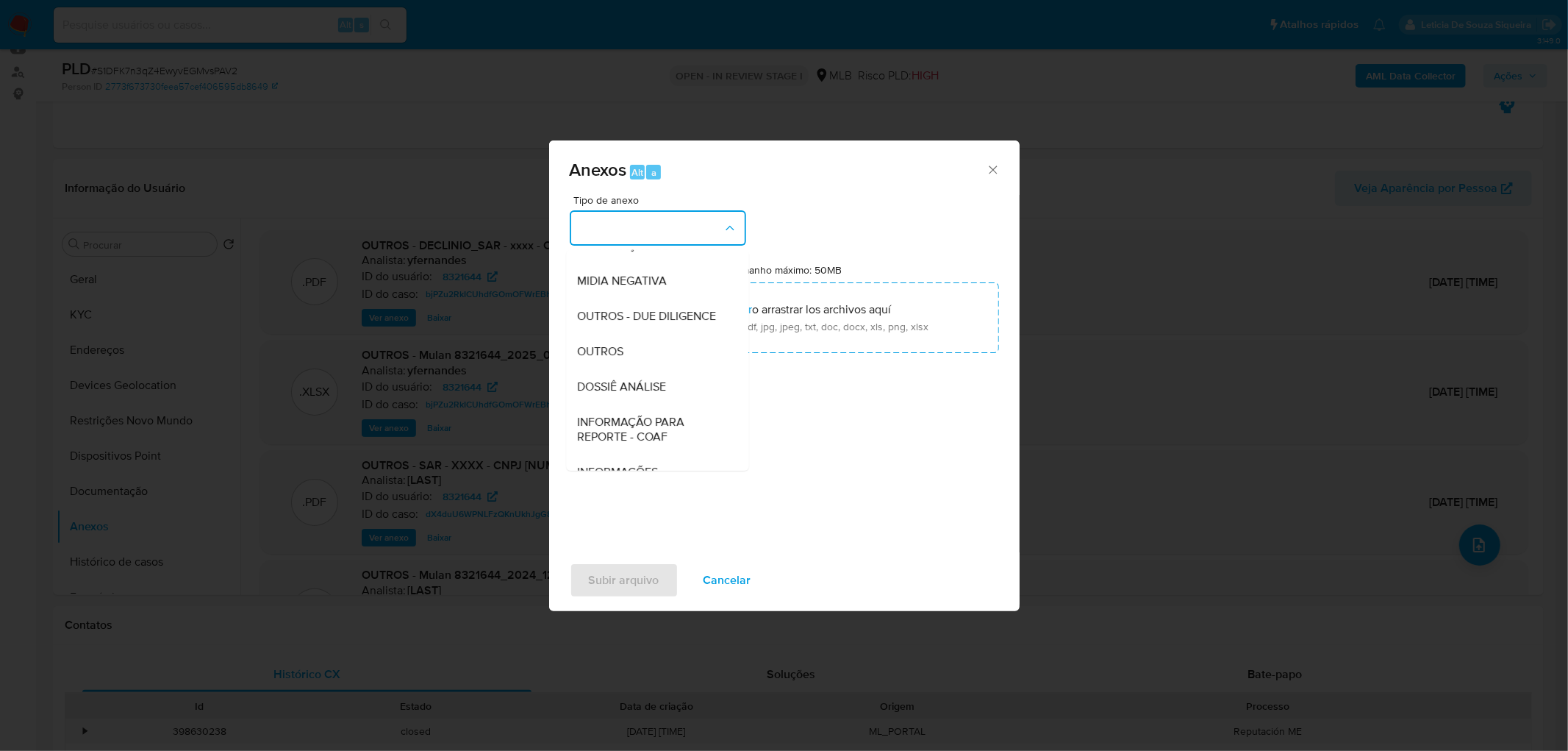 drag, startPoint x: 652, startPoint y: 380, endPoint x: 677, endPoint y: 382, distance: 25.079872 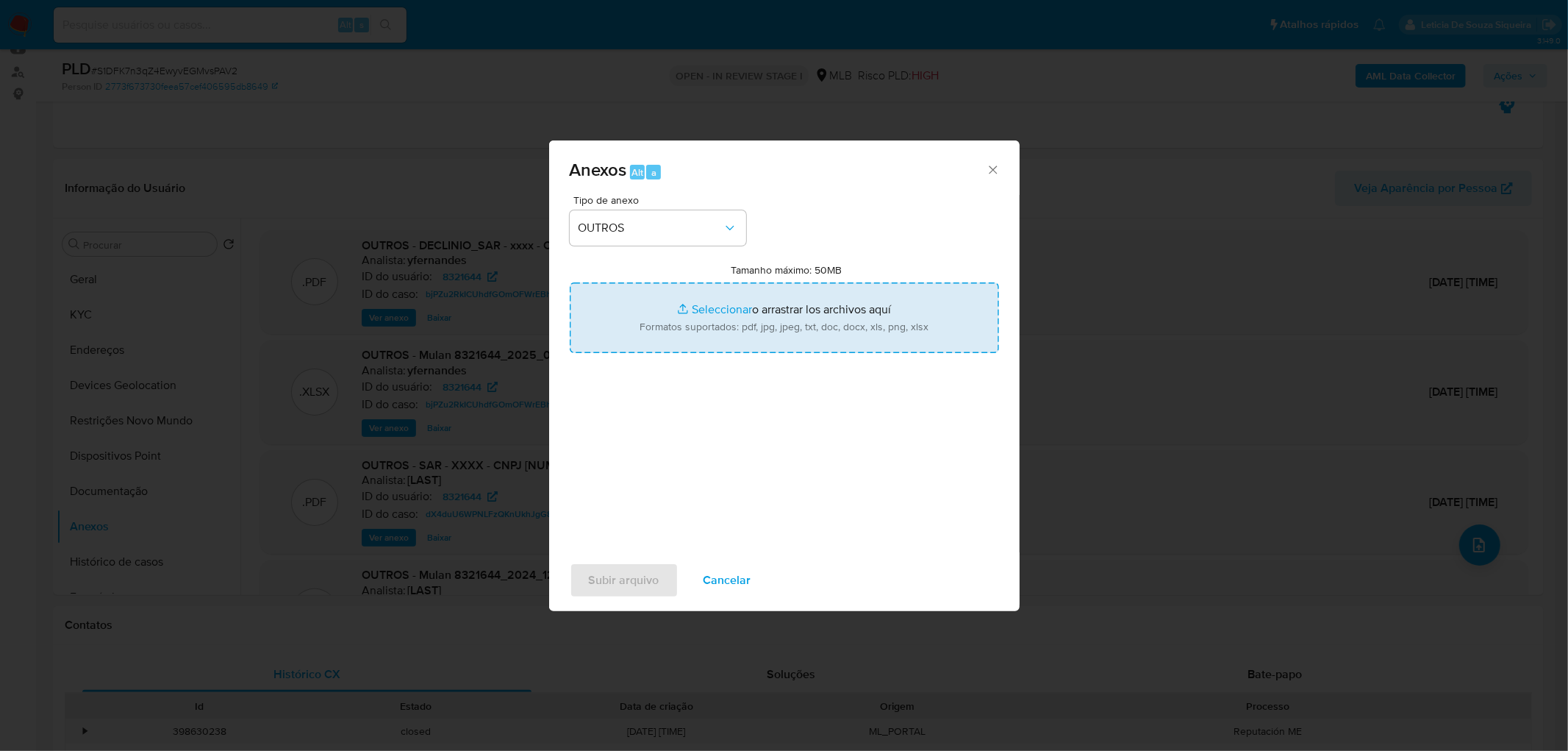 click on "Tamanho máximo: 50MB Seleccionar archivos" at bounding box center (784, 318) 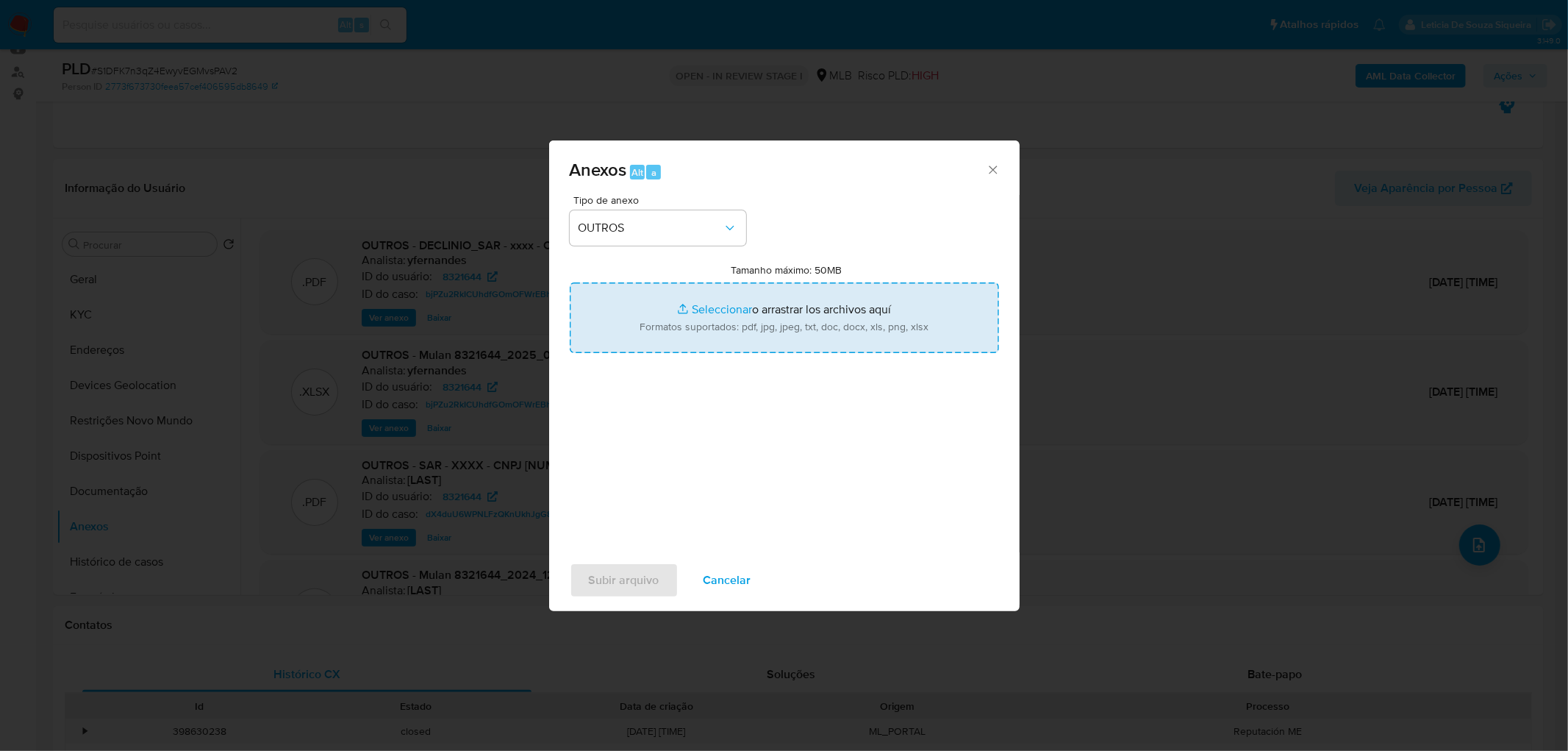 type on "C:\fakepath\Mulan 8321644_2025_08_06_07_58_13.xlsx" 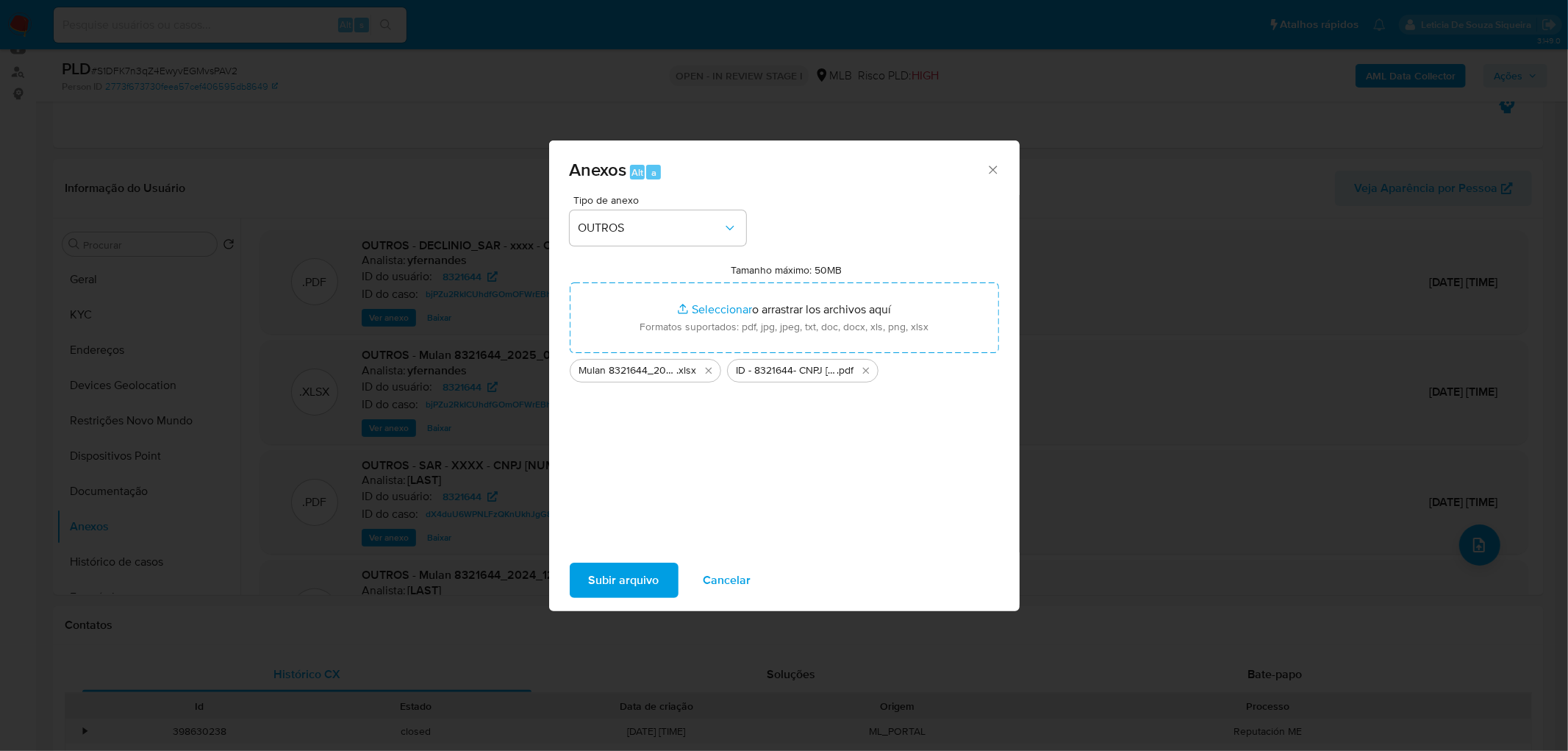 click on "Subir arquivo" at bounding box center (624, 580) 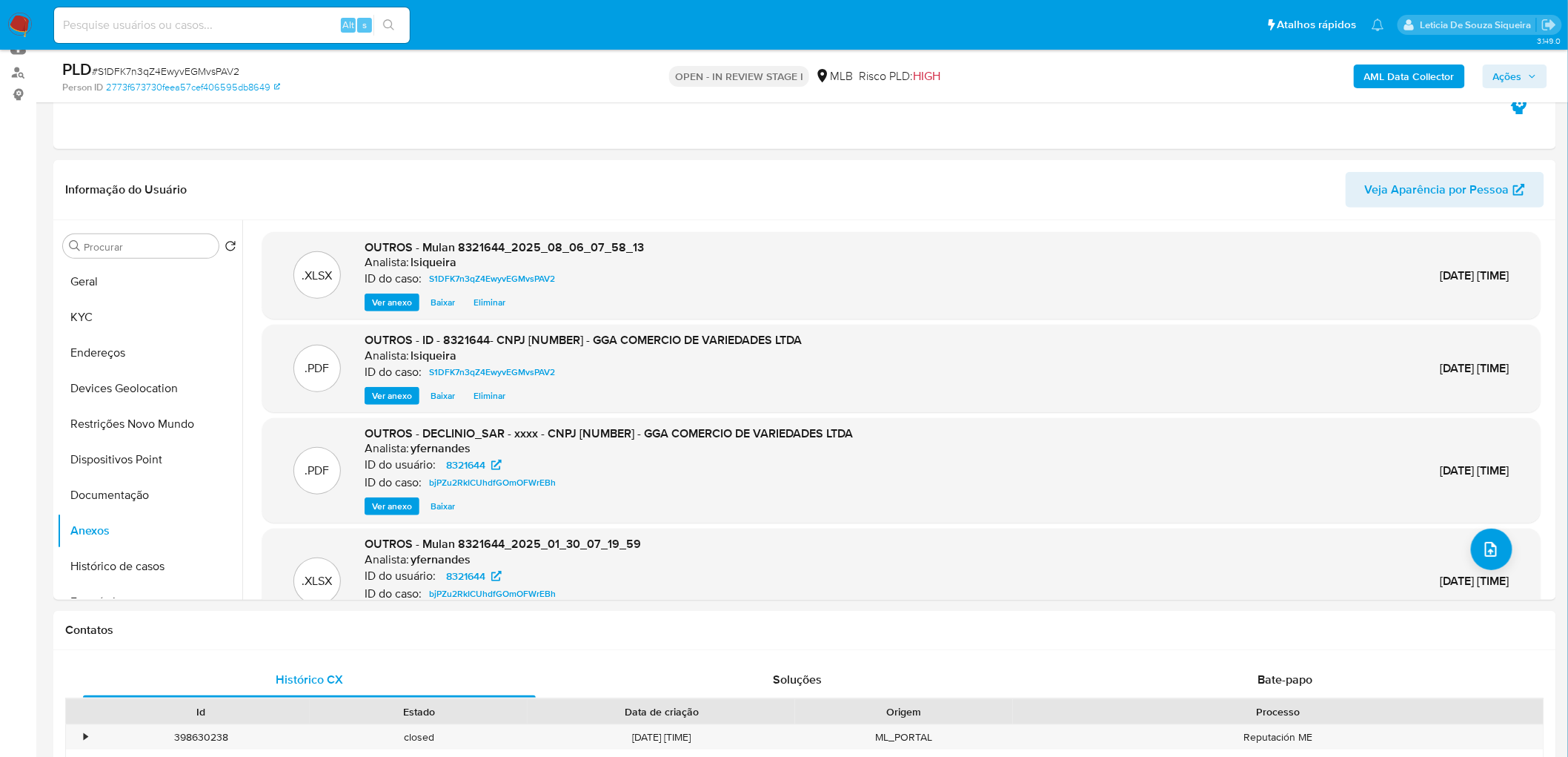 click on "Ações" at bounding box center [1507, 76] 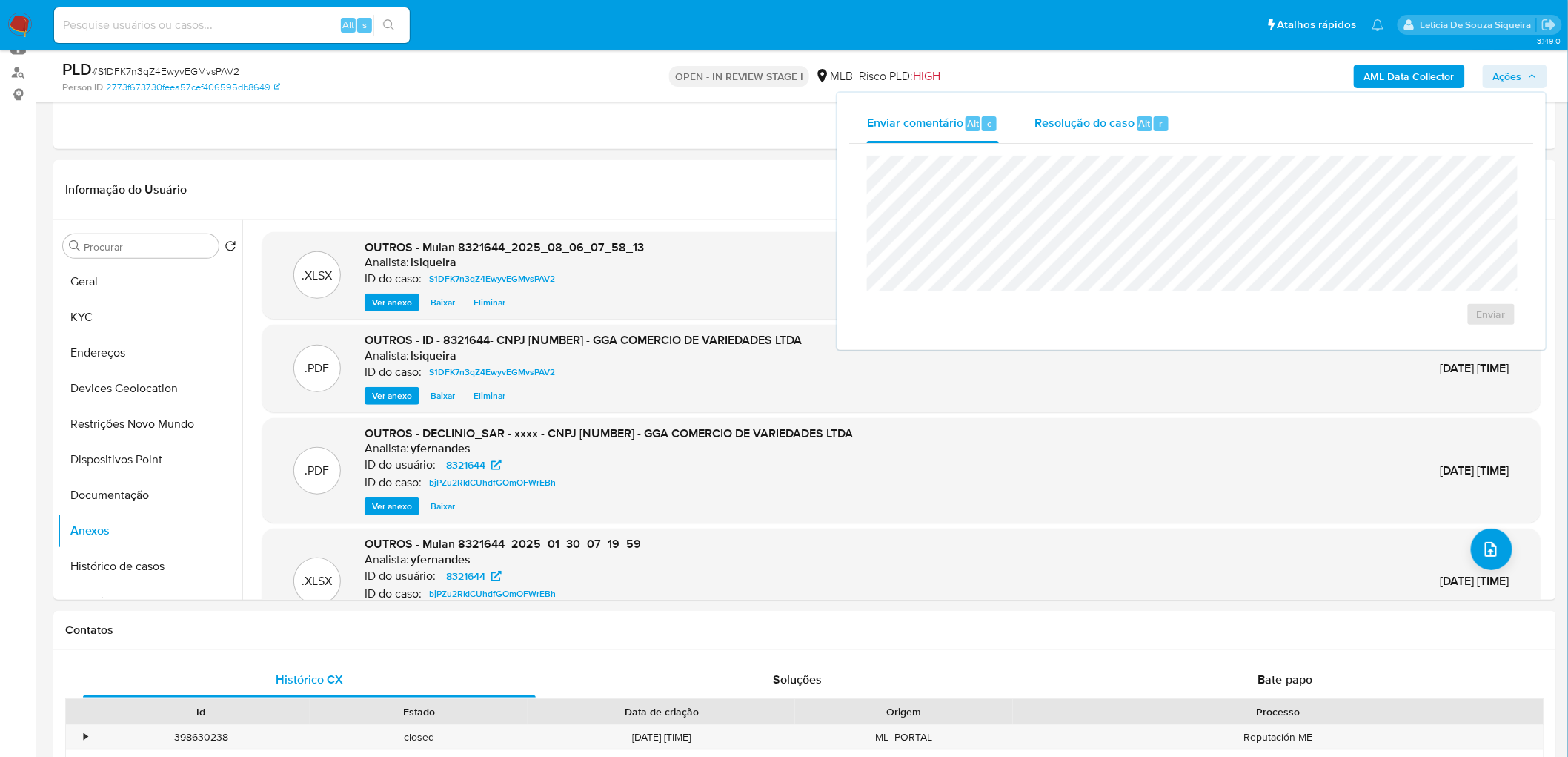 click on "Resolução do caso" at bounding box center (1084, 122) 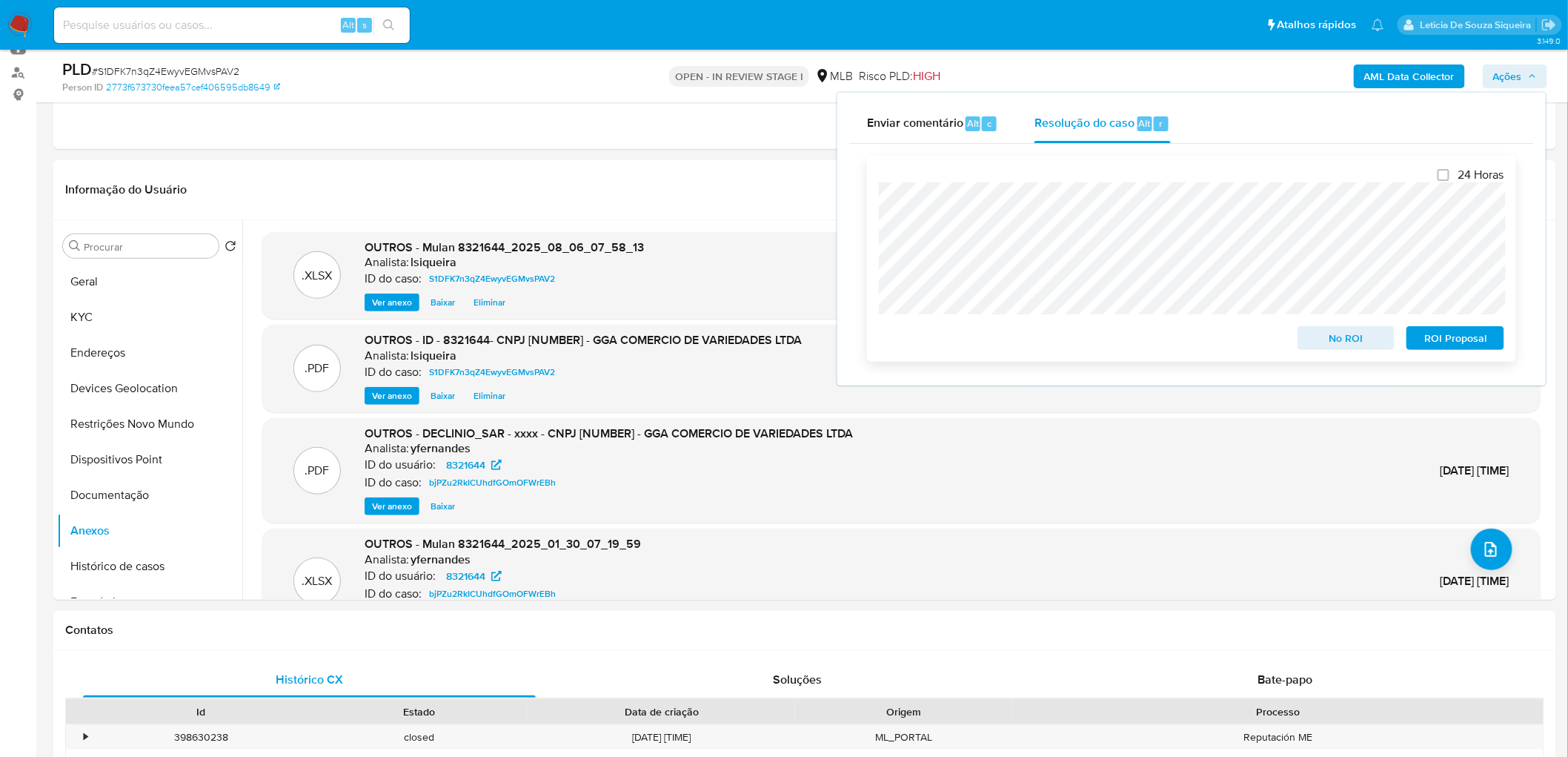 click on "No ROI" at bounding box center [1346, 338] 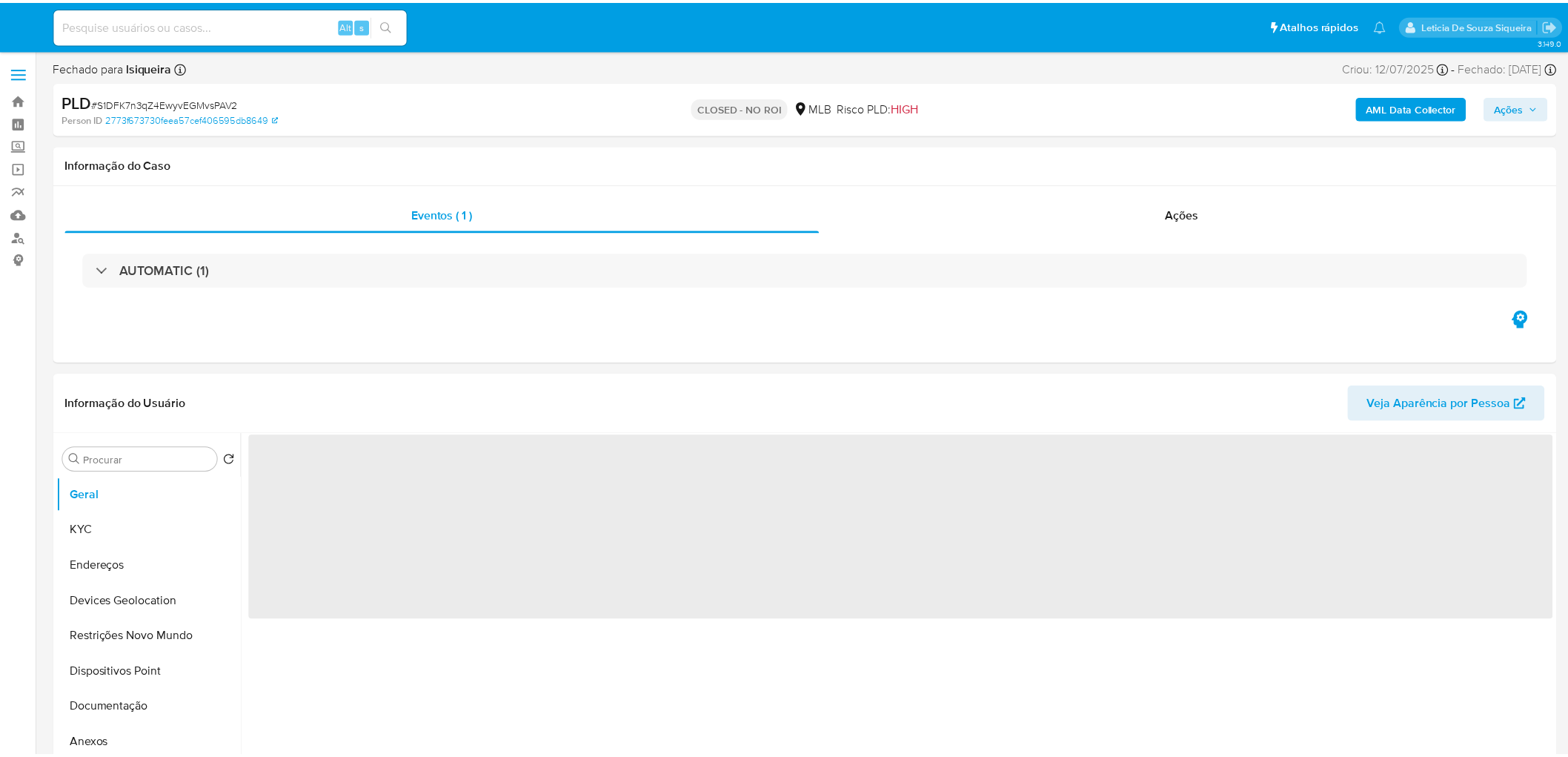 scroll, scrollTop: 0, scrollLeft: 0, axis: both 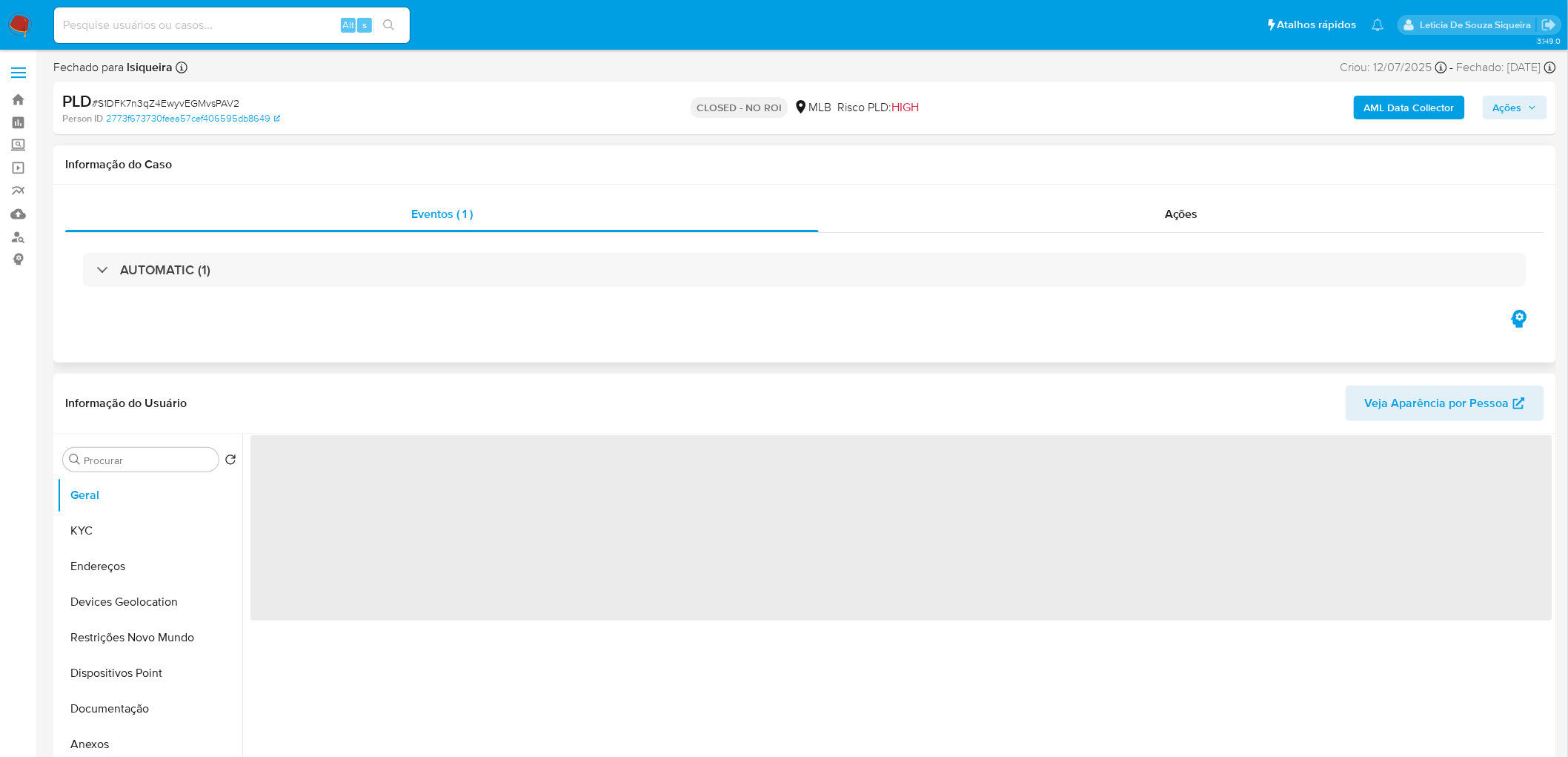 click on "AUTOMATIC (1)" at bounding box center (805, 270) 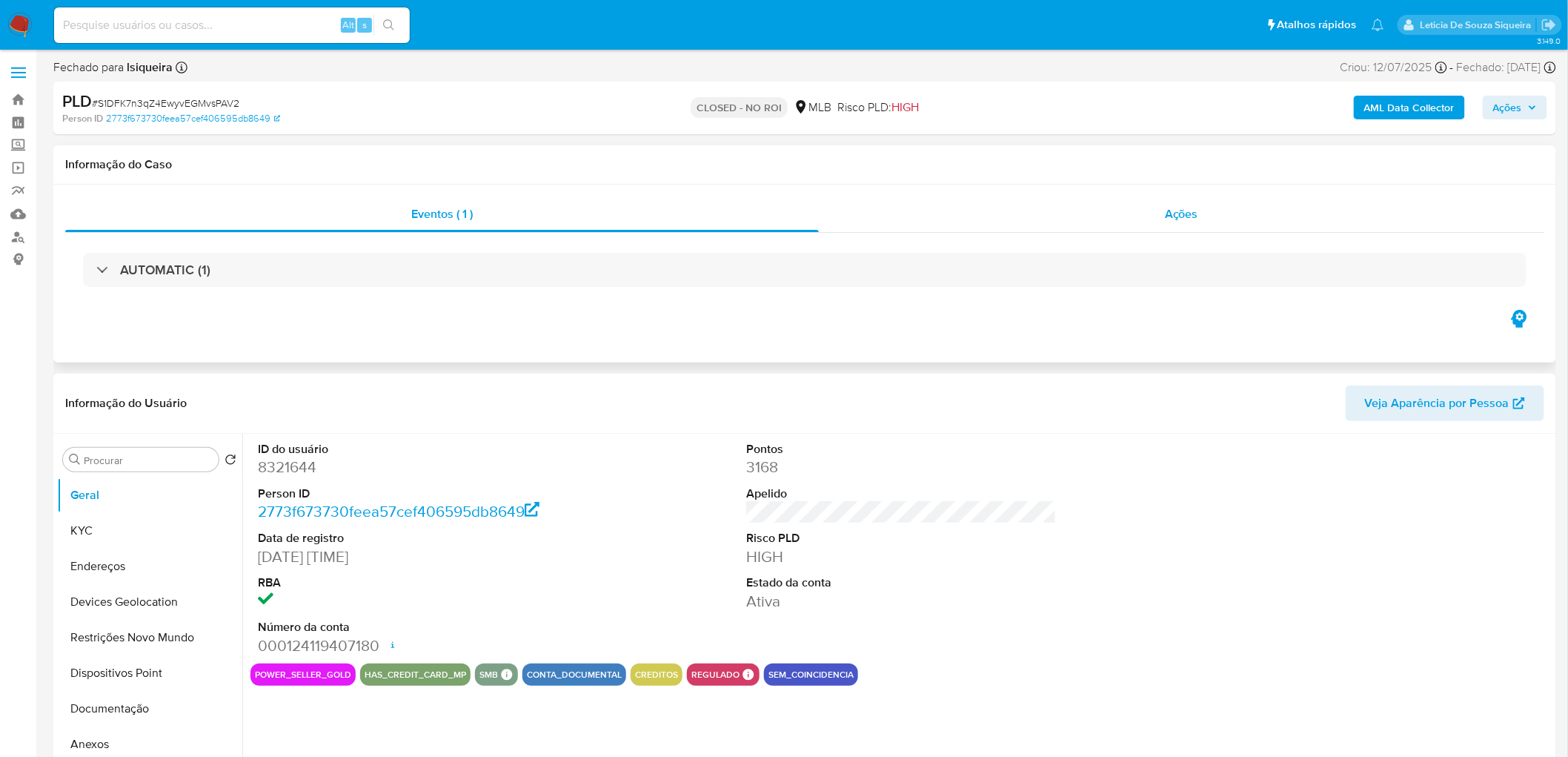 click on "Ações" at bounding box center [1181, 214] 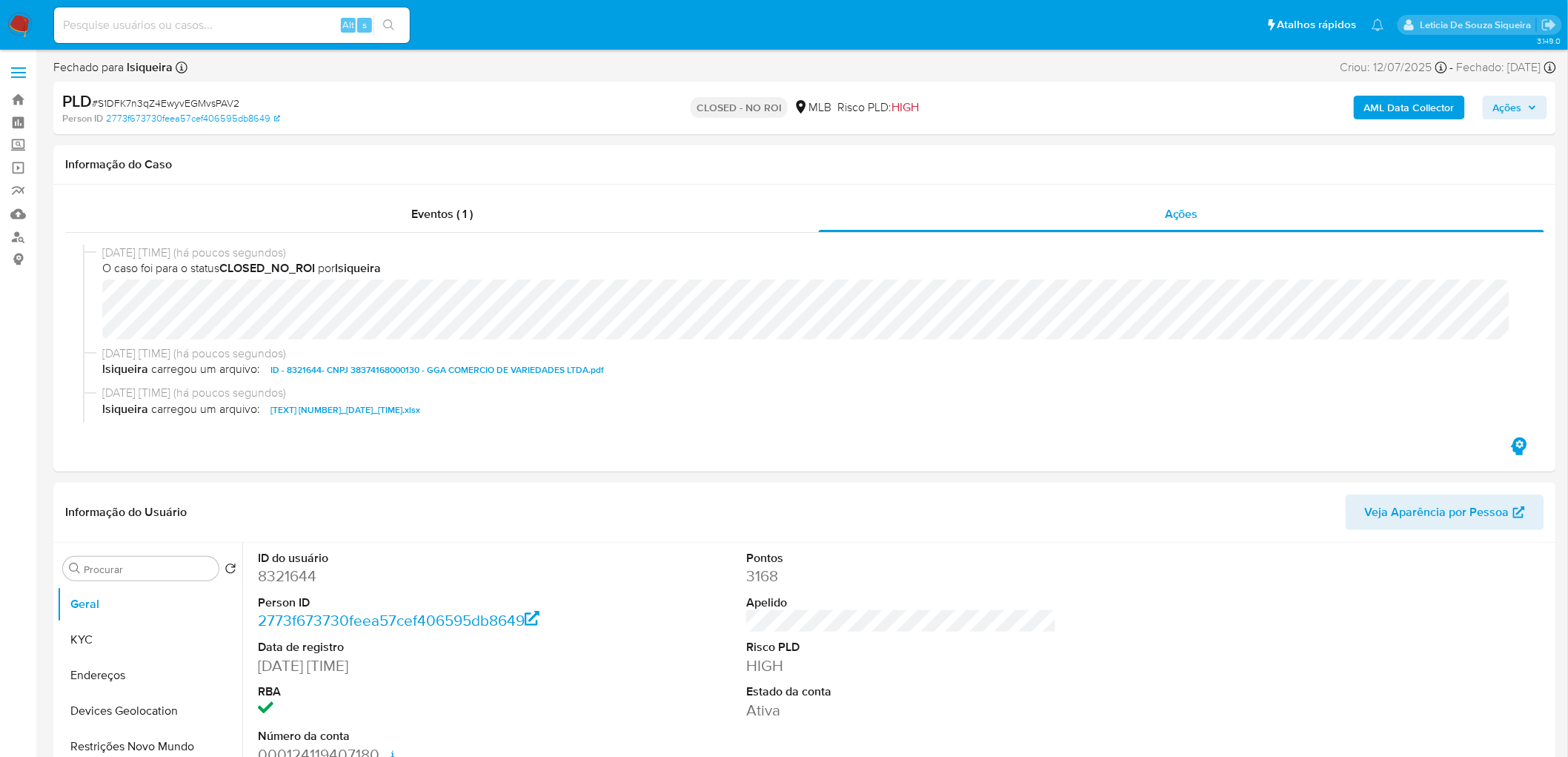 select on "10" 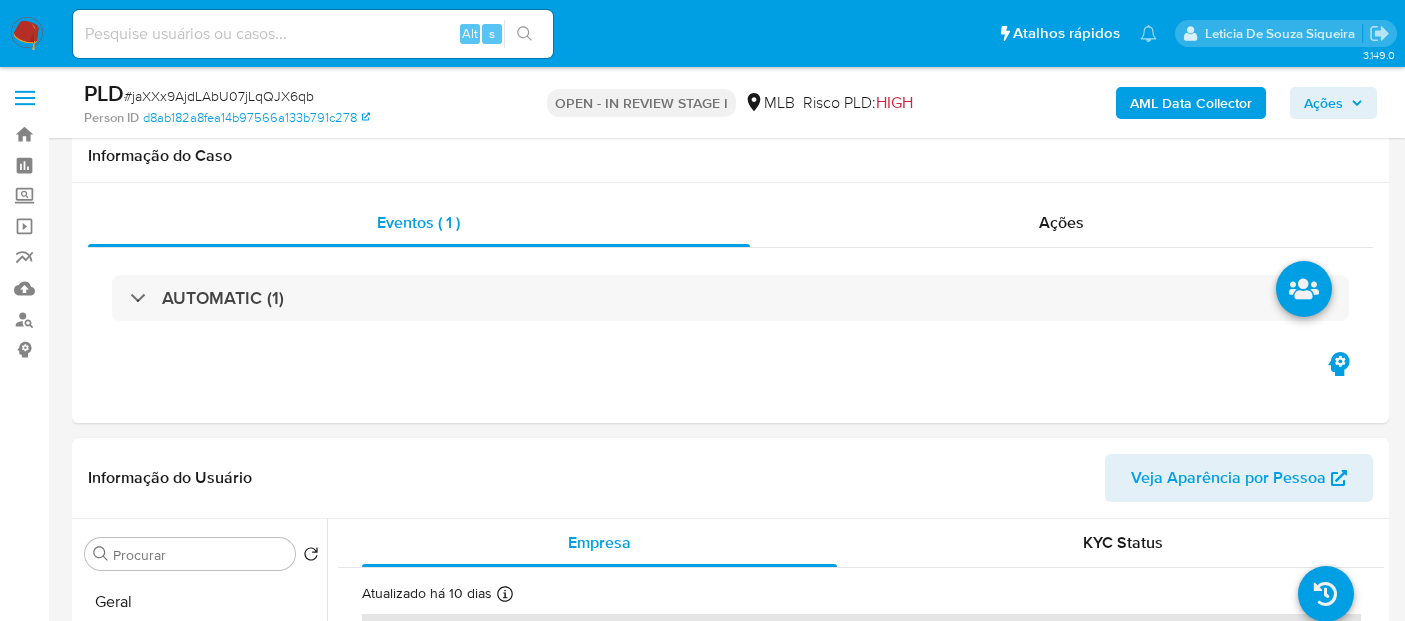 scroll, scrollTop: 1888, scrollLeft: 0, axis: vertical 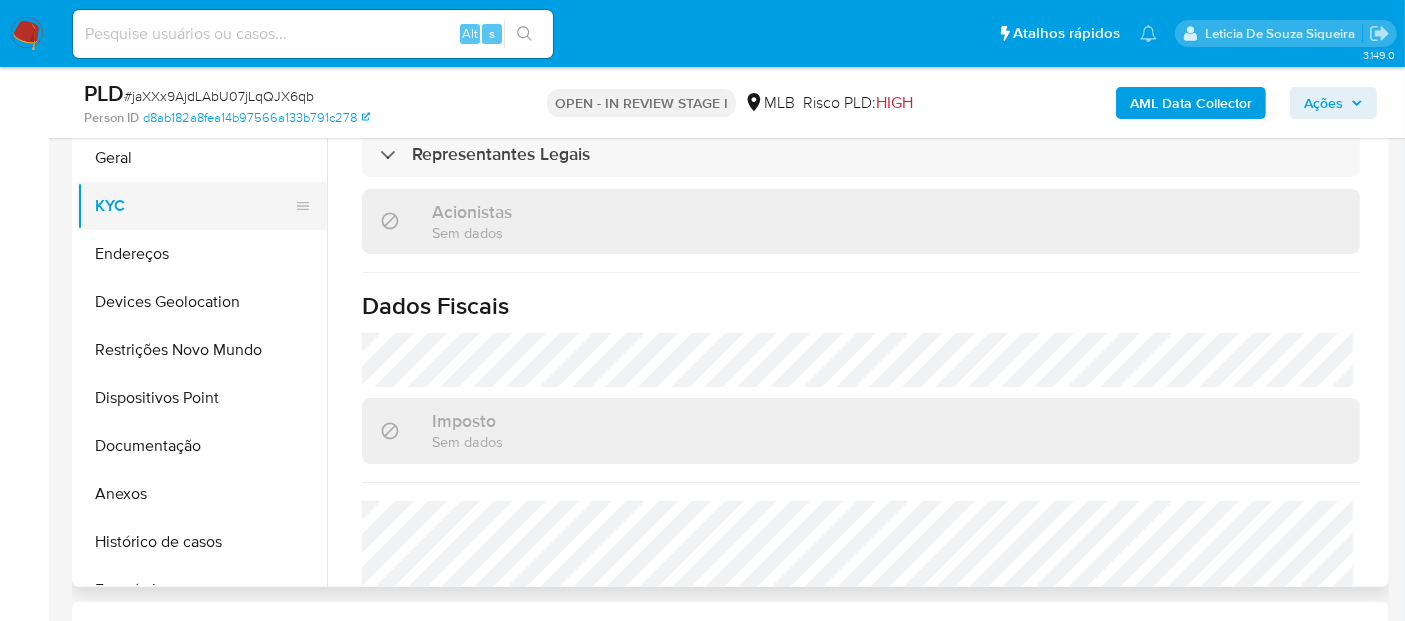 drag, startPoint x: 171, startPoint y: 160, endPoint x: 195, endPoint y: 186, distance: 35.383614 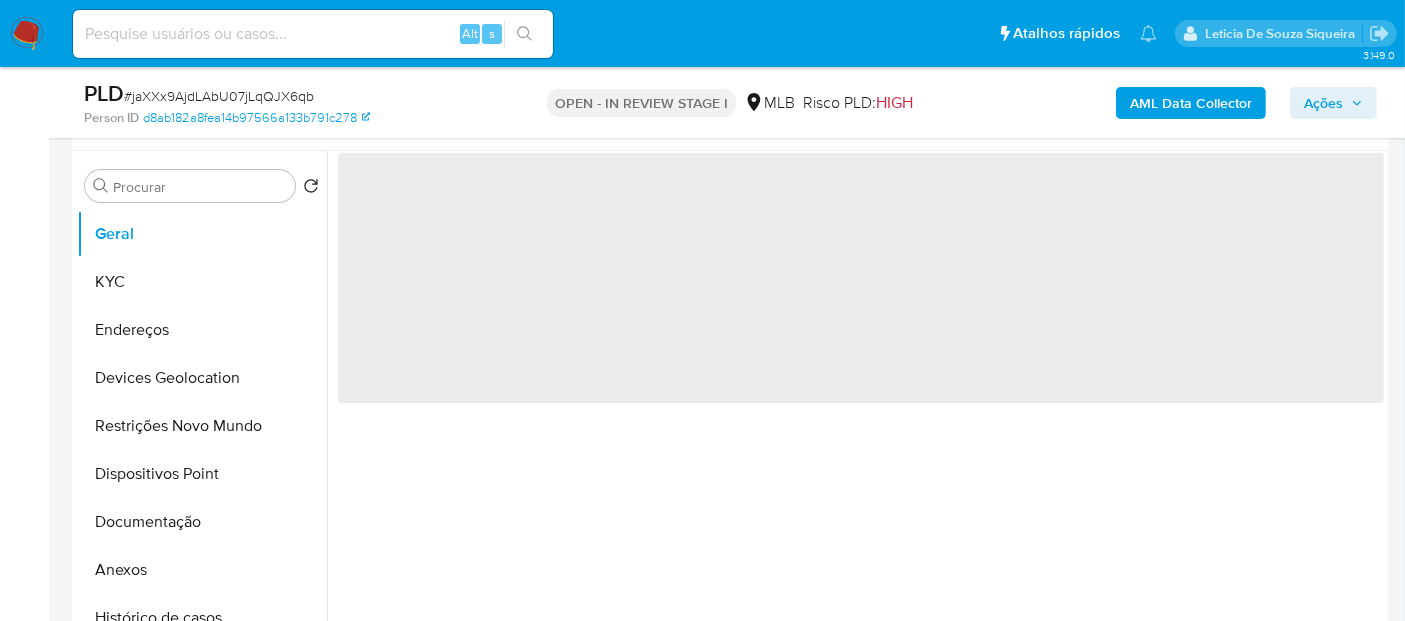 scroll, scrollTop: 333, scrollLeft: 0, axis: vertical 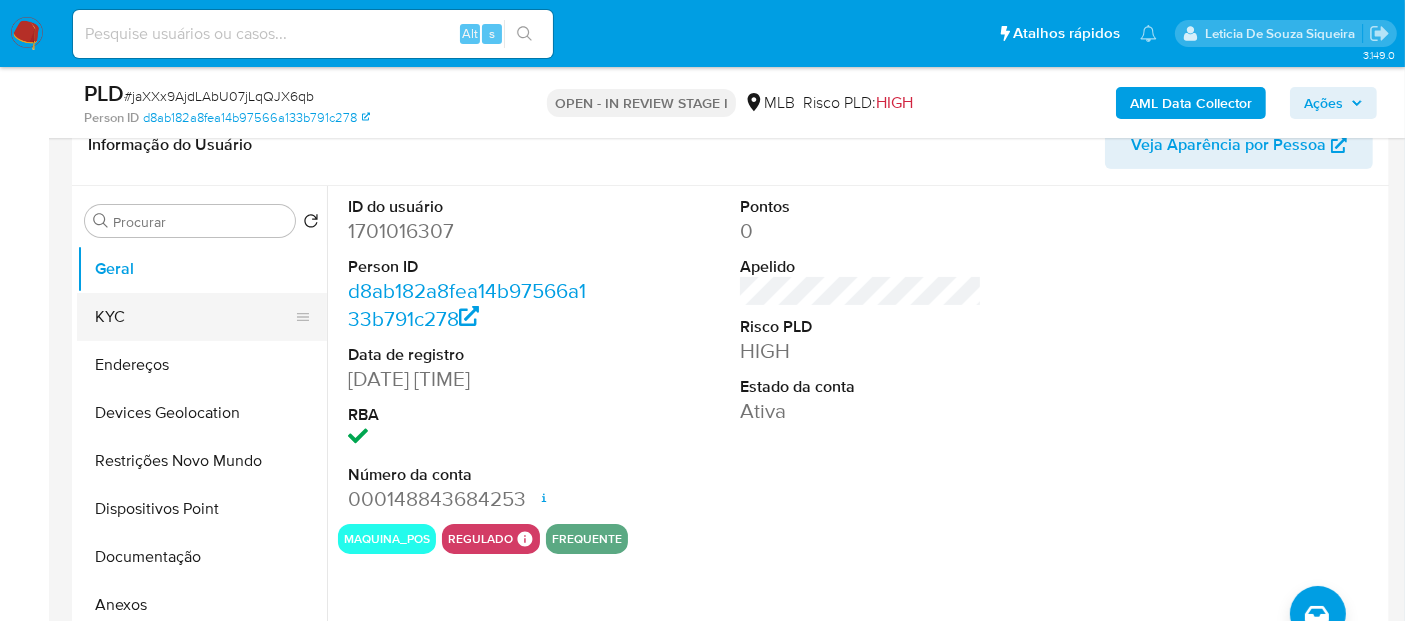 click on "KYC" at bounding box center [194, 317] 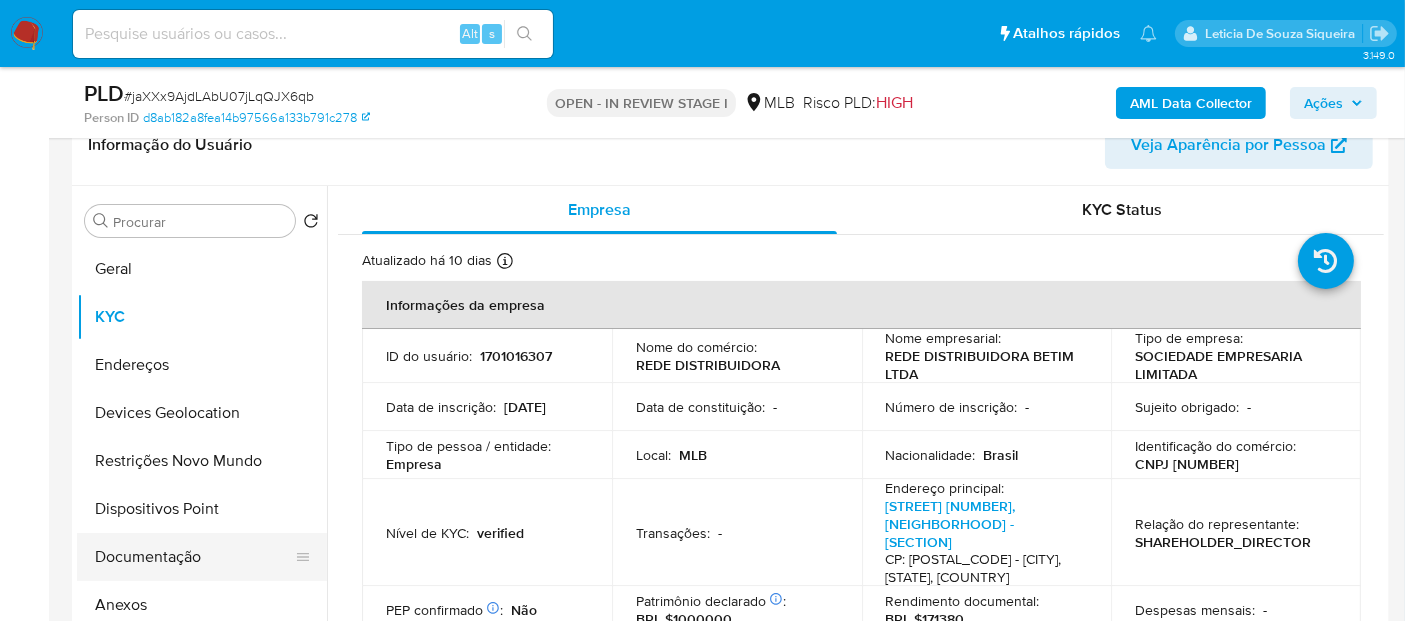 click on "Documentação" at bounding box center [194, 557] 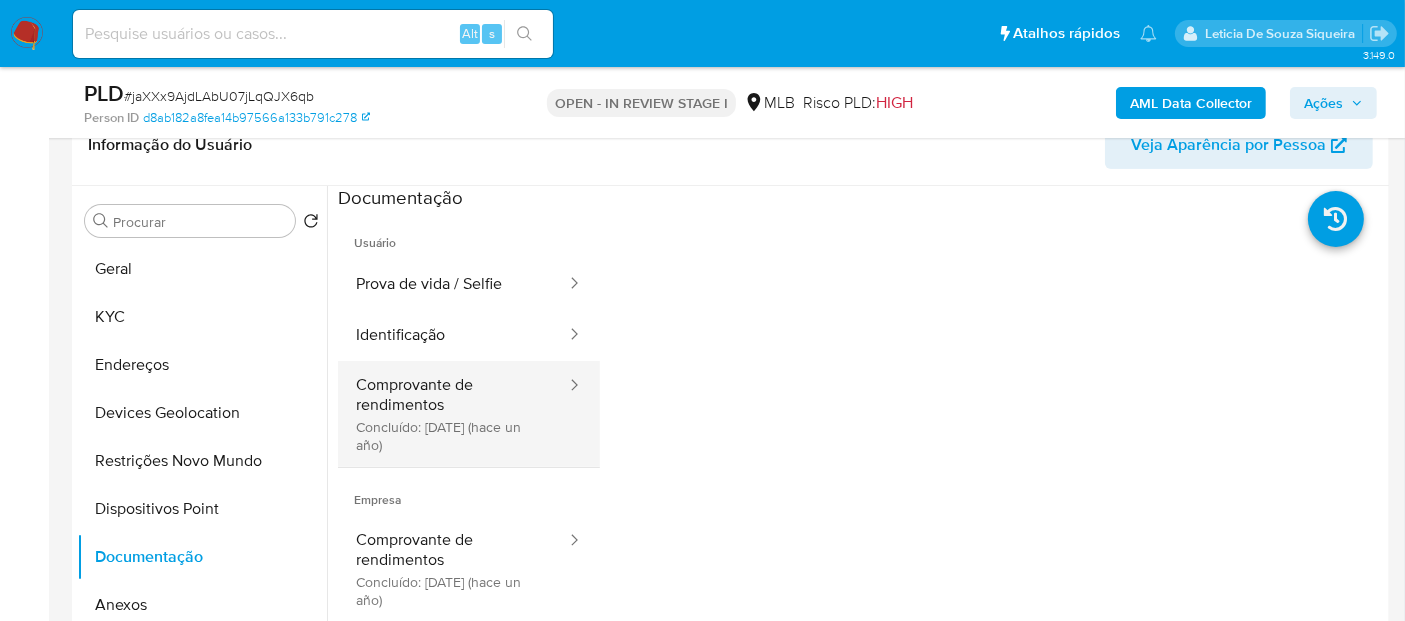 click on "Comprovante de rendimentos Concluído: [DATE] (hace un año)" at bounding box center [453, 414] 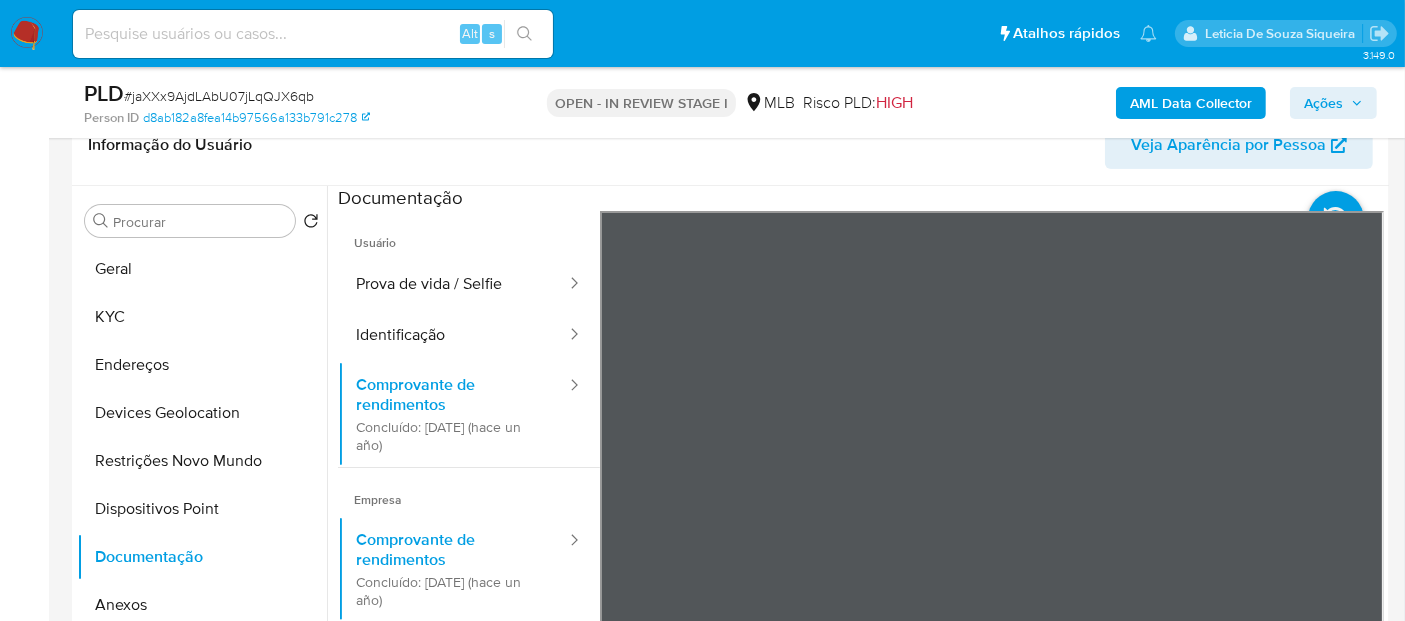 click on "Pausado Ver notificaciones Alt s Atalhos rápidos   Presiona las siguientes teclas para acceder a algunas de las funciones Pesquisar caso ou usuário Alt s Voltar para casa Alt h Adicione um comentário Alt c Ir para a resolução de um caso Alt r Adicionar um anexo Alt a Solicitar desafio KYC Alt 3 Adicionar restrição Alt 4 Remover restrição Alt 5 [FIRST] [LAST] [LAST] Bandeja Painel Screening Pesquisa em Listas Watchlist Ferramentas Operações em massa relatórios Mulan Localizador de pessoas Consolidado 3.149.0 Atribuiu o   [USERNAME]   Asignado el: [DATE] [TIME] Criou: [DATE]   Criou: [DATE] [TIME] - Expira em 20 dias   Expira em [DATE] [TIME] PLD # jaXXx9AjdLAbU07jLqQJX6qb Person ID d8ab182a8fea14b97566a133b791c278 OPEN - IN REVIEW STAGE I  MLB Risco PLD:  HIGH AML Data Collector Ações Informação do Caso Eventos ( 1 ) Ações AUTOMATIC (1) Informação do Usuário Veja Aparência por Pessoa Procurar   Retornar ao pedido padrão Geral KYC Endereços Devices Geolocation Id" at bounding box center [702, 1706] 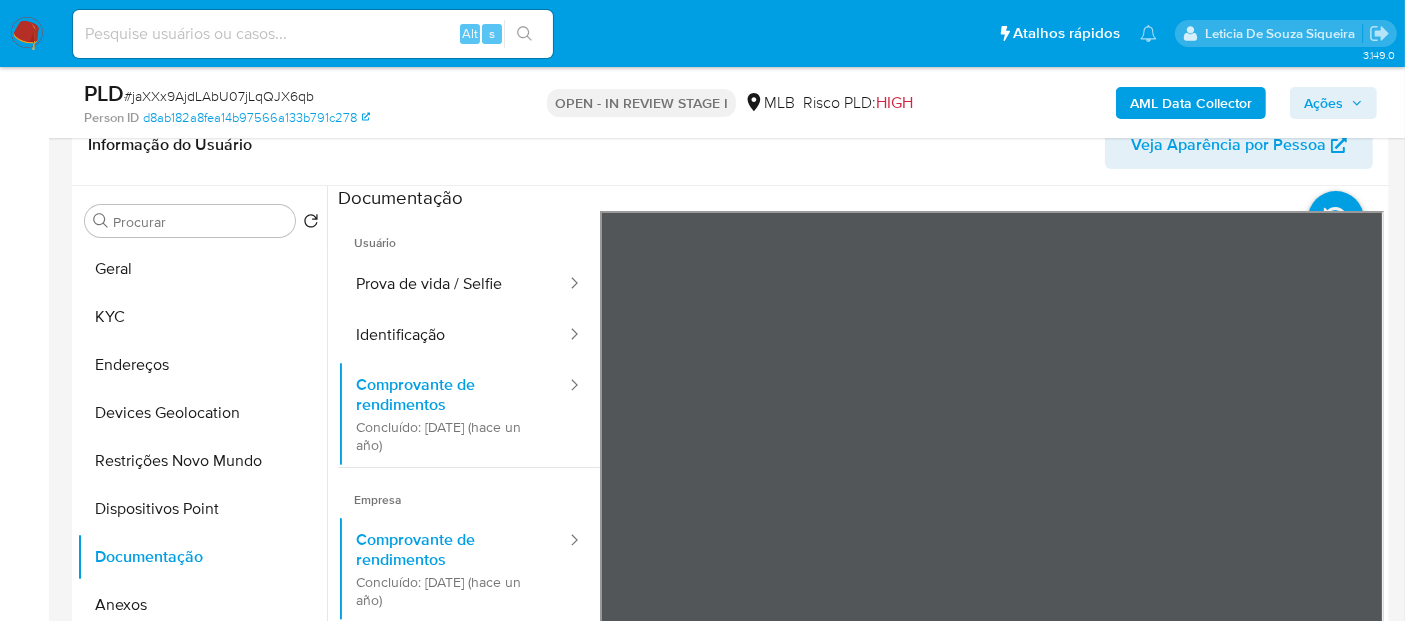 click at bounding box center [861, 518] 